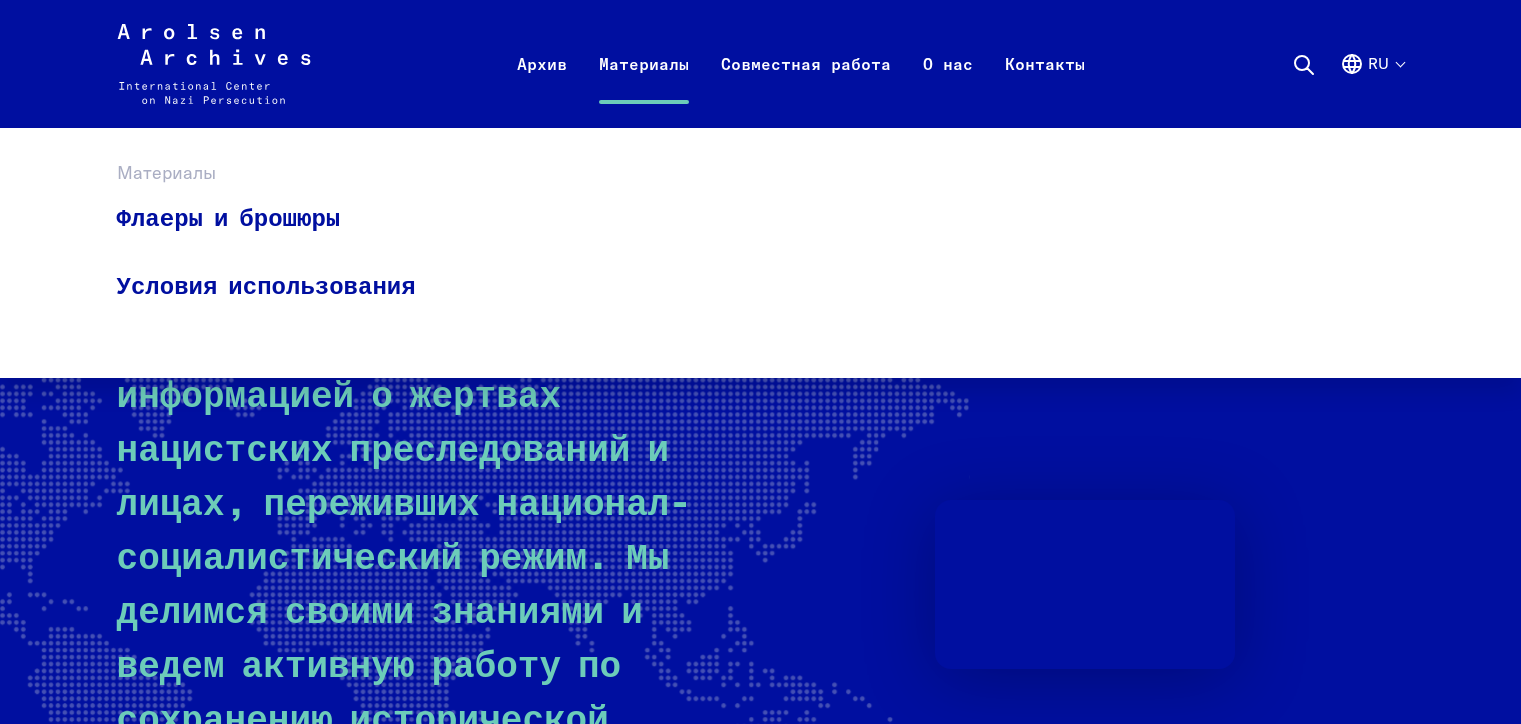 scroll, scrollTop: 0, scrollLeft: 0, axis: both 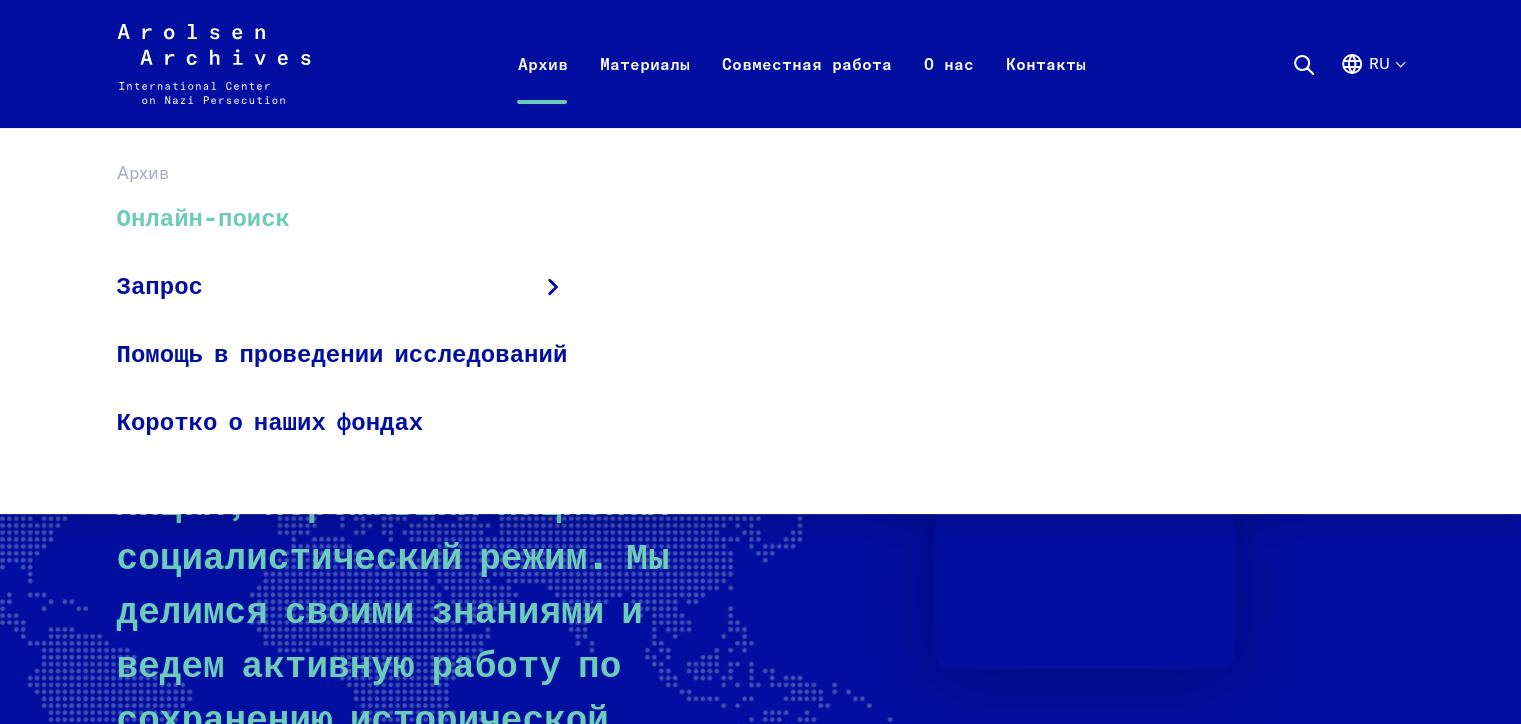 click on "Онлайн-поиск" at bounding box center (355, 219) 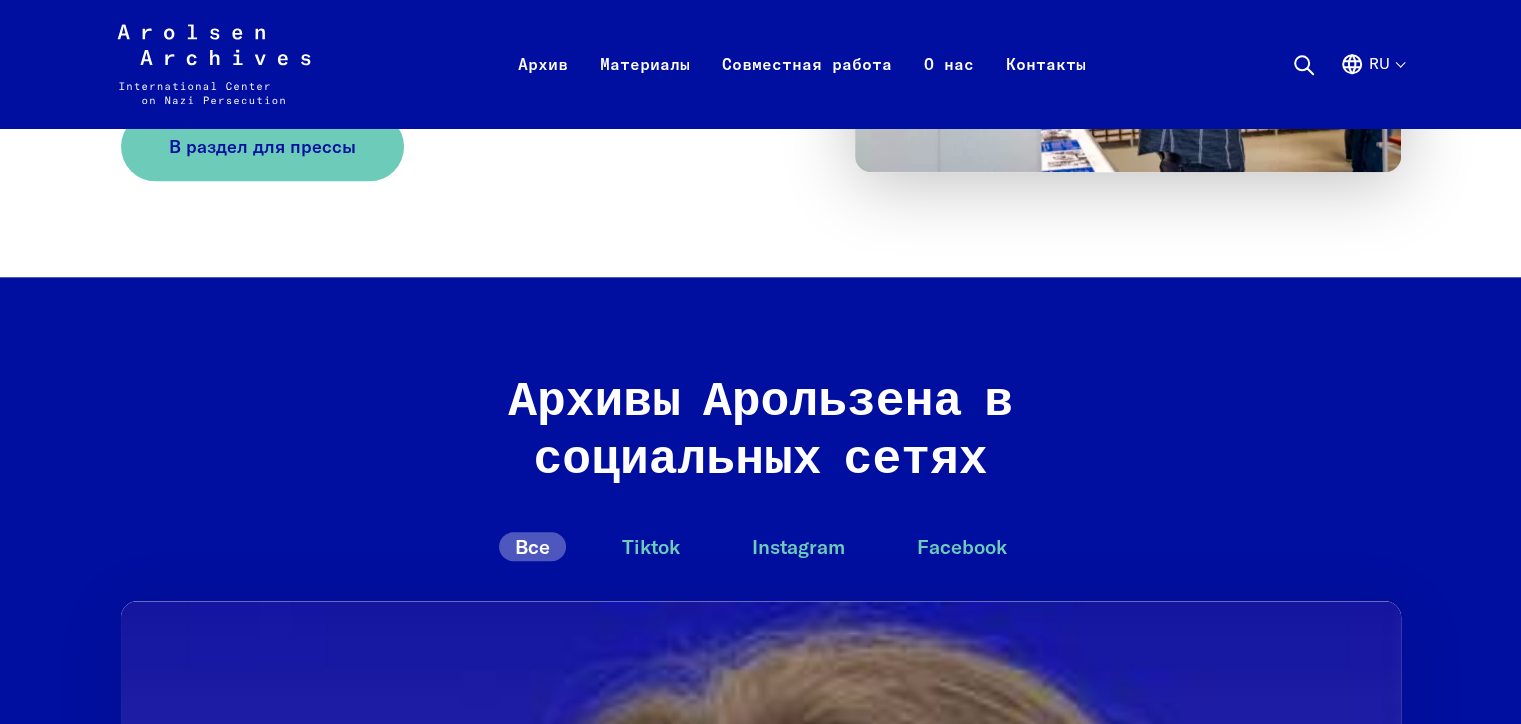 scroll, scrollTop: 2800, scrollLeft: 0, axis: vertical 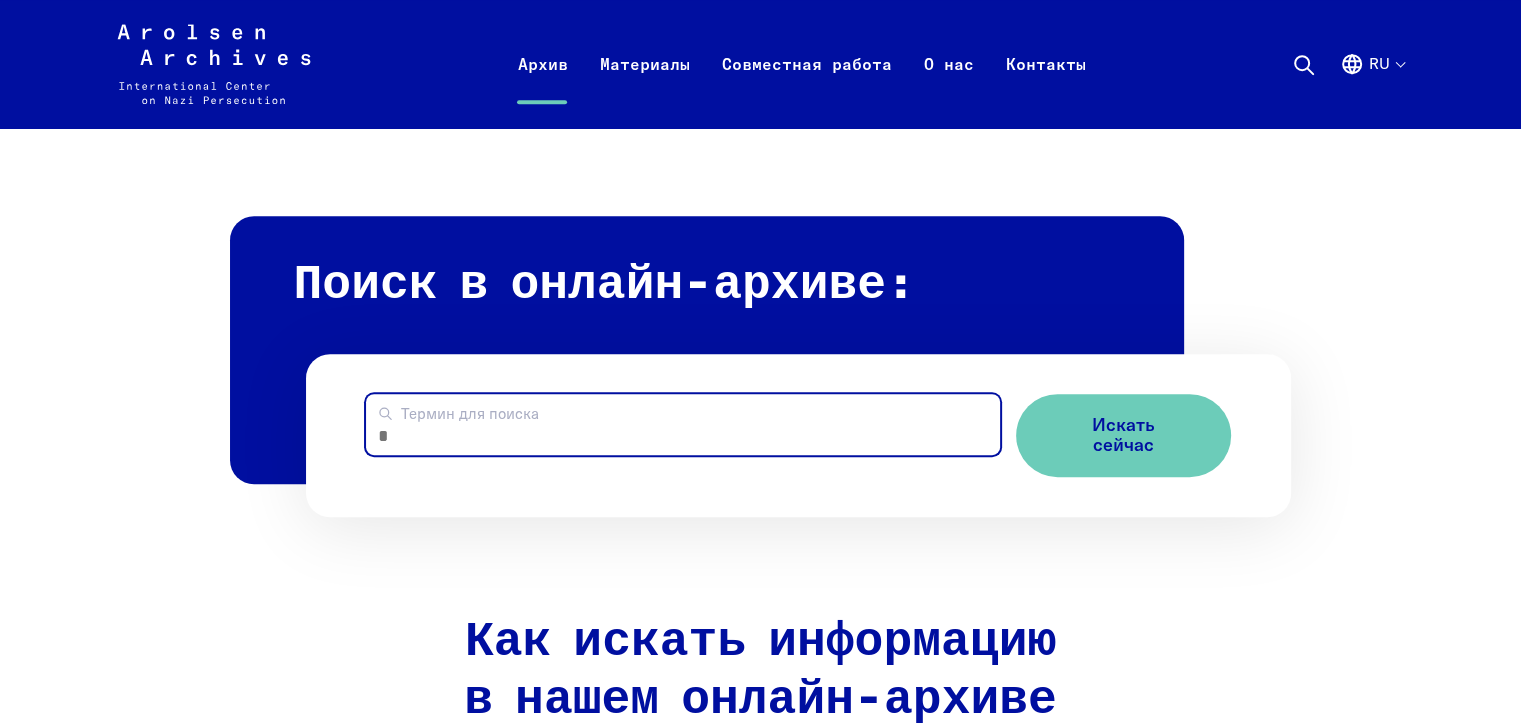 click on "Термин для поиска" at bounding box center [682, 424] 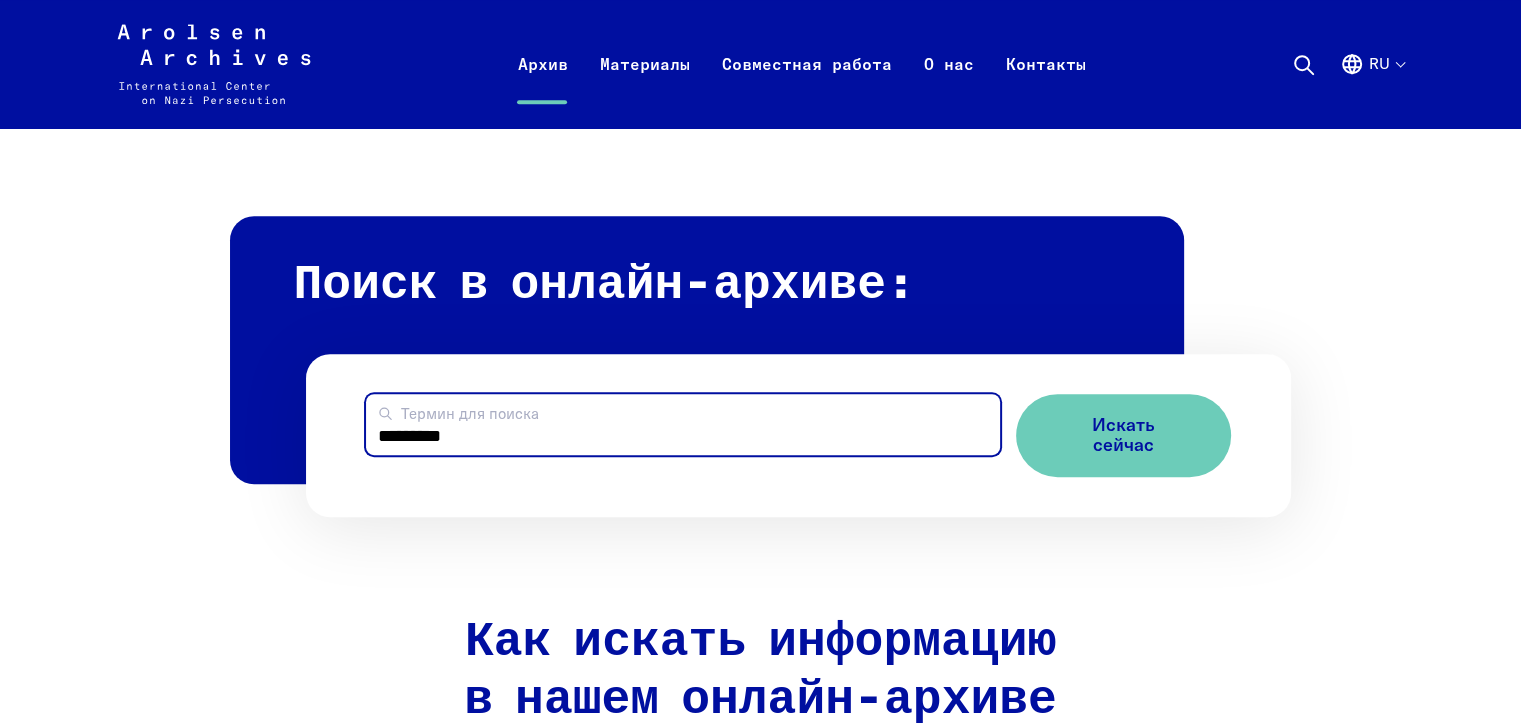 click on "Искать сейчас" at bounding box center [1123, 435] 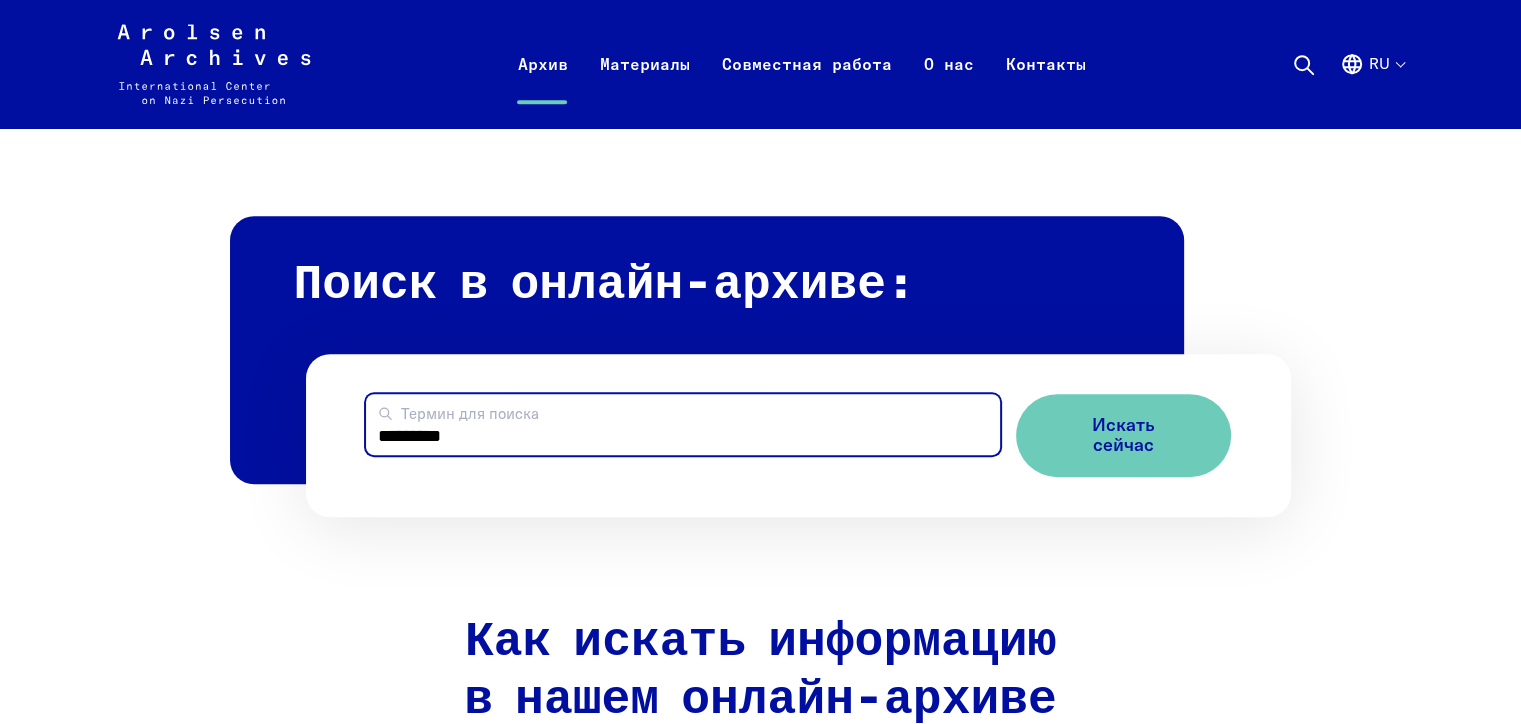 drag, startPoint x: 496, startPoint y: 471, endPoint x: 247, endPoint y: 472, distance: 249.00201 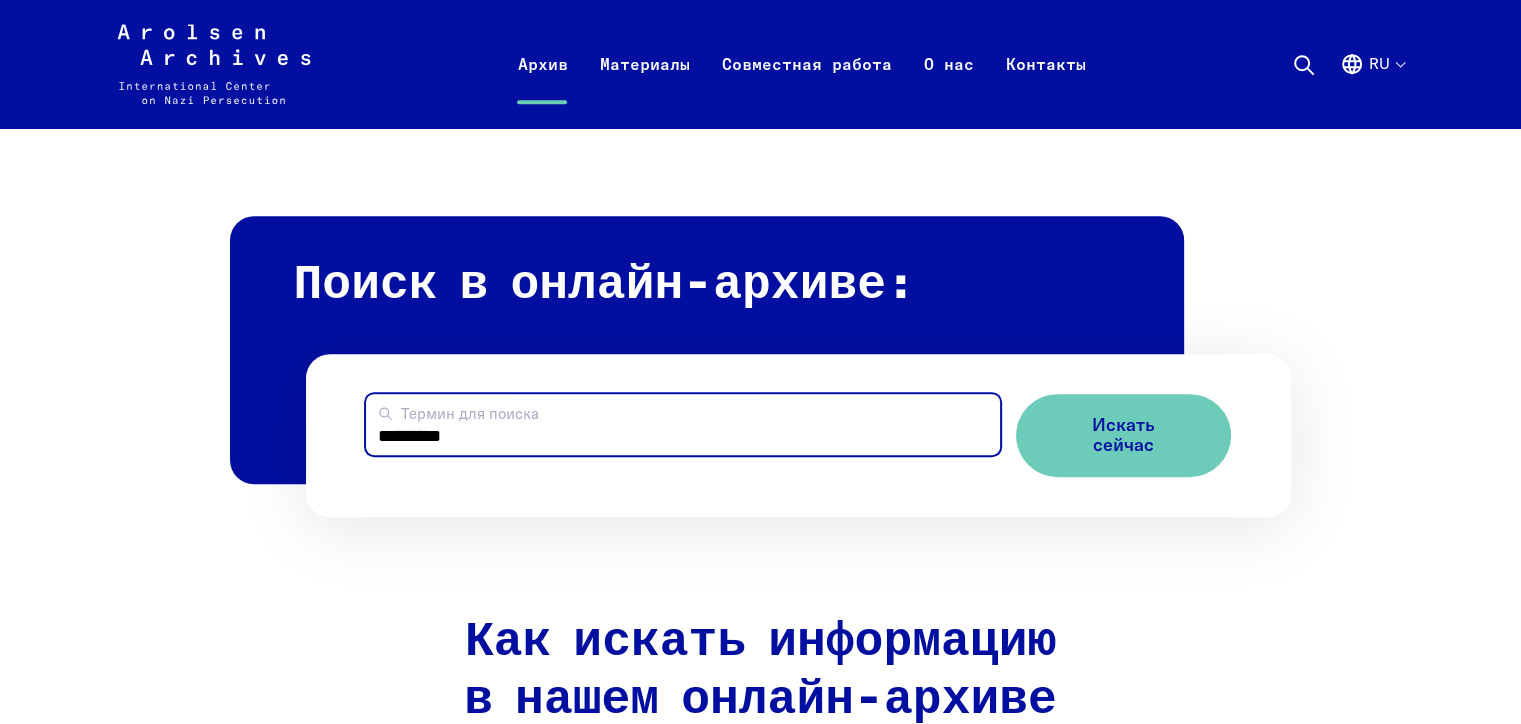 click on "Искать сейчас" at bounding box center (1123, 435) 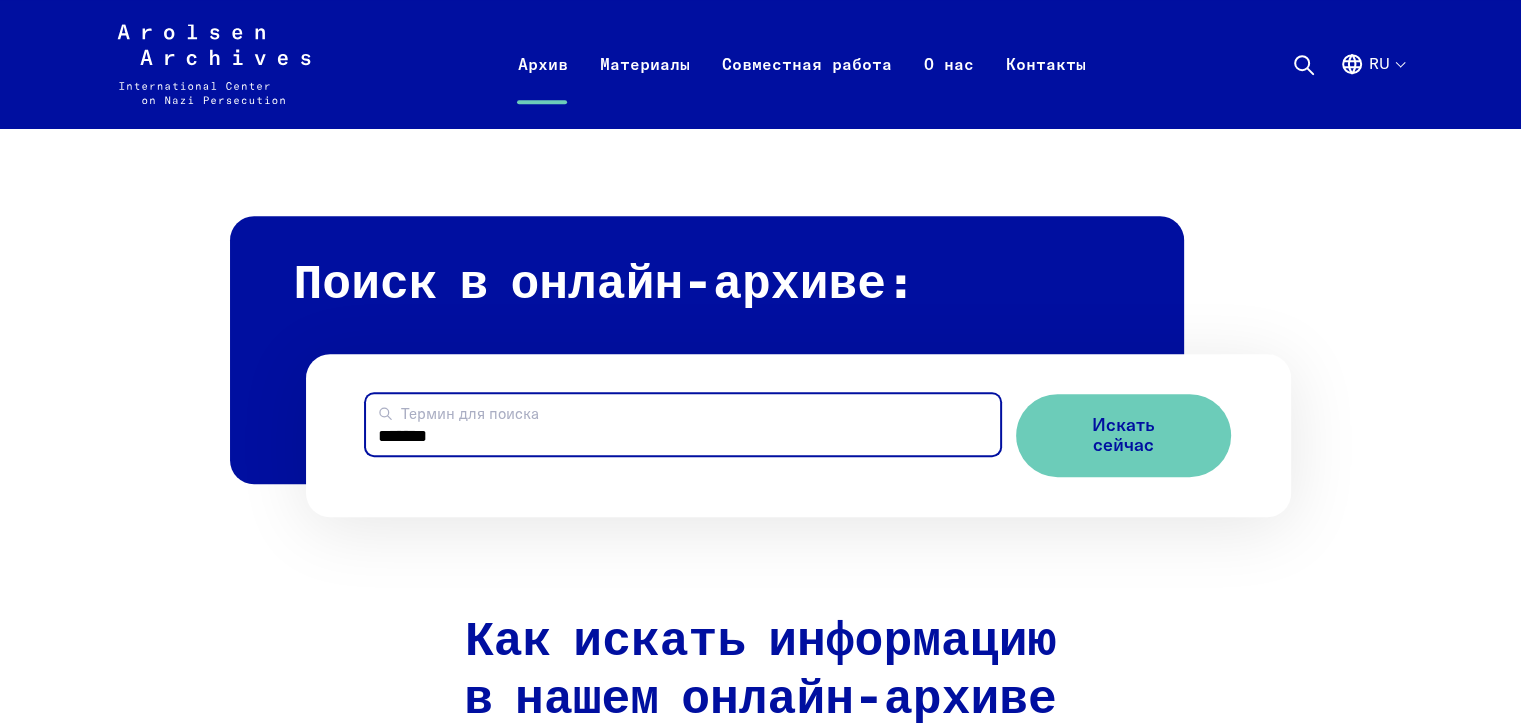 click on "Искать сейчас" at bounding box center (1123, 435) 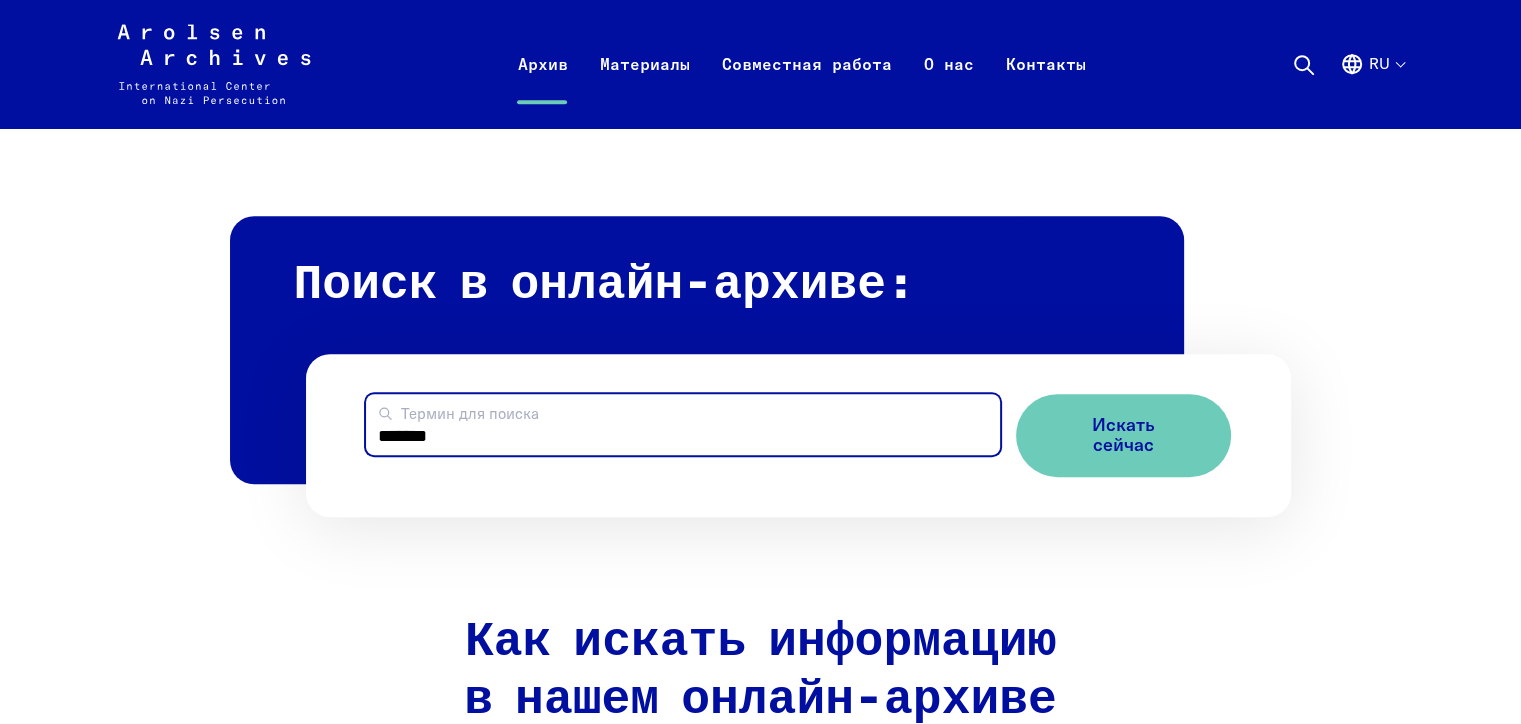 drag, startPoint x: 438, startPoint y: 470, endPoint x: 274, endPoint y: 426, distance: 169.79988 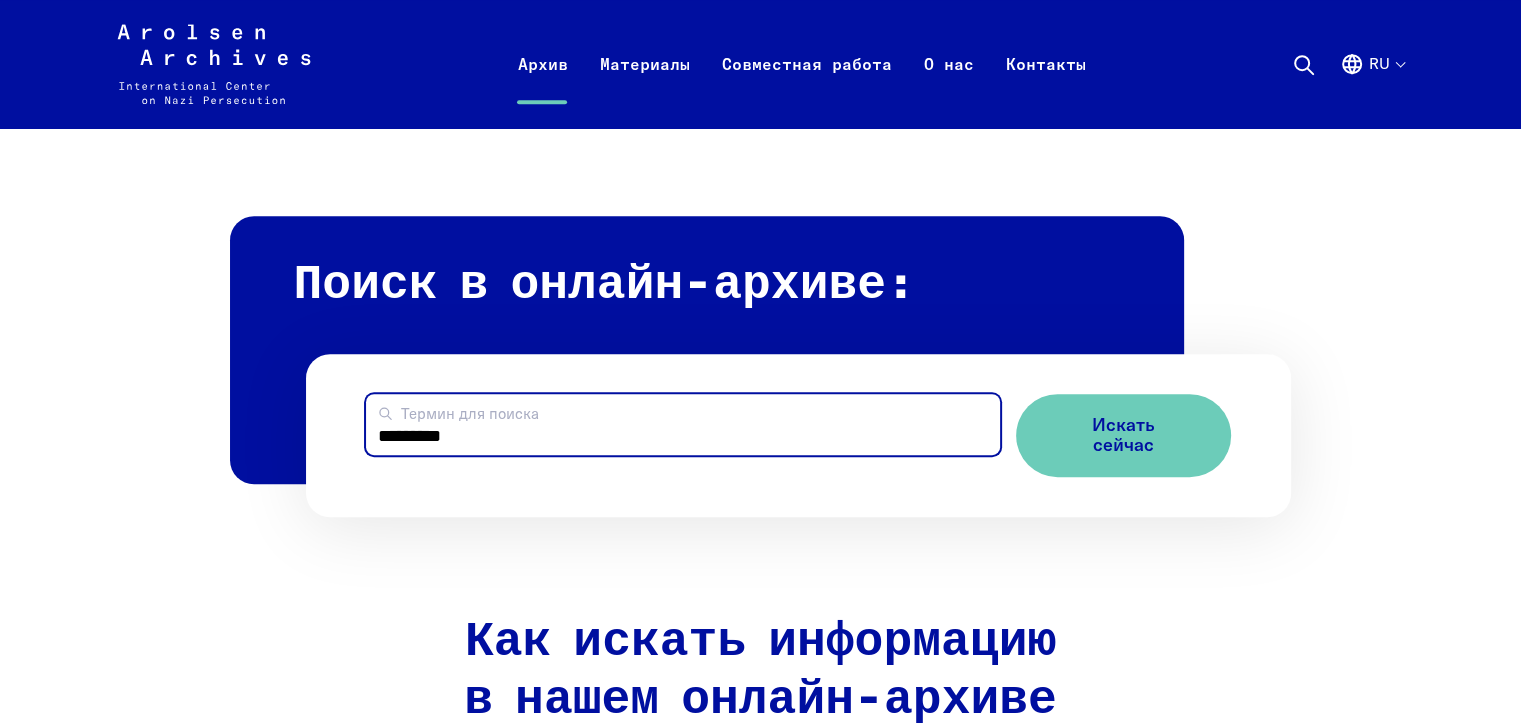 click on "Искать сейчас" at bounding box center [1123, 435] 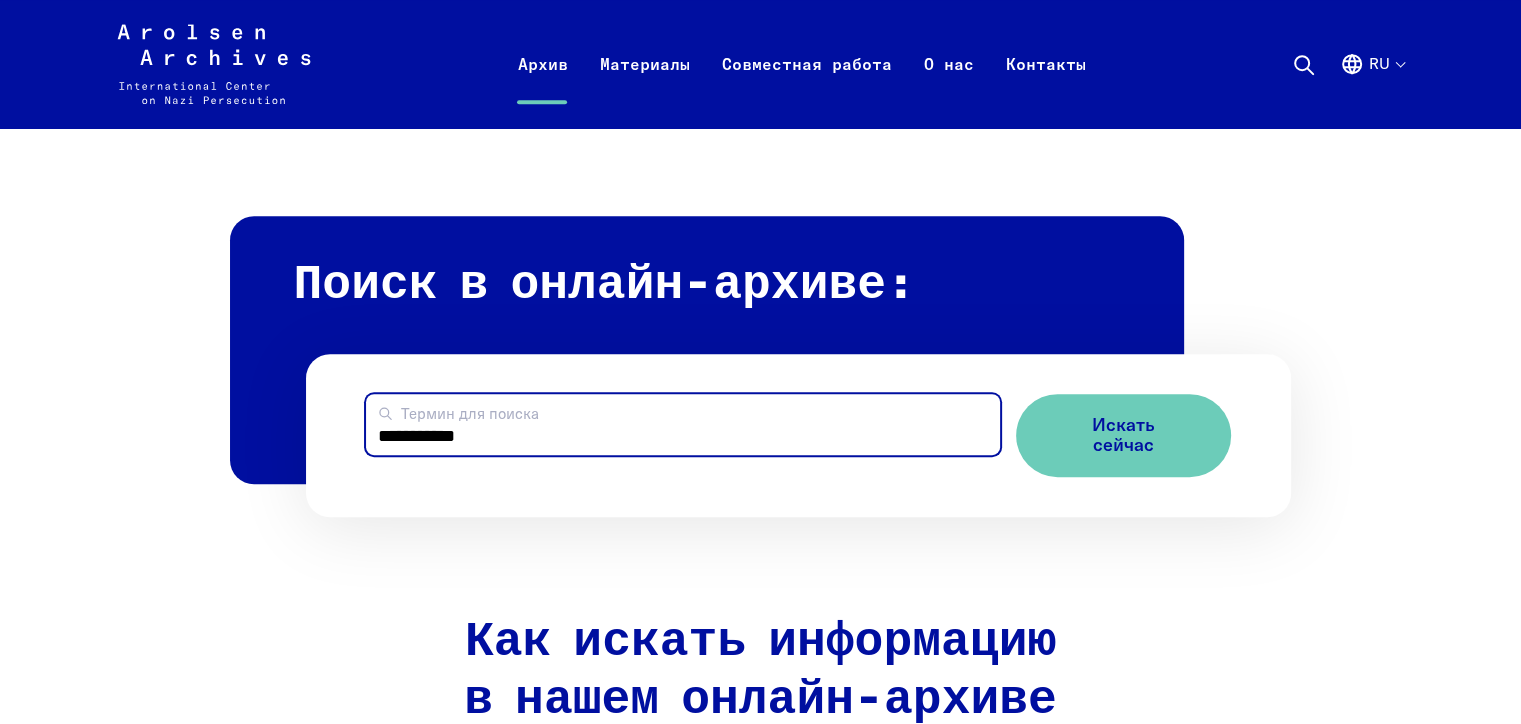 click on "Искать сейчас" at bounding box center (1123, 435) 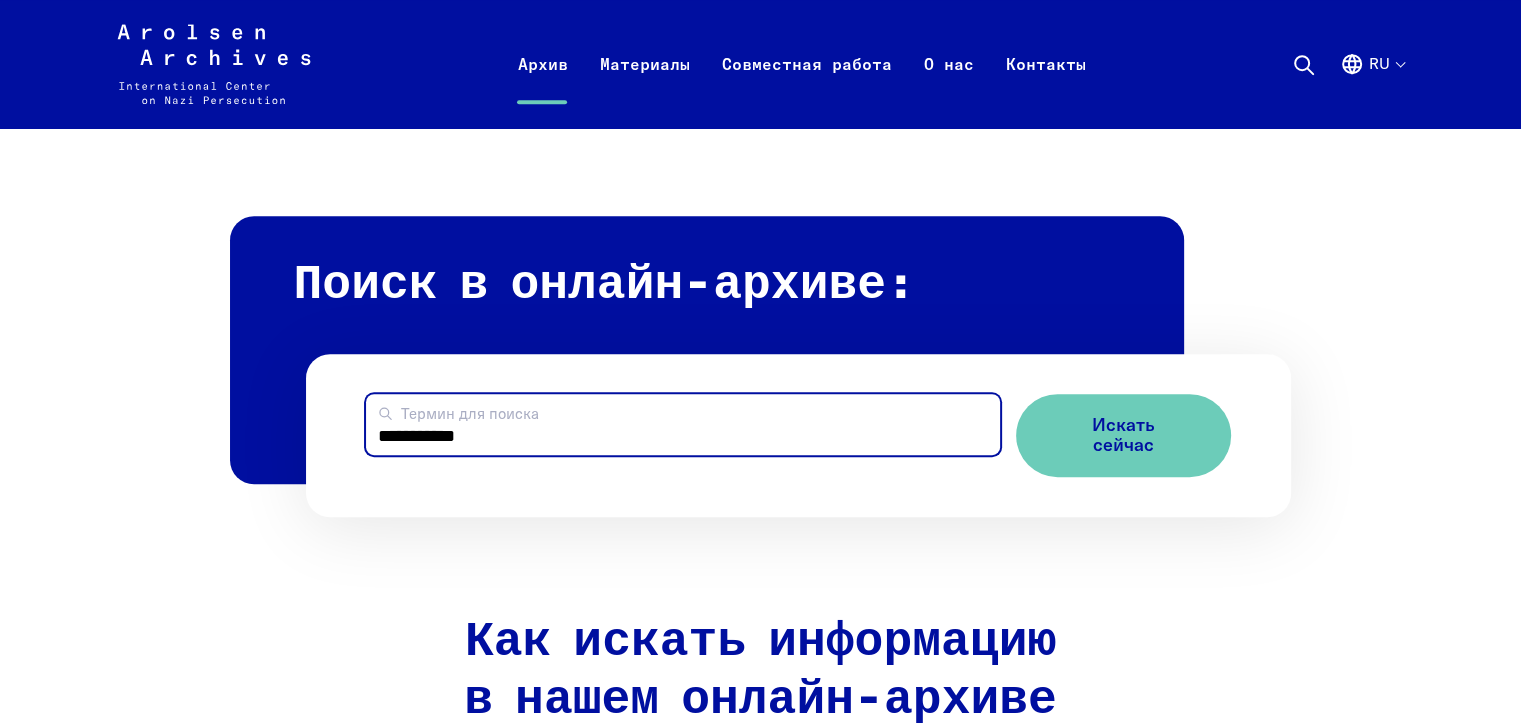 drag, startPoint x: 588, startPoint y: 472, endPoint x: 245, endPoint y: 473, distance: 343.00146 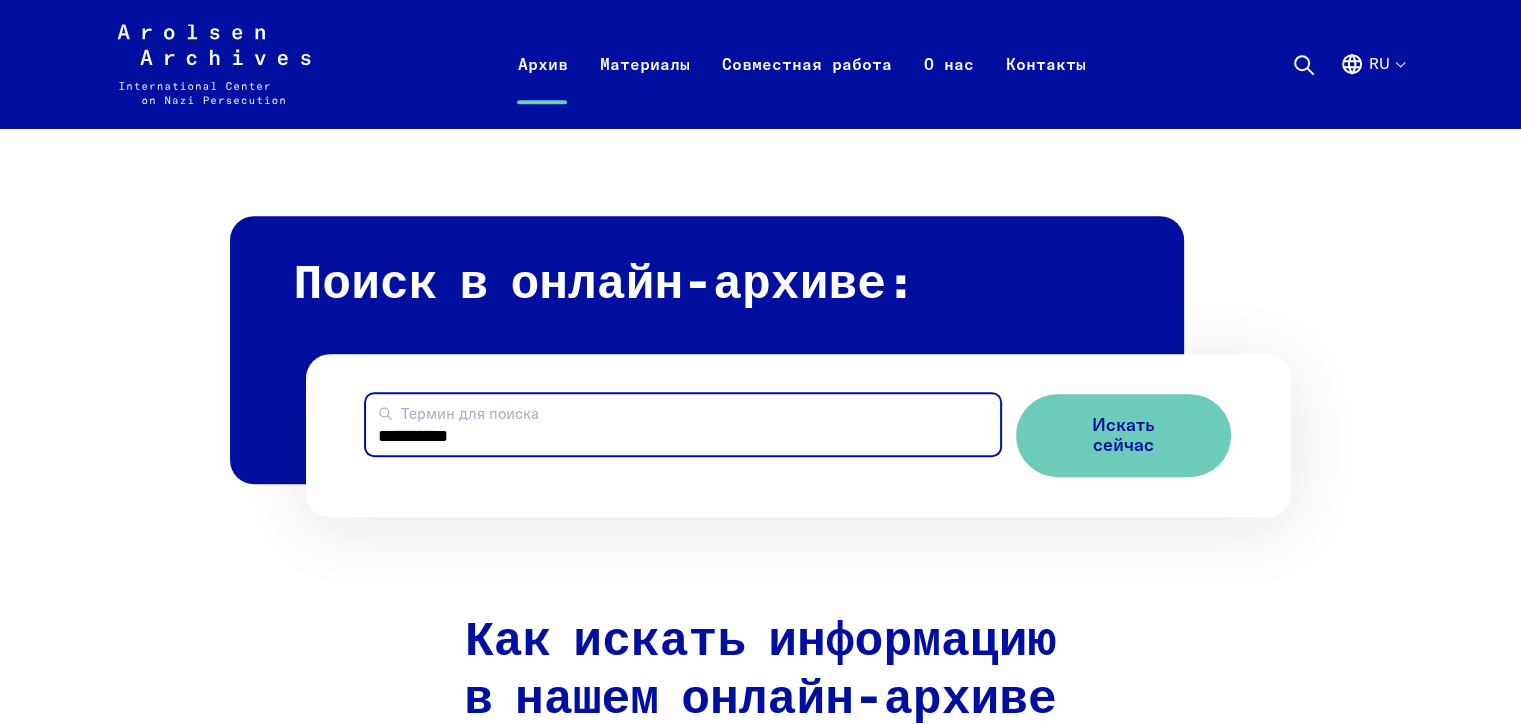 type on "**********" 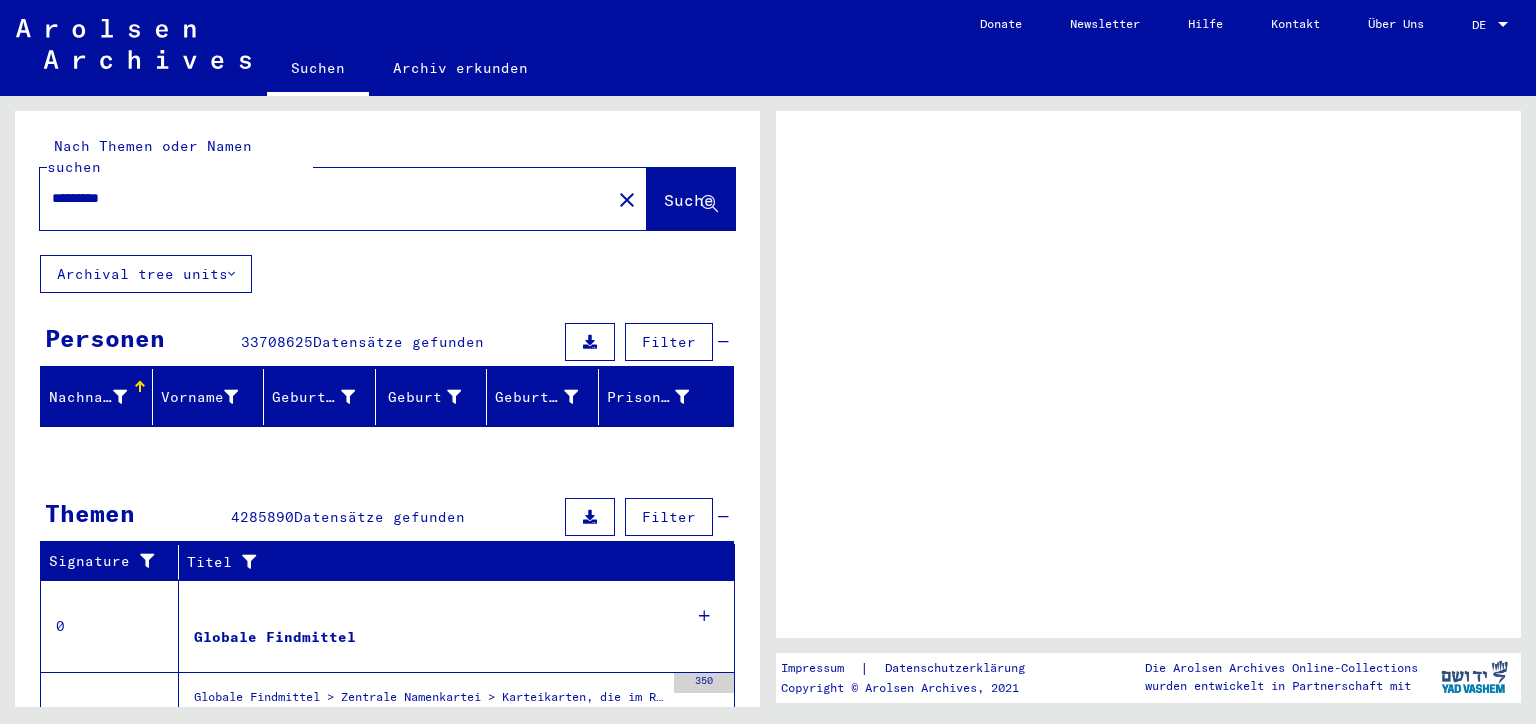 scroll, scrollTop: 0, scrollLeft: 0, axis: both 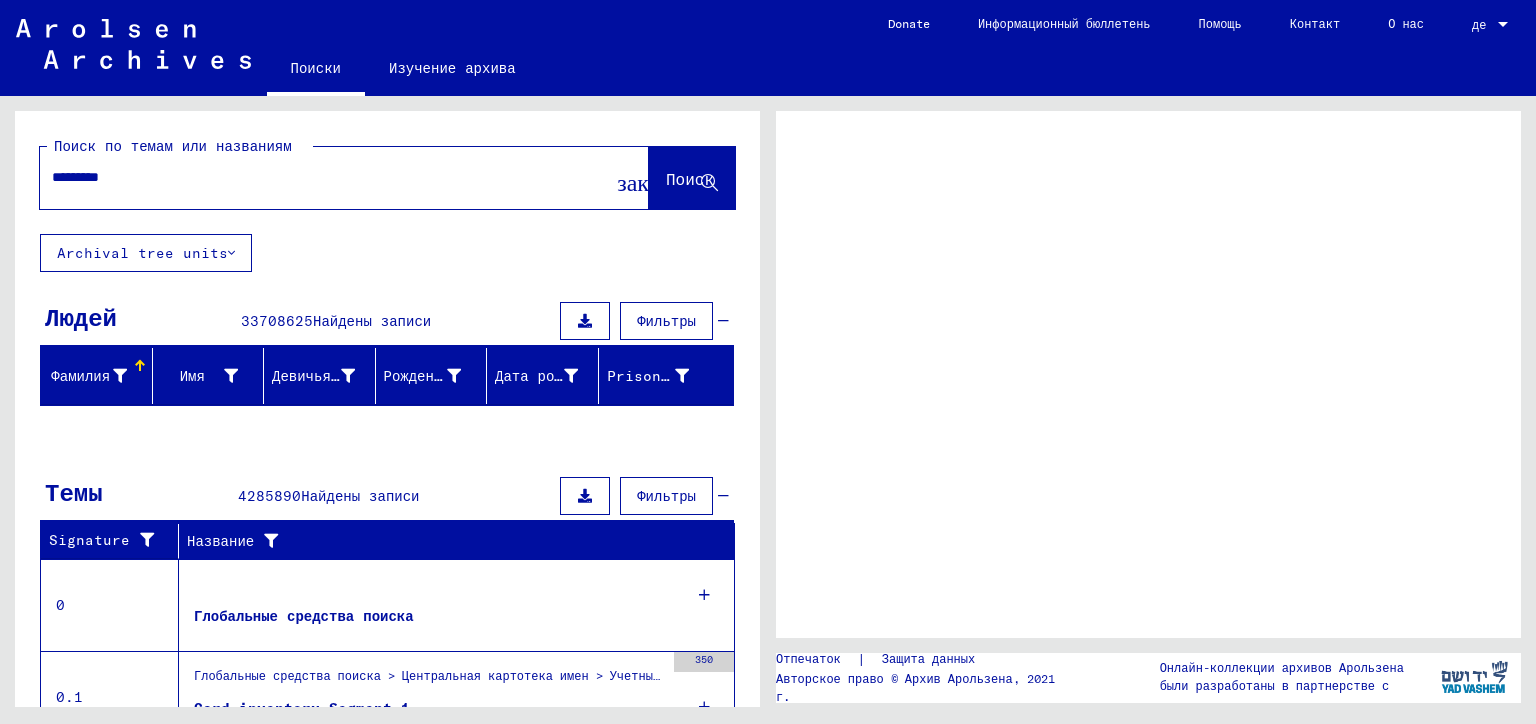 click on "Поиск" 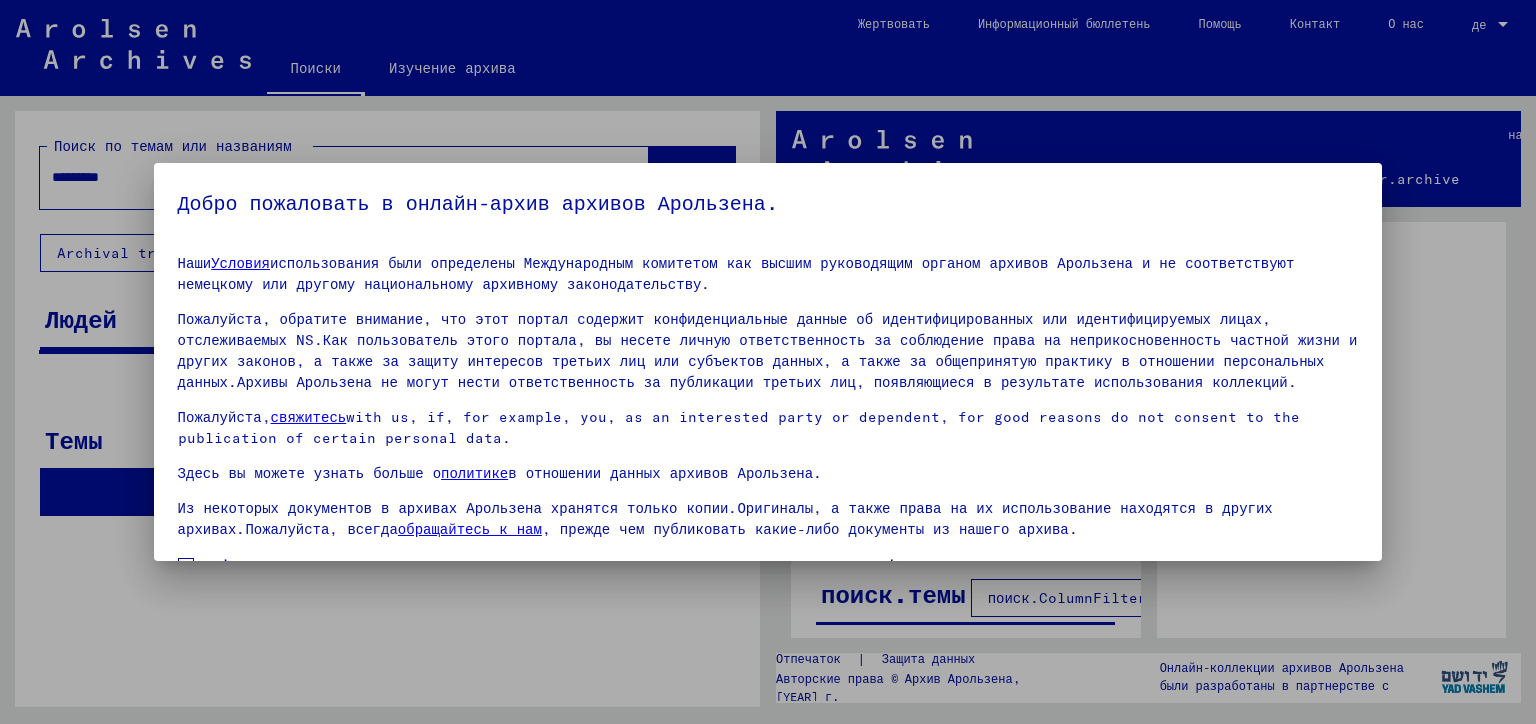 scroll, scrollTop: 136, scrollLeft: 0, axis: vertical 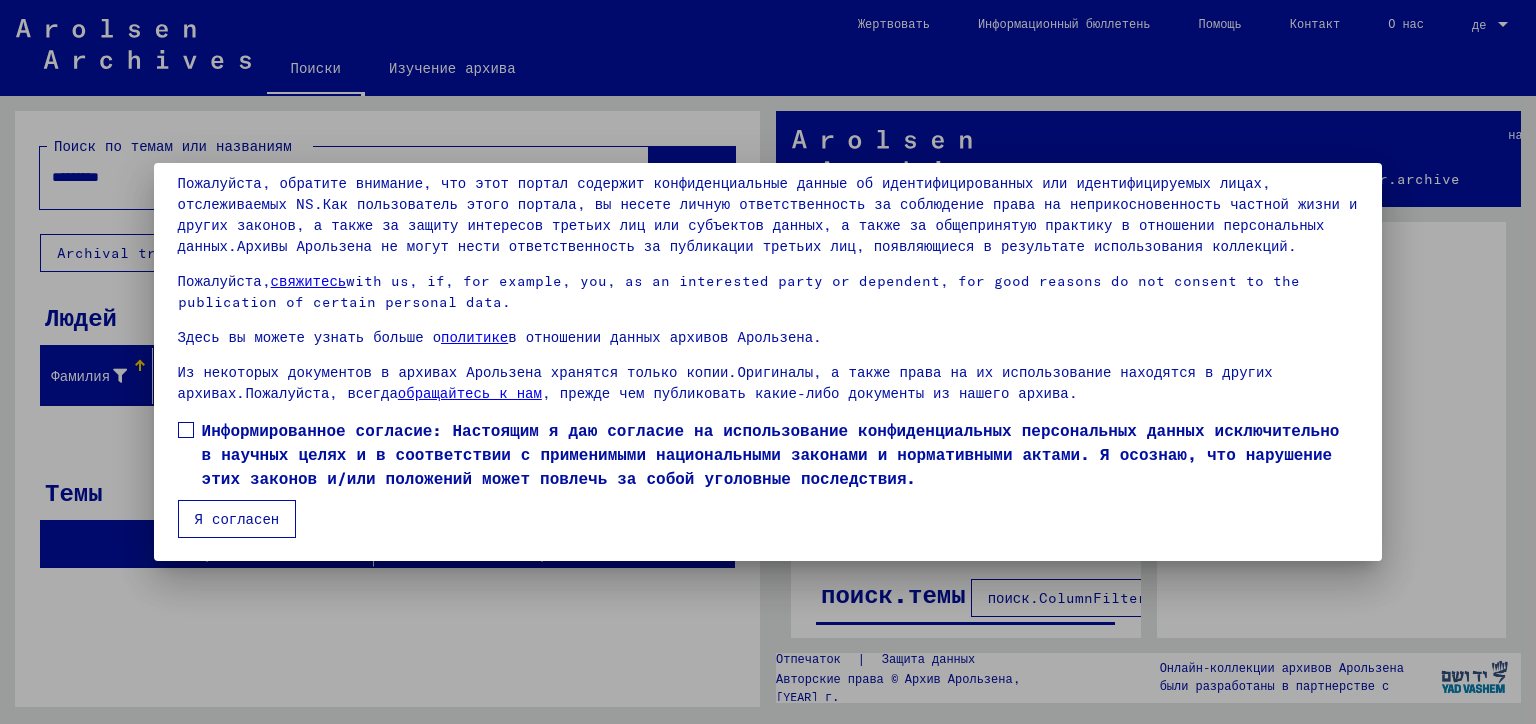 click on "Я согласен" at bounding box center [237, 519] 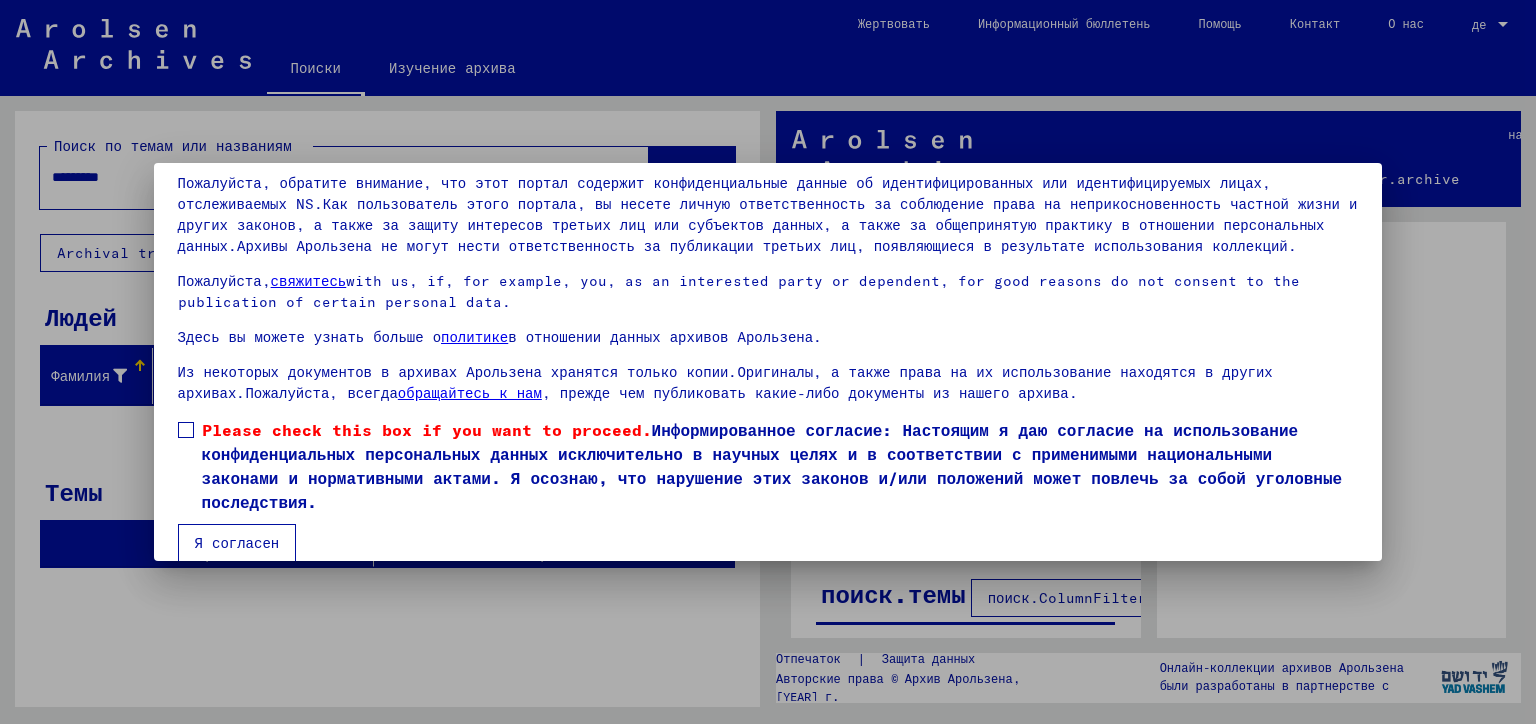 click at bounding box center [186, 430] 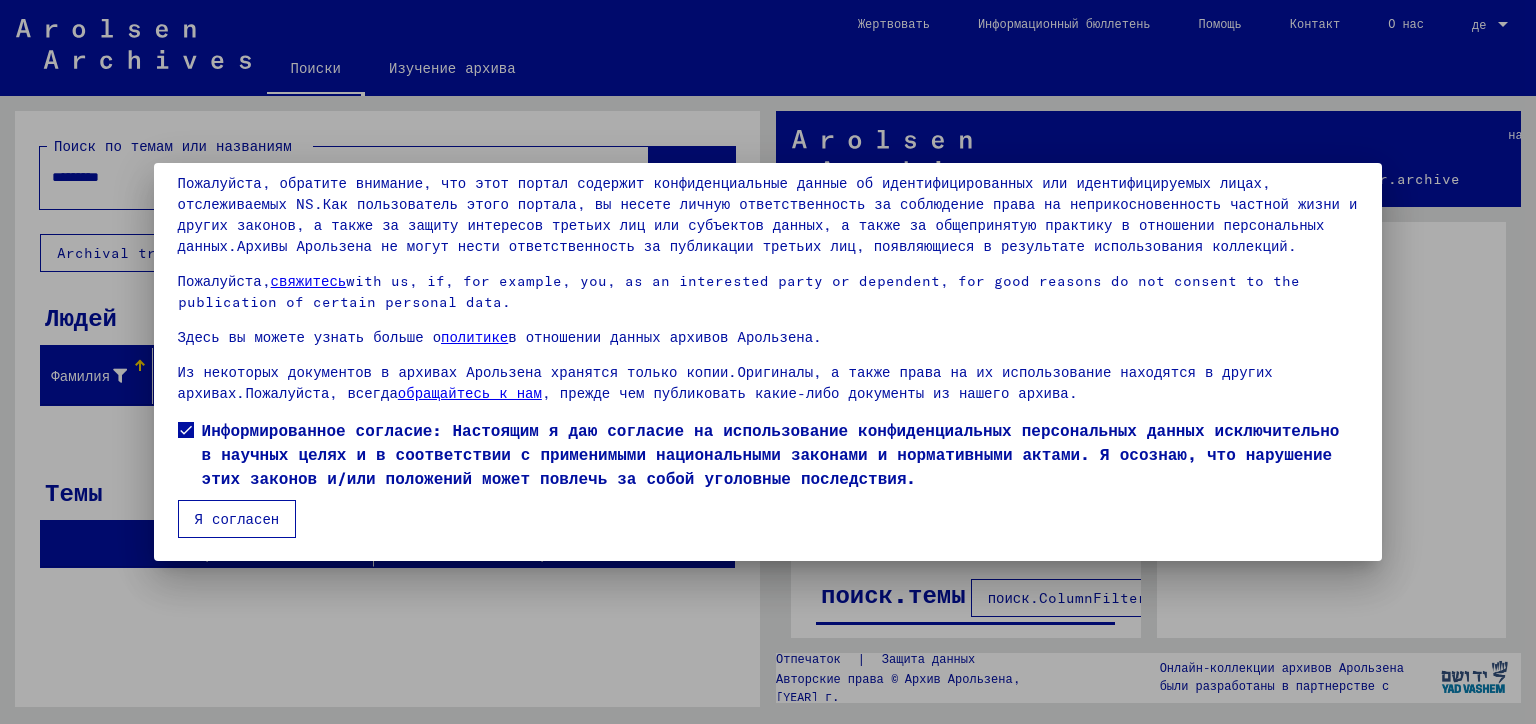 click on "Я согласен" at bounding box center [237, 519] 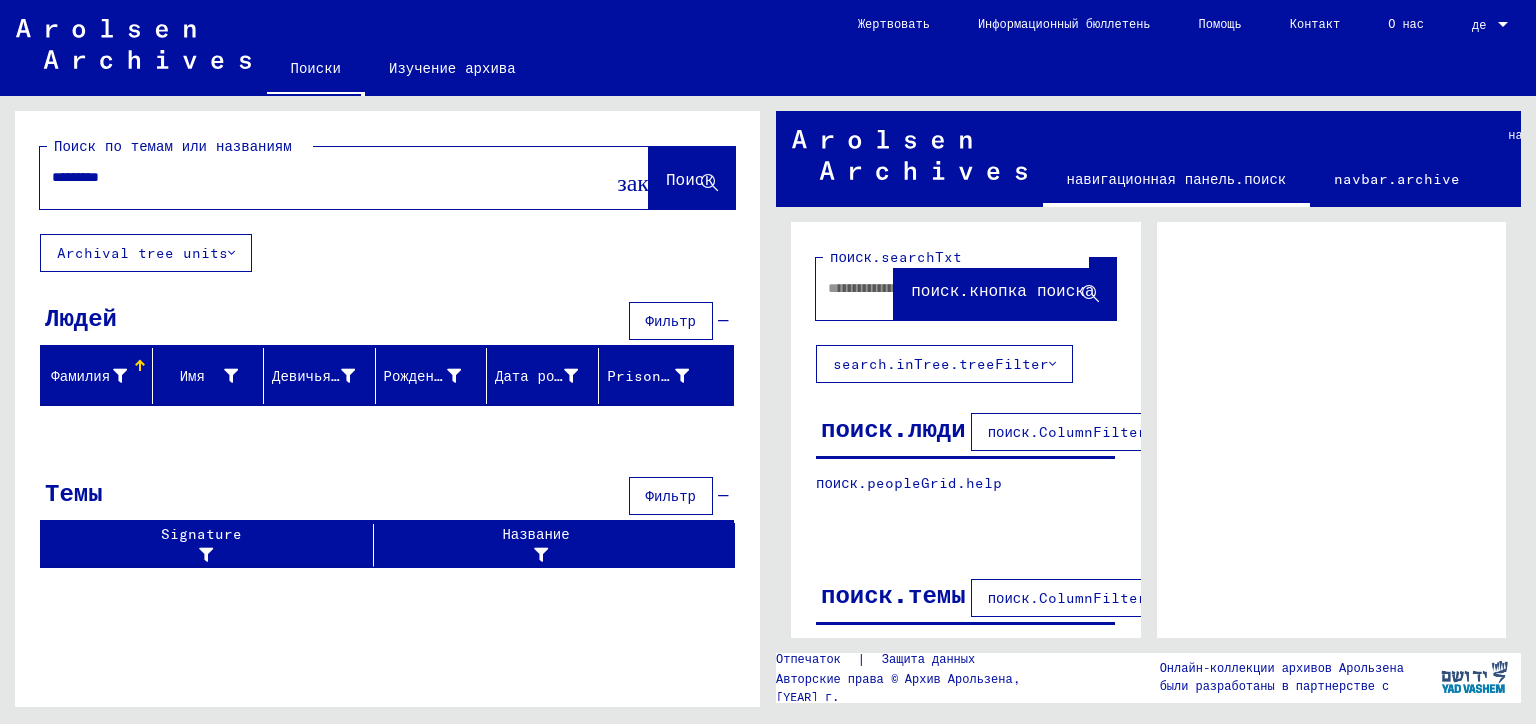 drag, startPoint x: 184, startPoint y: 185, endPoint x: 0, endPoint y: 185, distance: 184 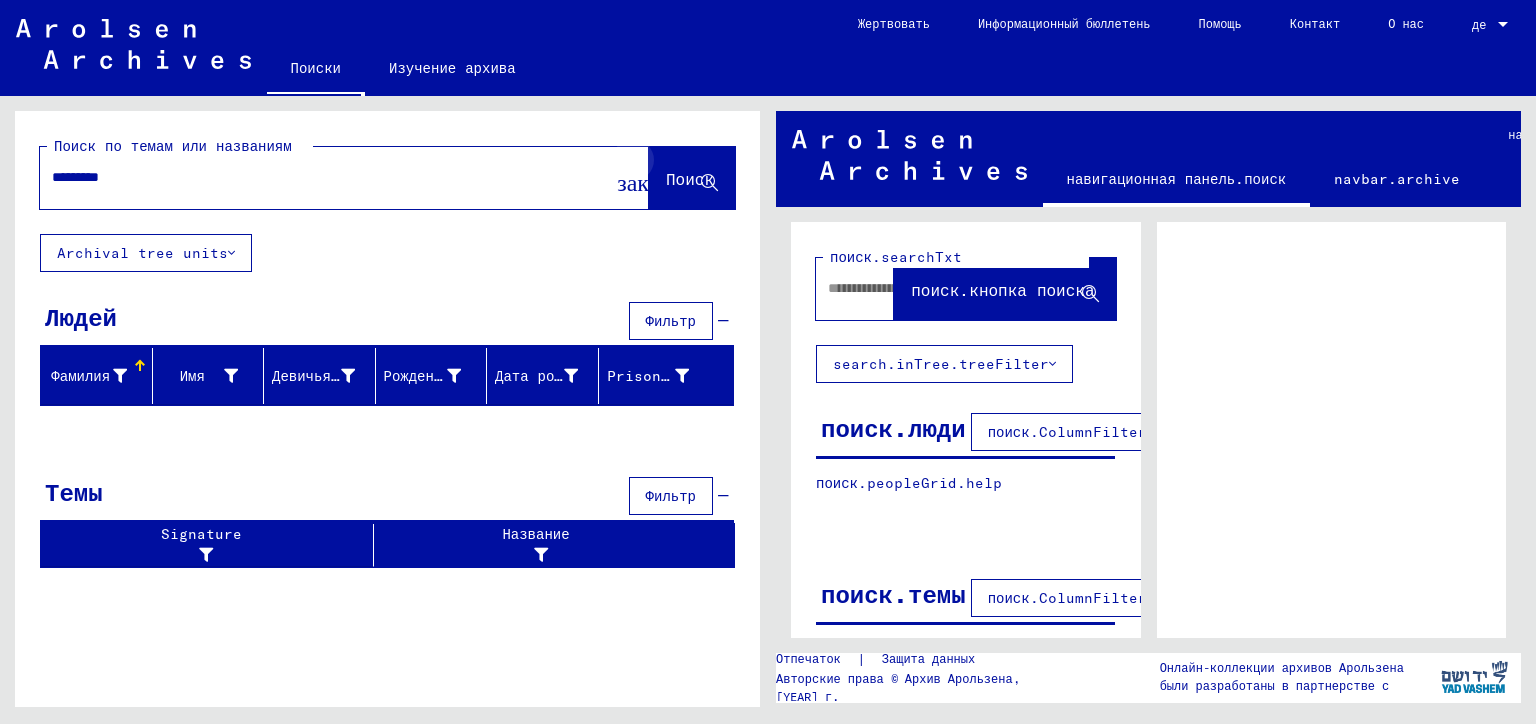 click 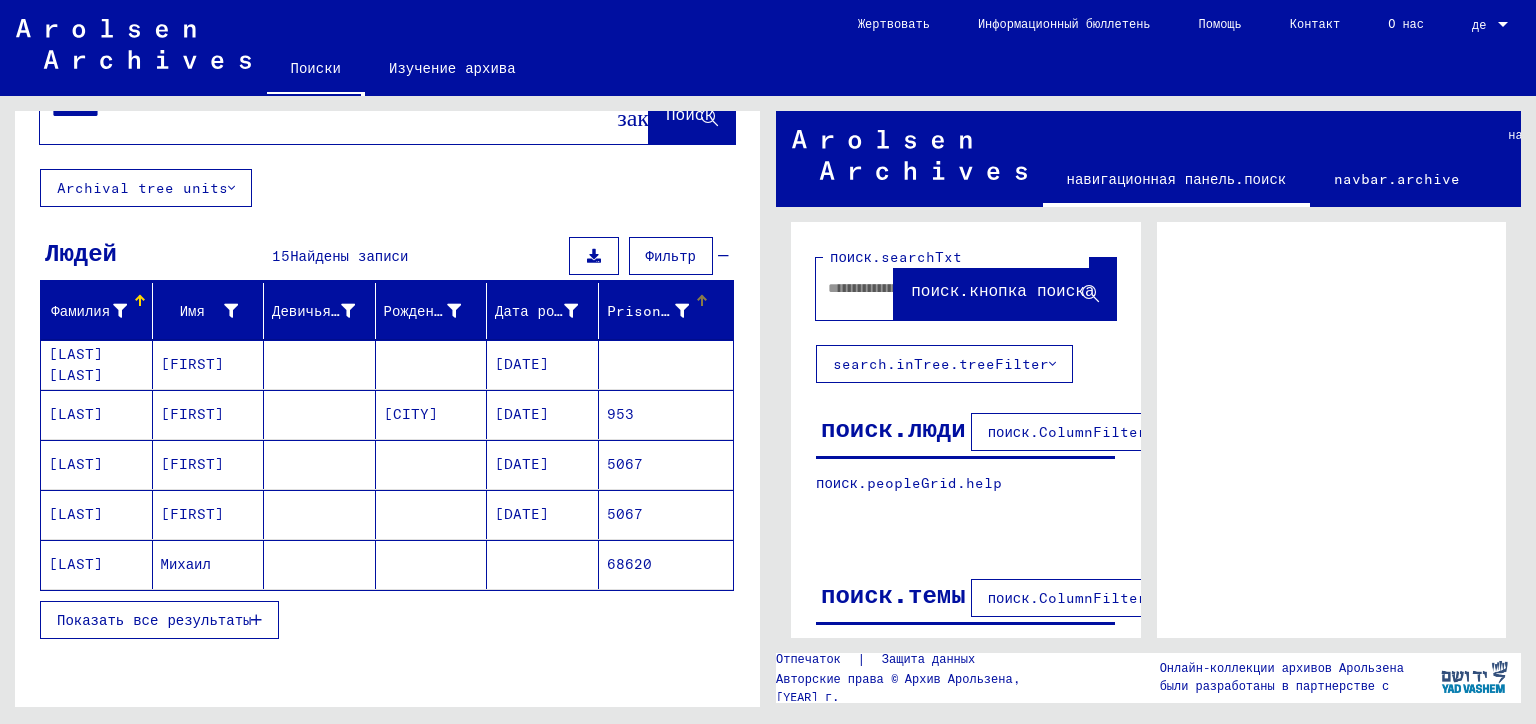 scroll, scrollTop: 100, scrollLeft: 0, axis: vertical 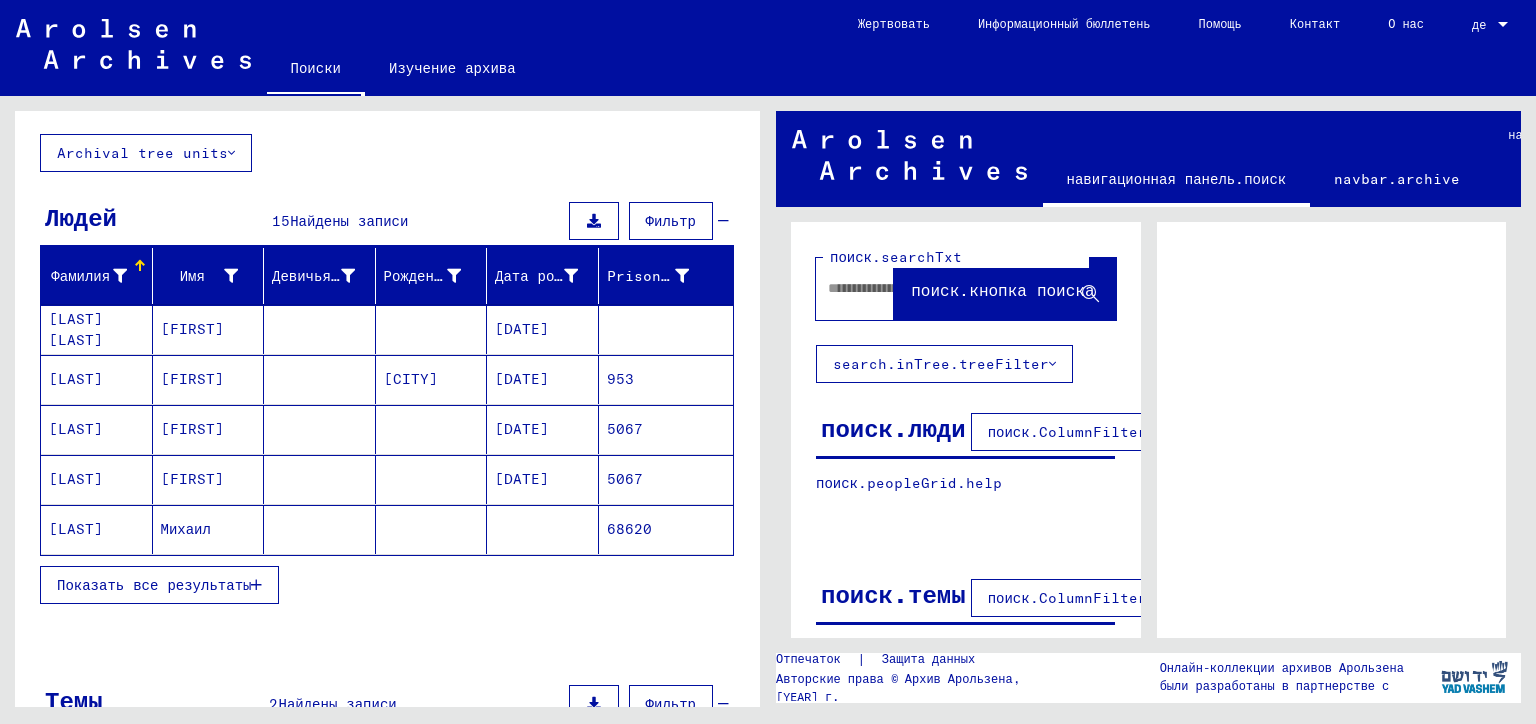 click on "[LAST] [LAST]" at bounding box center (97, 379) 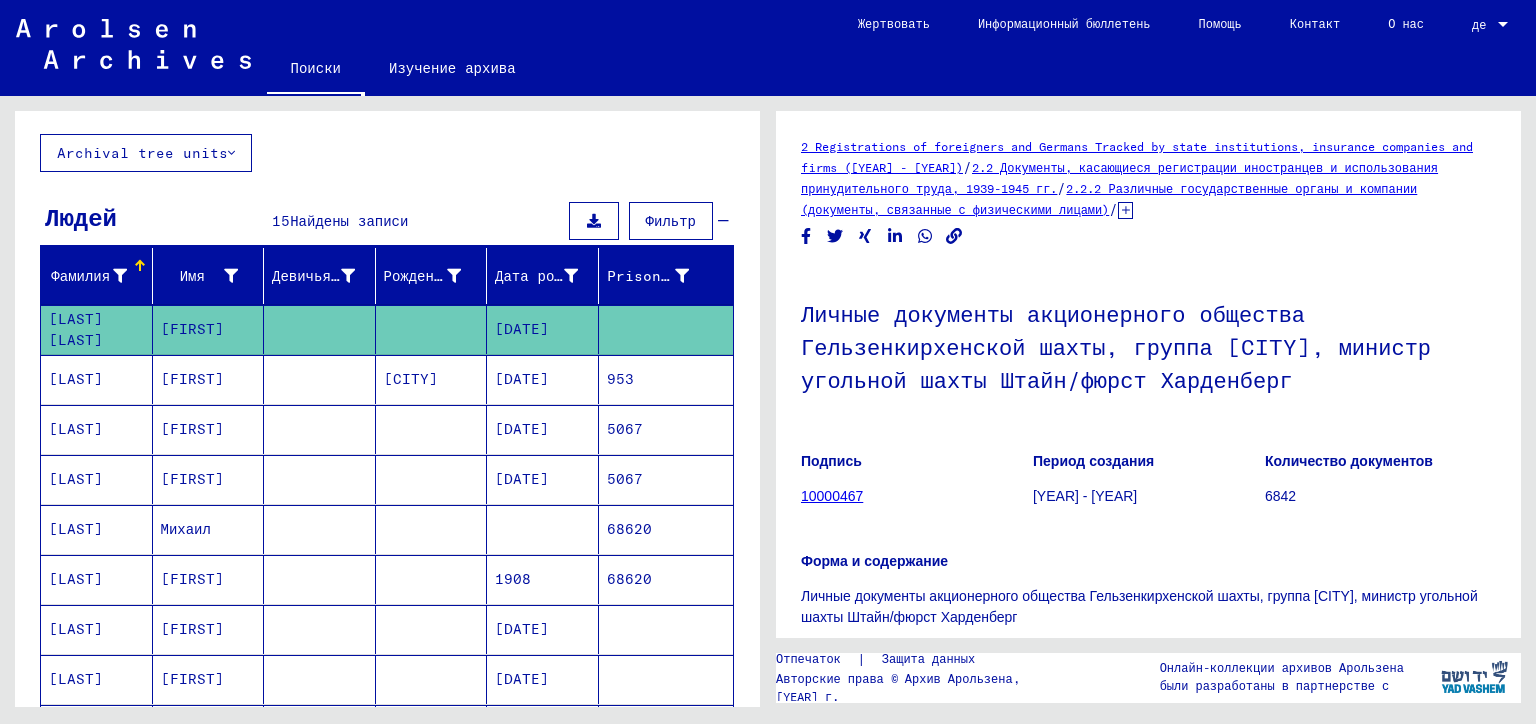 scroll, scrollTop: 0, scrollLeft: 0, axis: both 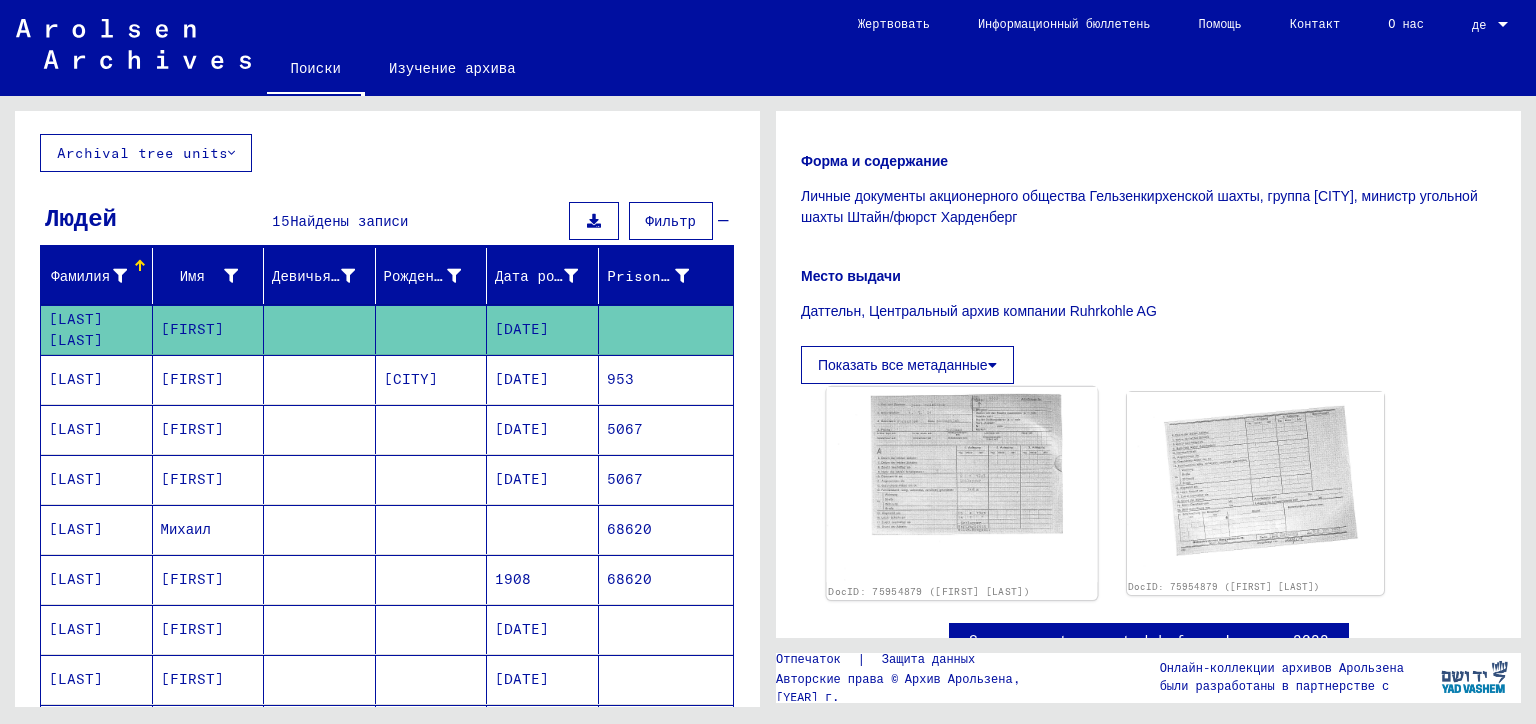 click 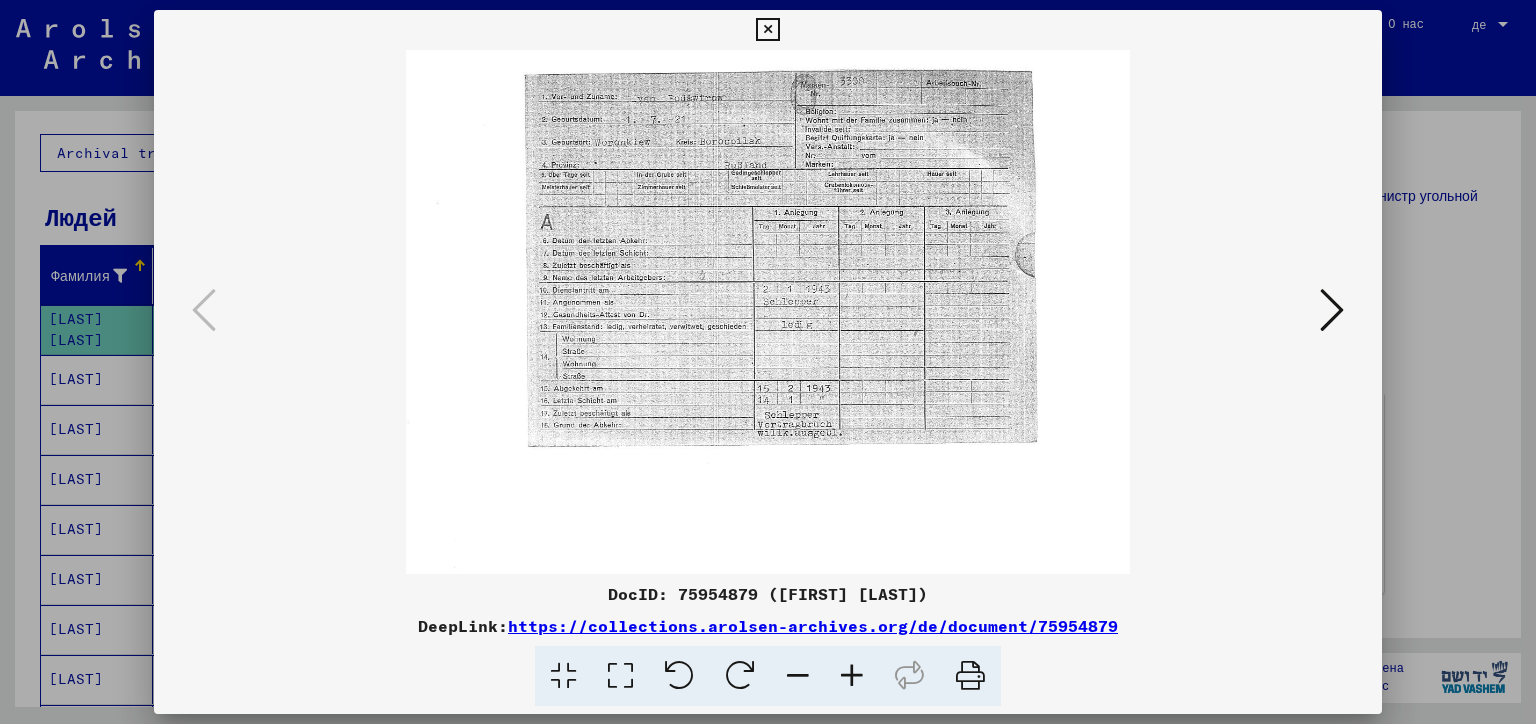 drag, startPoint x: 1422, startPoint y: 189, endPoint x: 1196, endPoint y: 236, distance: 230.83543 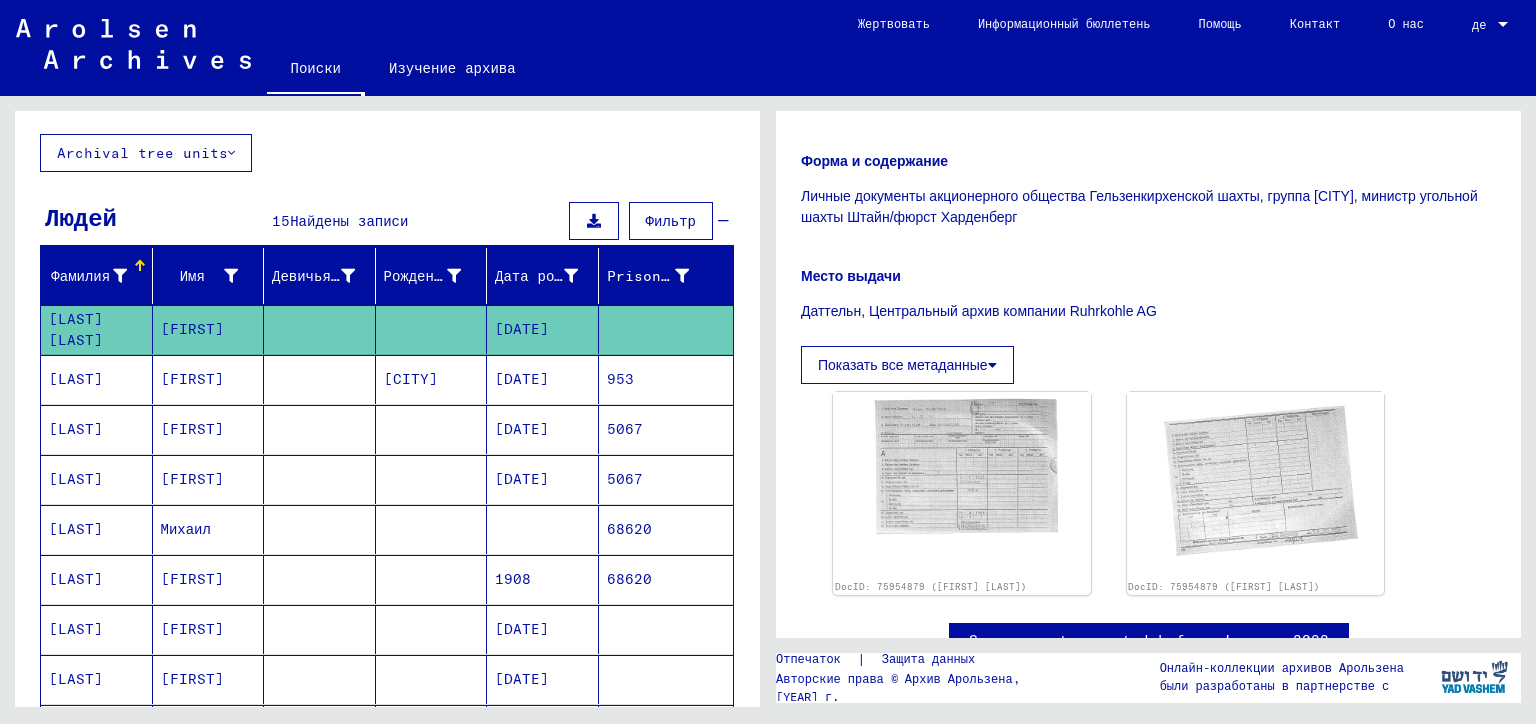 click on "ГРИГОРЬЕВКА" at bounding box center [432, 429] 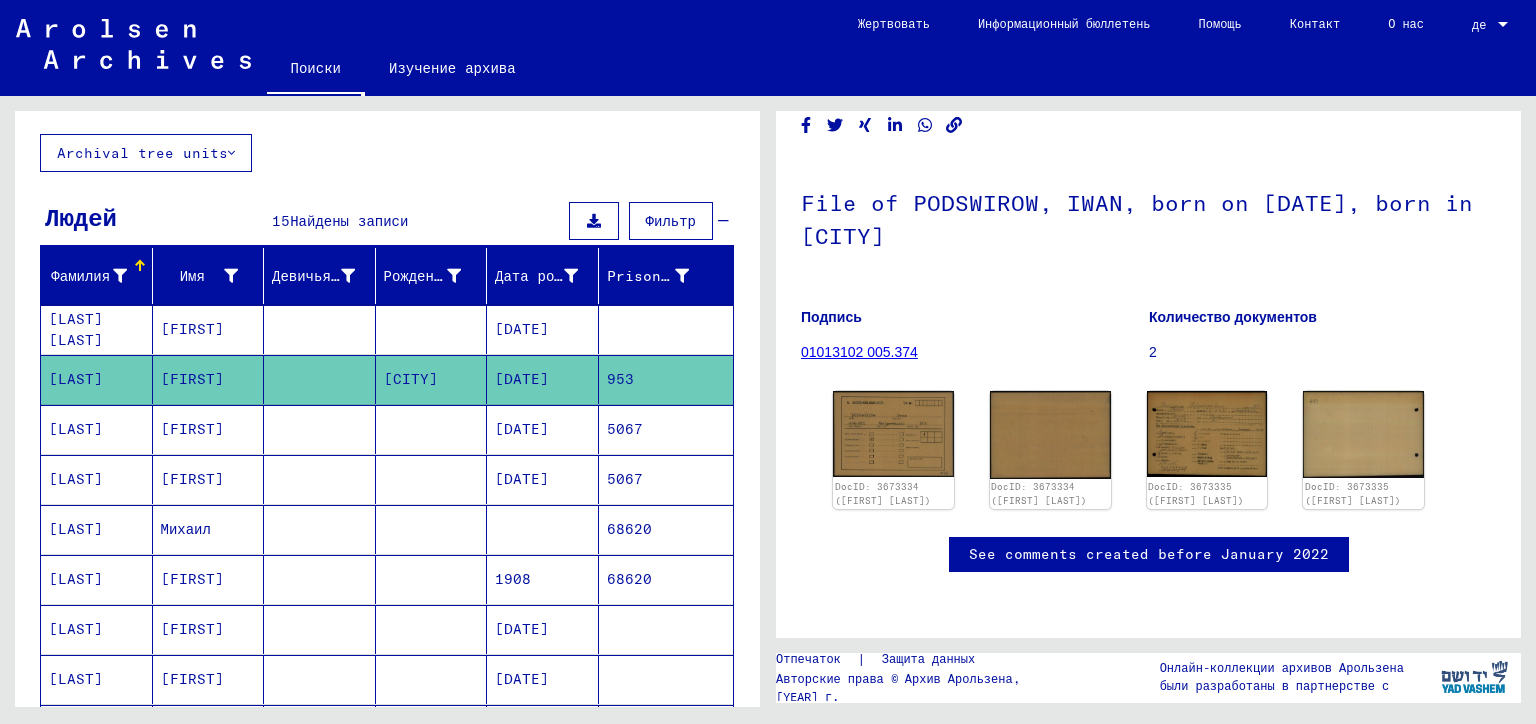 scroll, scrollTop: 0, scrollLeft: 0, axis: both 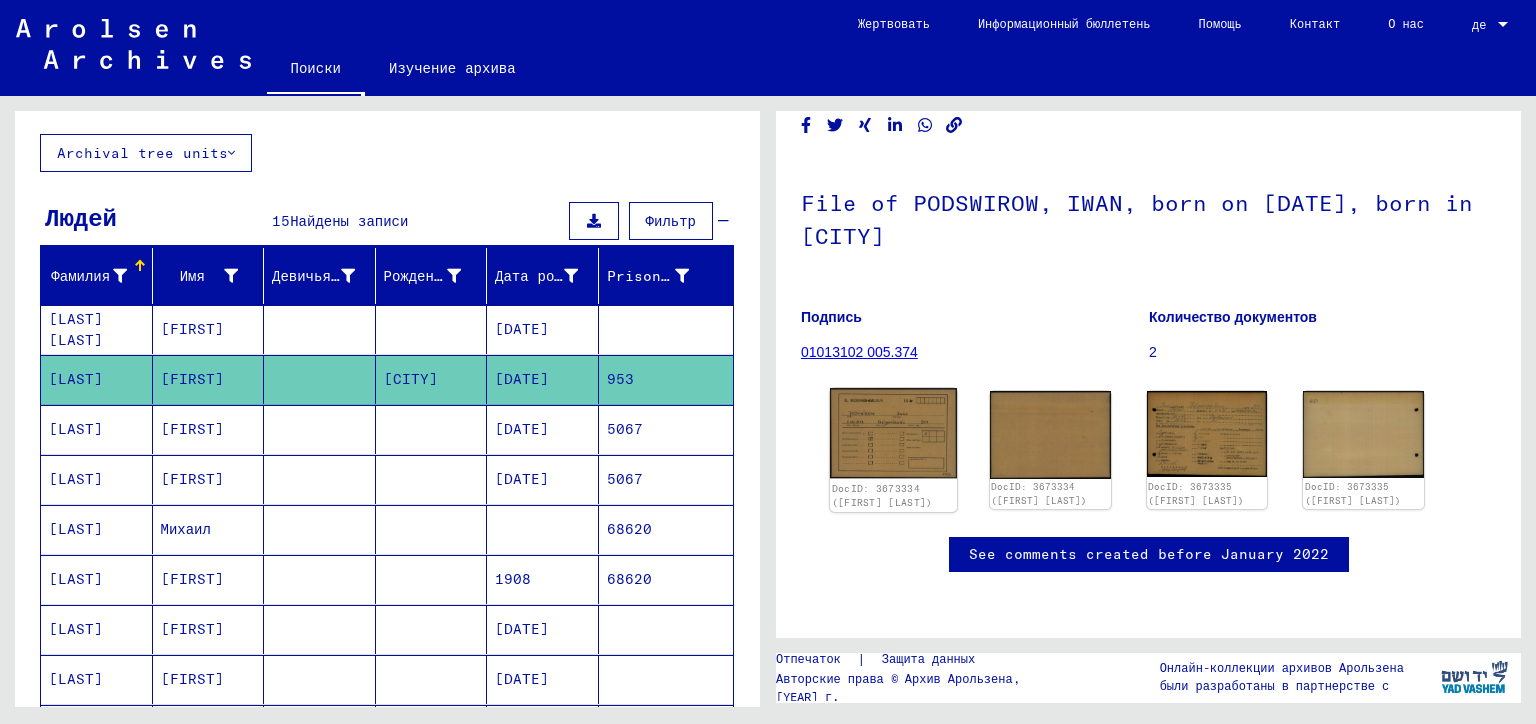 click 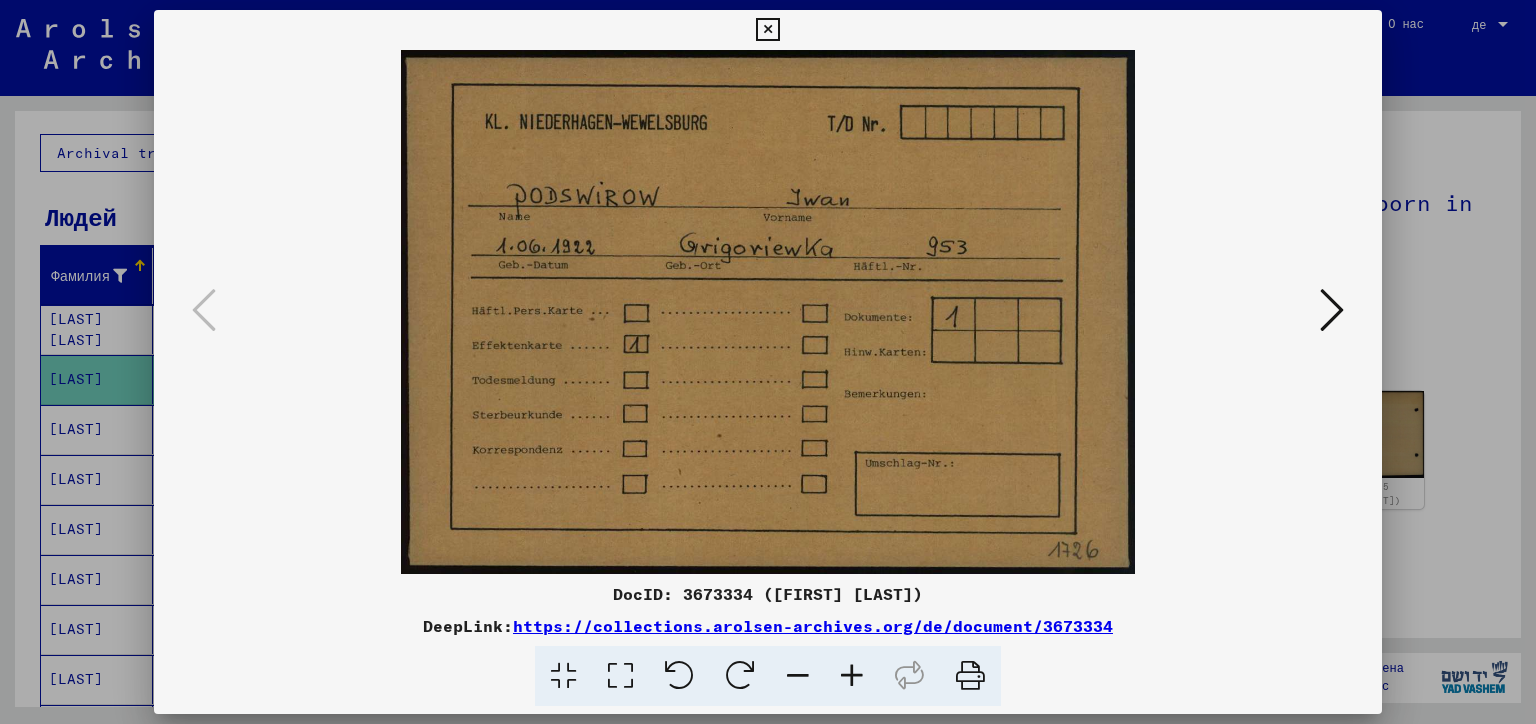 click at bounding box center (1332, 310) 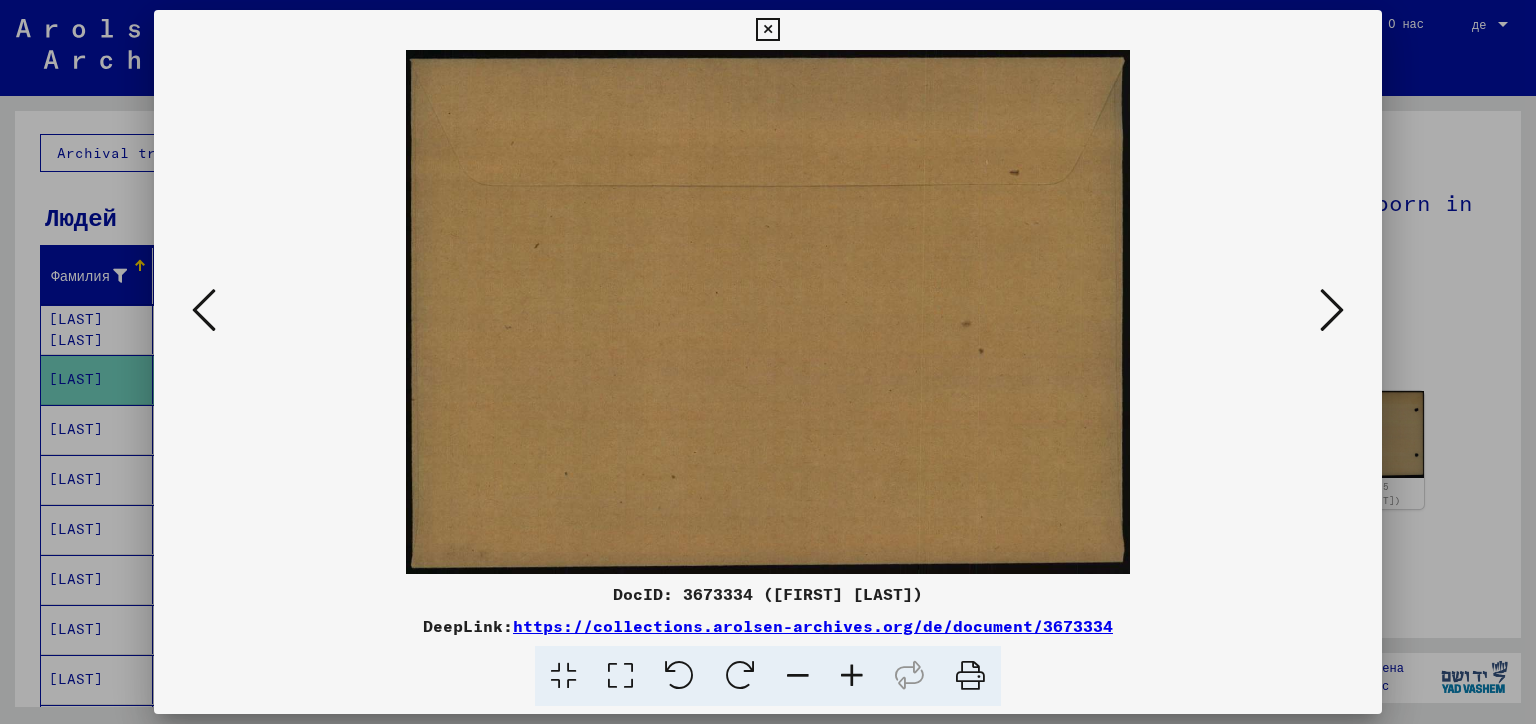 click at bounding box center [1332, 310] 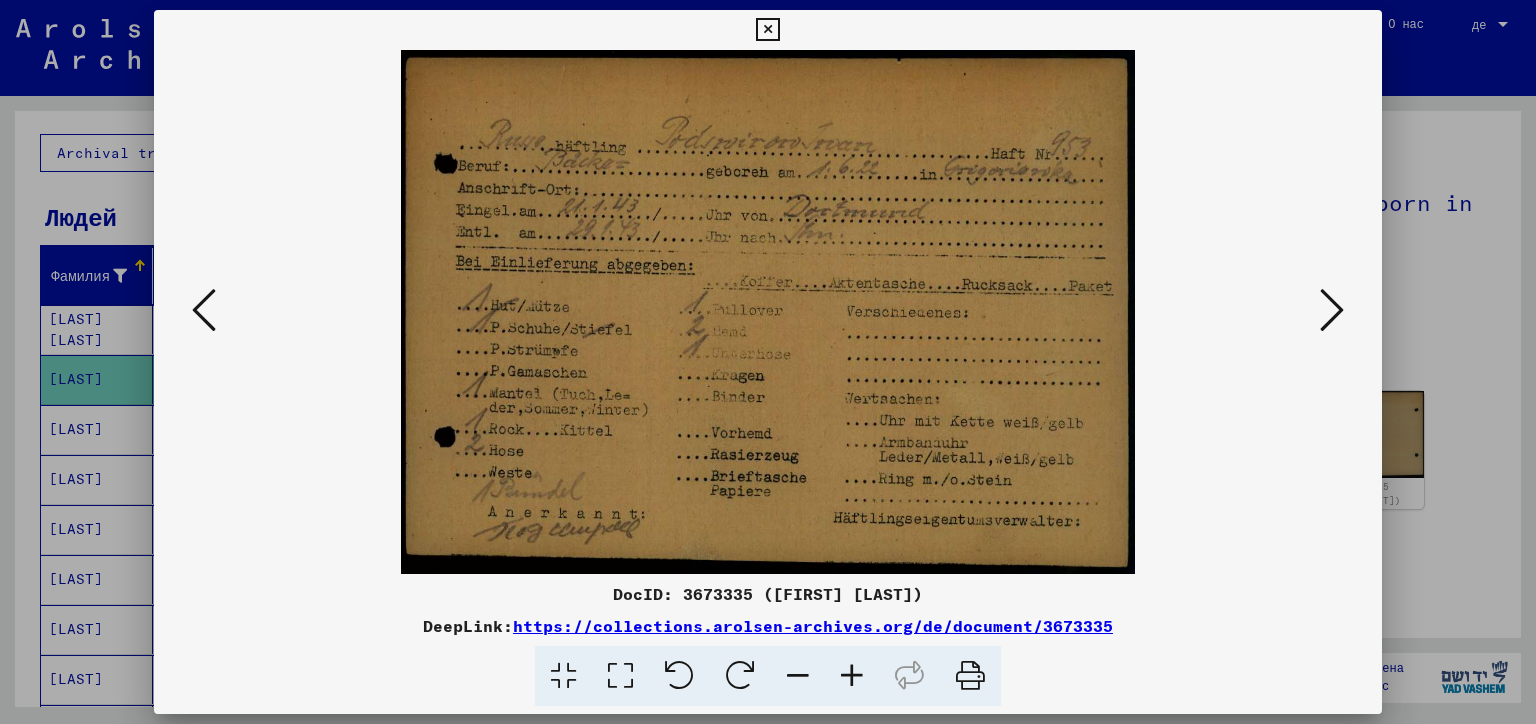 click at bounding box center (1332, 310) 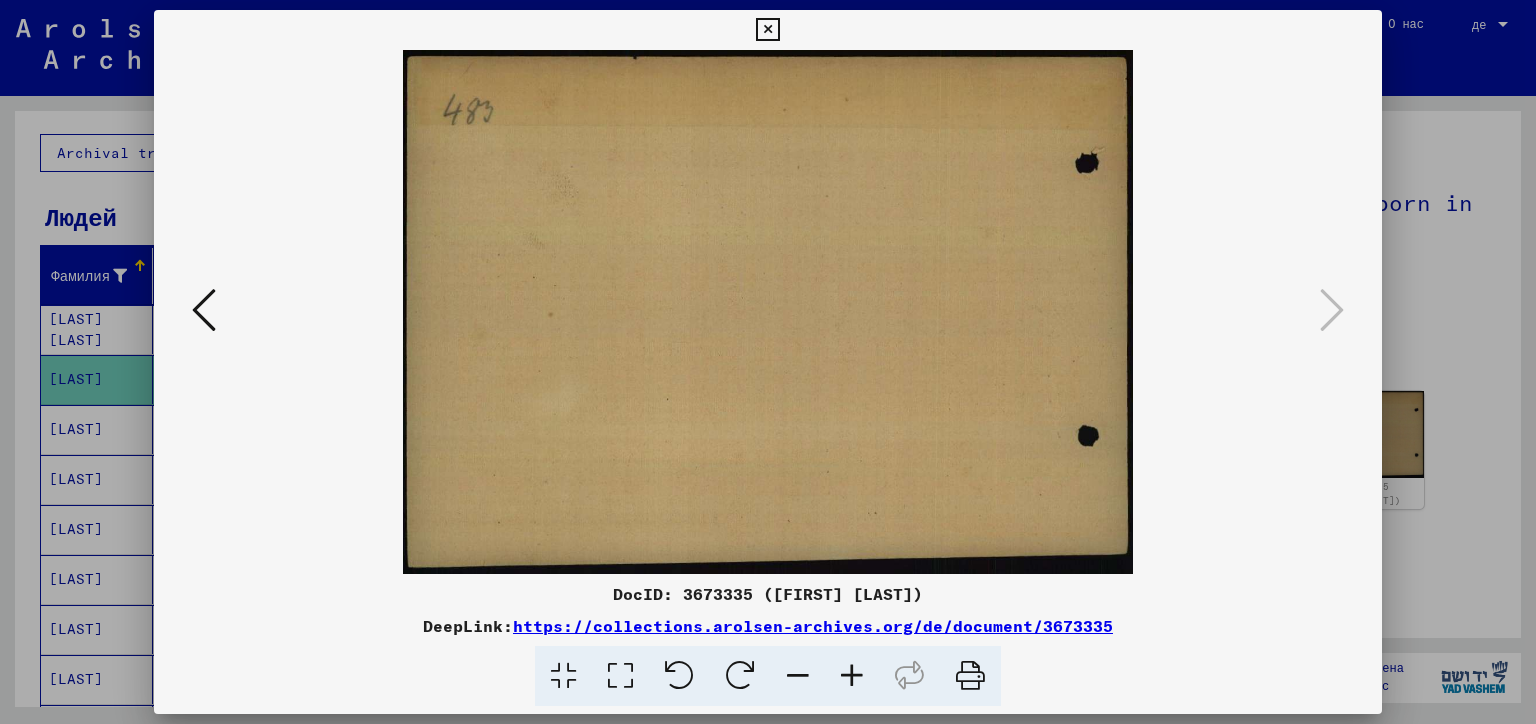 click at bounding box center [768, 362] 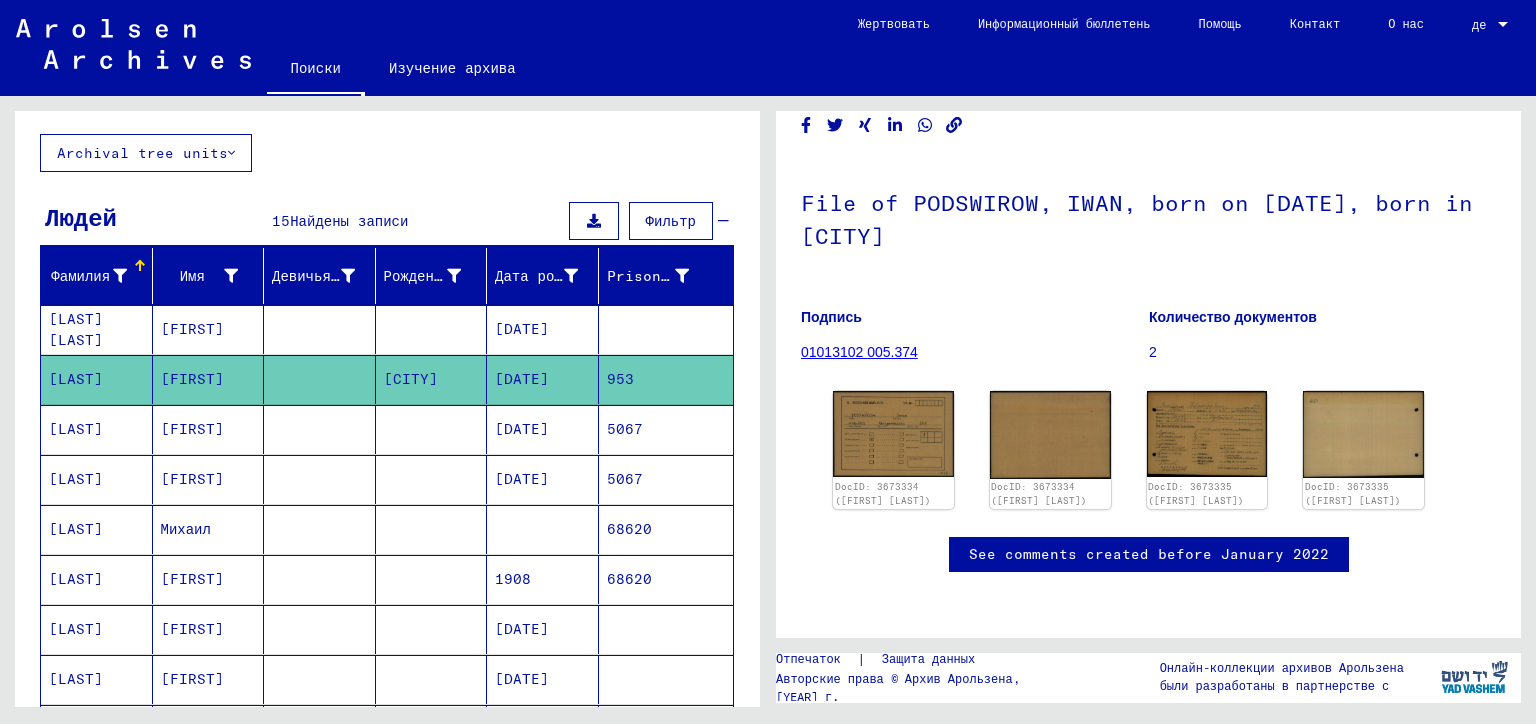 click on "DocID: 3673334 (IWAN PODSWIROW) DocID: 3673334 (IWAN PODSWIROW) DocID: 3673335 (IWAN PODSWIROW) DocID: 3673335 (IWAN PODSWIROW)" 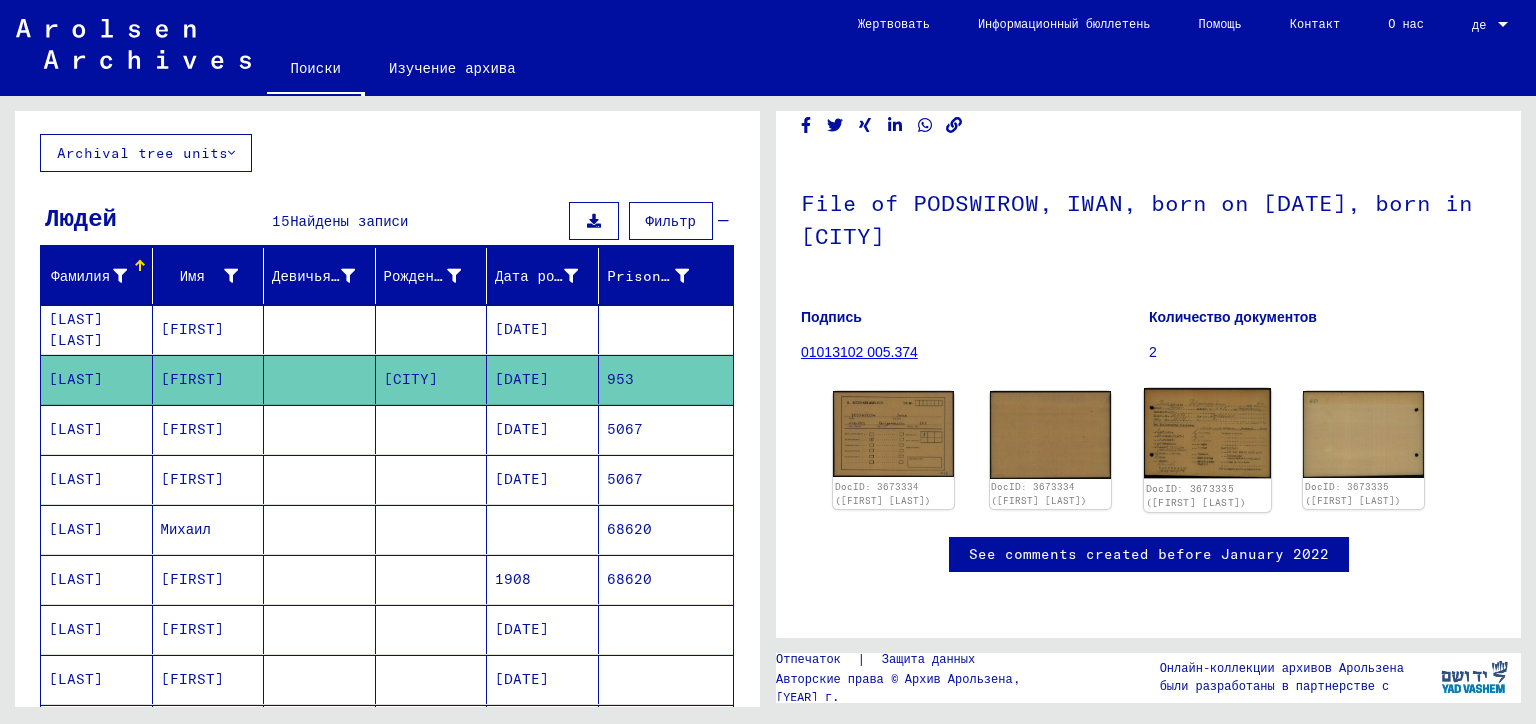 click 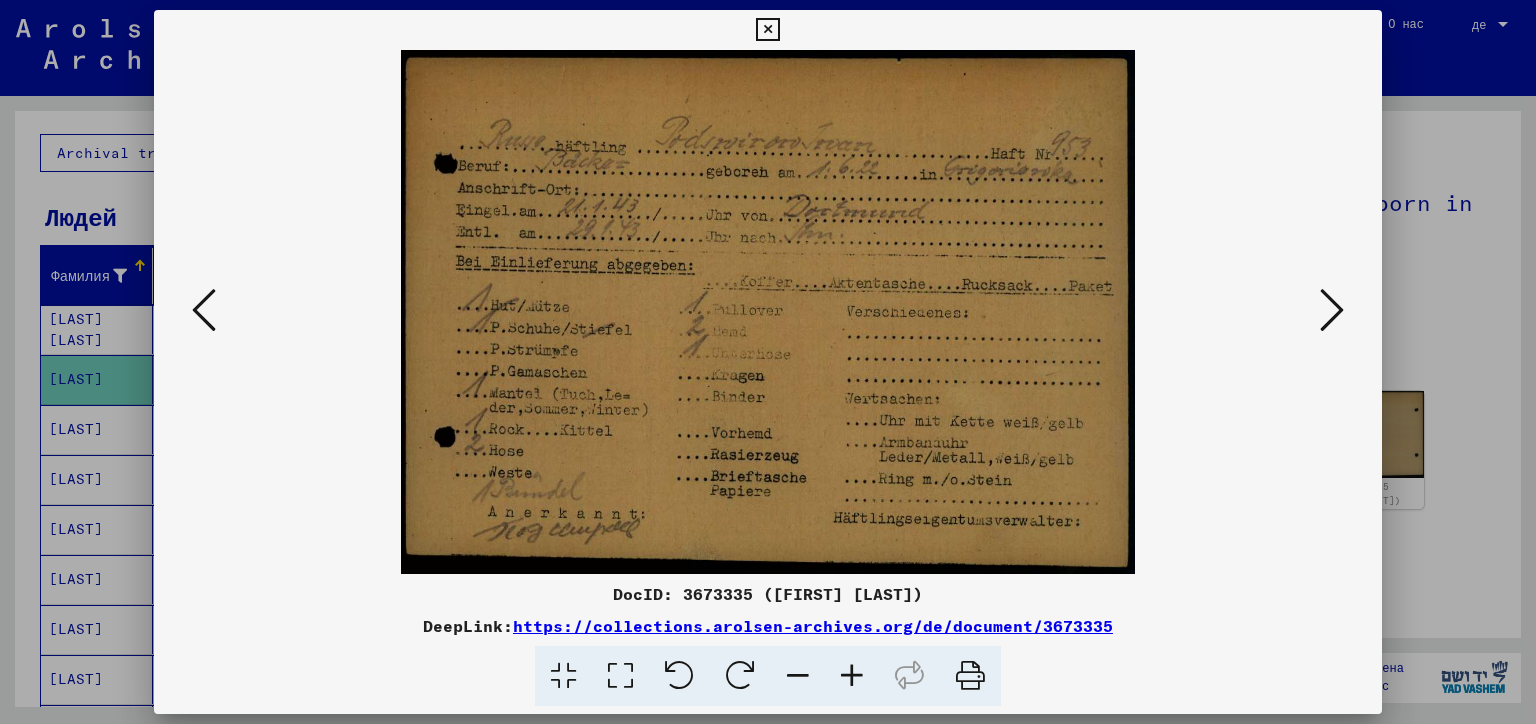 click at bounding box center [768, 362] 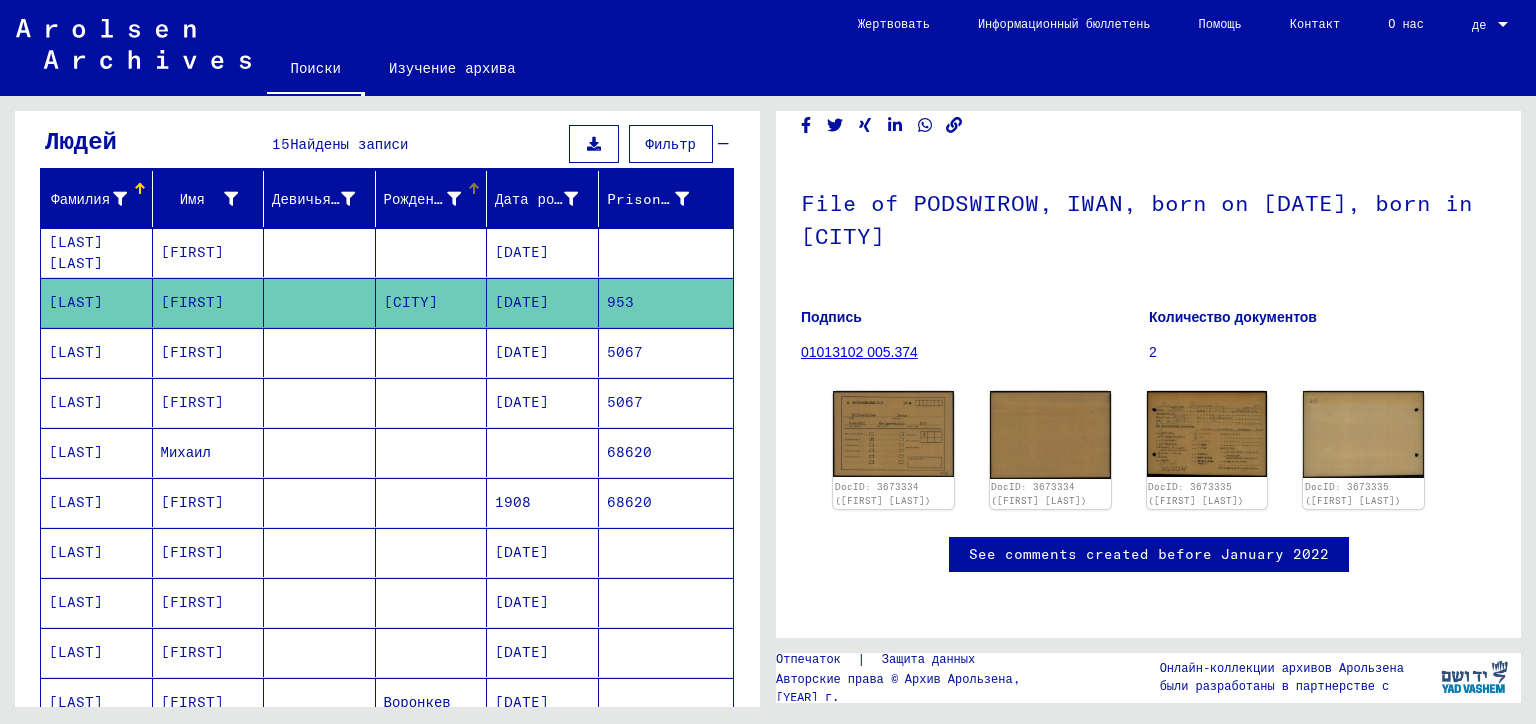 scroll, scrollTop: 200, scrollLeft: 0, axis: vertical 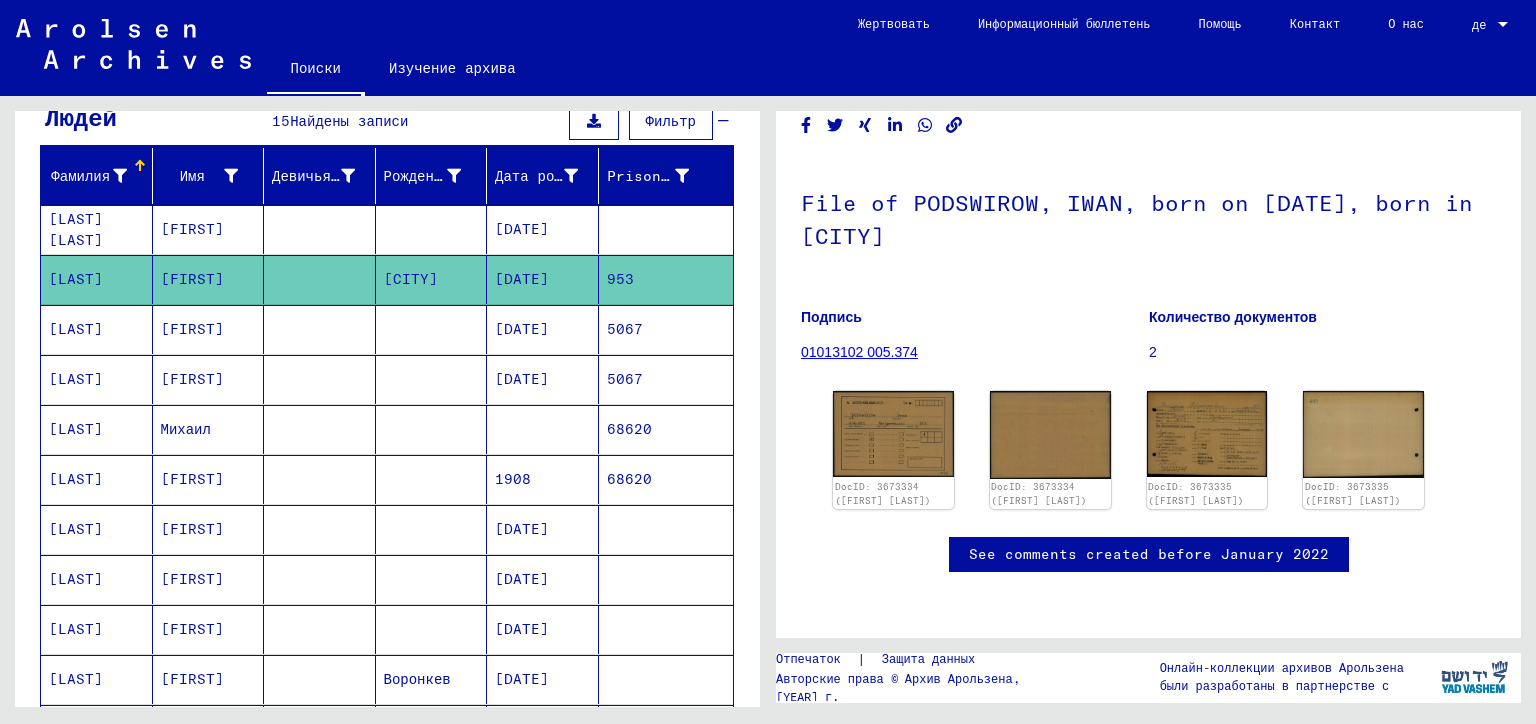 click at bounding box center [320, 379] 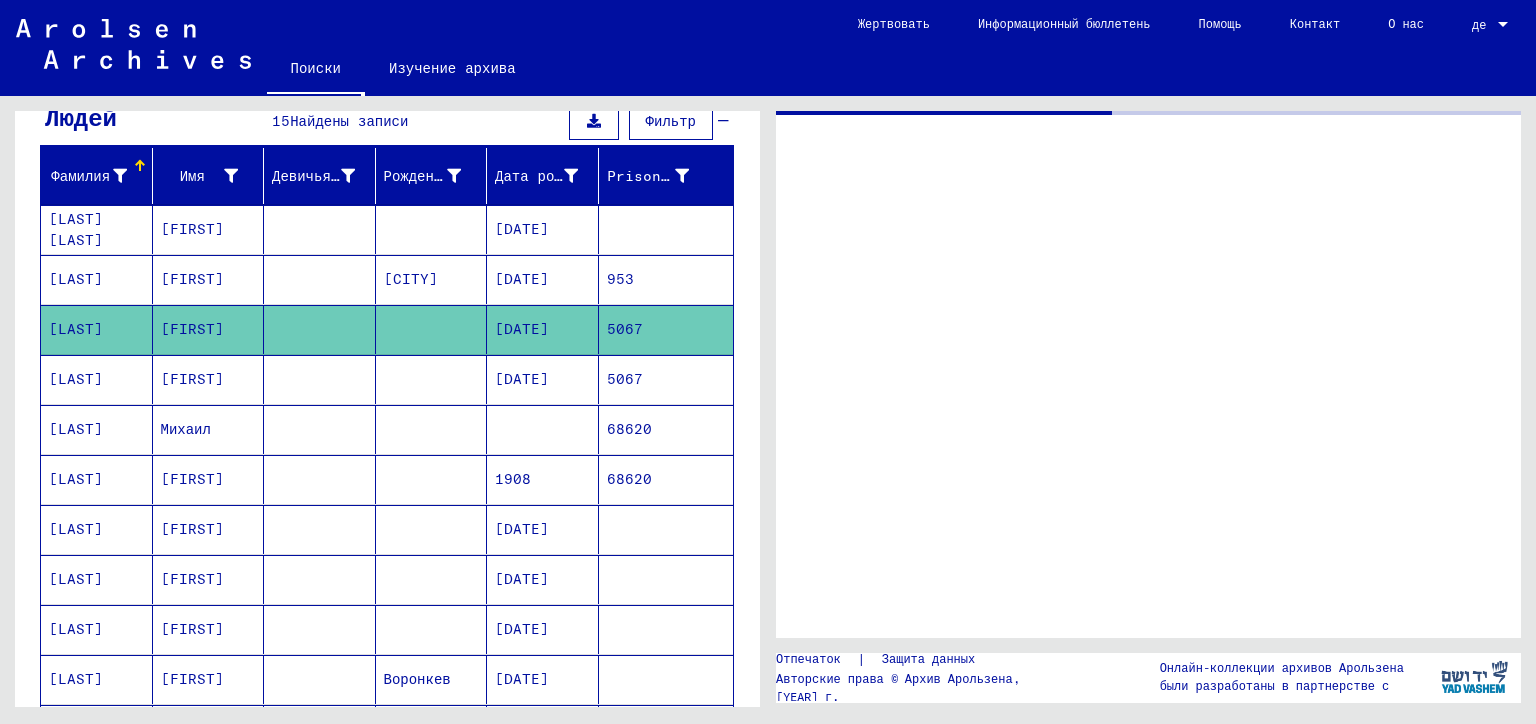 scroll, scrollTop: 0, scrollLeft: 0, axis: both 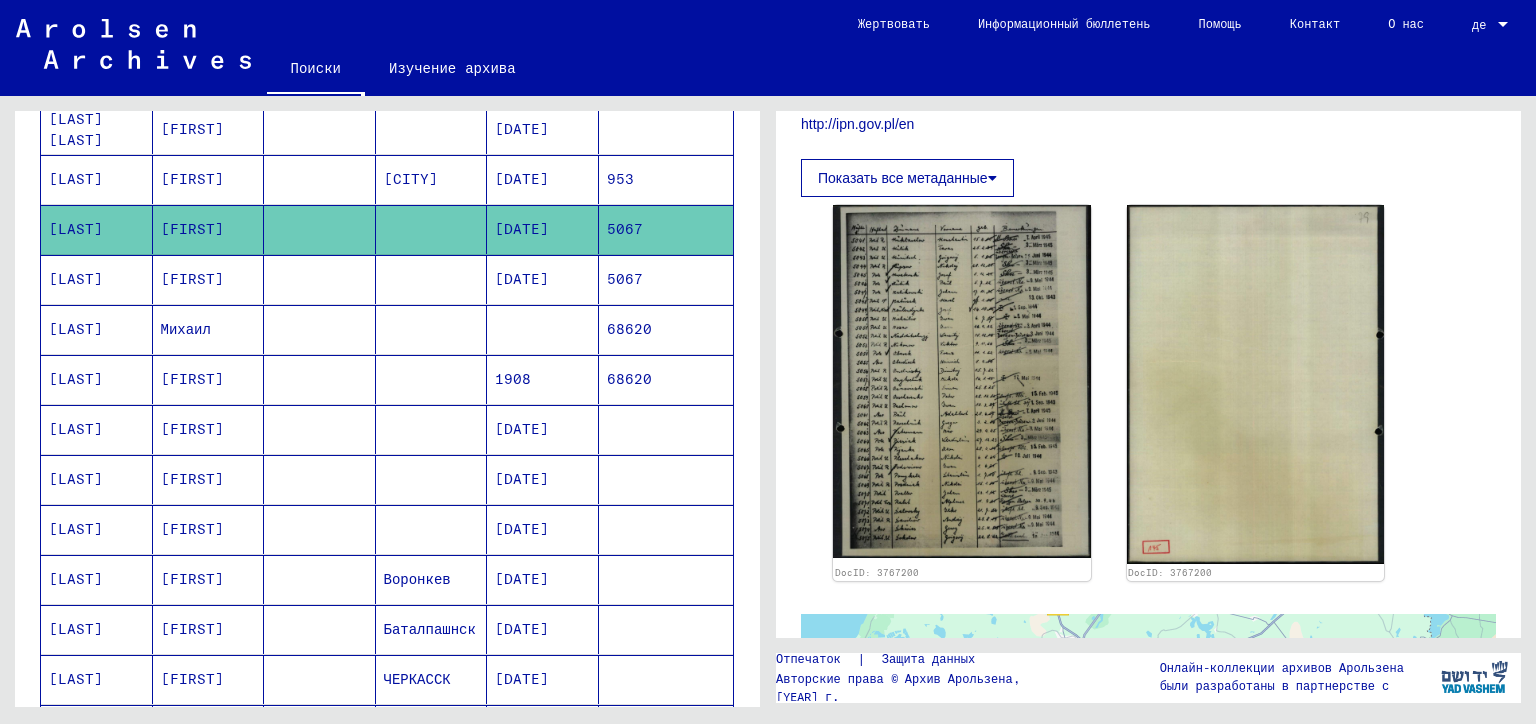 click at bounding box center (432, 329) 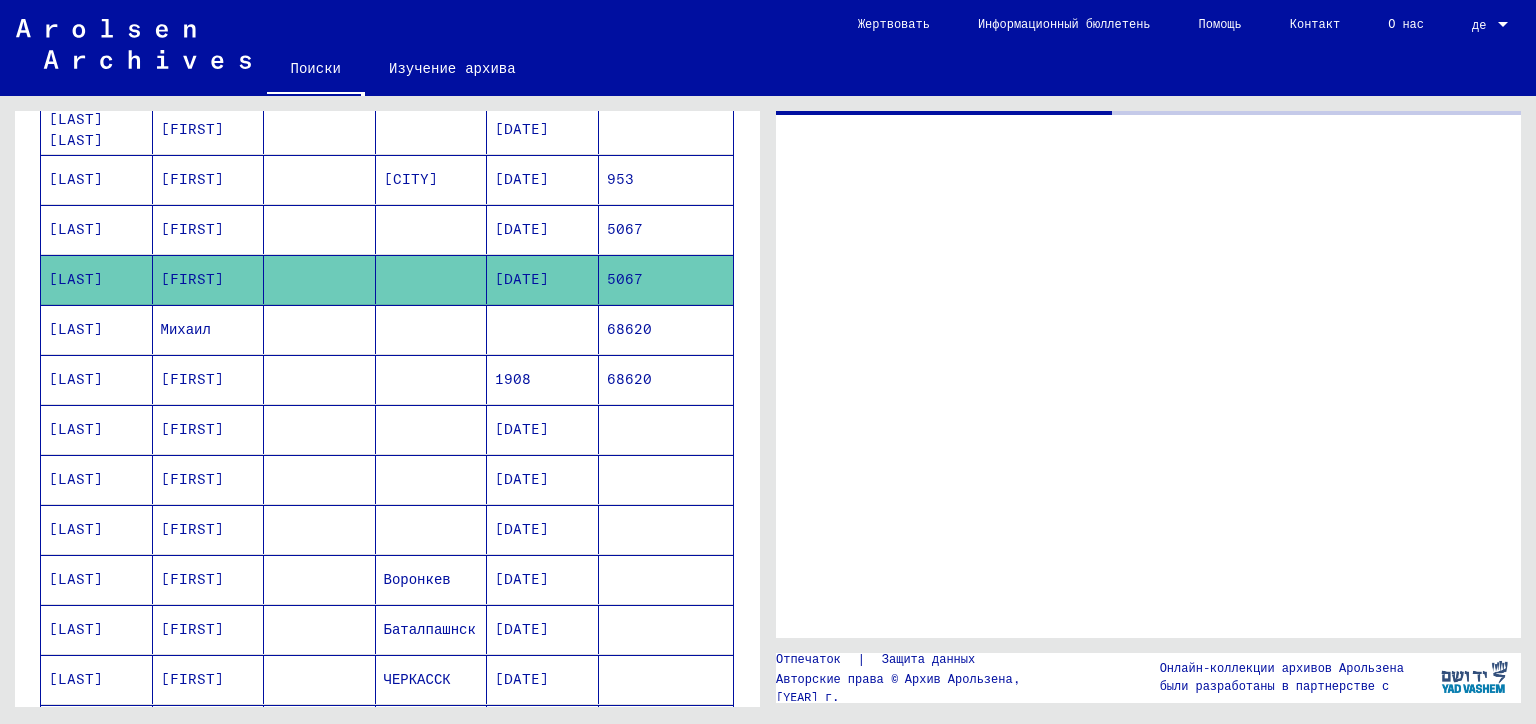 scroll, scrollTop: 0, scrollLeft: 0, axis: both 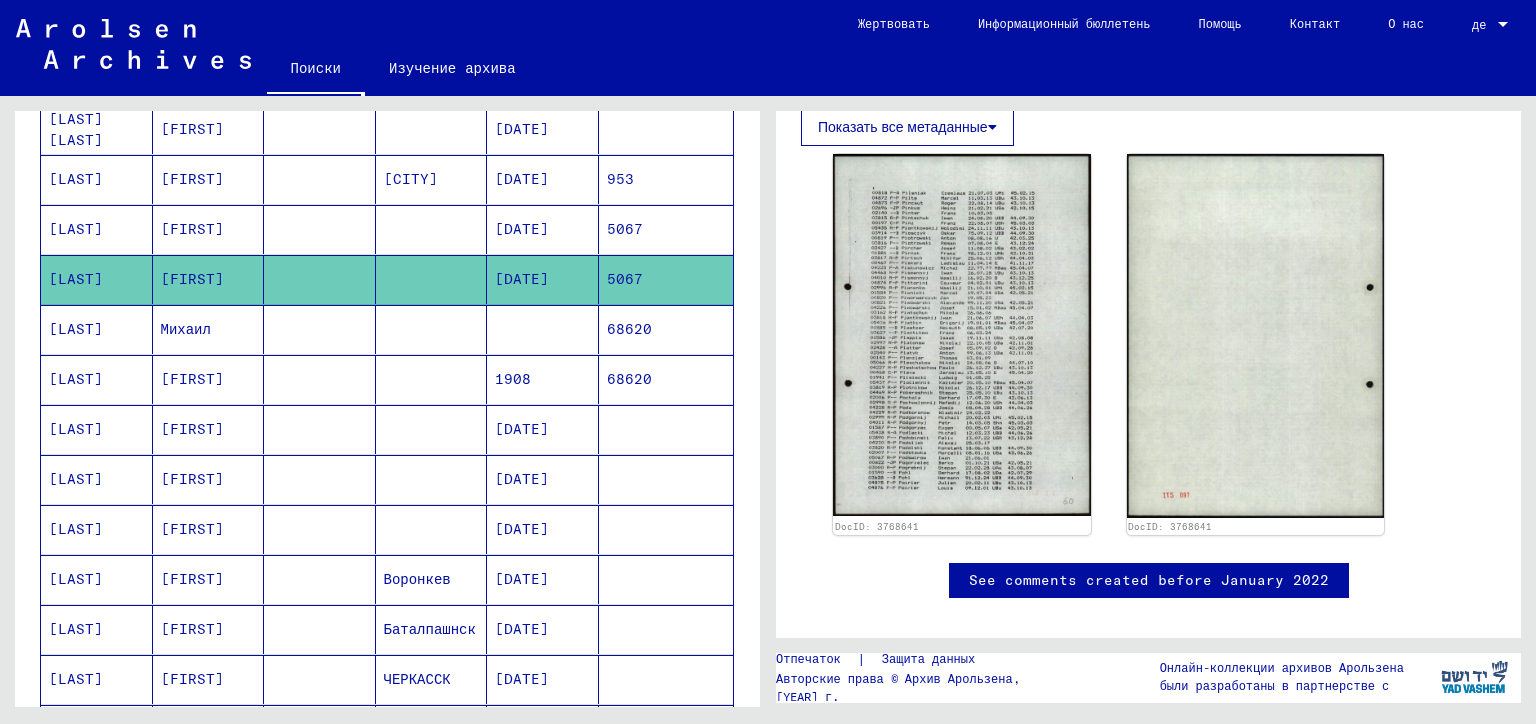 click at bounding box center [432, 379] 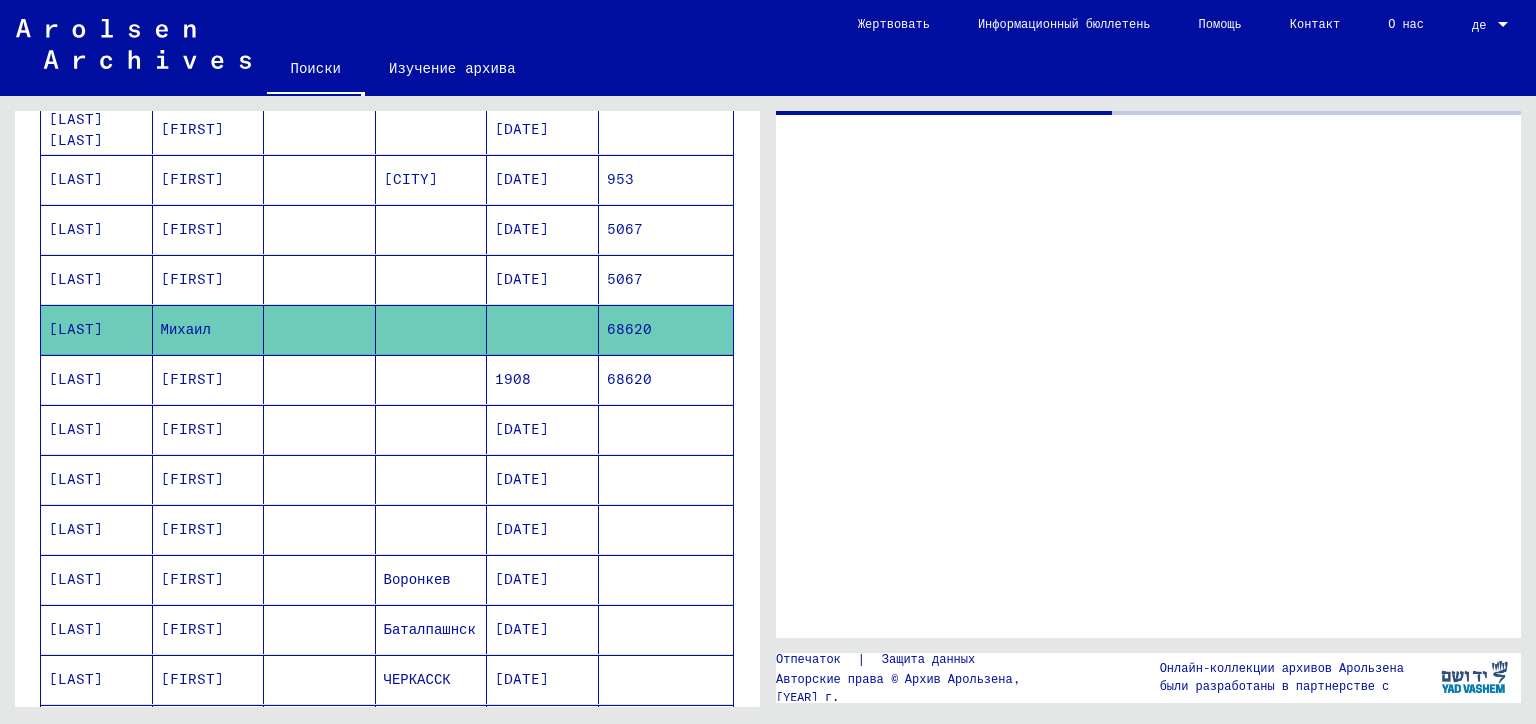 scroll, scrollTop: 0, scrollLeft: 0, axis: both 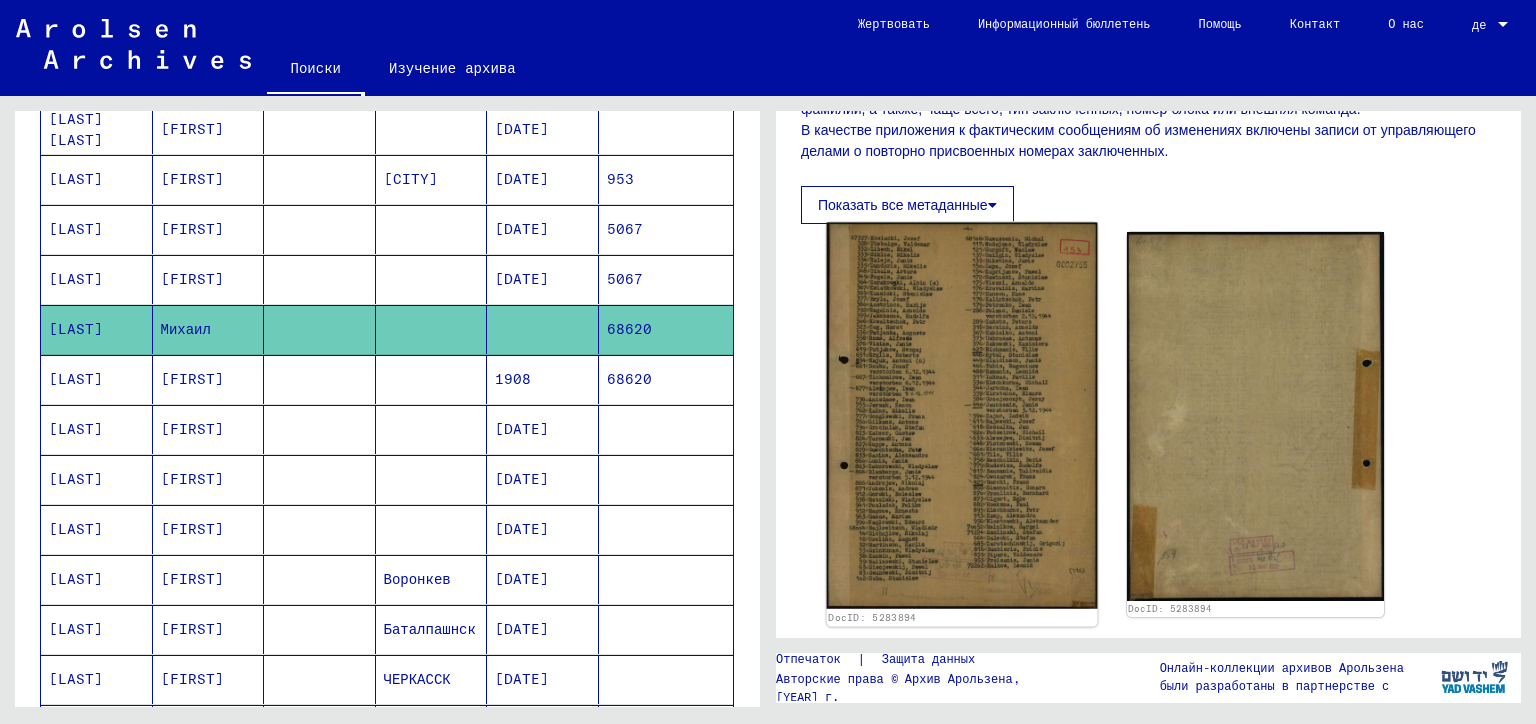 click 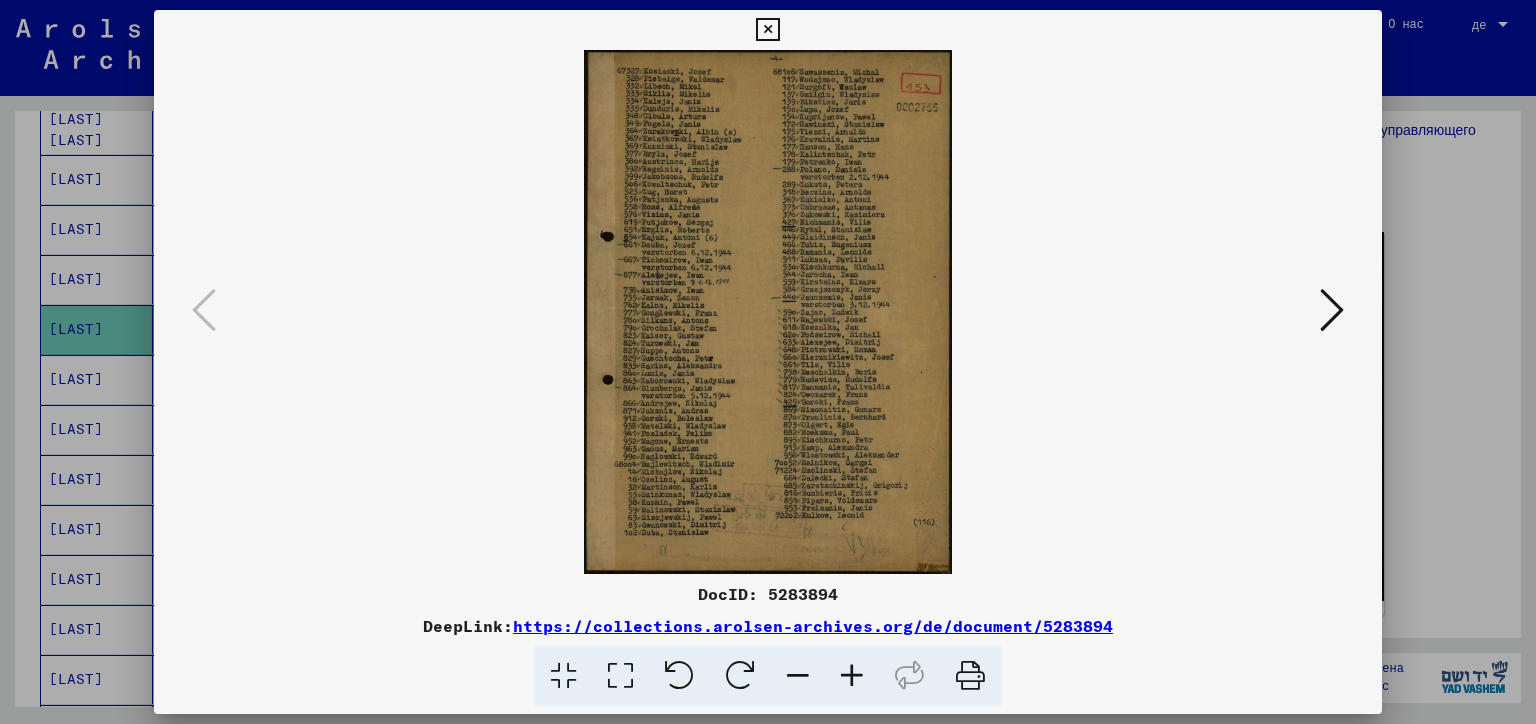 click at bounding box center (768, 362) 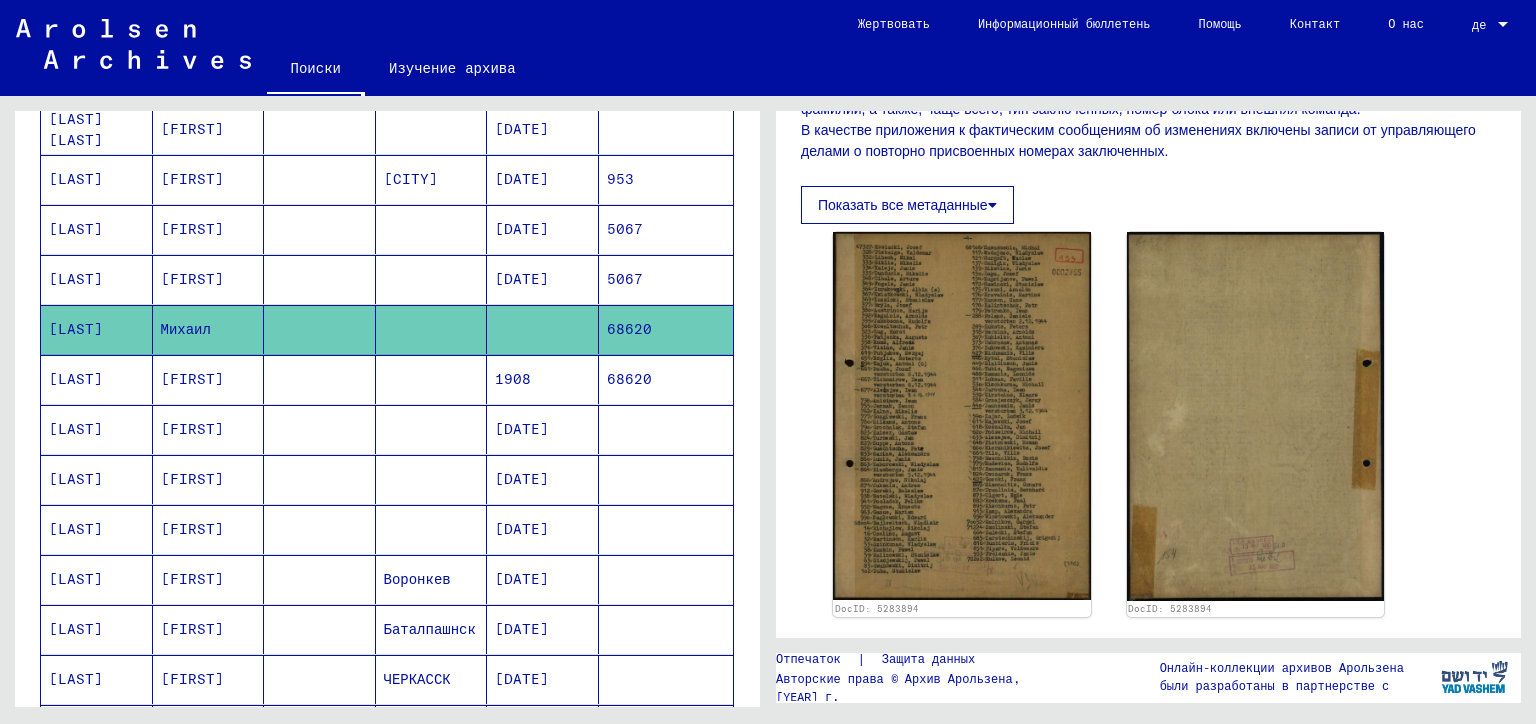 scroll, scrollTop: 400, scrollLeft: 0, axis: vertical 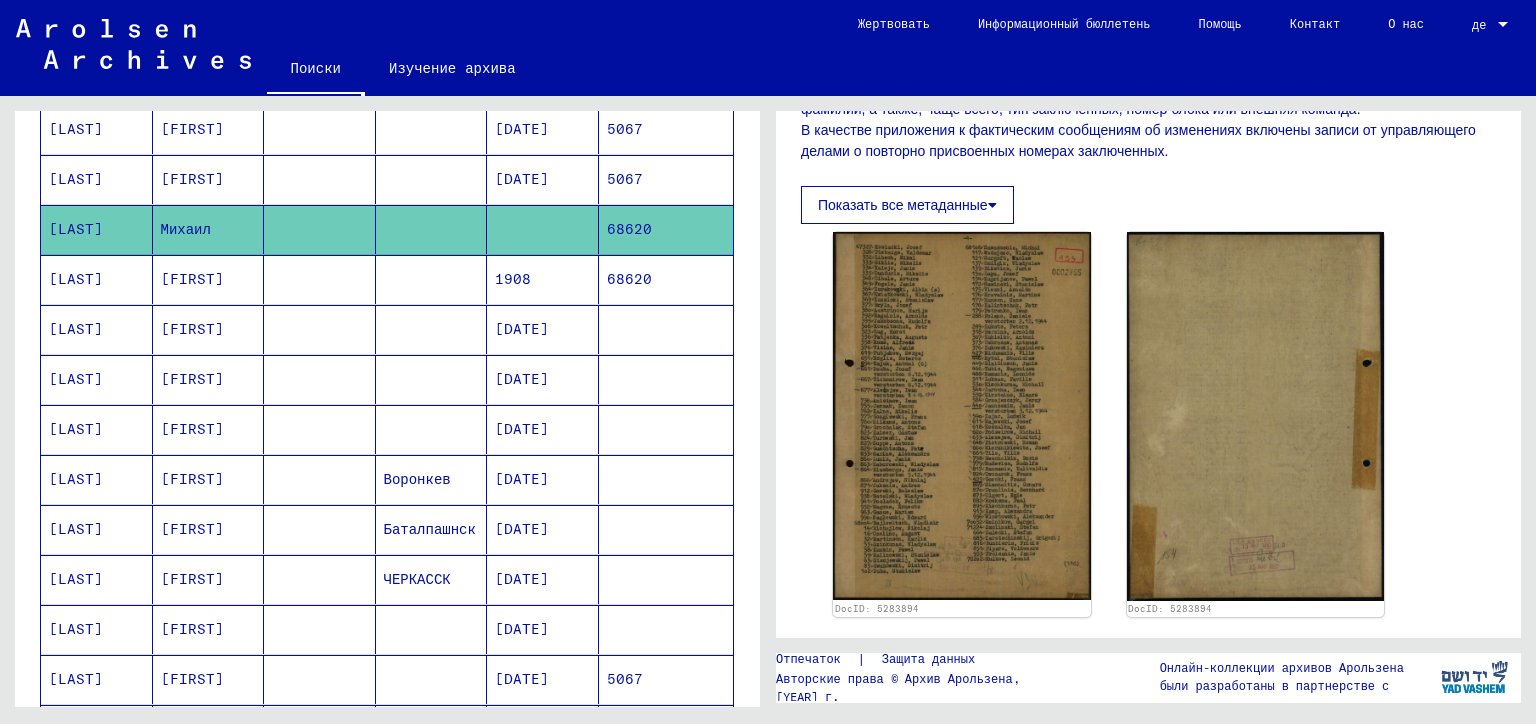 click on "1908" at bounding box center [543, 329] 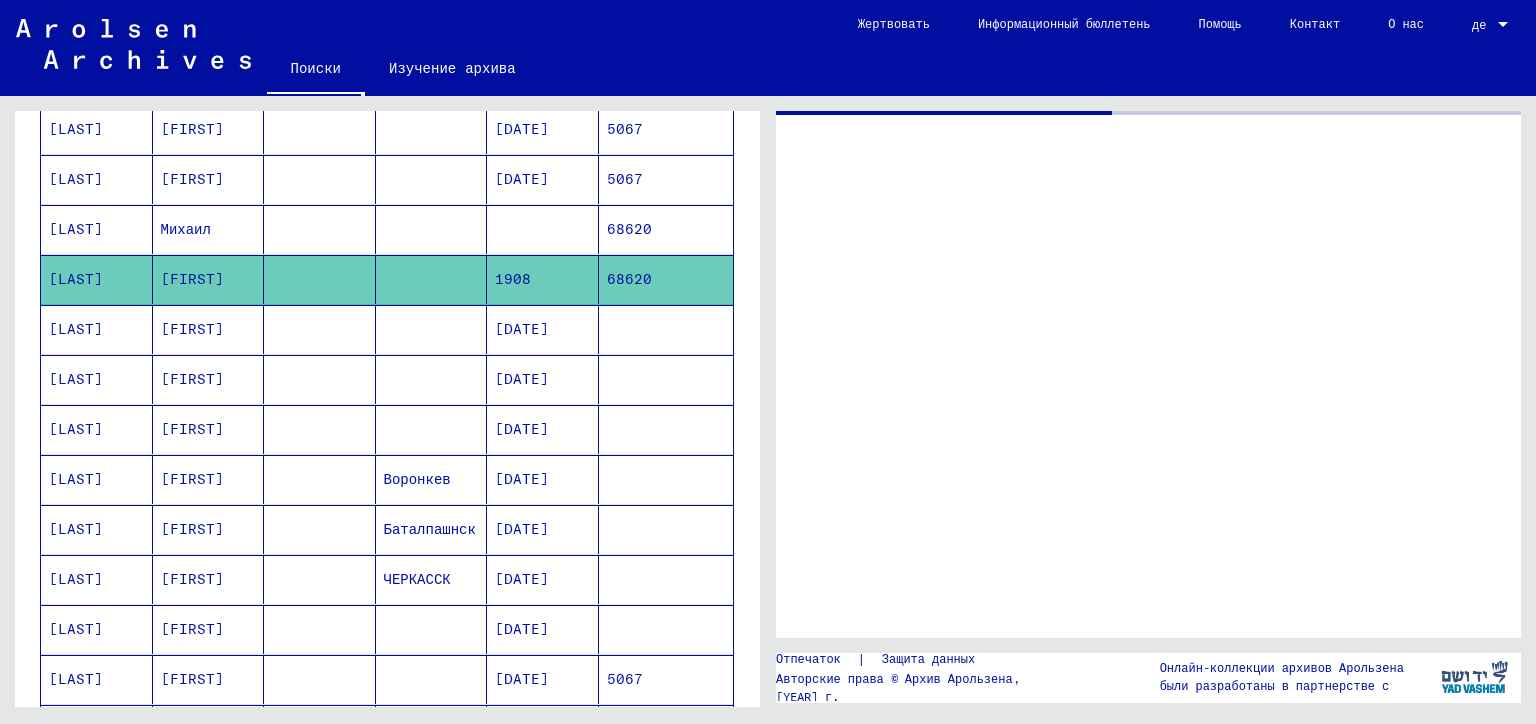 scroll, scrollTop: 0, scrollLeft: 0, axis: both 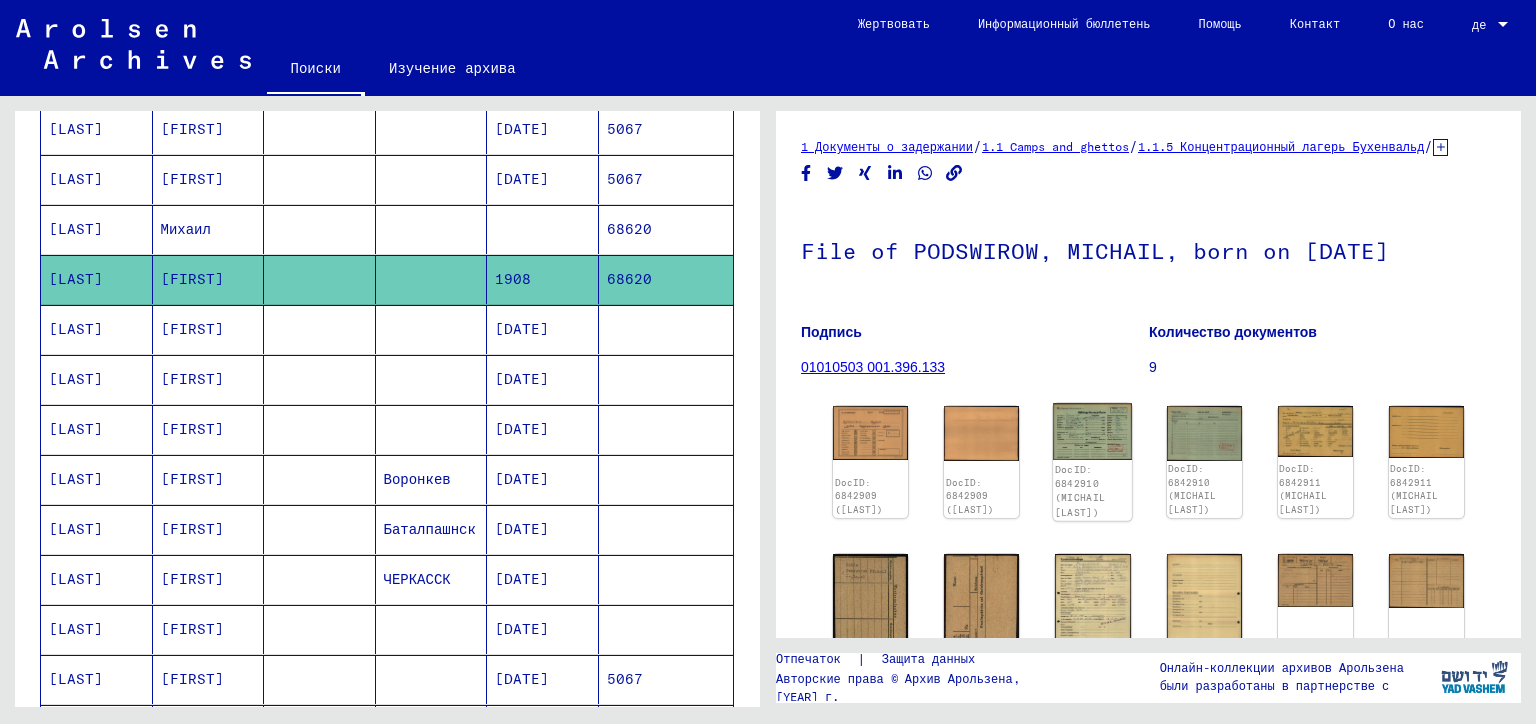 click 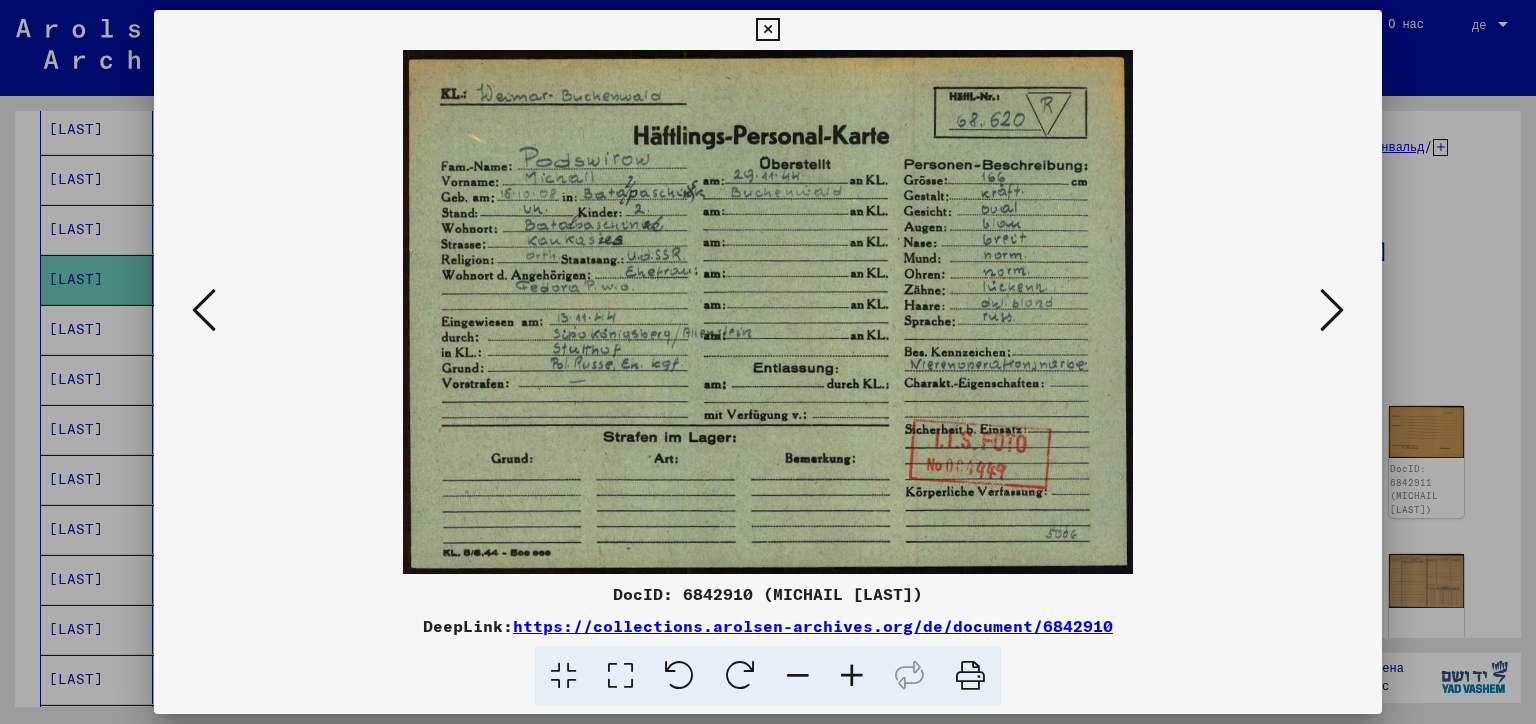 click at bounding box center [204, 310] 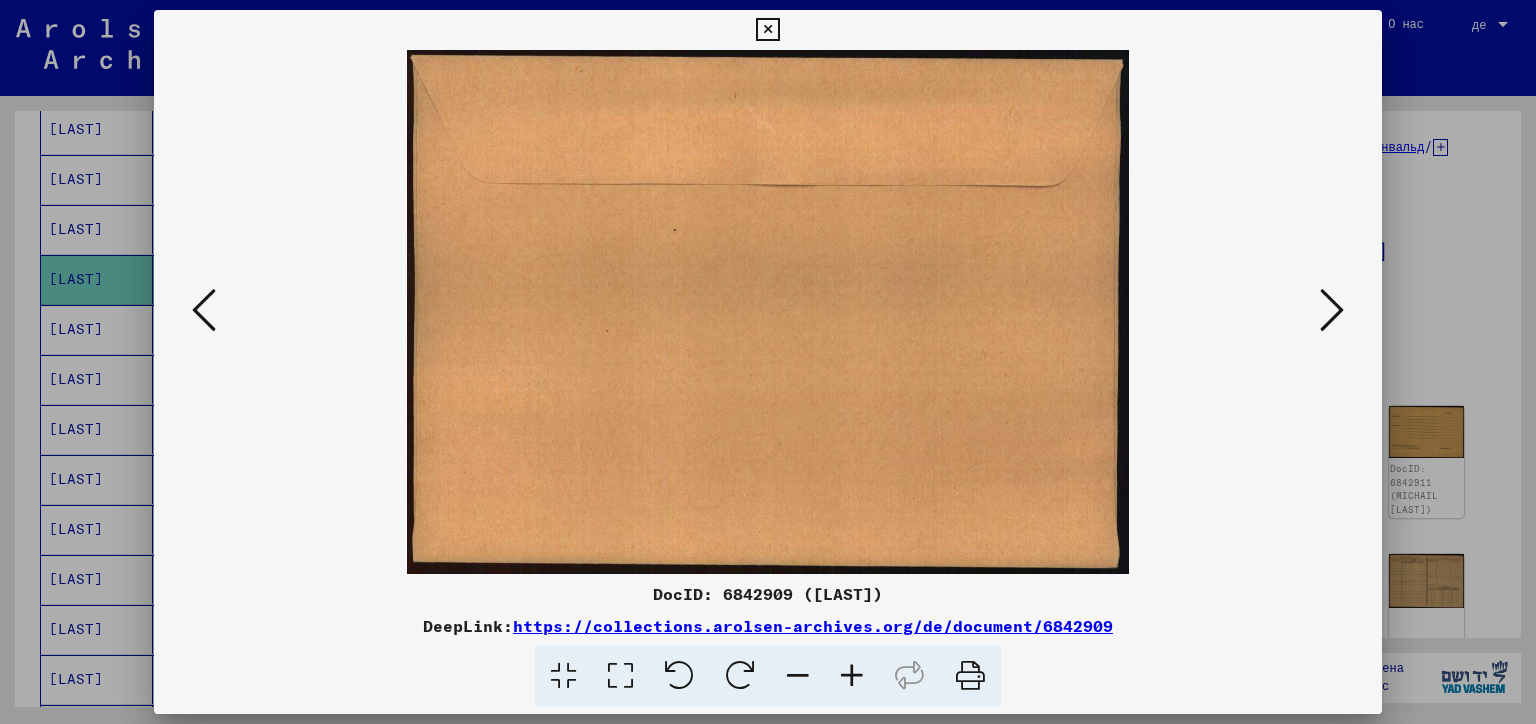 click at bounding box center [204, 310] 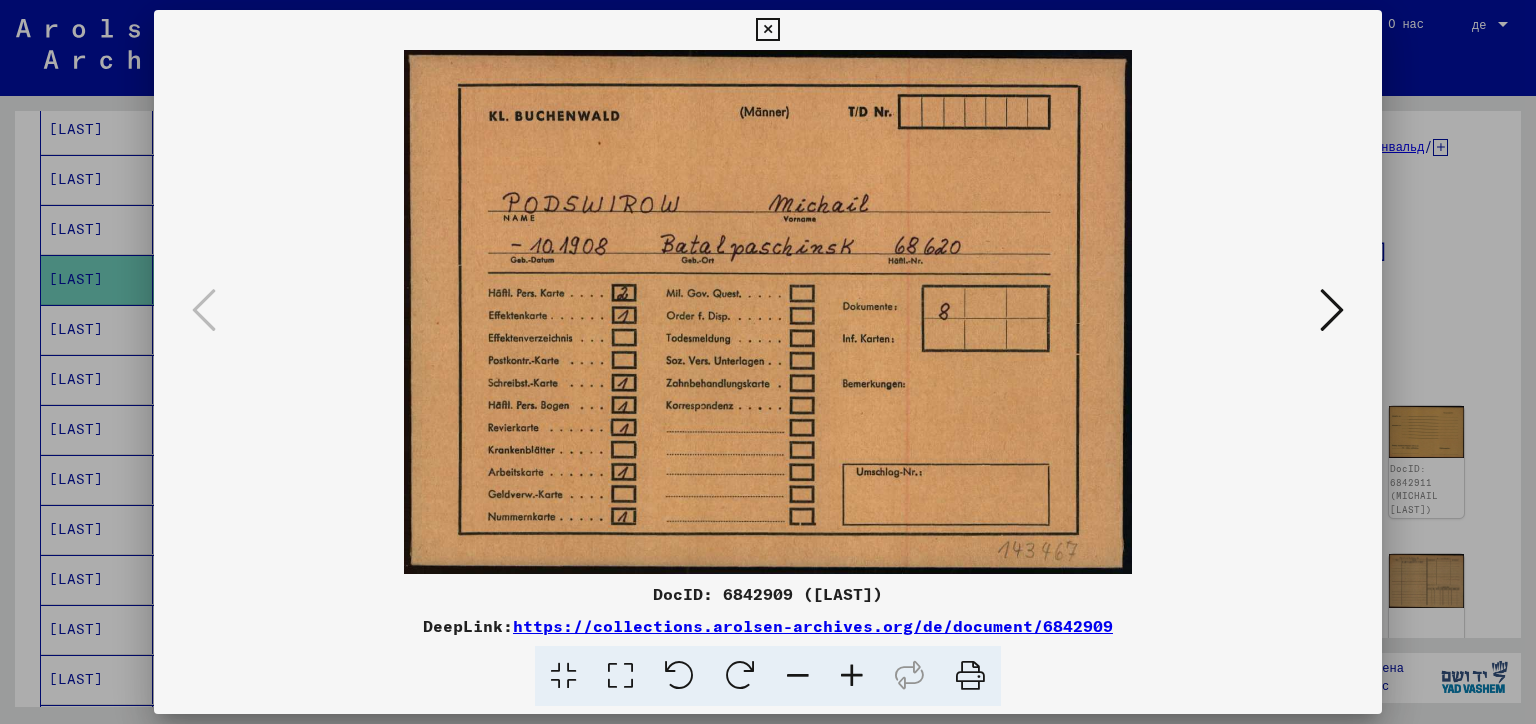 click at bounding box center [768, 362] 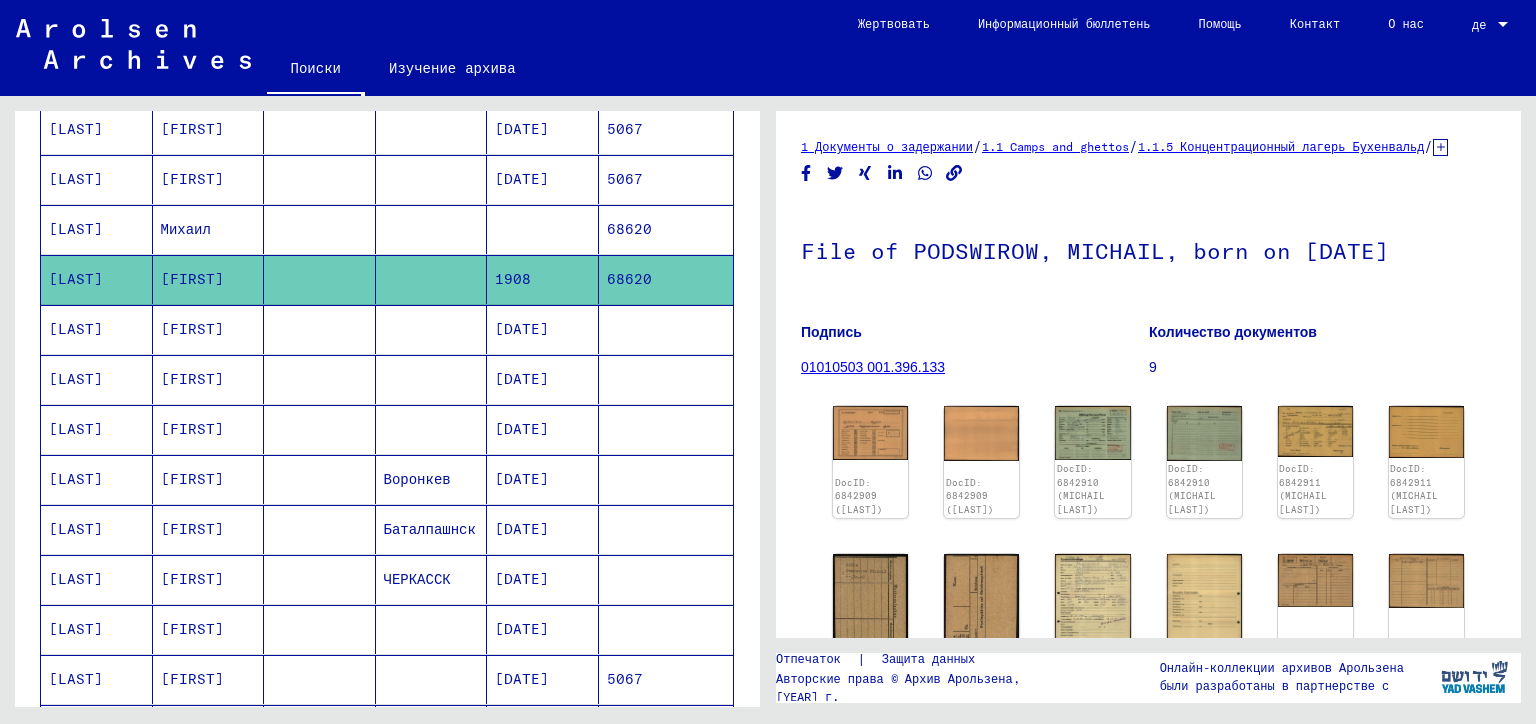 click on "[FIRST]" at bounding box center (209, 379) 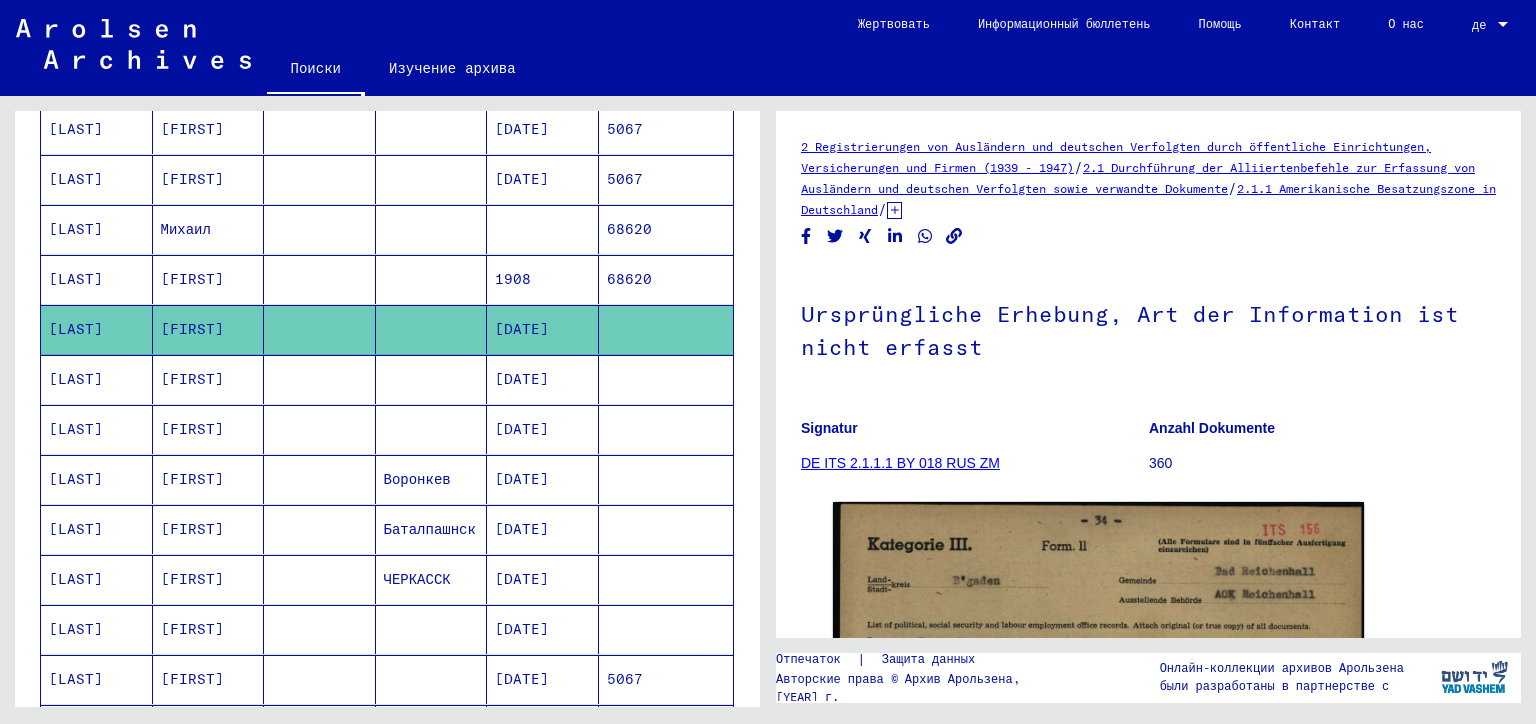 scroll, scrollTop: 0, scrollLeft: 0, axis: both 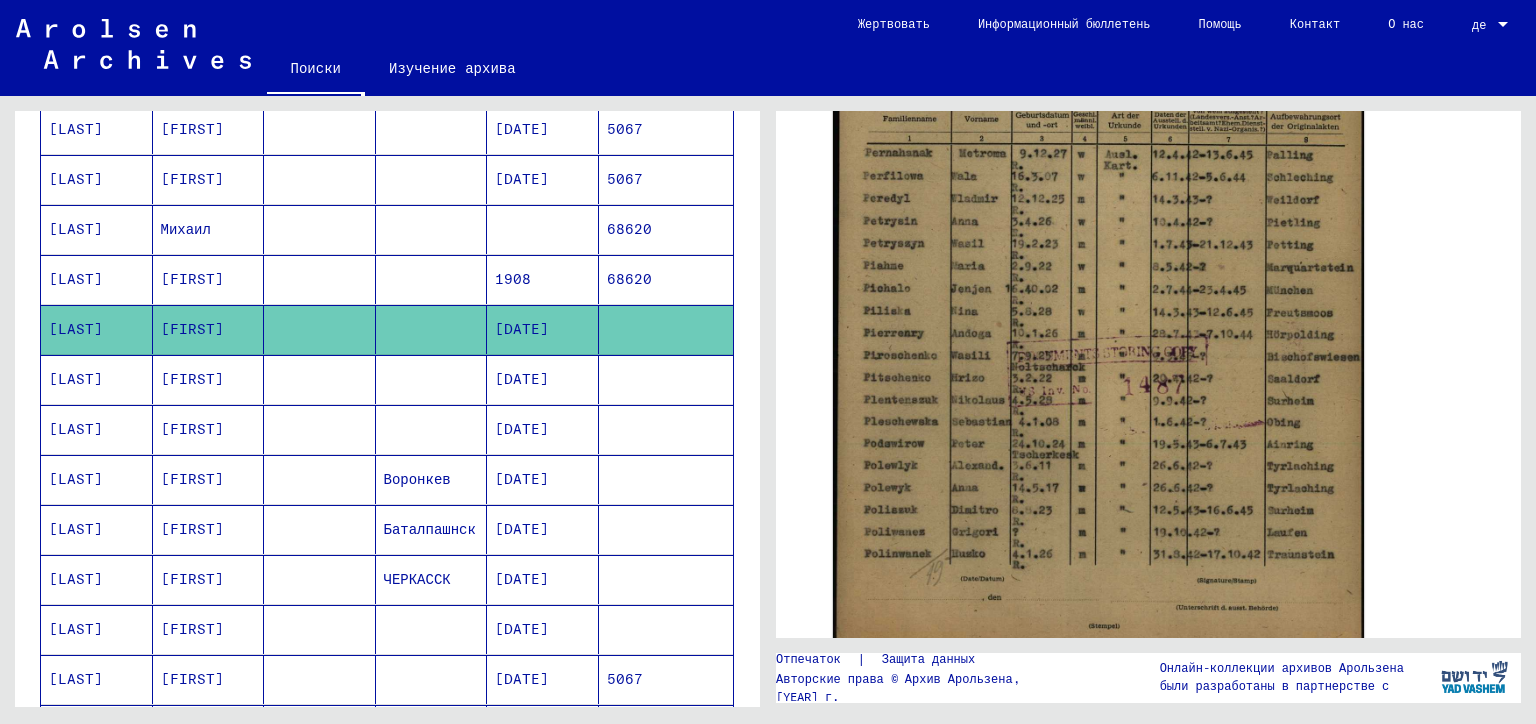 click on "10/24/1924" at bounding box center (543, 429) 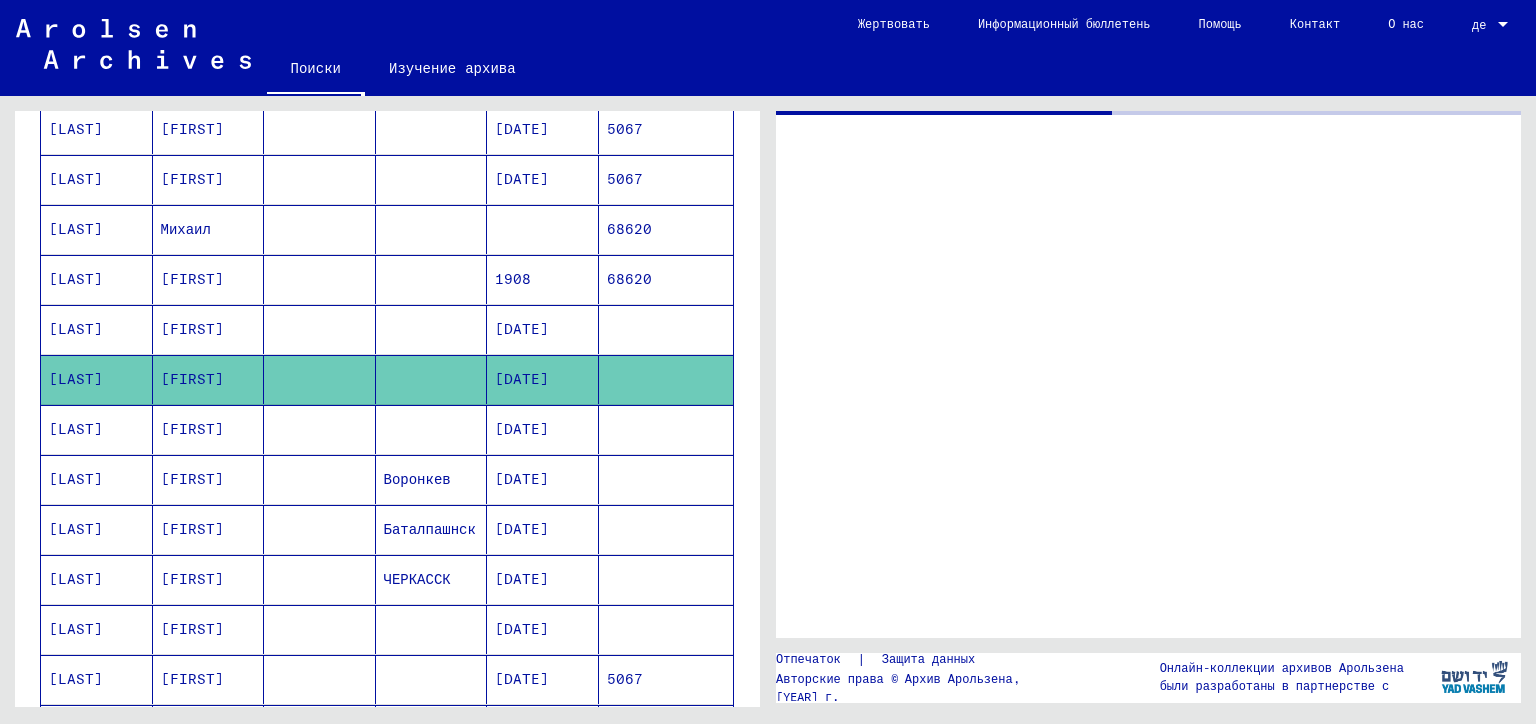scroll, scrollTop: 0, scrollLeft: 0, axis: both 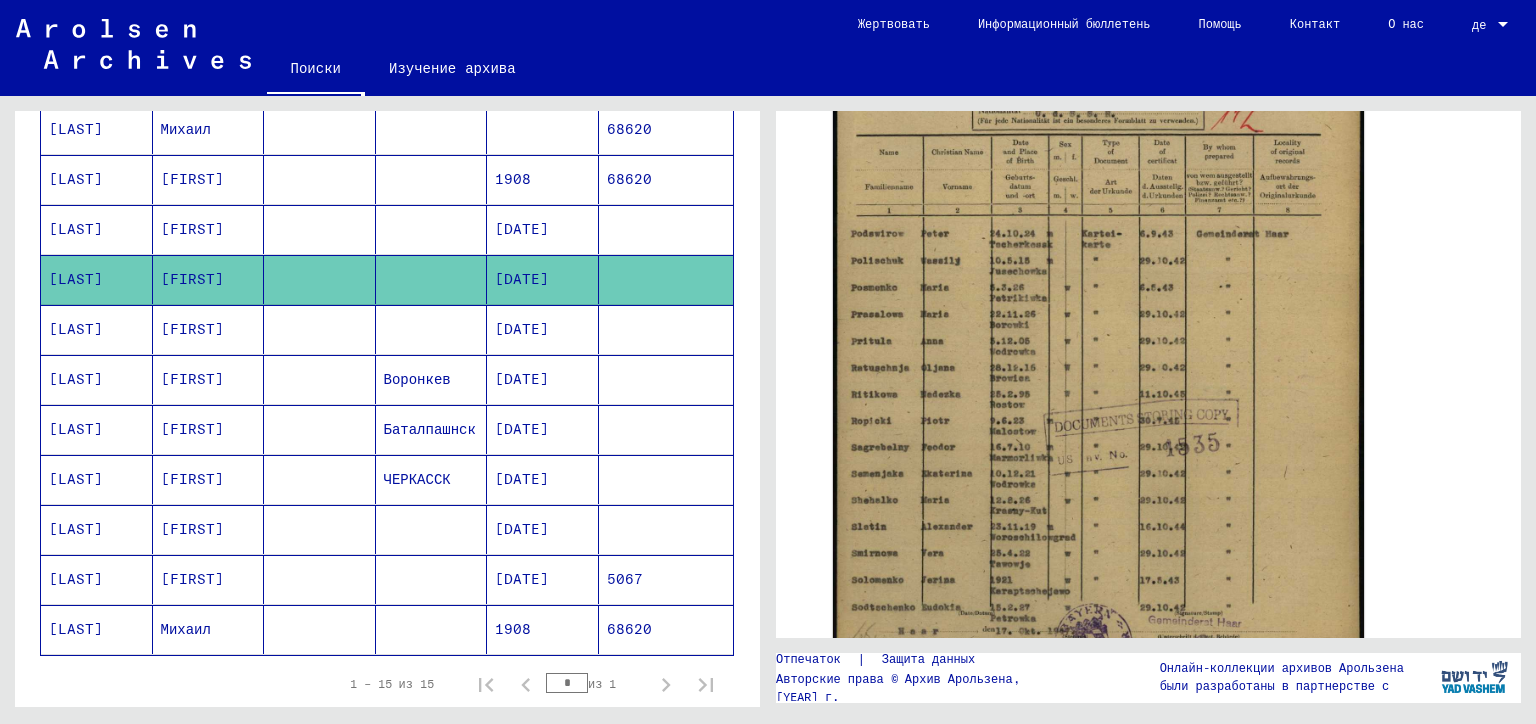 click on "10/24/1924" at bounding box center (543, 379) 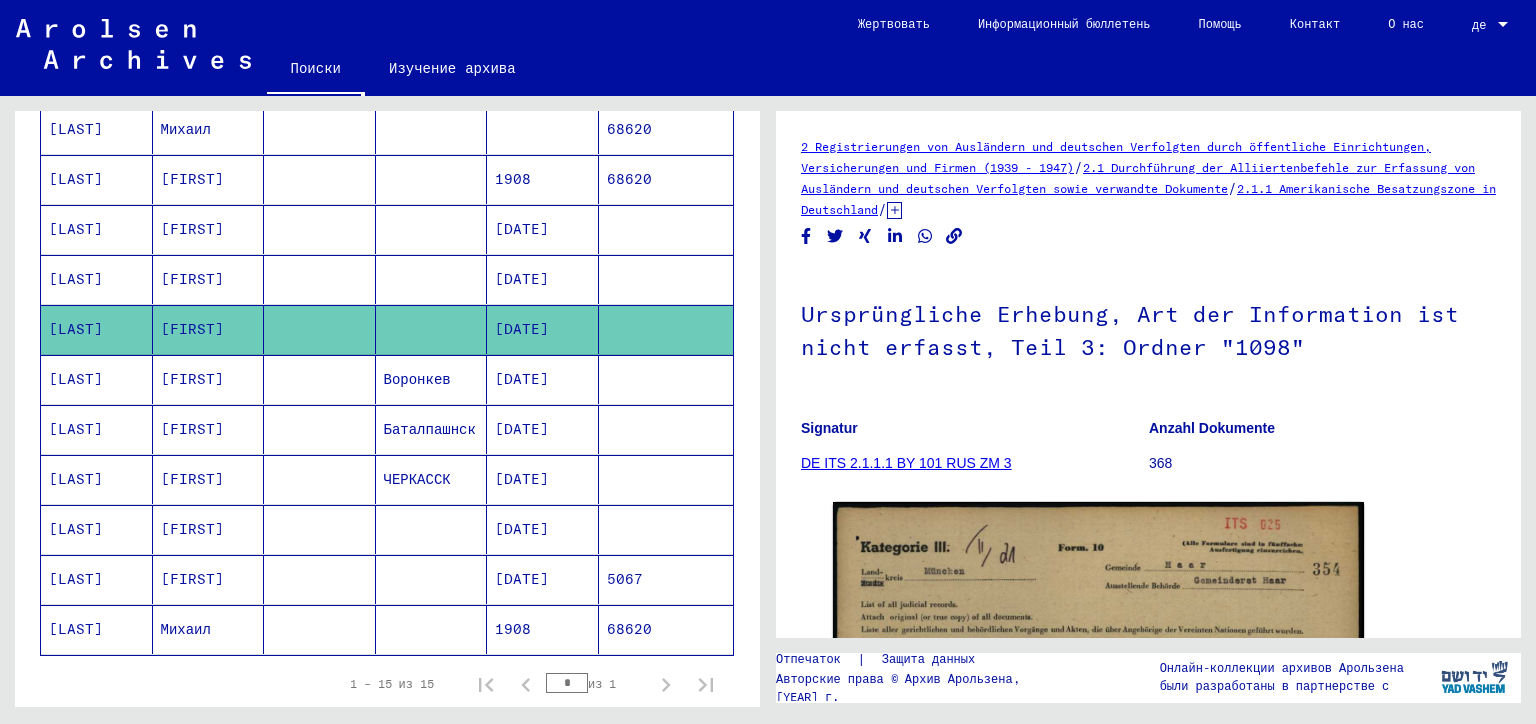 scroll, scrollTop: 0, scrollLeft: 0, axis: both 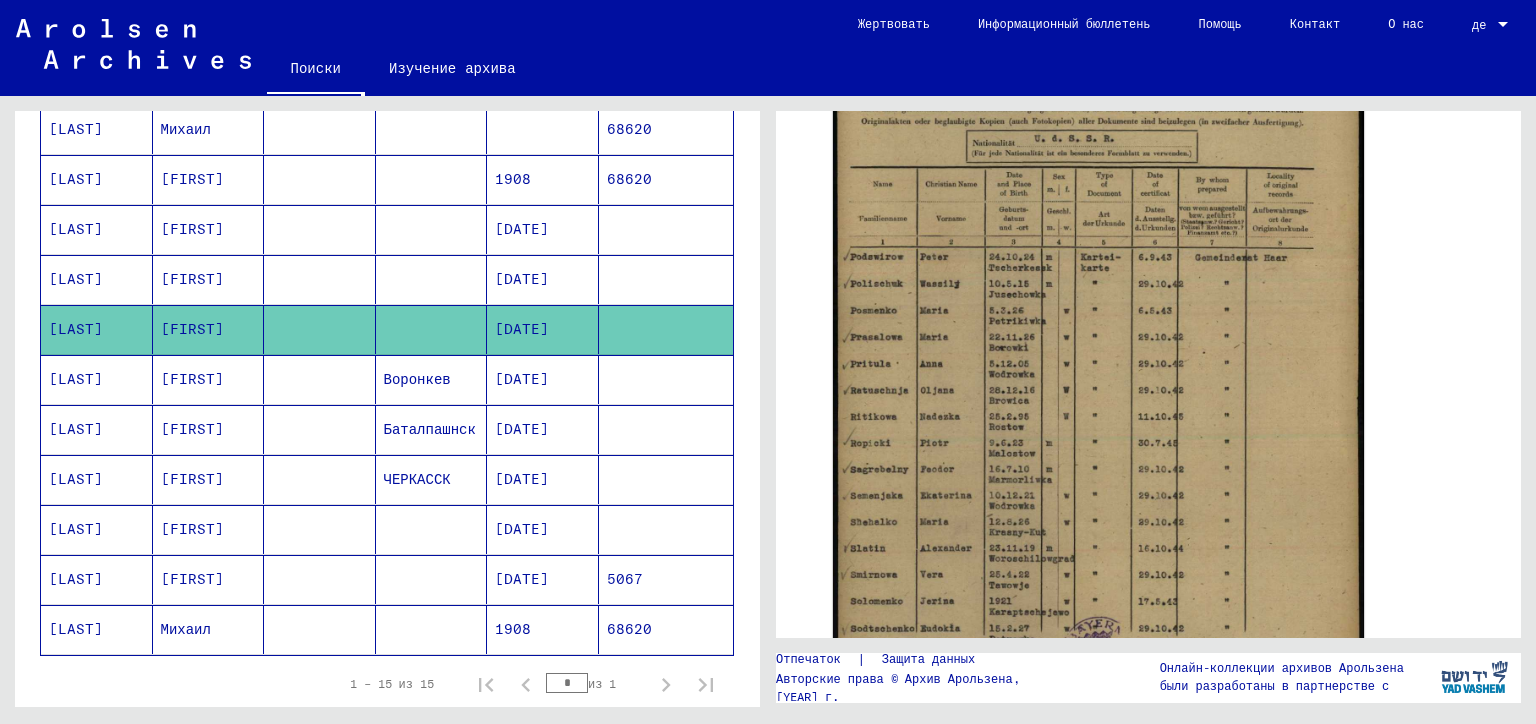click on "07/01/1921" at bounding box center (543, 429) 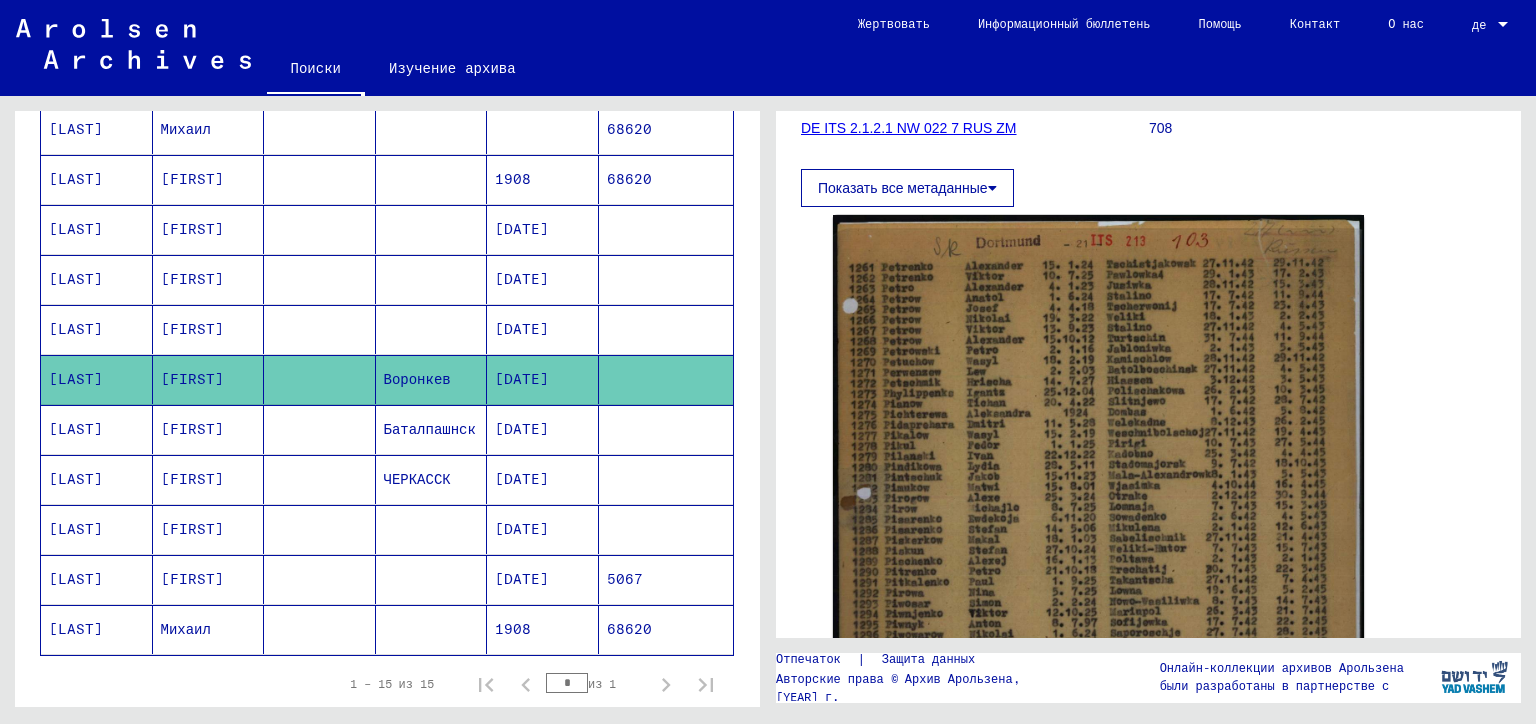 scroll, scrollTop: 400, scrollLeft: 0, axis: vertical 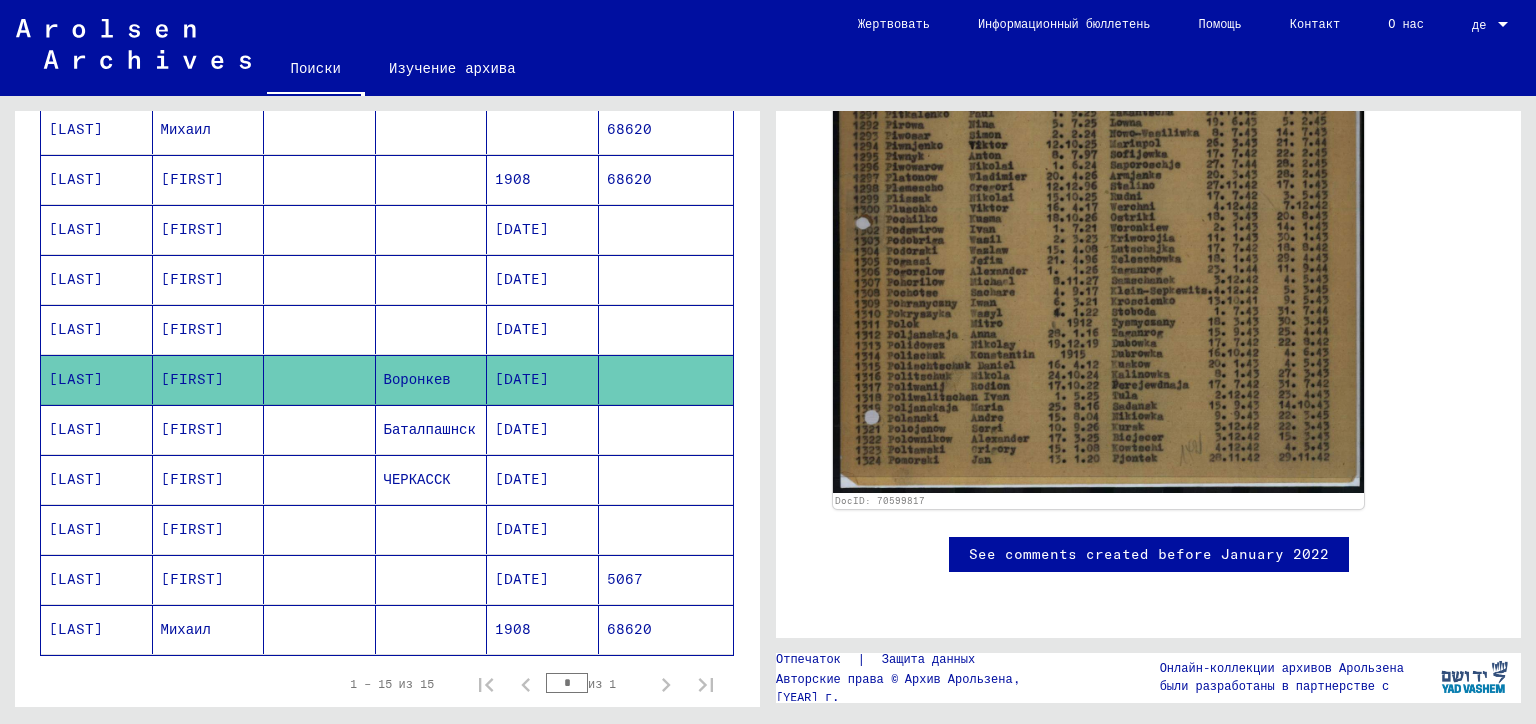 click on "05/20/1898" at bounding box center (543, 479) 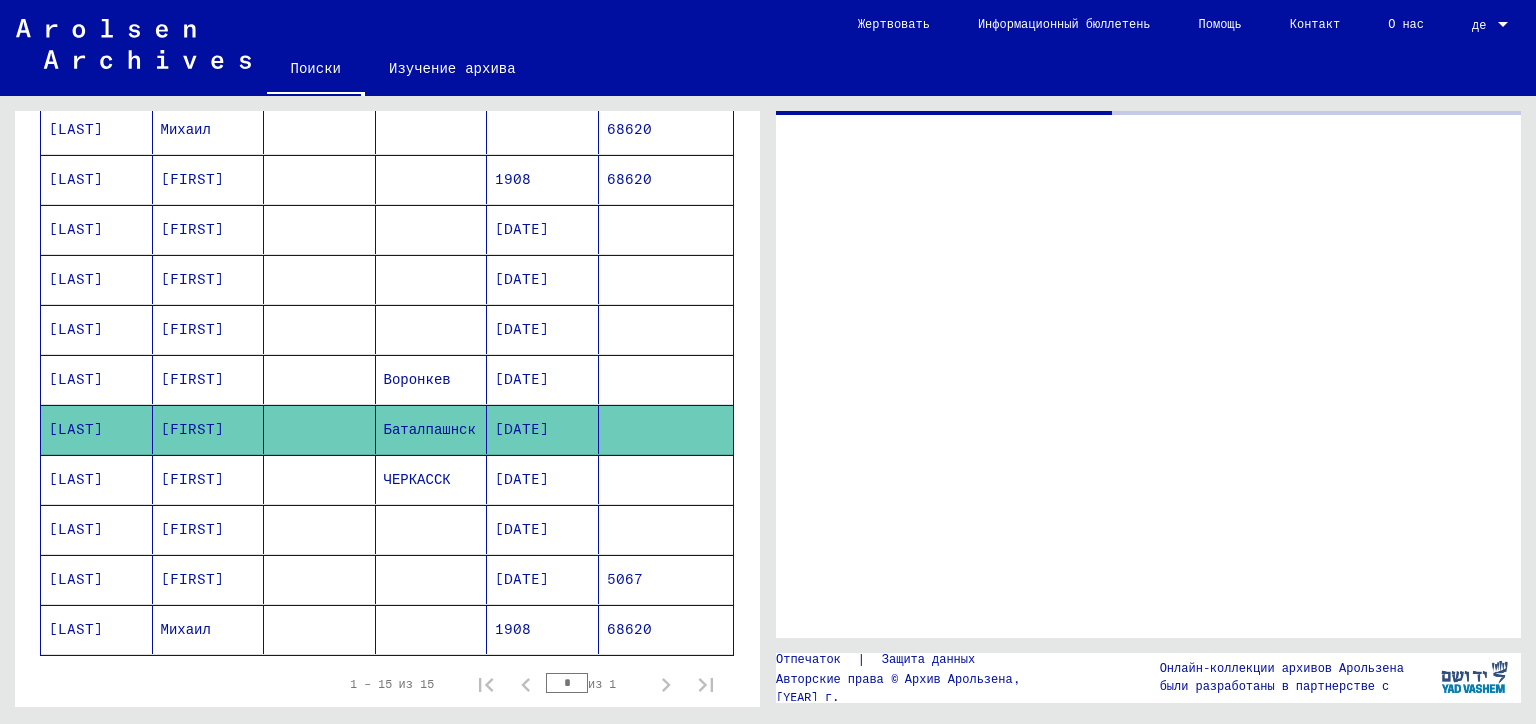 scroll, scrollTop: 0, scrollLeft: 0, axis: both 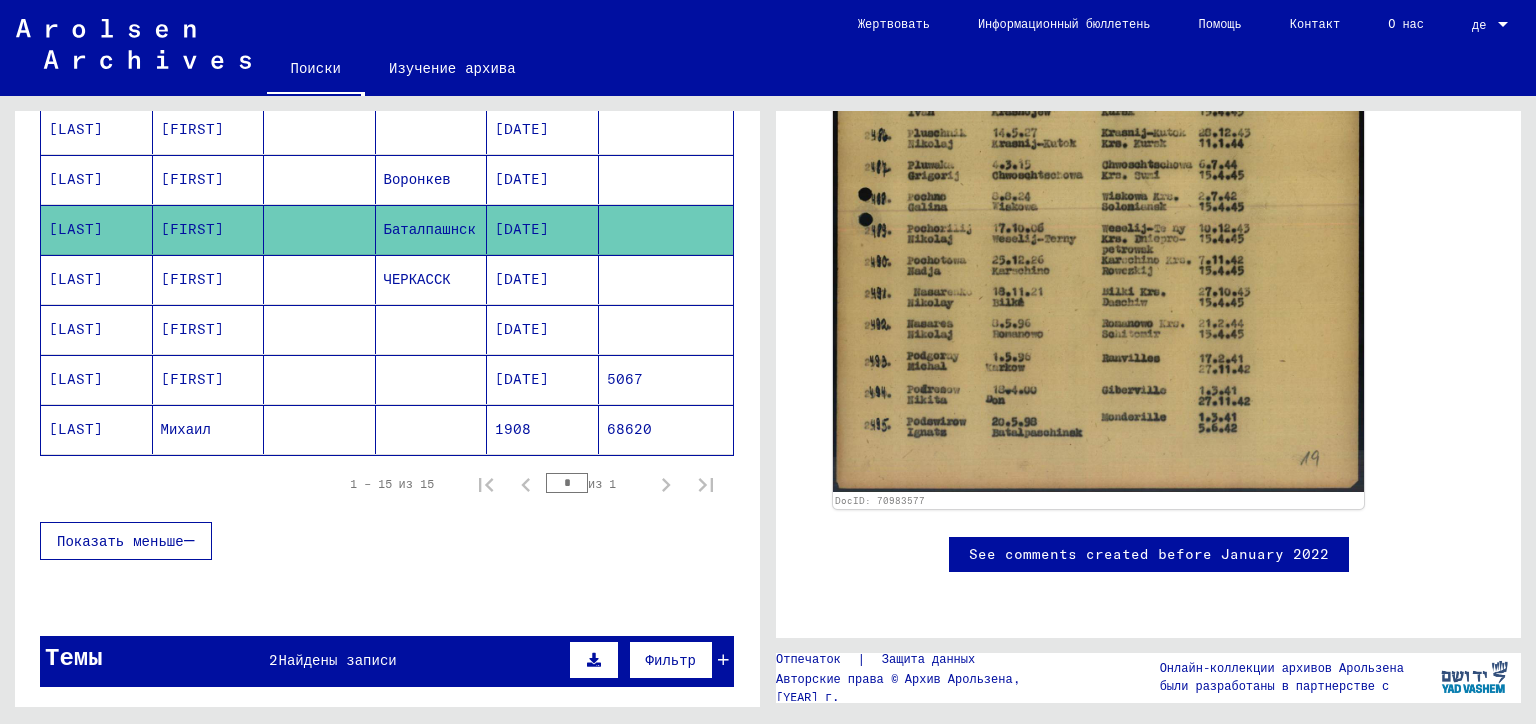 click on "ЧЕРКАССК" at bounding box center [432, 329] 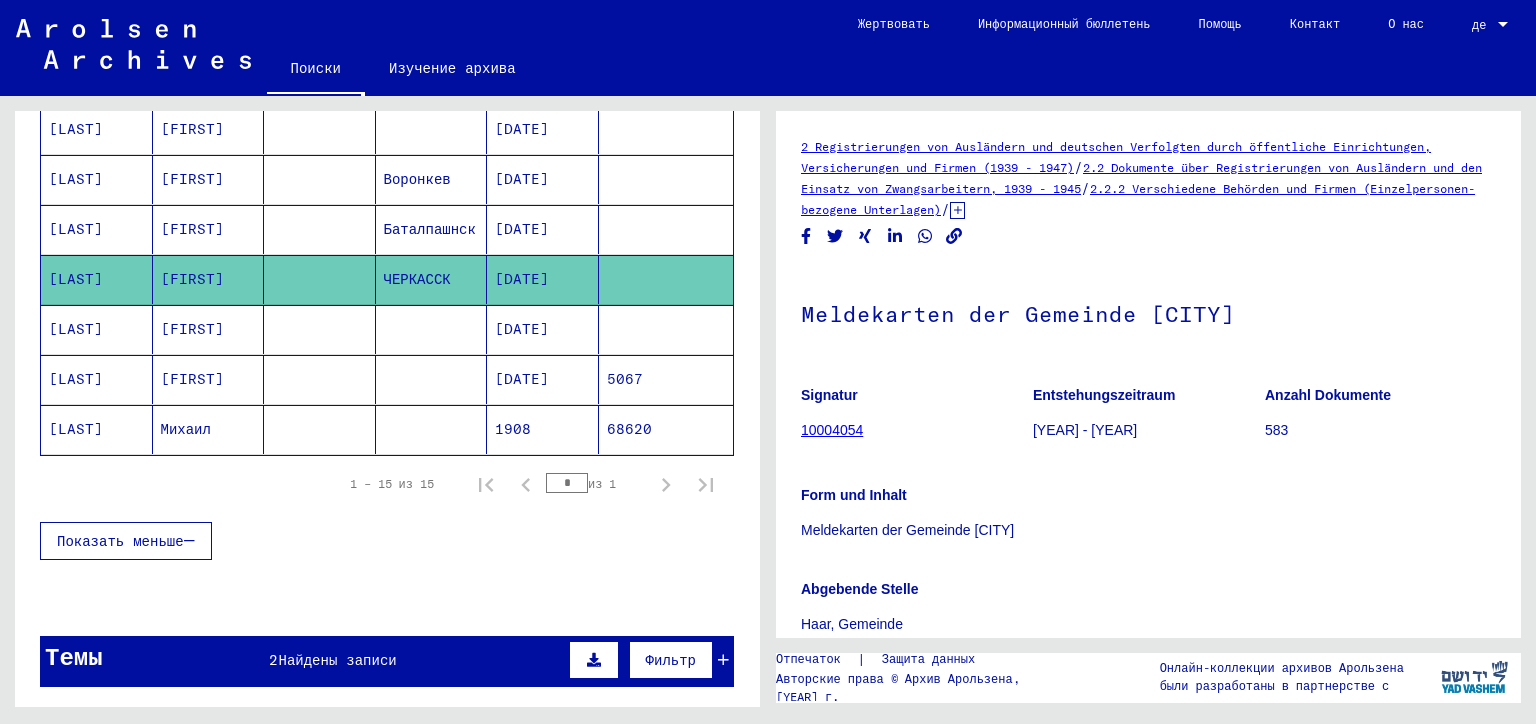 scroll, scrollTop: 0, scrollLeft: 0, axis: both 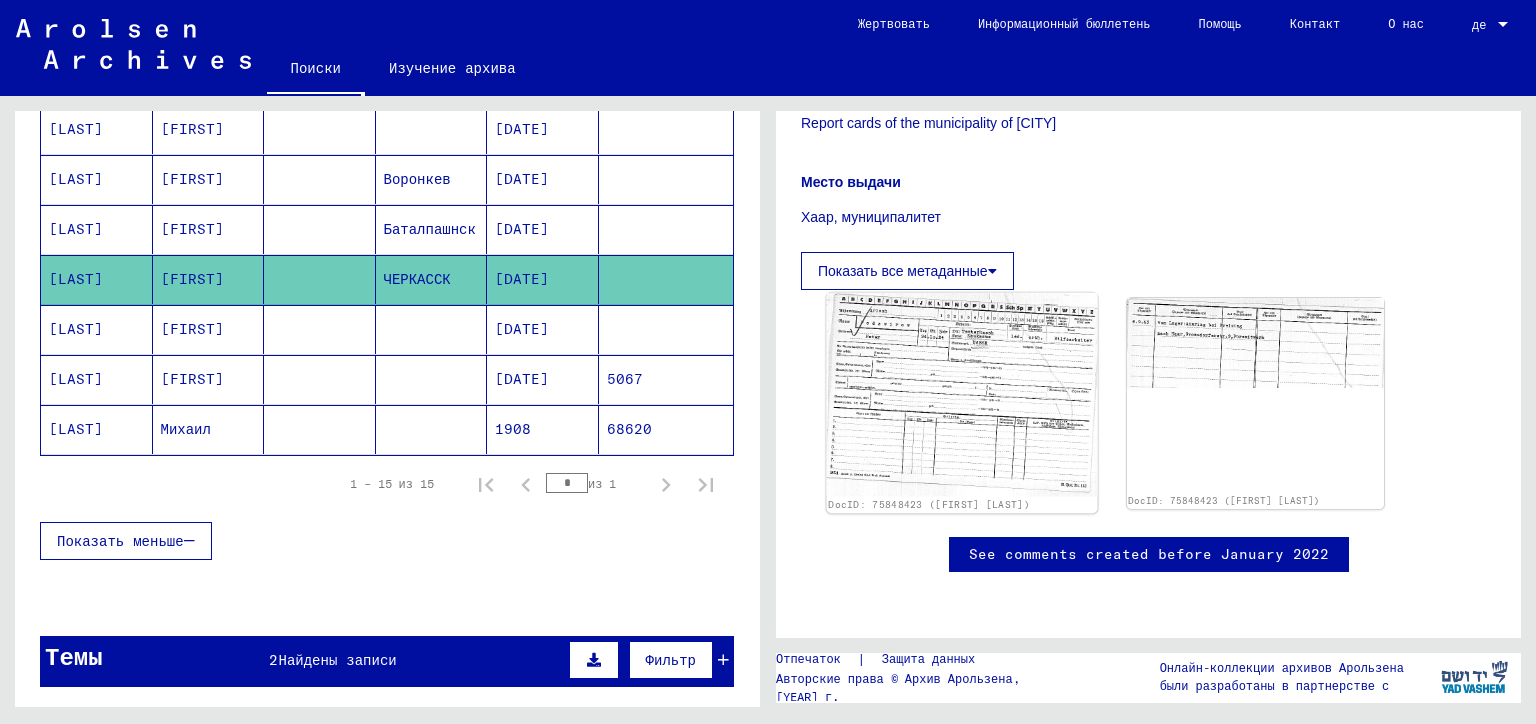 click 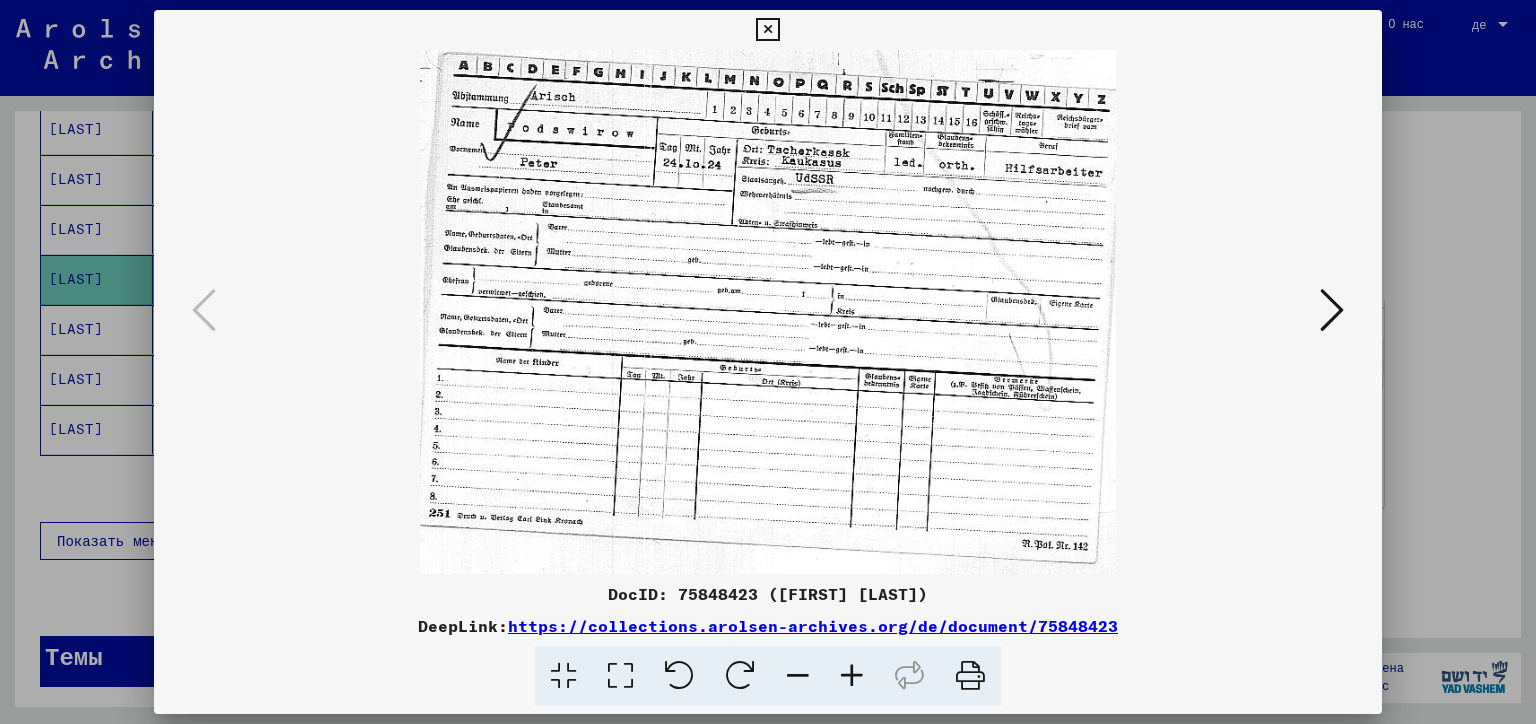 click at bounding box center (768, 362) 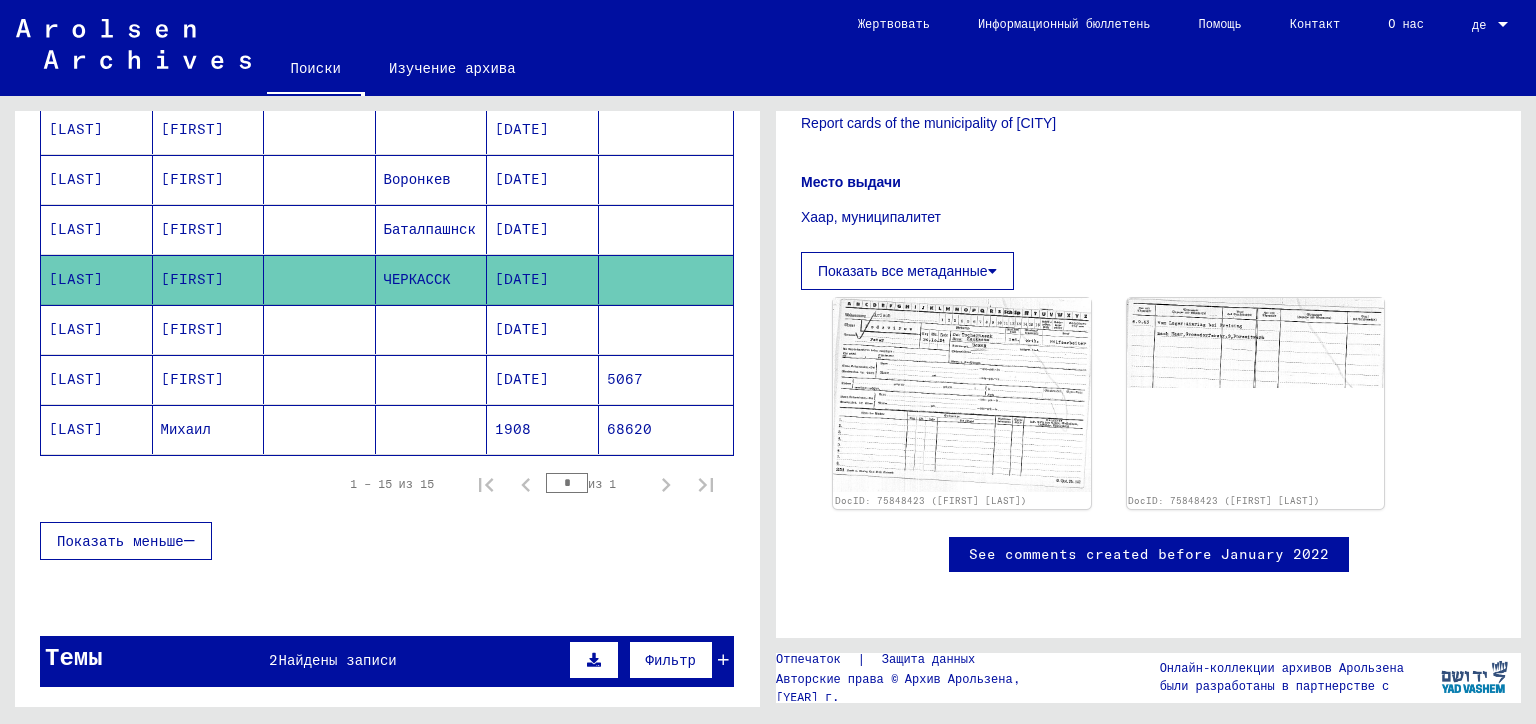 click at bounding box center (432, 379) 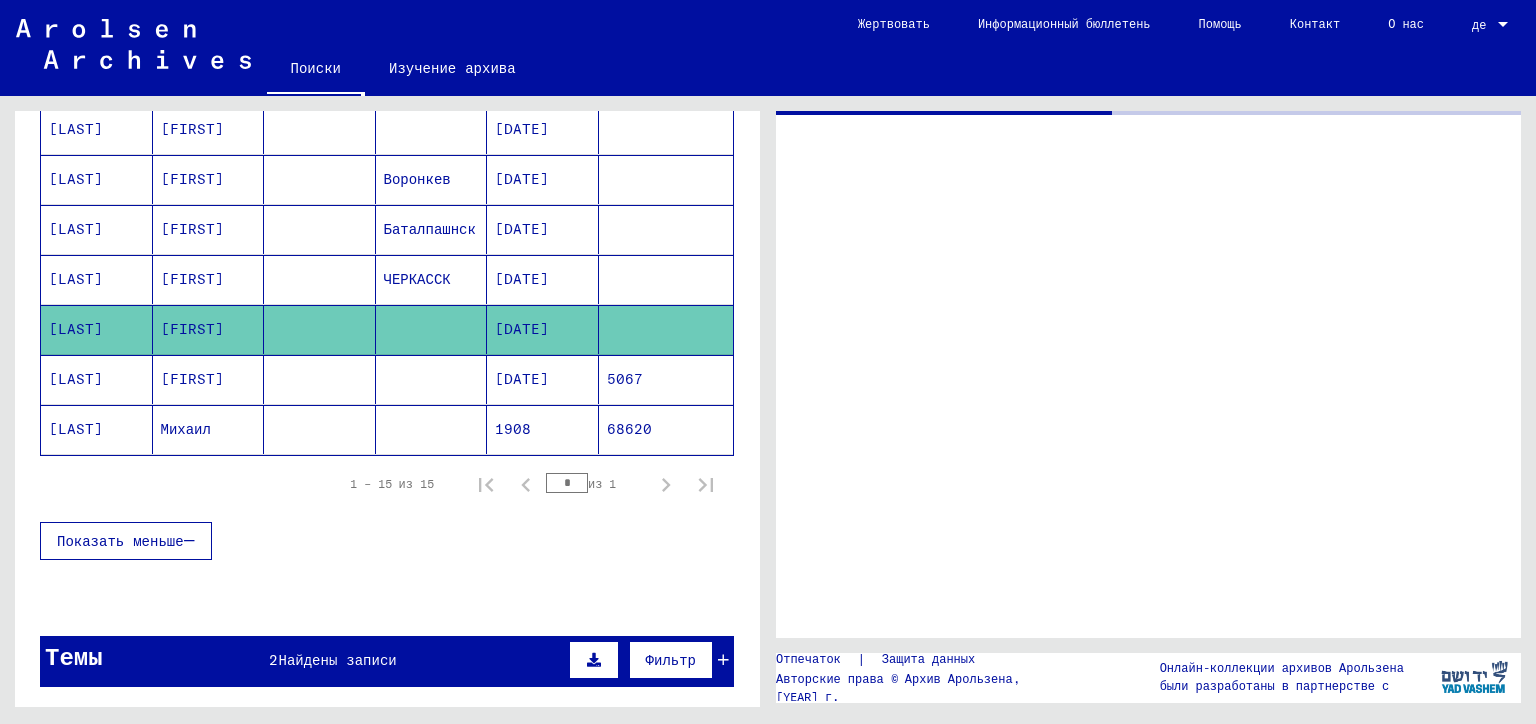scroll, scrollTop: 0, scrollLeft: 0, axis: both 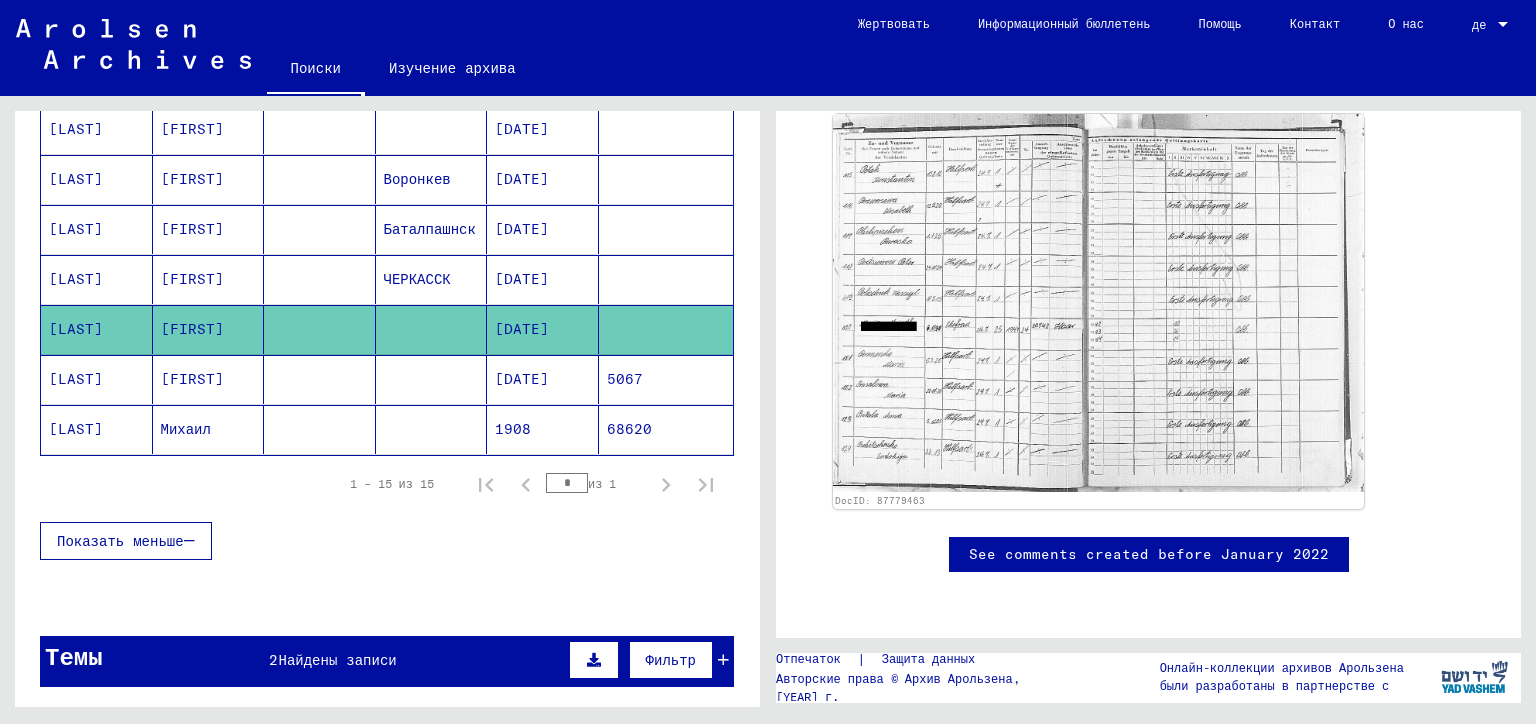 click at bounding box center [432, 429] 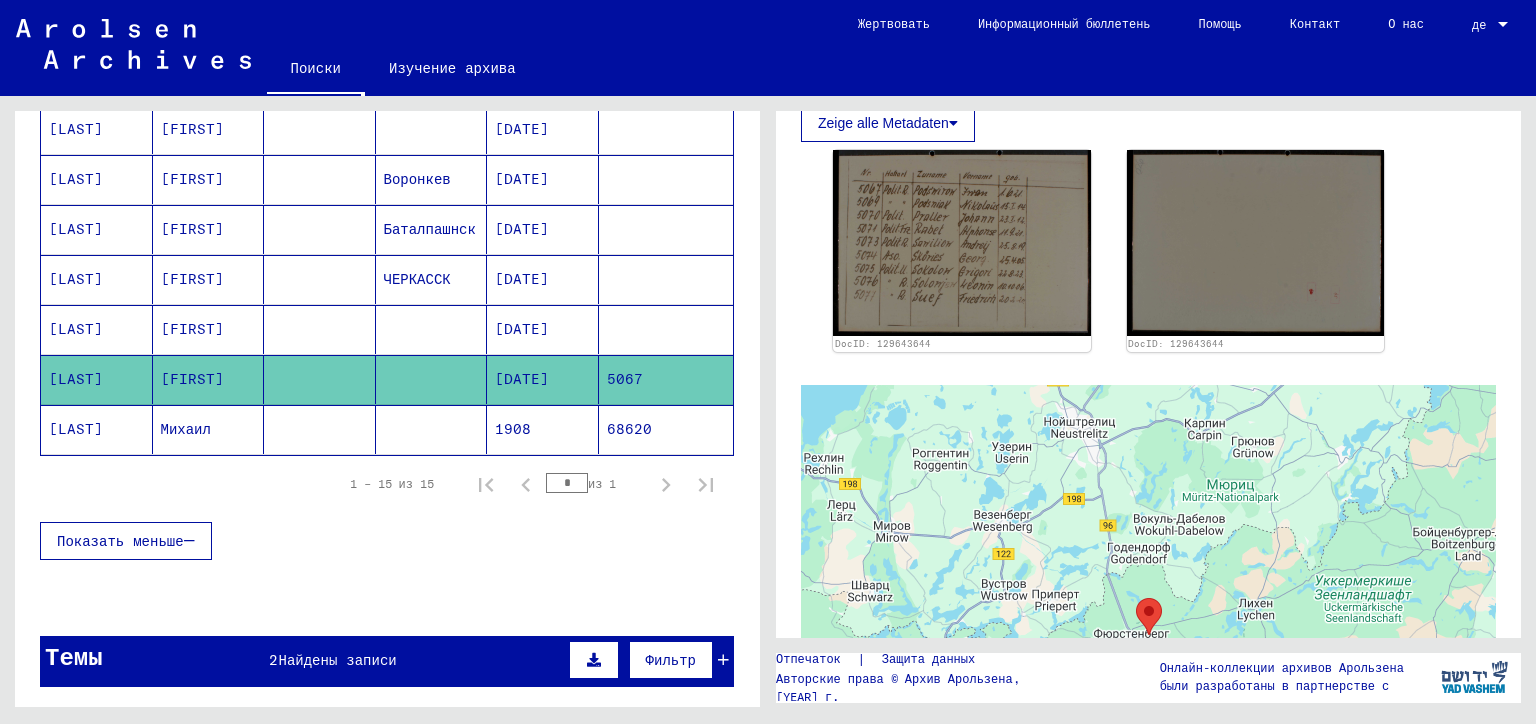 scroll, scrollTop: 400, scrollLeft: 0, axis: vertical 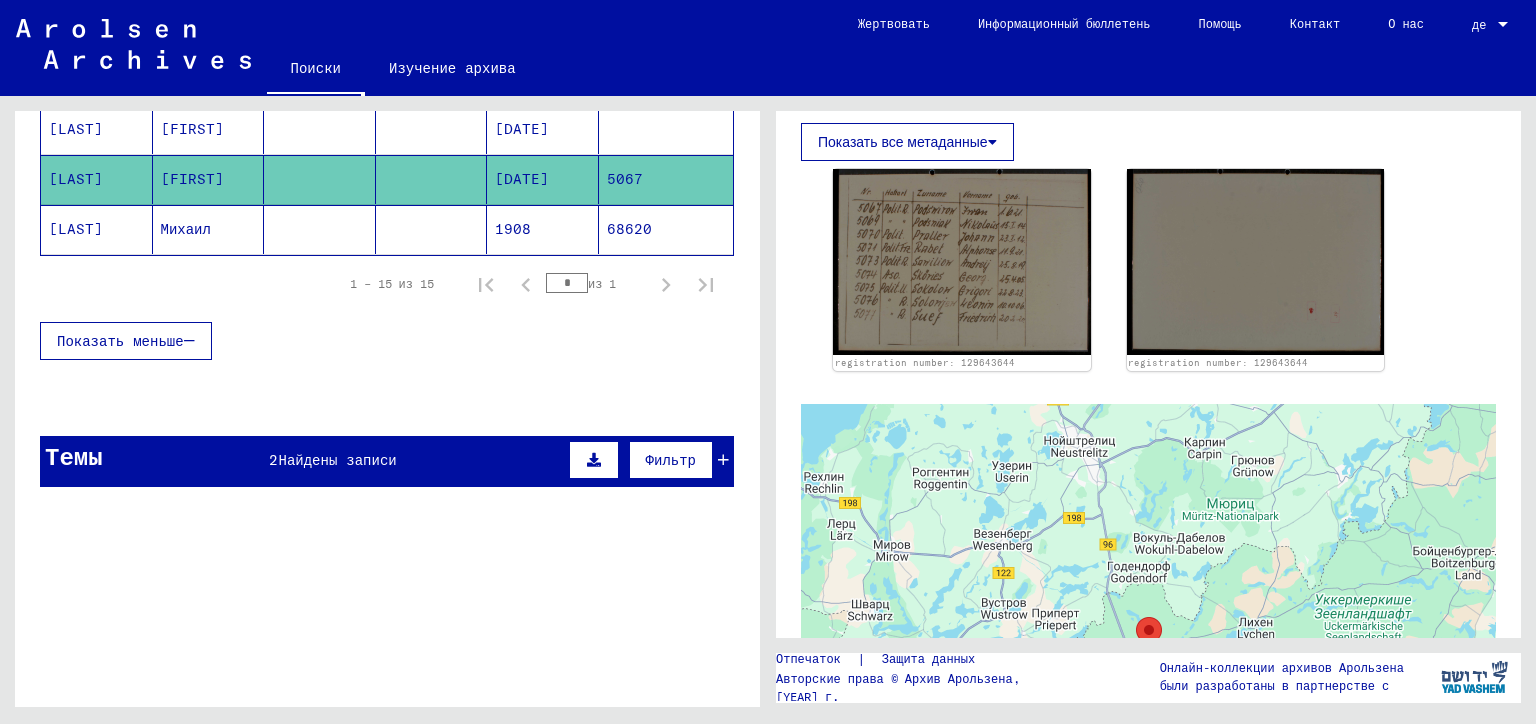 click on "1908" 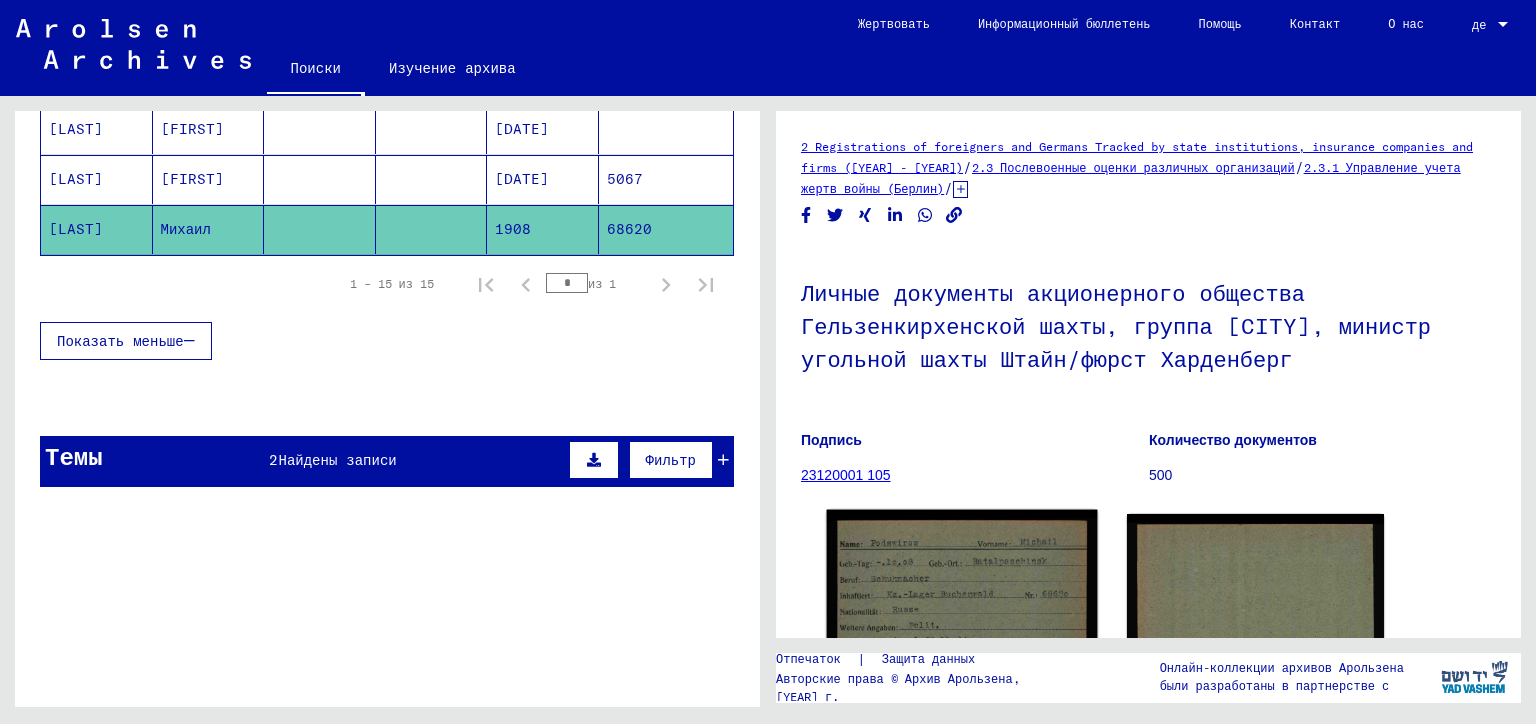 scroll, scrollTop: 200, scrollLeft: 0, axis: vertical 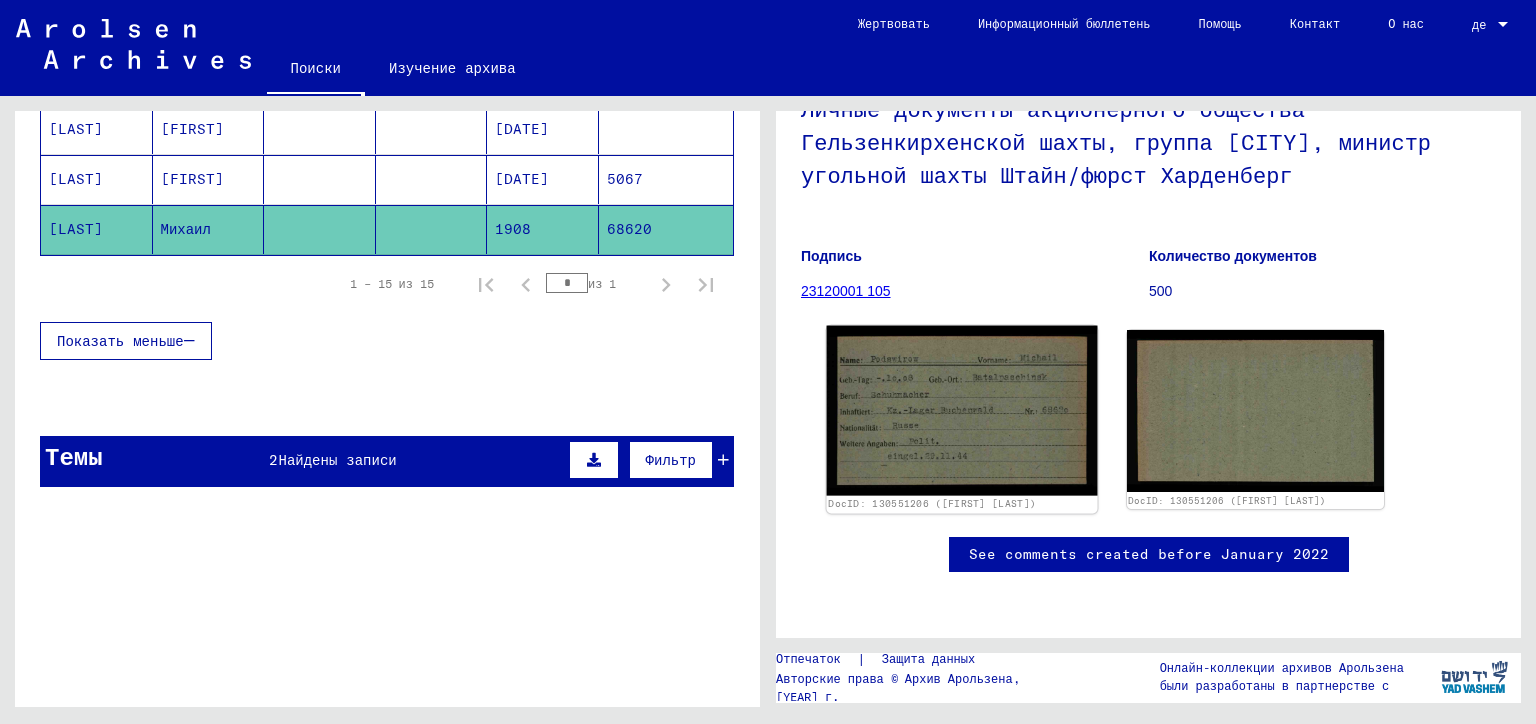 click 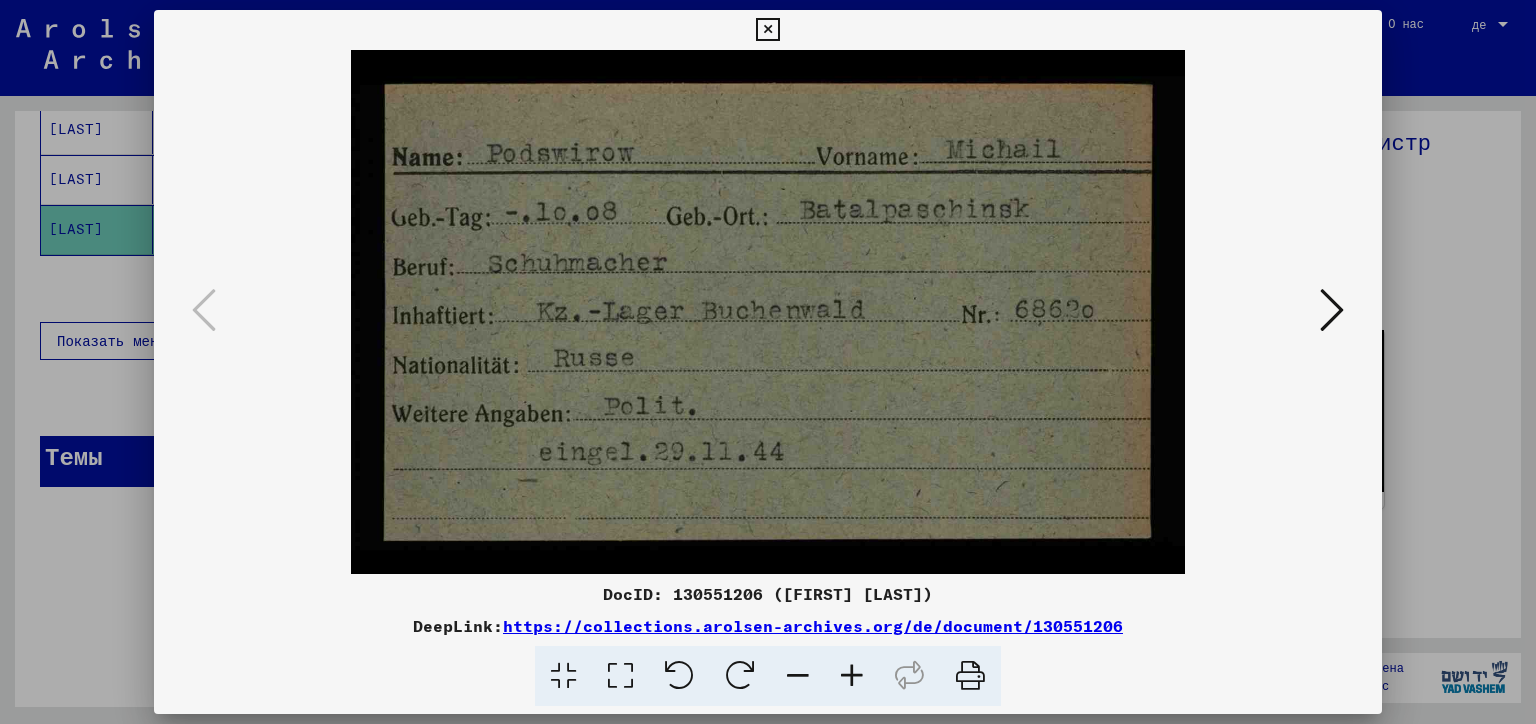 click at bounding box center [768, 362] 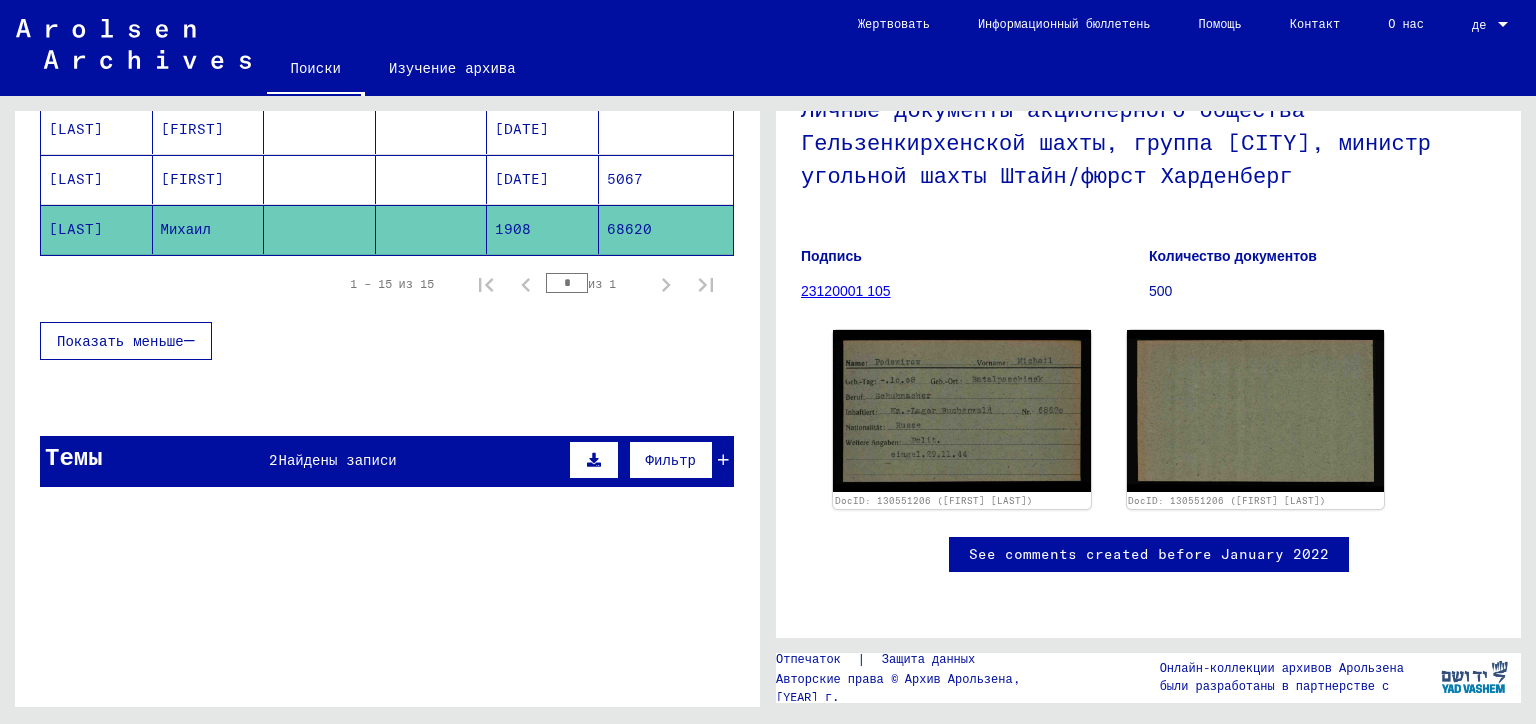 scroll, scrollTop: 600, scrollLeft: 0, axis: vertical 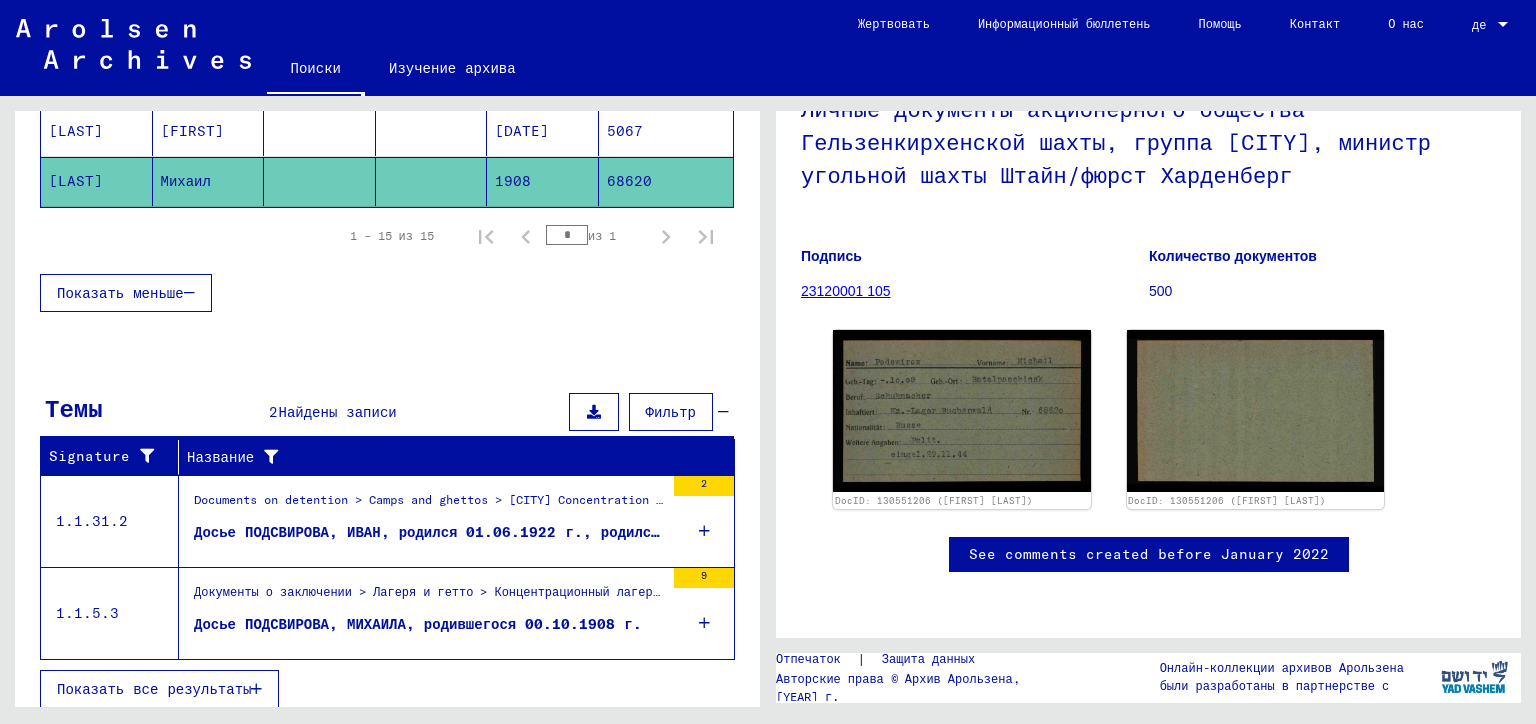 click on "Документы о заключении > Лагеря и гетто > Концлагерь Нидерхаген (Вевельсбург) > Индивидуальные документы Нидерхагена > Индивидуальные документы заключенного > Файлы с именами а.Б. МИКОСЯНЩИКА" at bounding box center (429, 505) 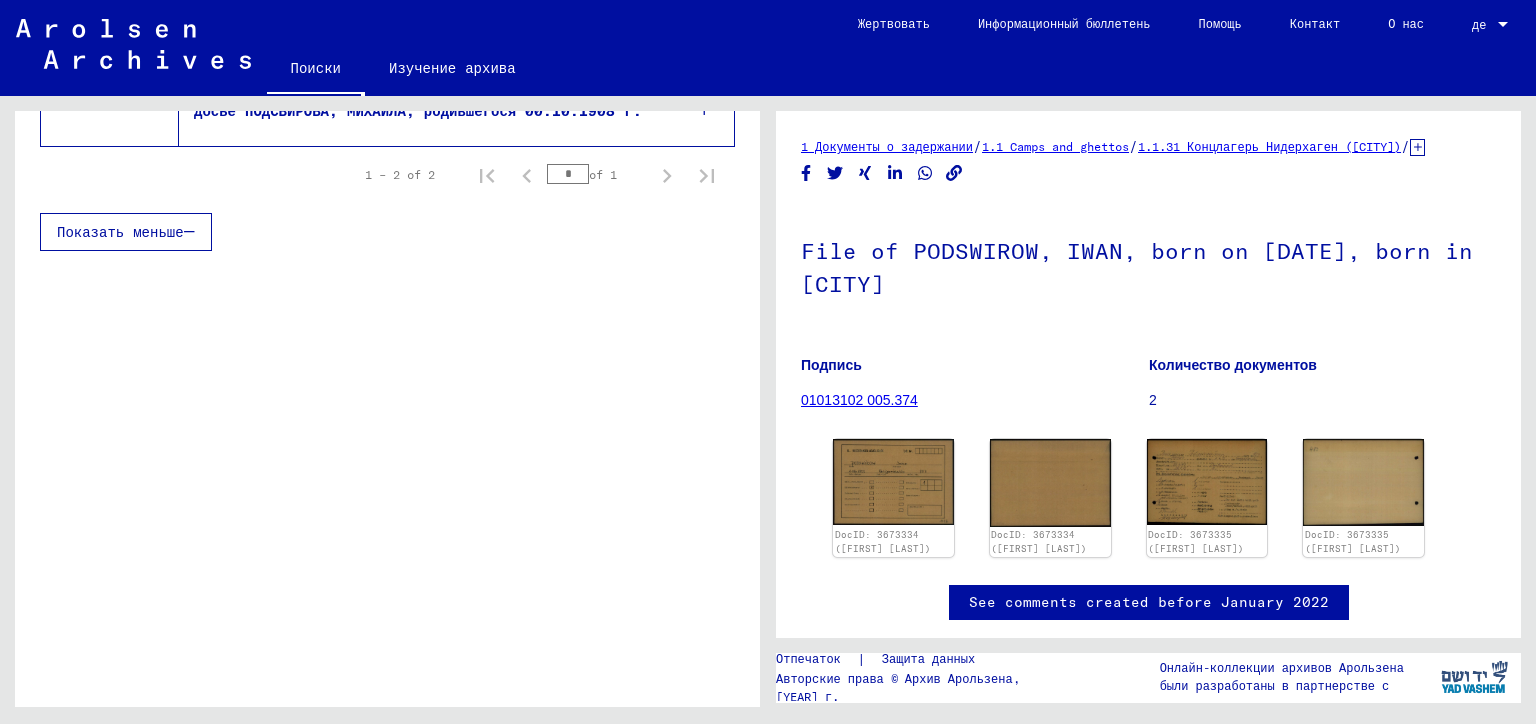 click on "1.1 Лагеря и гетто" 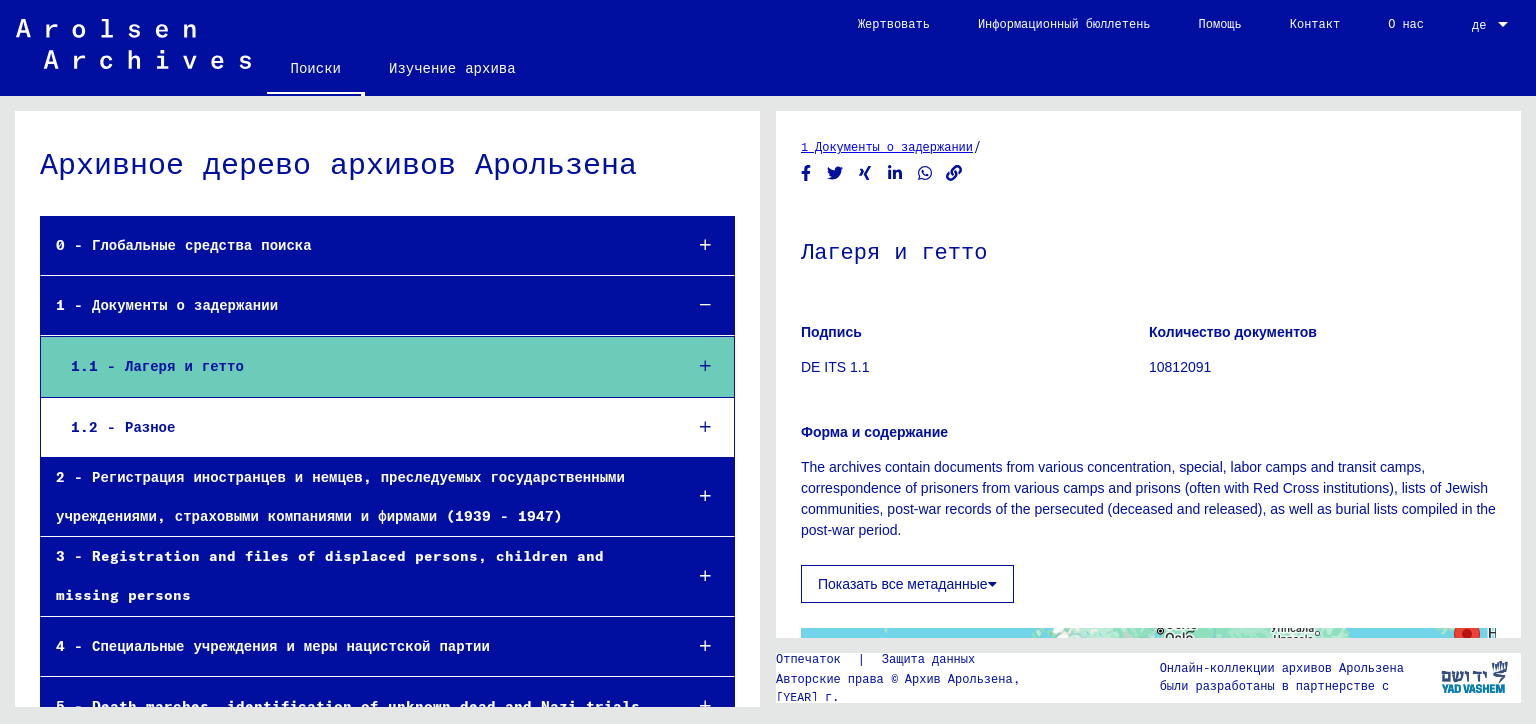click at bounding box center (705, 366) 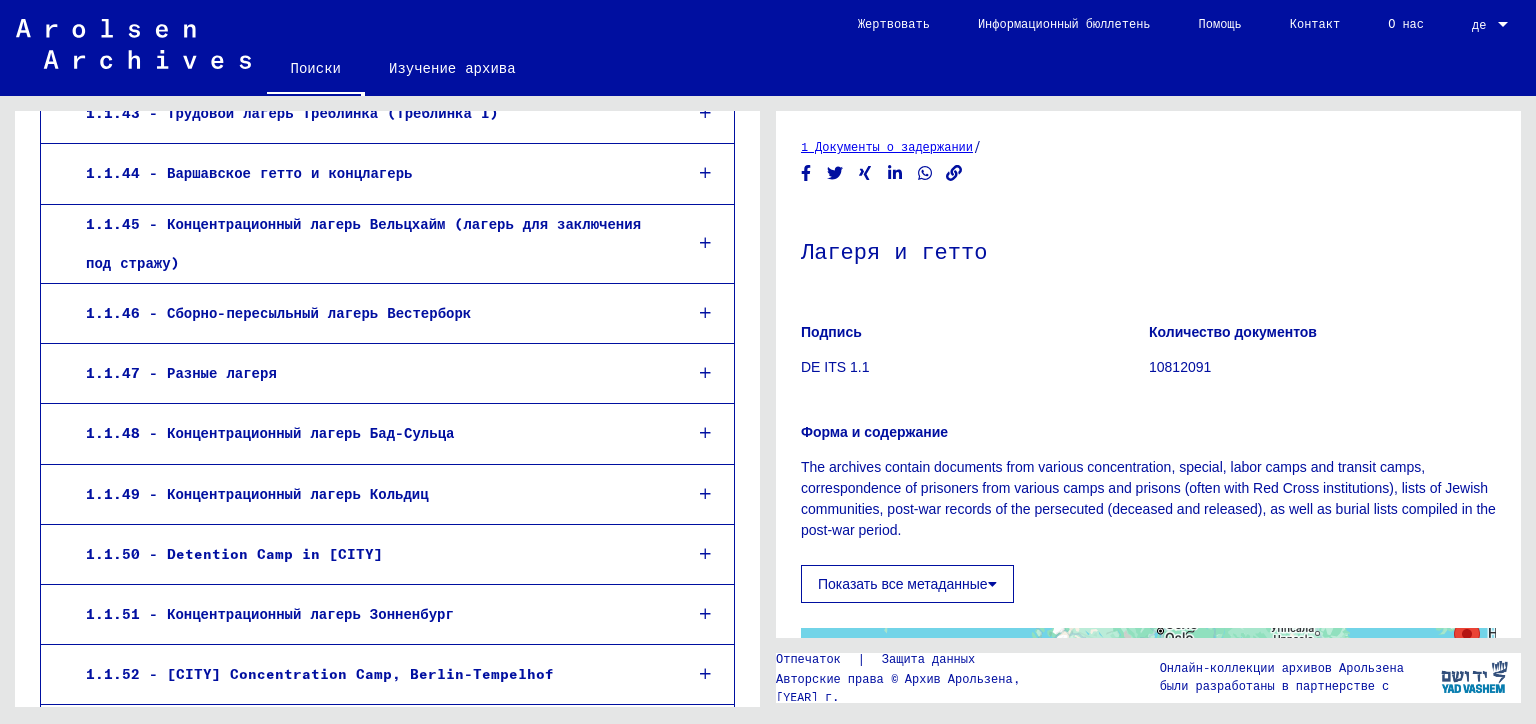 scroll, scrollTop: 3000, scrollLeft: 0, axis: vertical 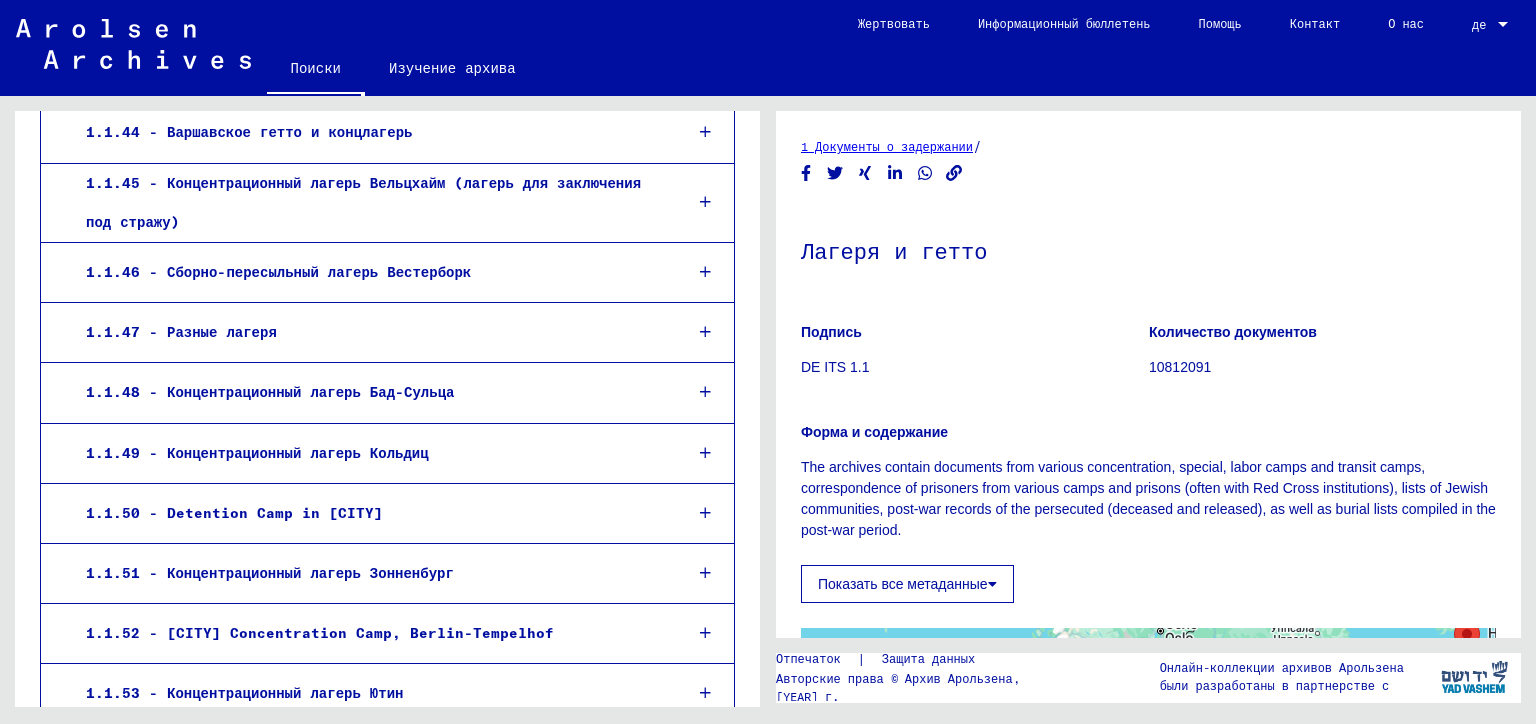 click at bounding box center (705, 332) 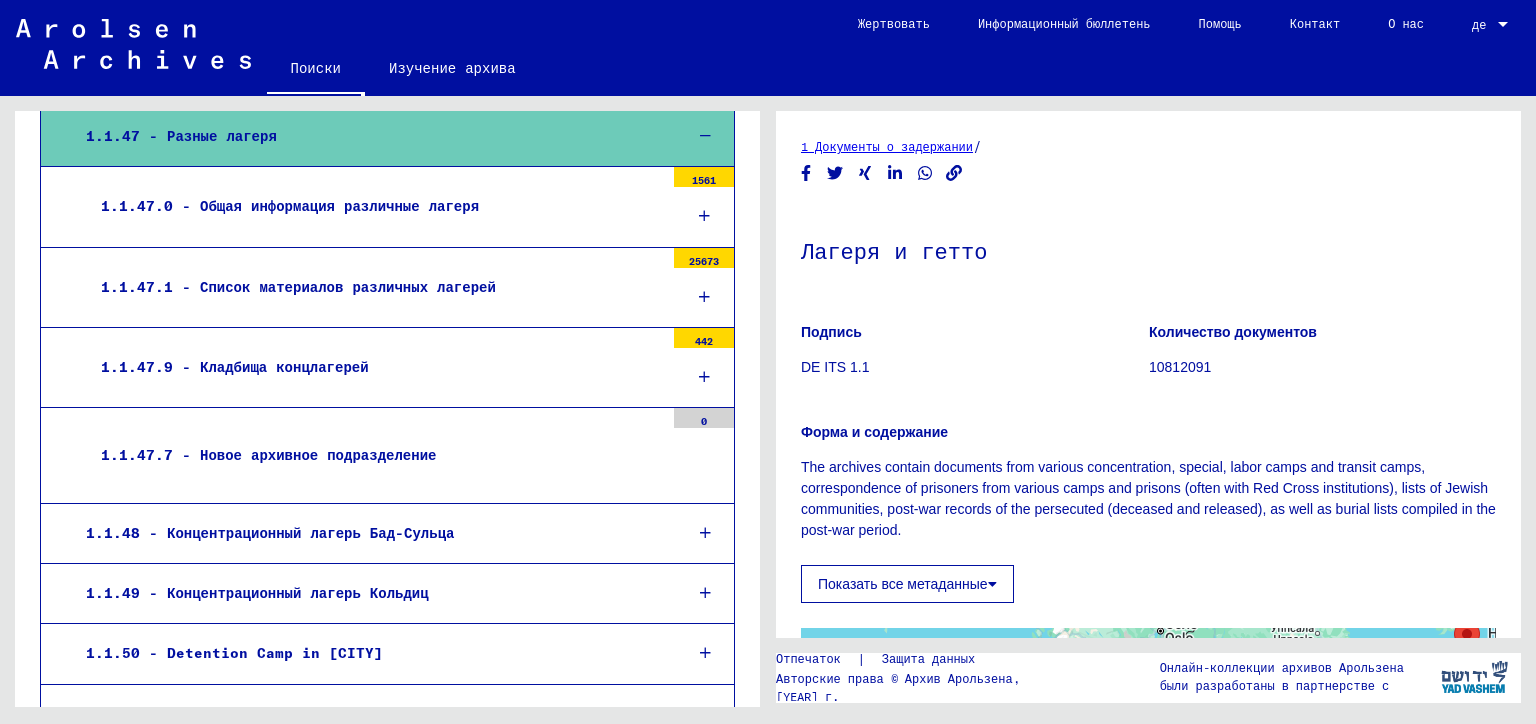 scroll, scrollTop: 3199, scrollLeft: 0, axis: vertical 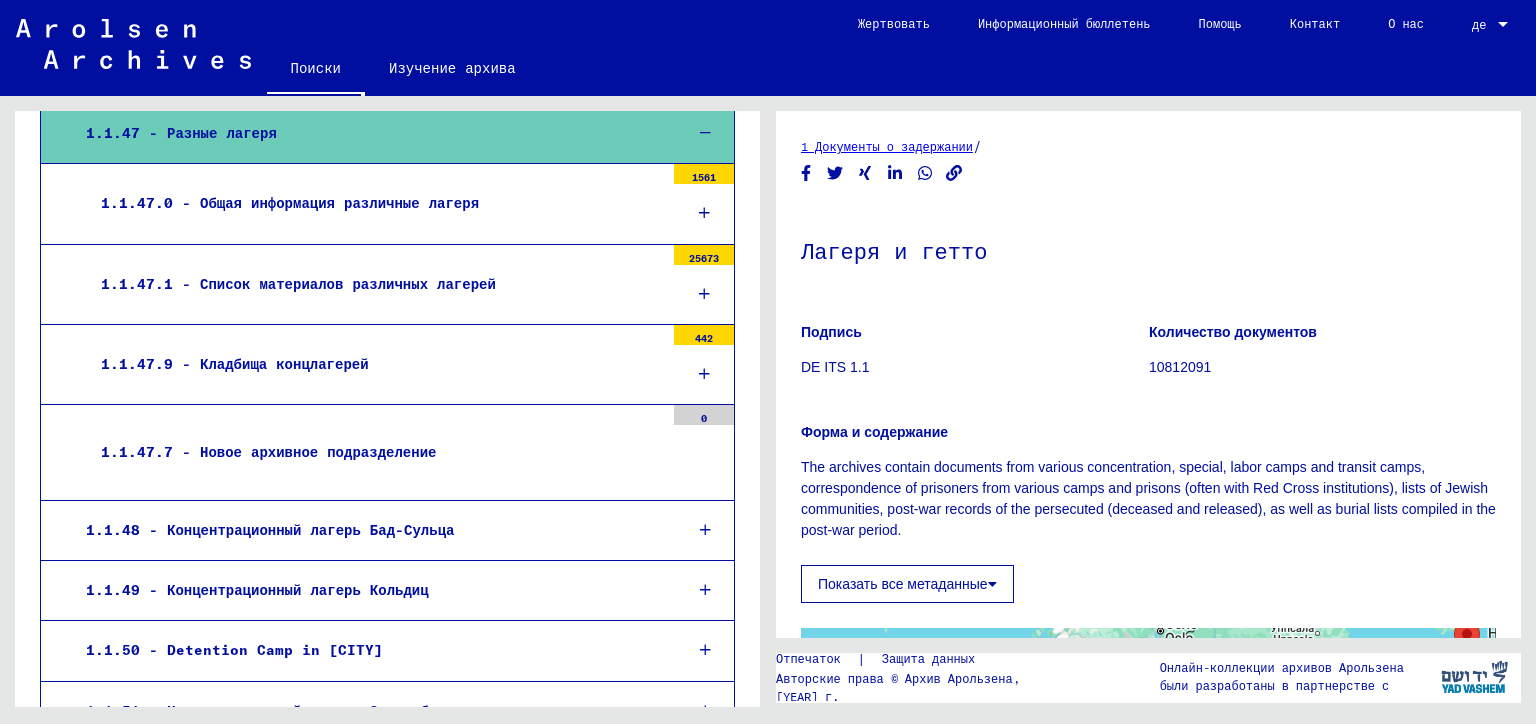 click at bounding box center (704, 213) 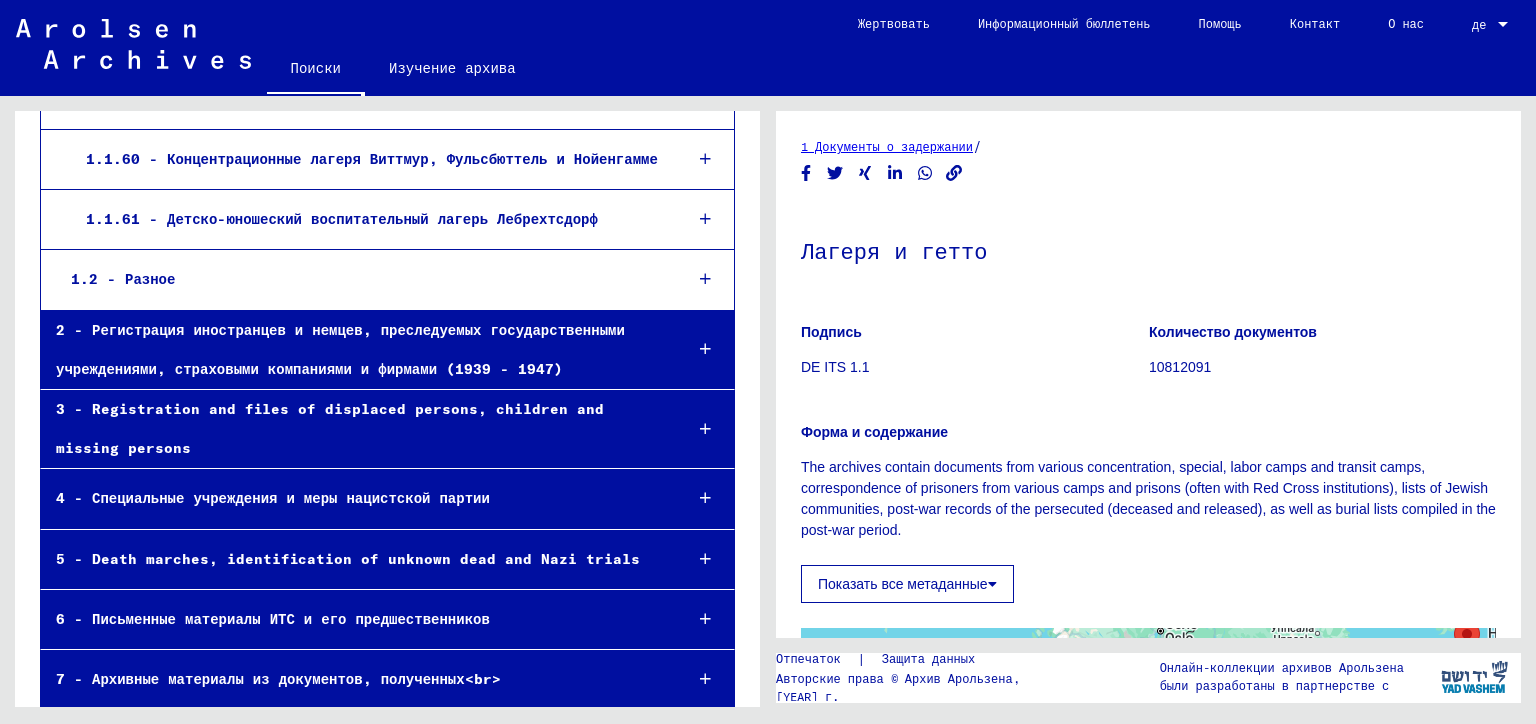 scroll, scrollTop: 5418, scrollLeft: 0, axis: vertical 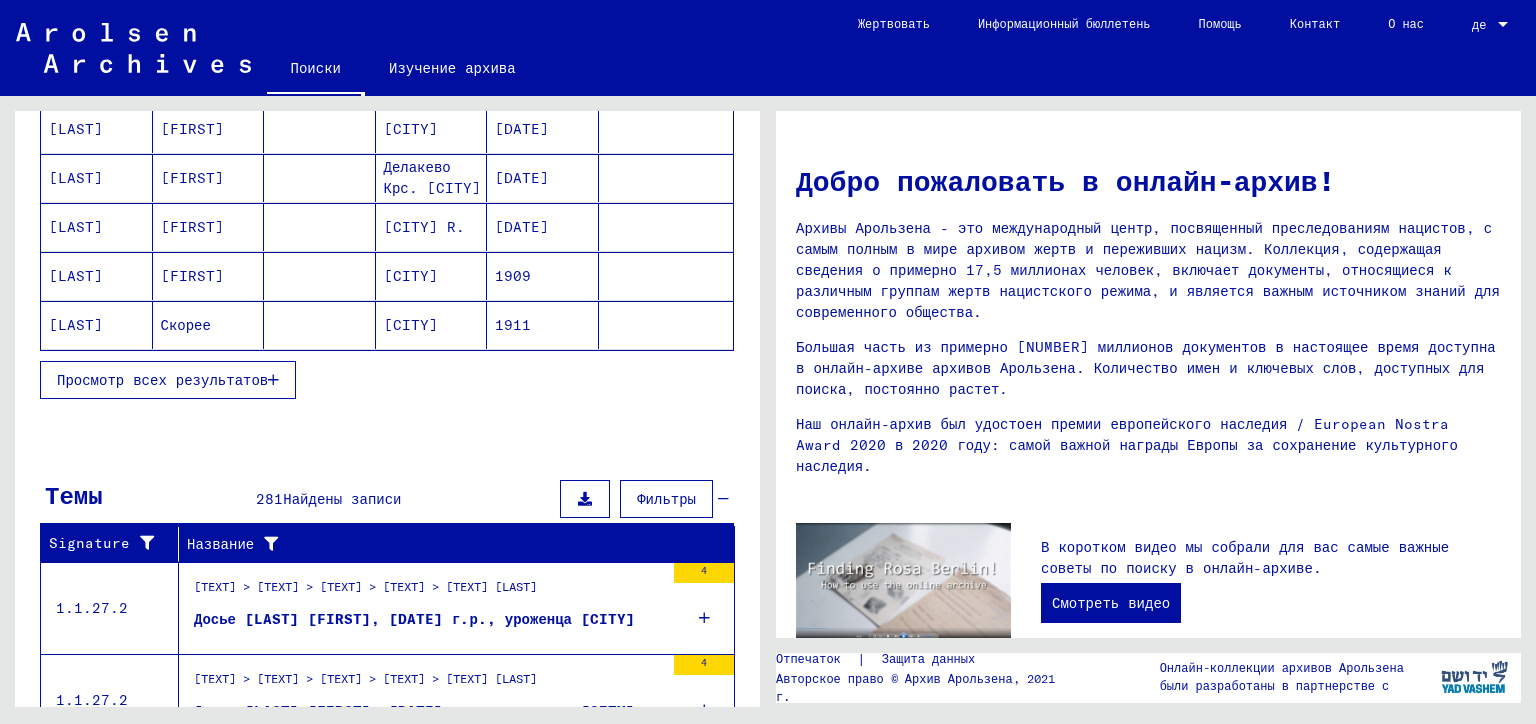 click on "Просмотр всех результатов" at bounding box center [162, 380] 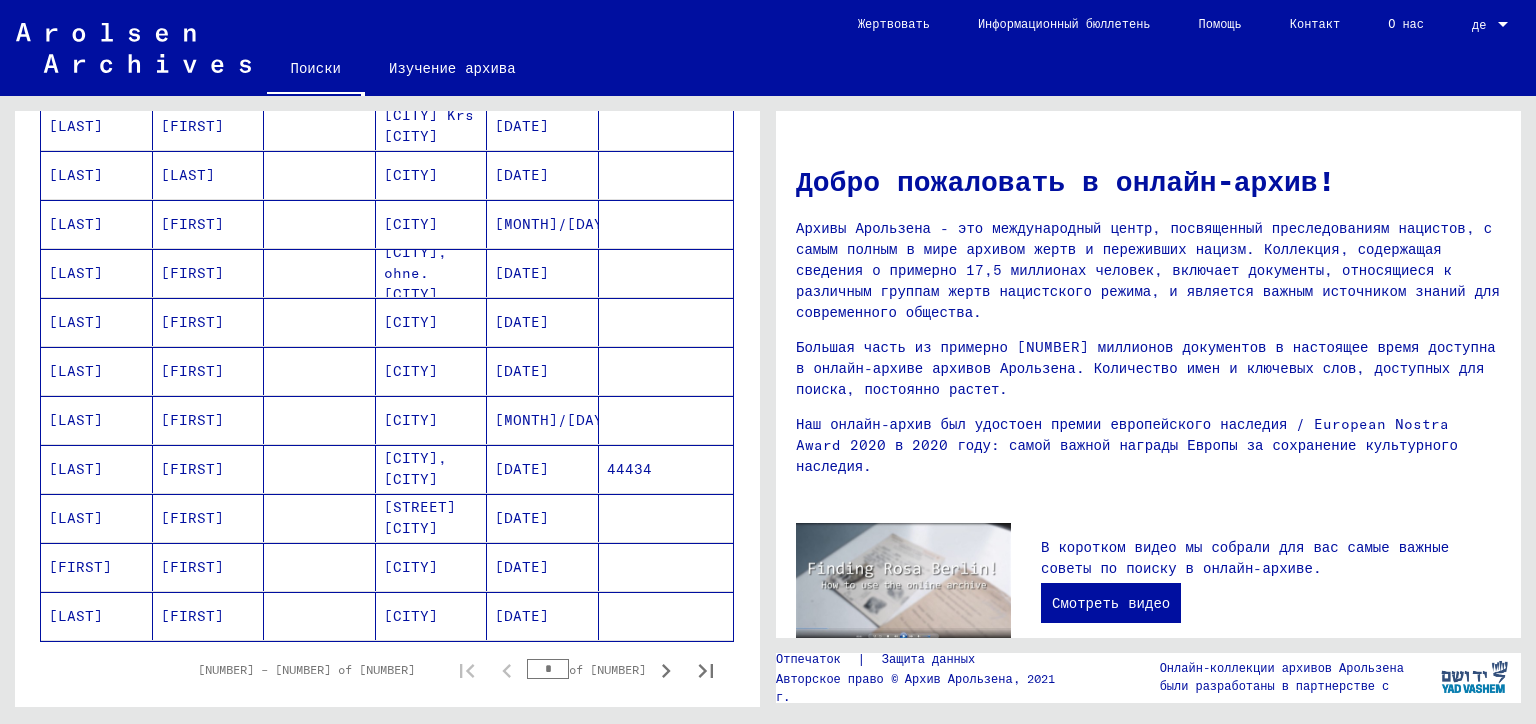 scroll, scrollTop: 1300, scrollLeft: 0, axis: vertical 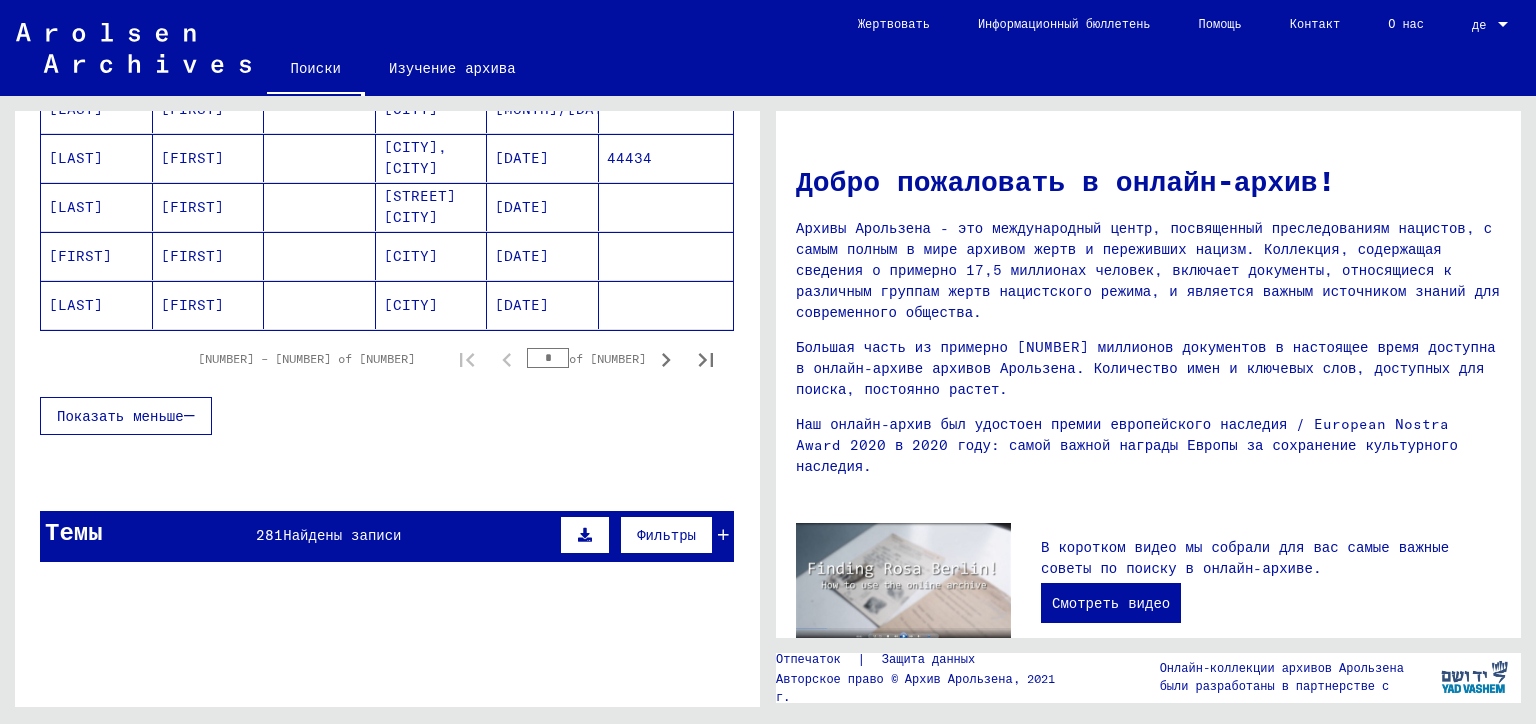 click on "*" at bounding box center [548, 358] 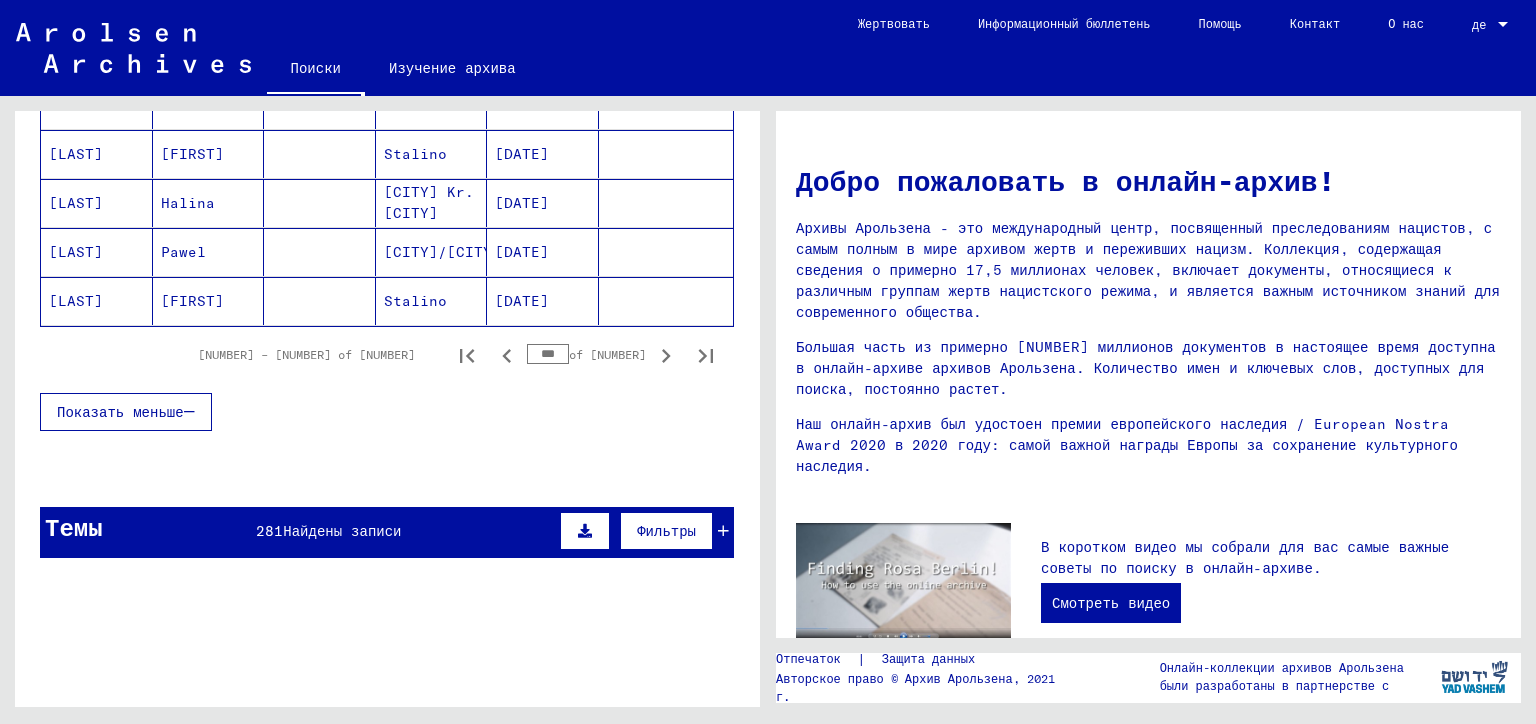 scroll, scrollTop: 1300, scrollLeft: 0, axis: vertical 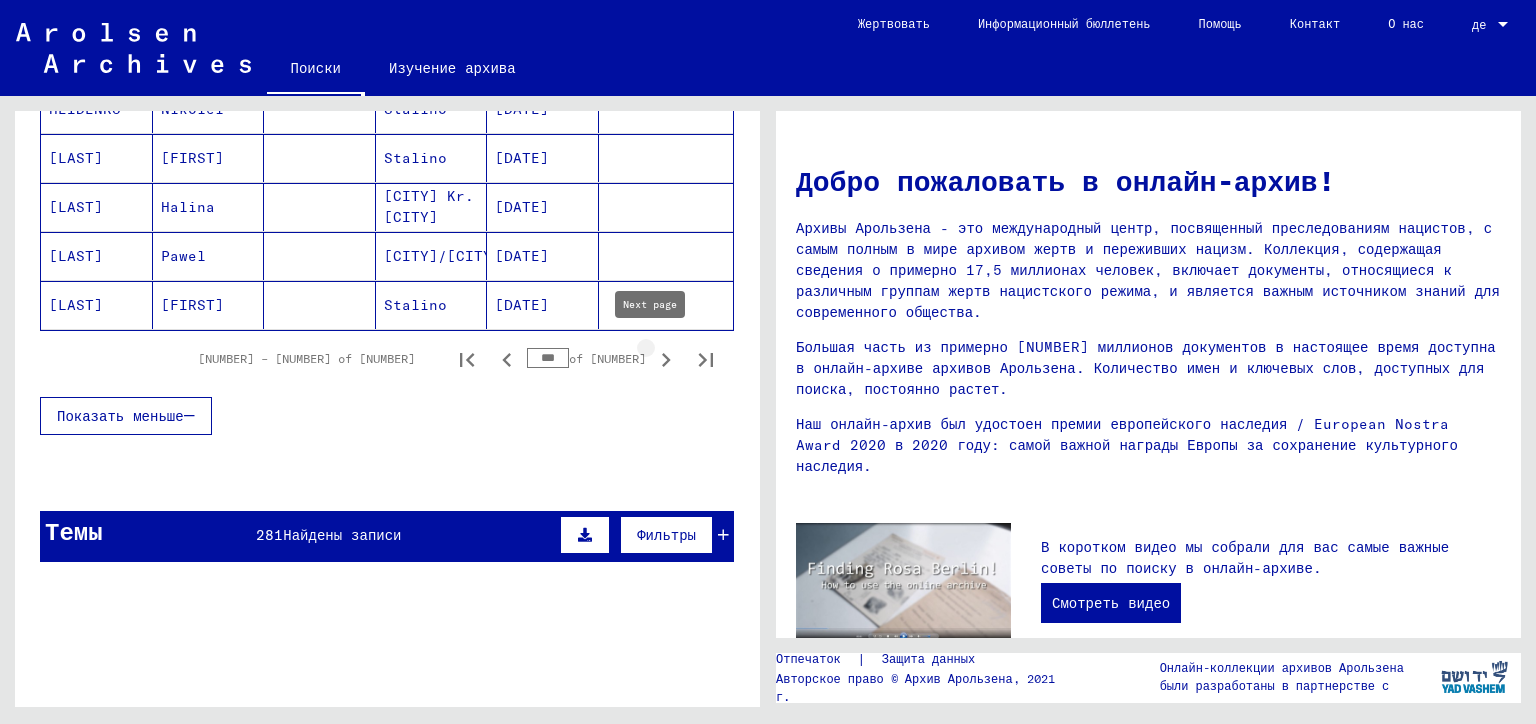 click 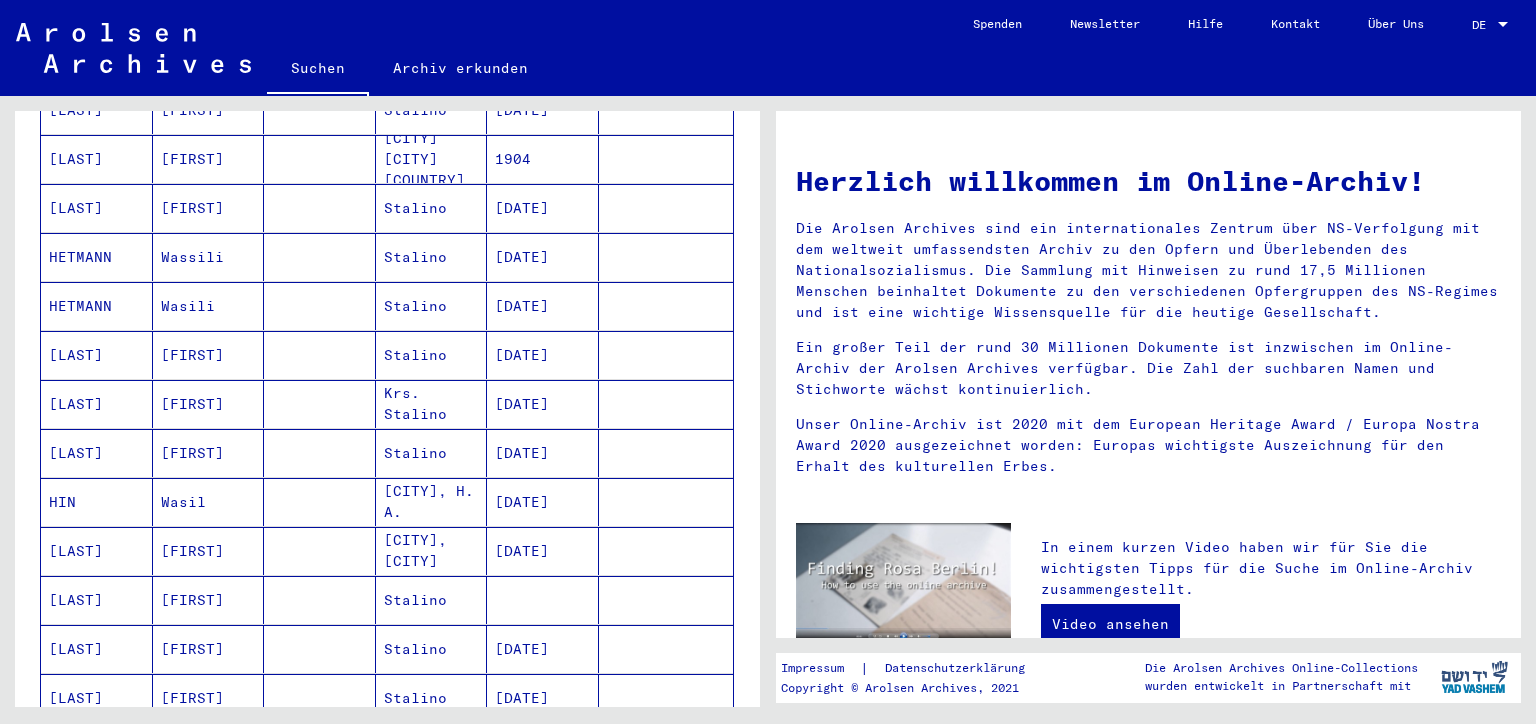 scroll, scrollTop: 1200, scrollLeft: 0, axis: vertical 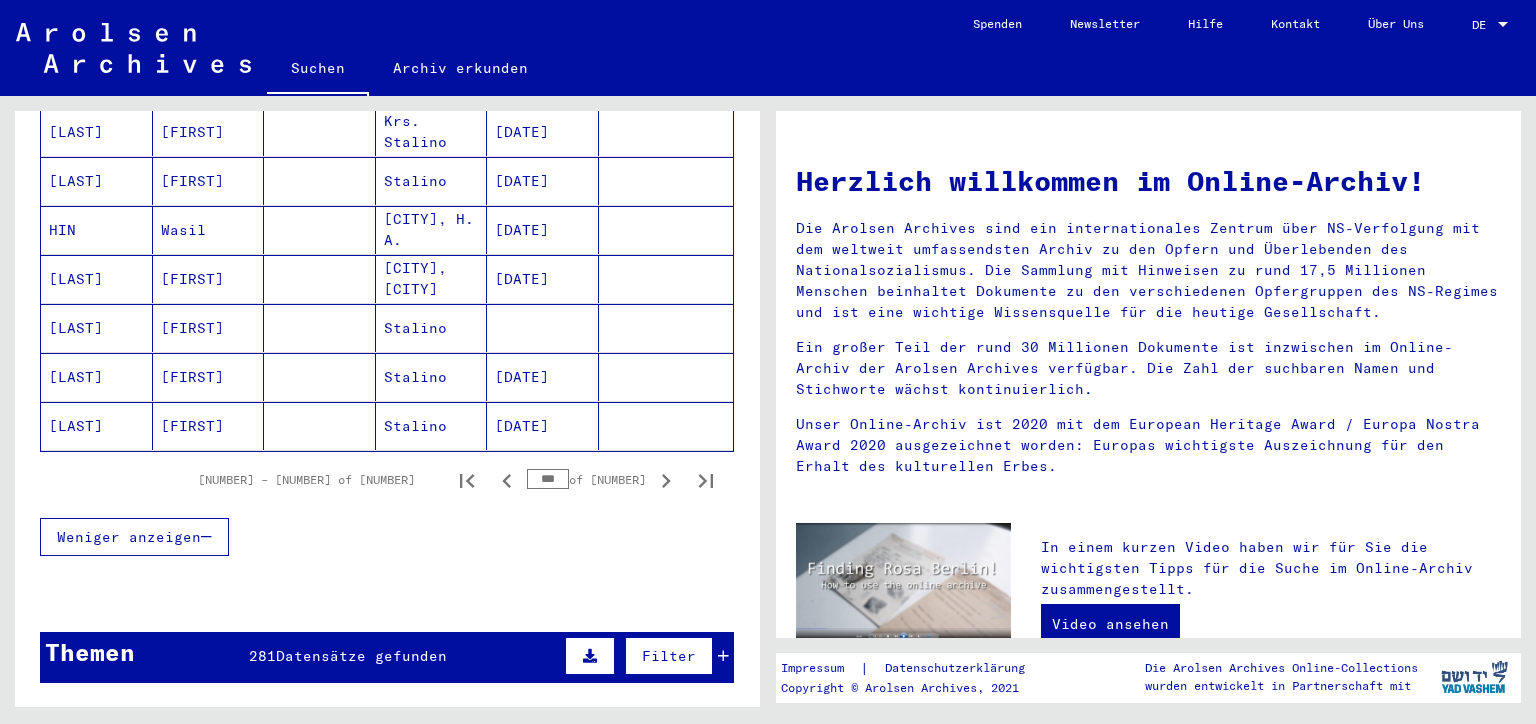 click on "***" at bounding box center [548, 479] 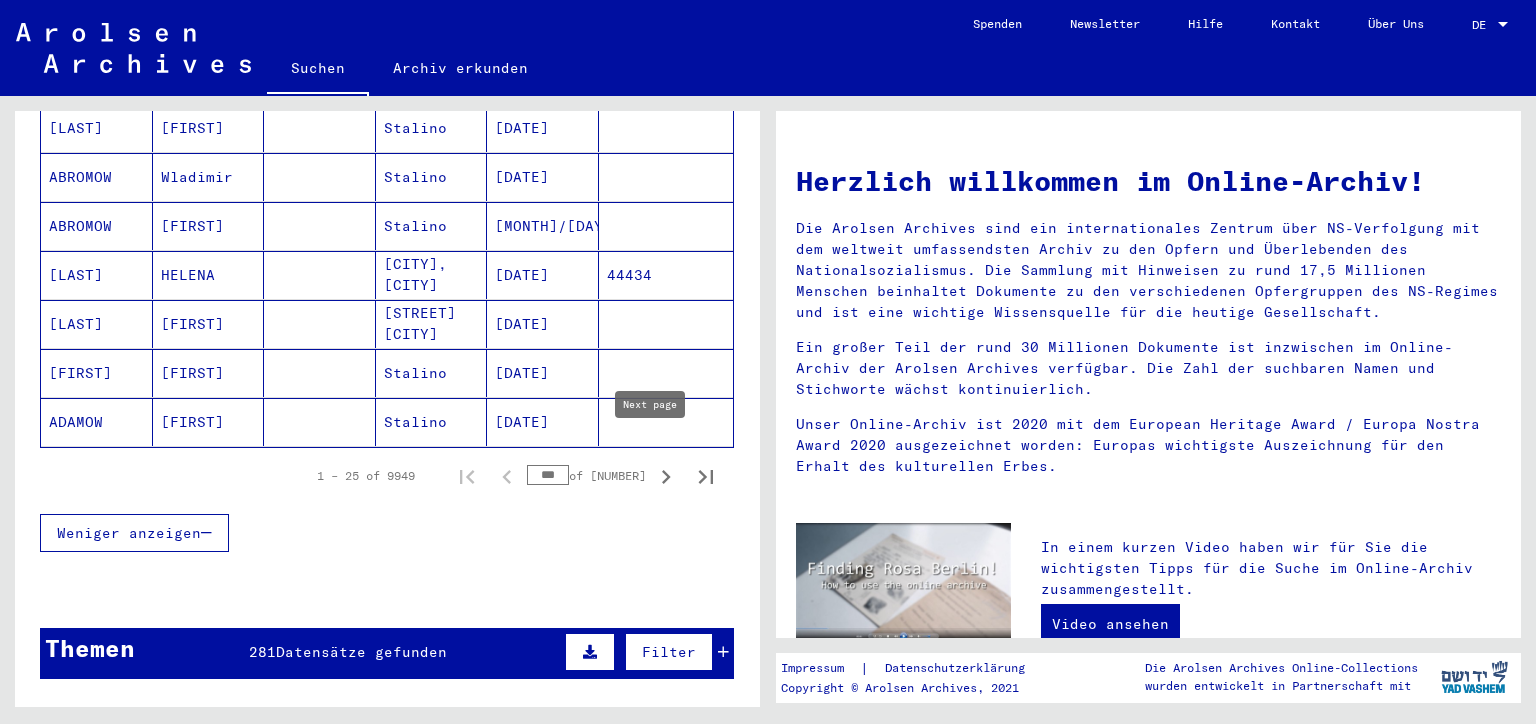 scroll, scrollTop: 1200, scrollLeft: 0, axis: vertical 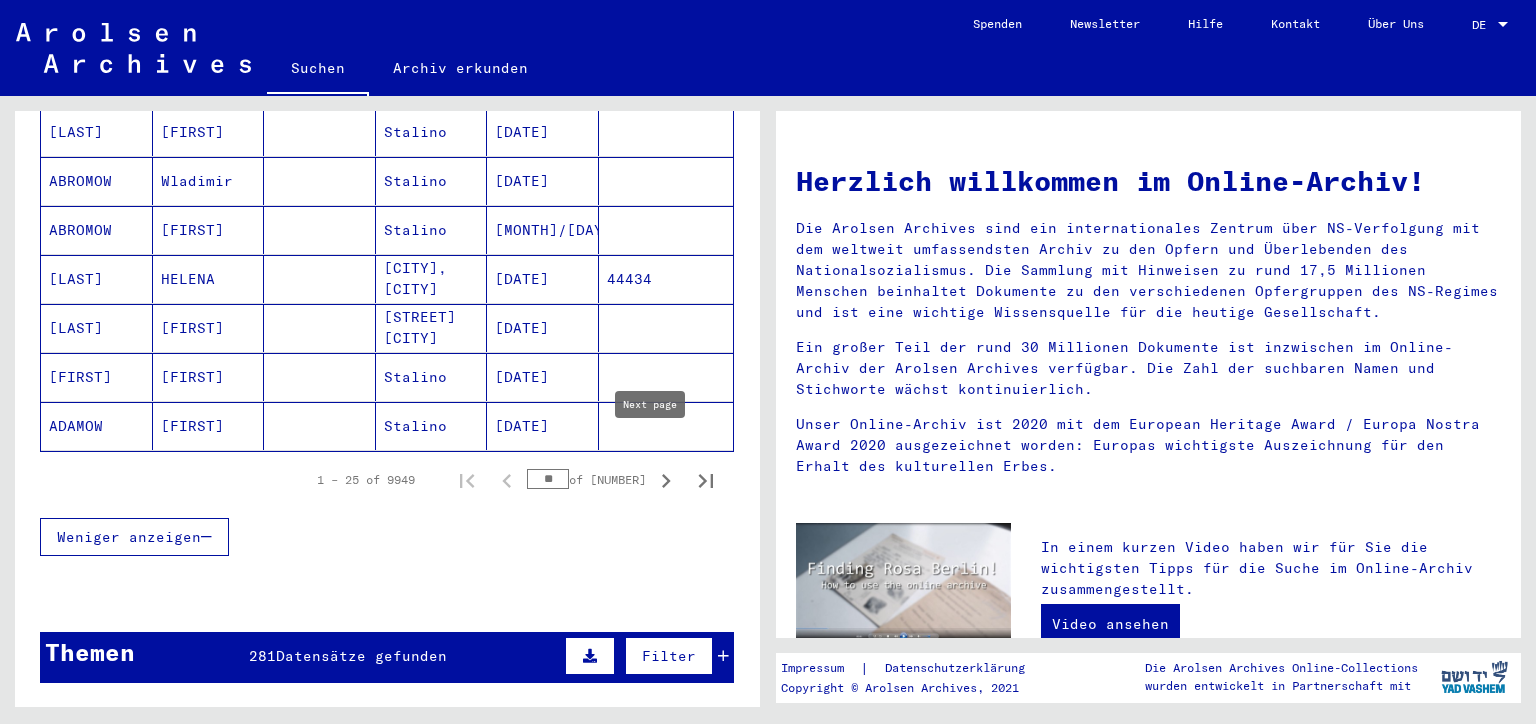 type on "*" 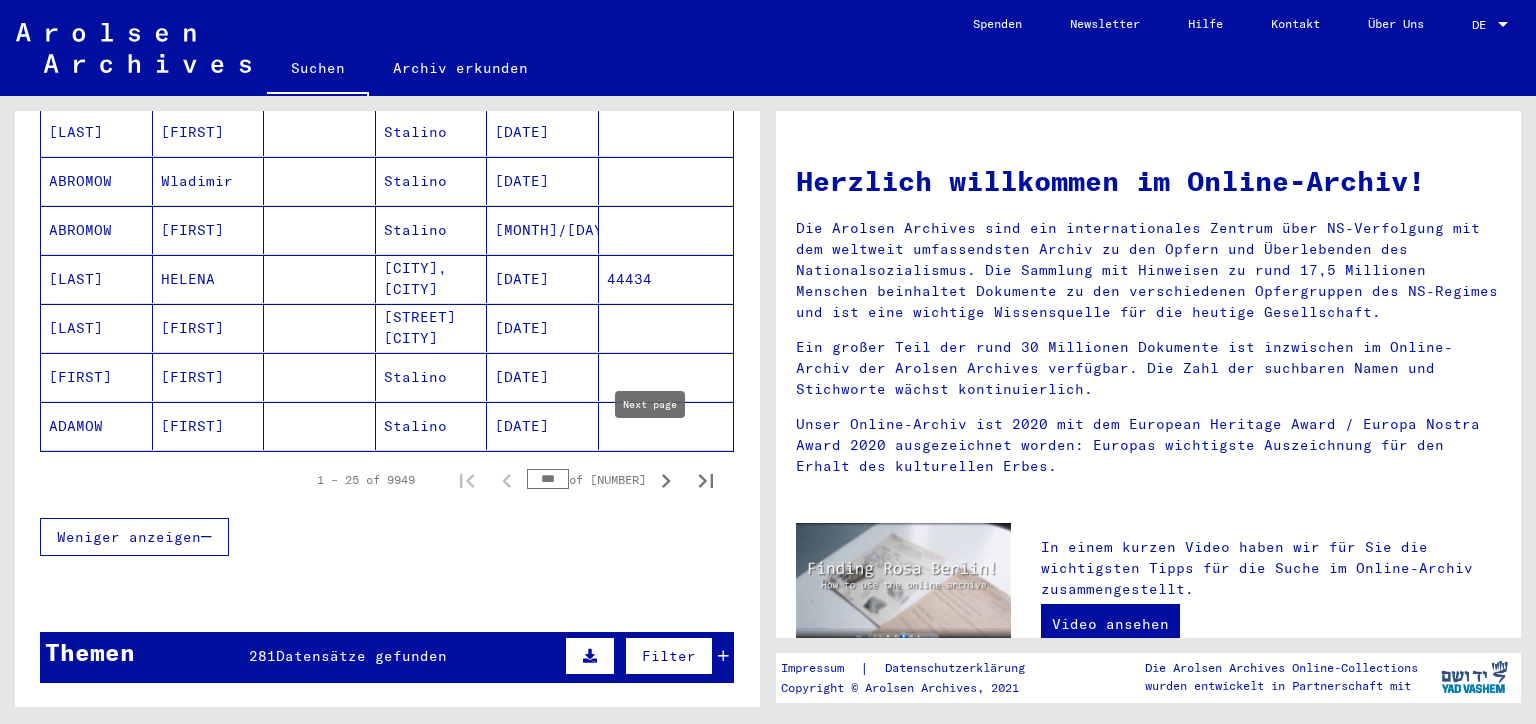 scroll, scrollTop: 1204, scrollLeft: 0, axis: vertical 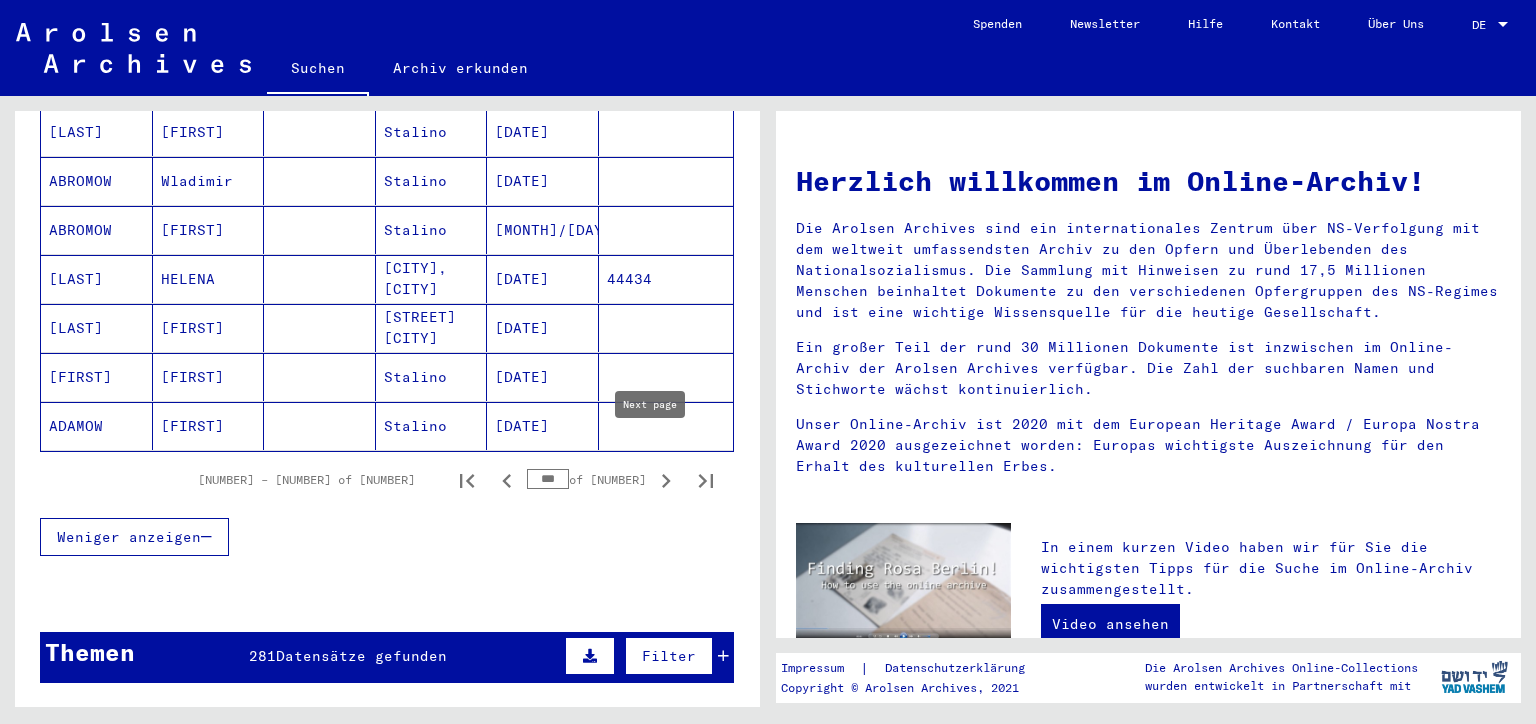 click 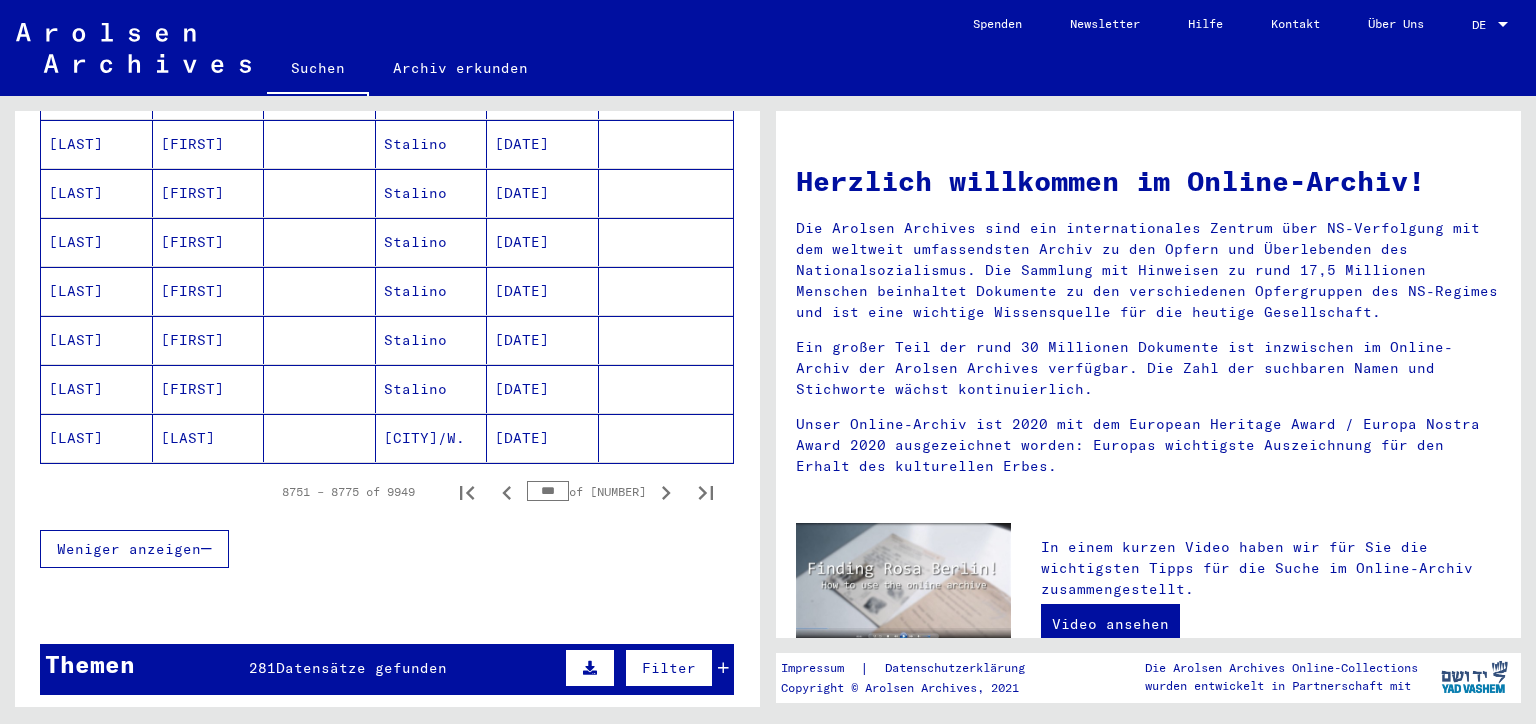 scroll, scrollTop: 1200, scrollLeft: 0, axis: vertical 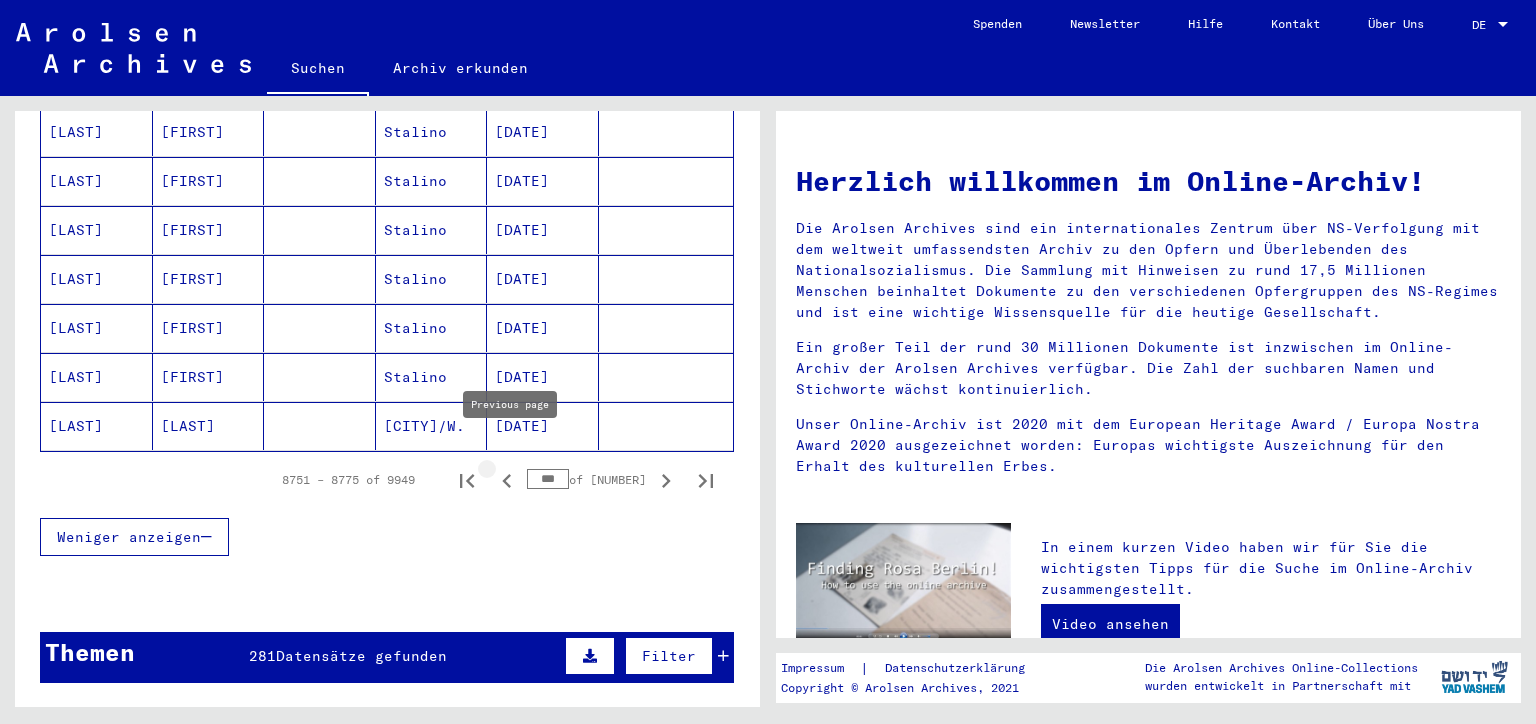 click 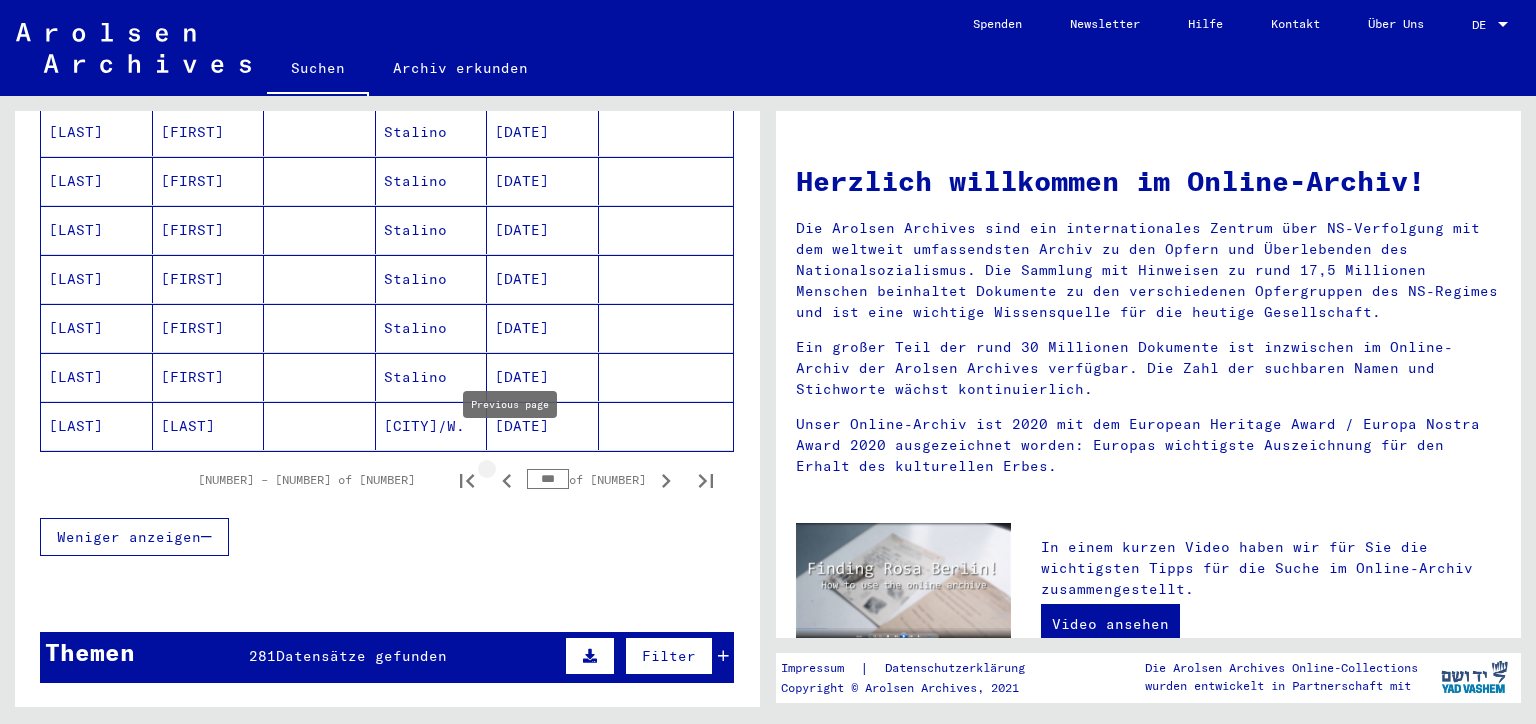 click 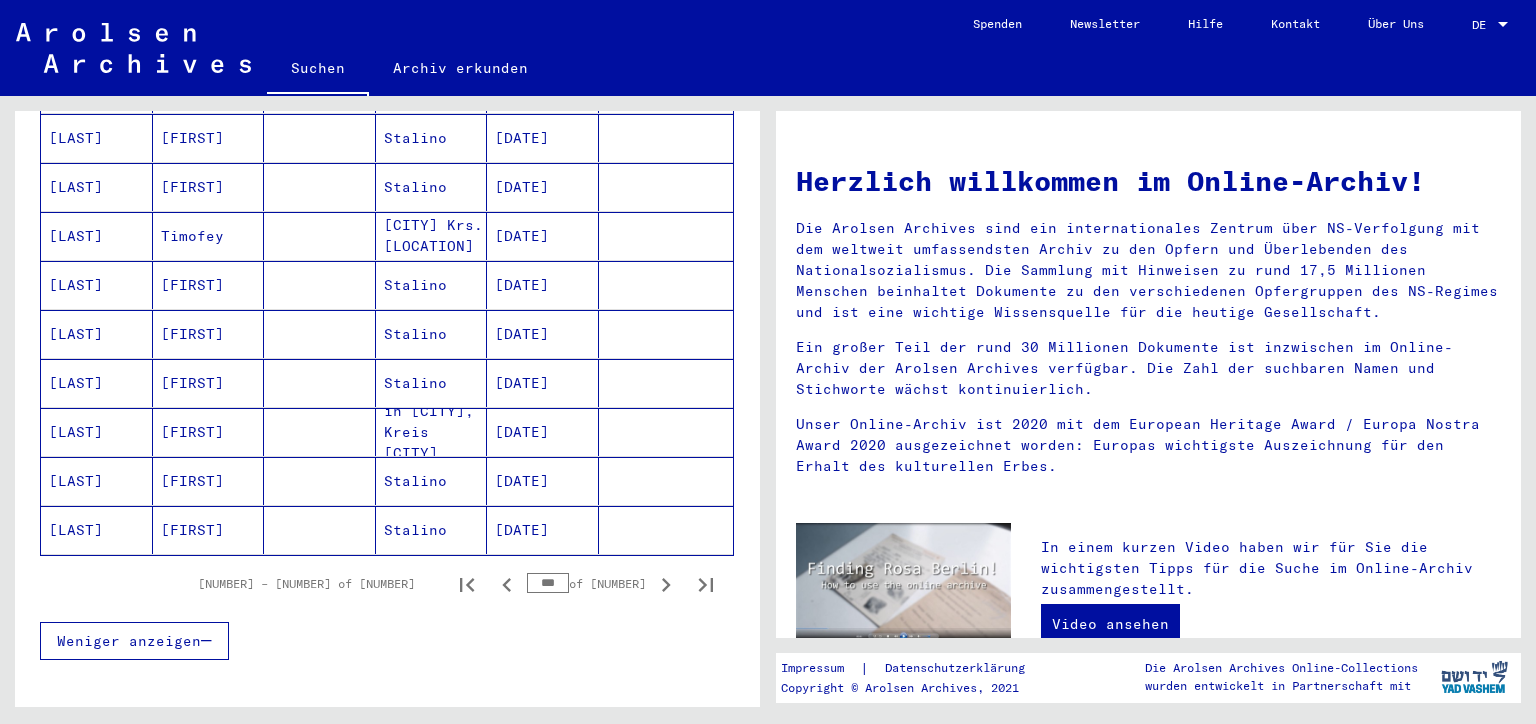 scroll, scrollTop: 1200, scrollLeft: 0, axis: vertical 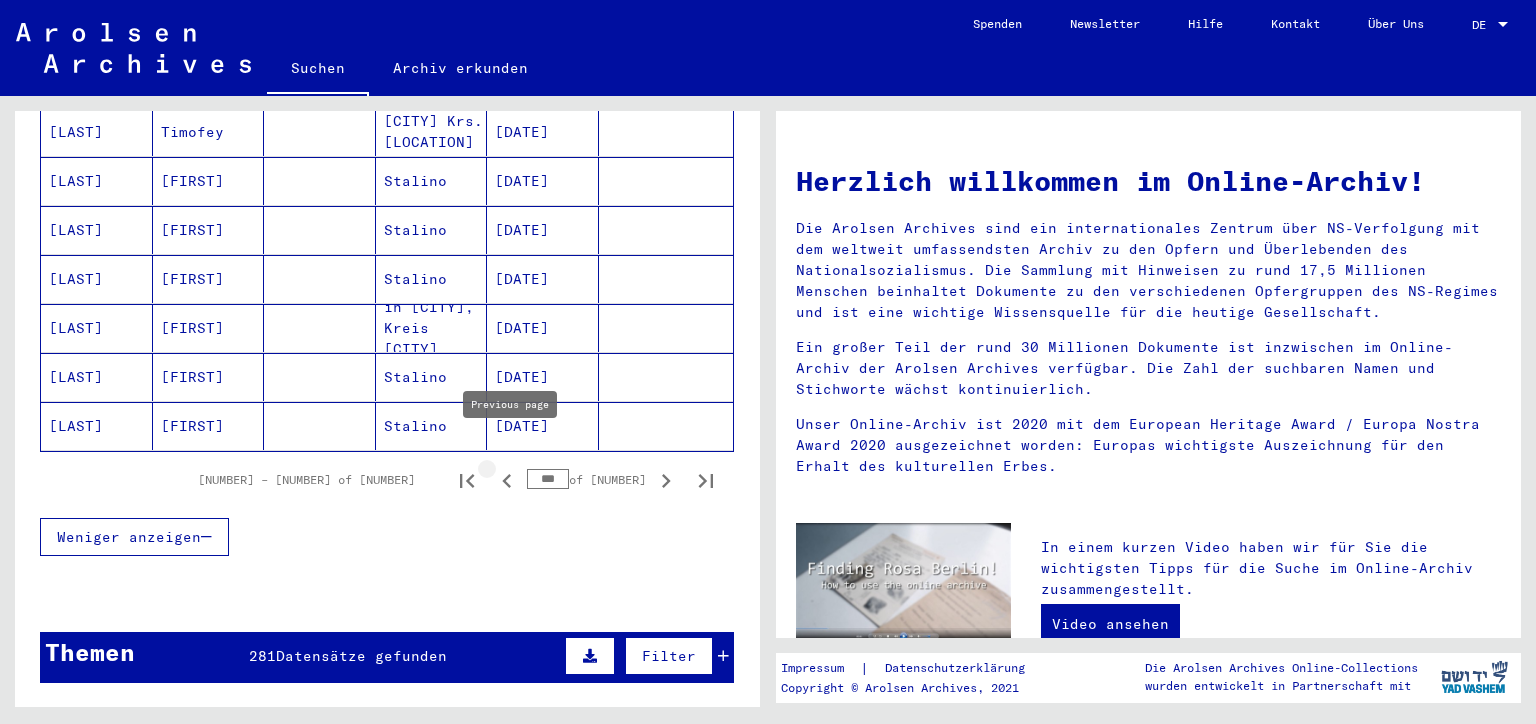 click 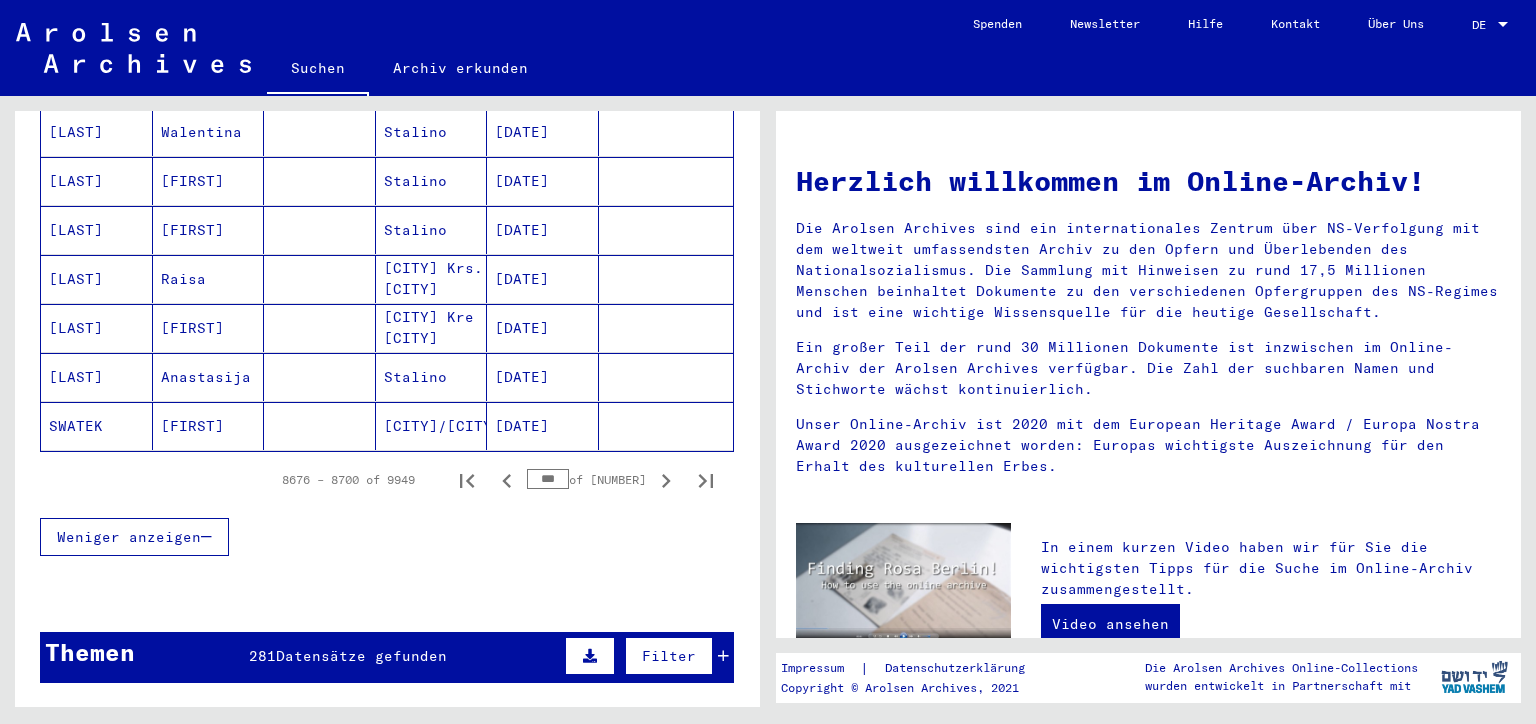 click 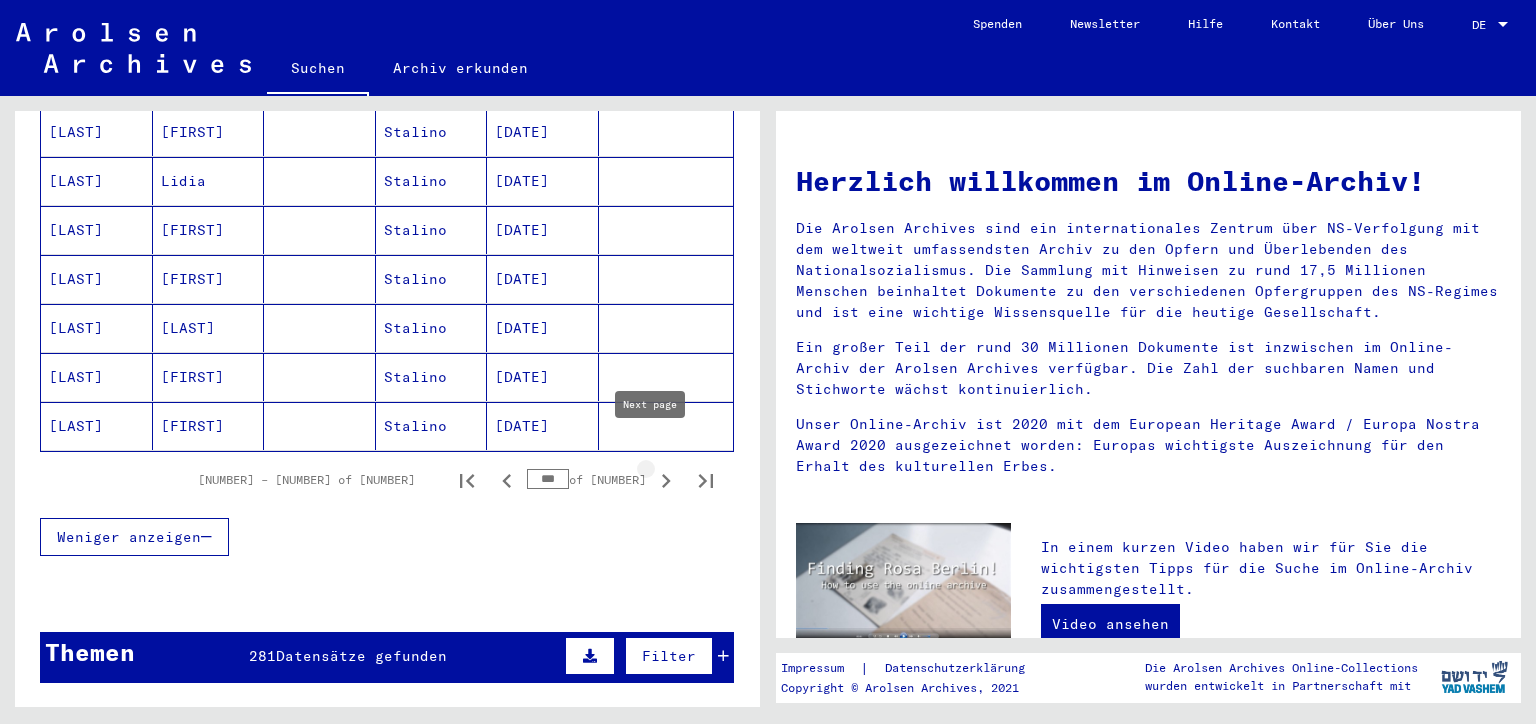 click 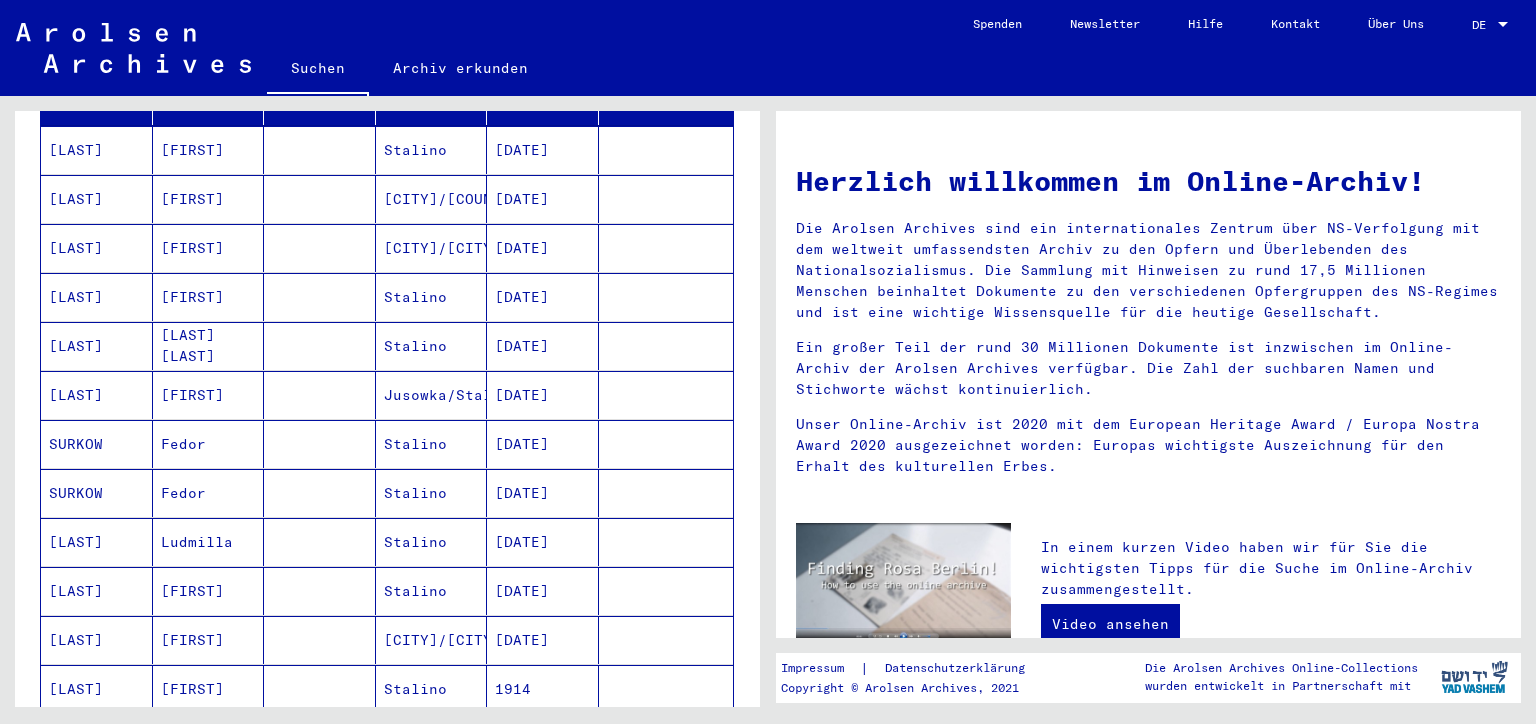 scroll, scrollTop: 200, scrollLeft: 0, axis: vertical 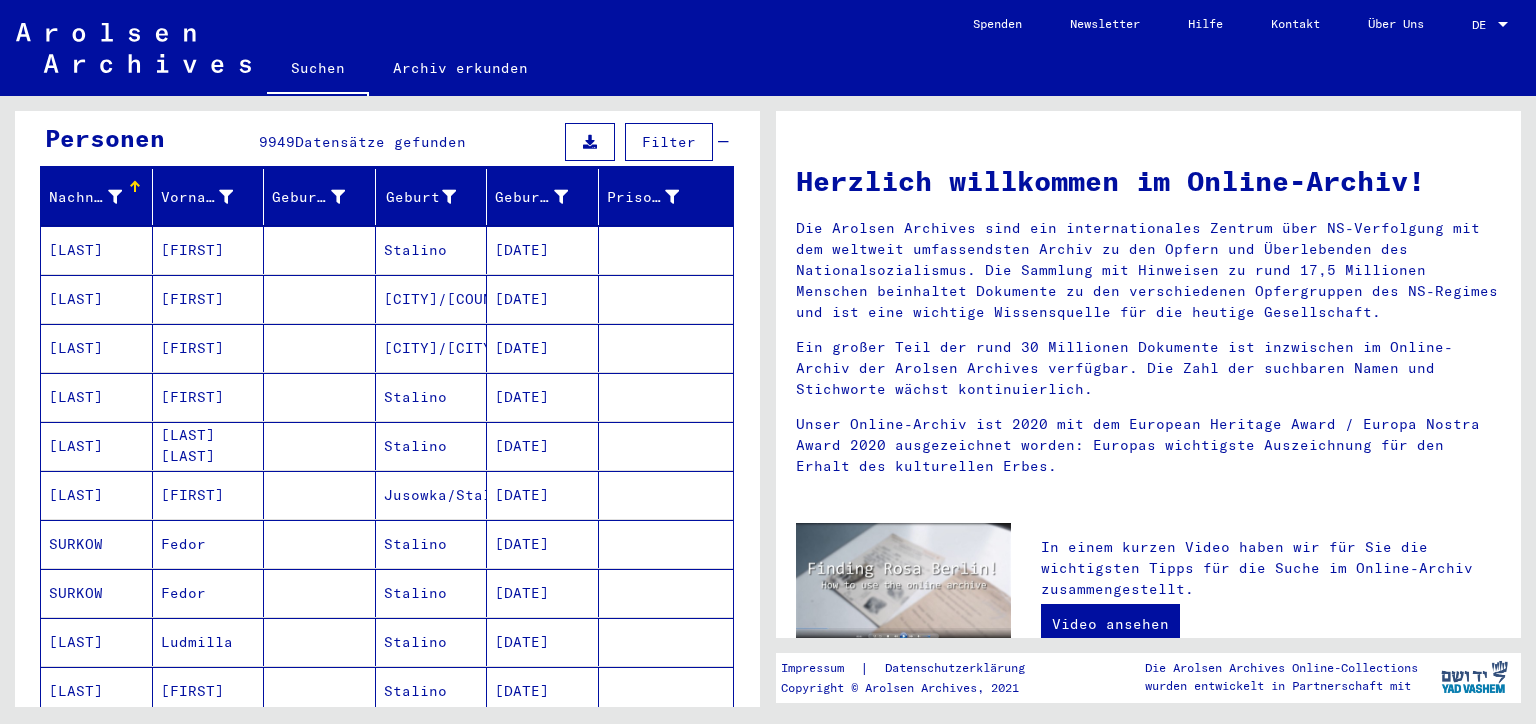 click on "Stalino" at bounding box center [432, 299] 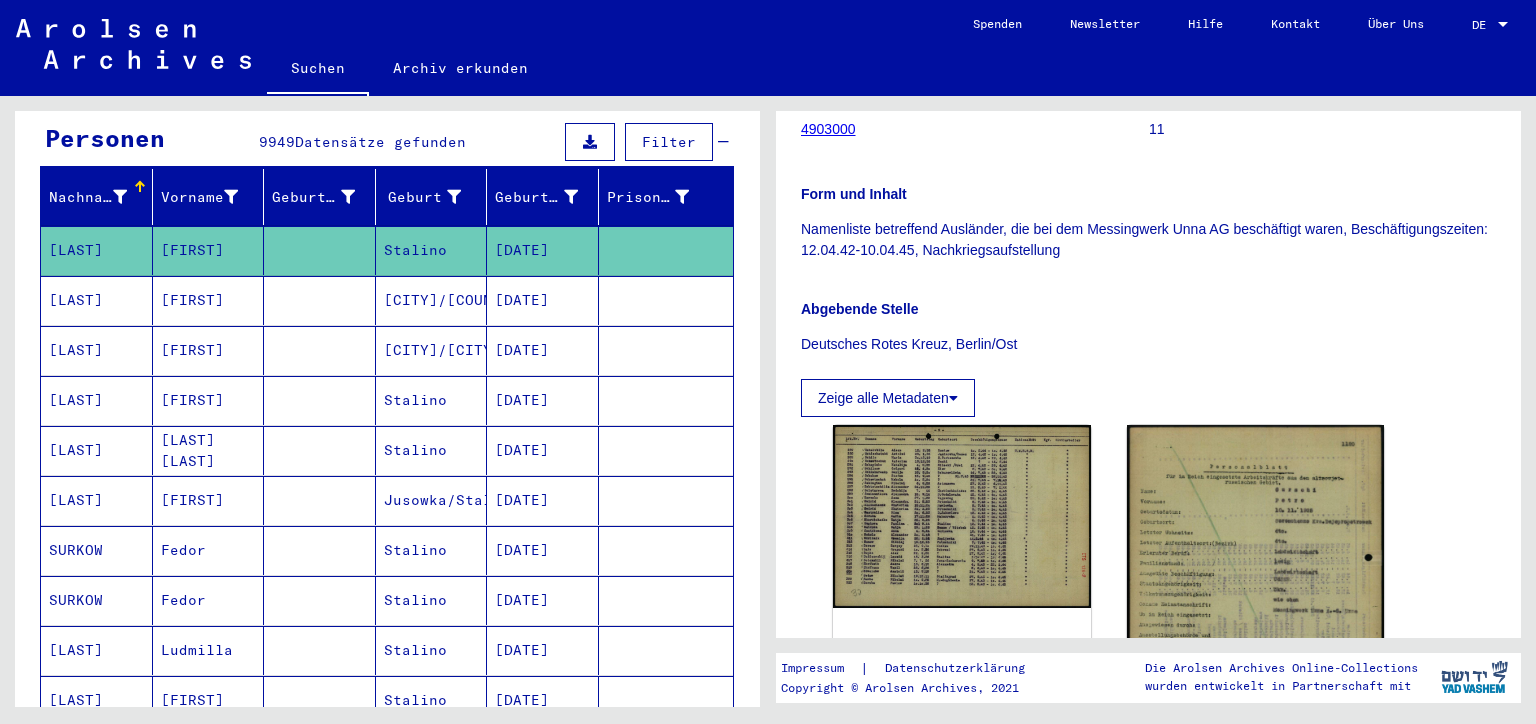 scroll, scrollTop: 0, scrollLeft: 0, axis: both 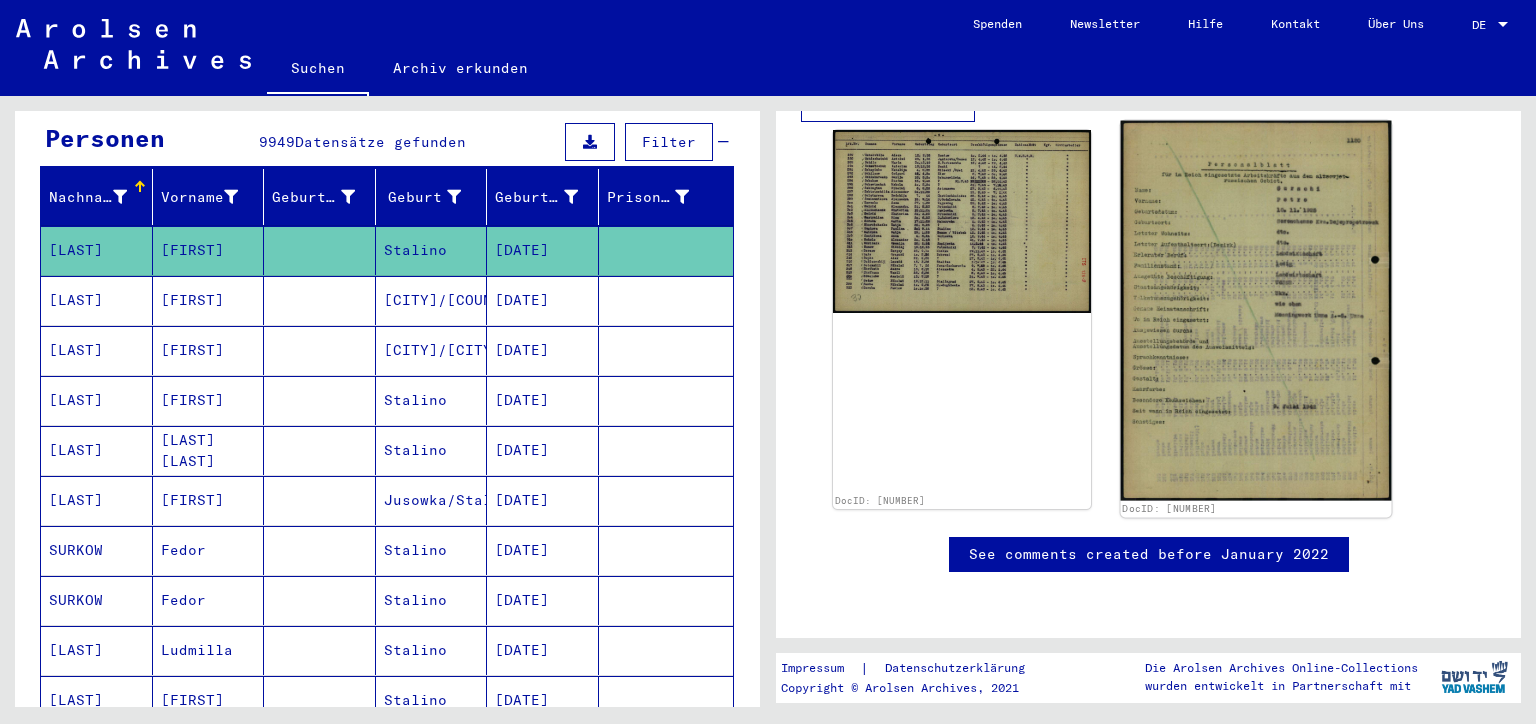 click 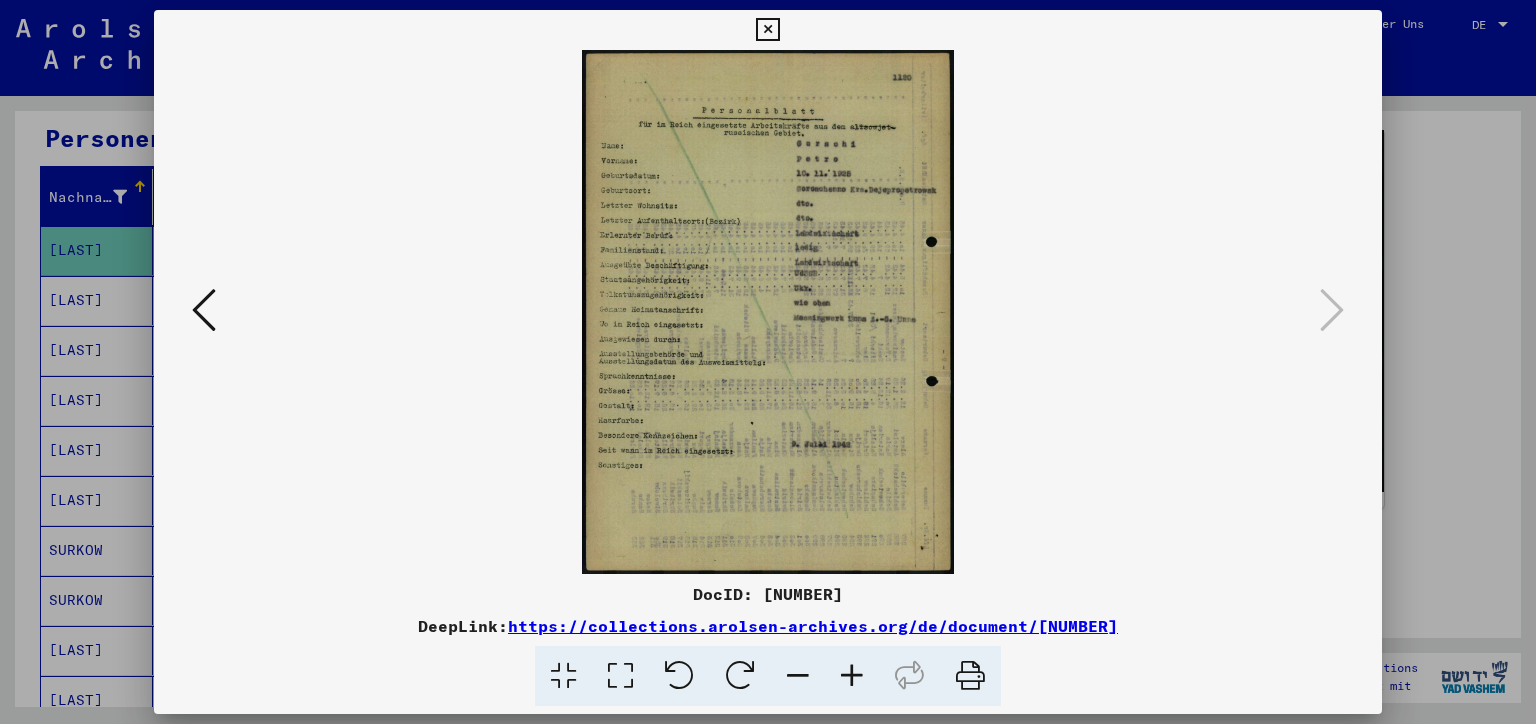 type 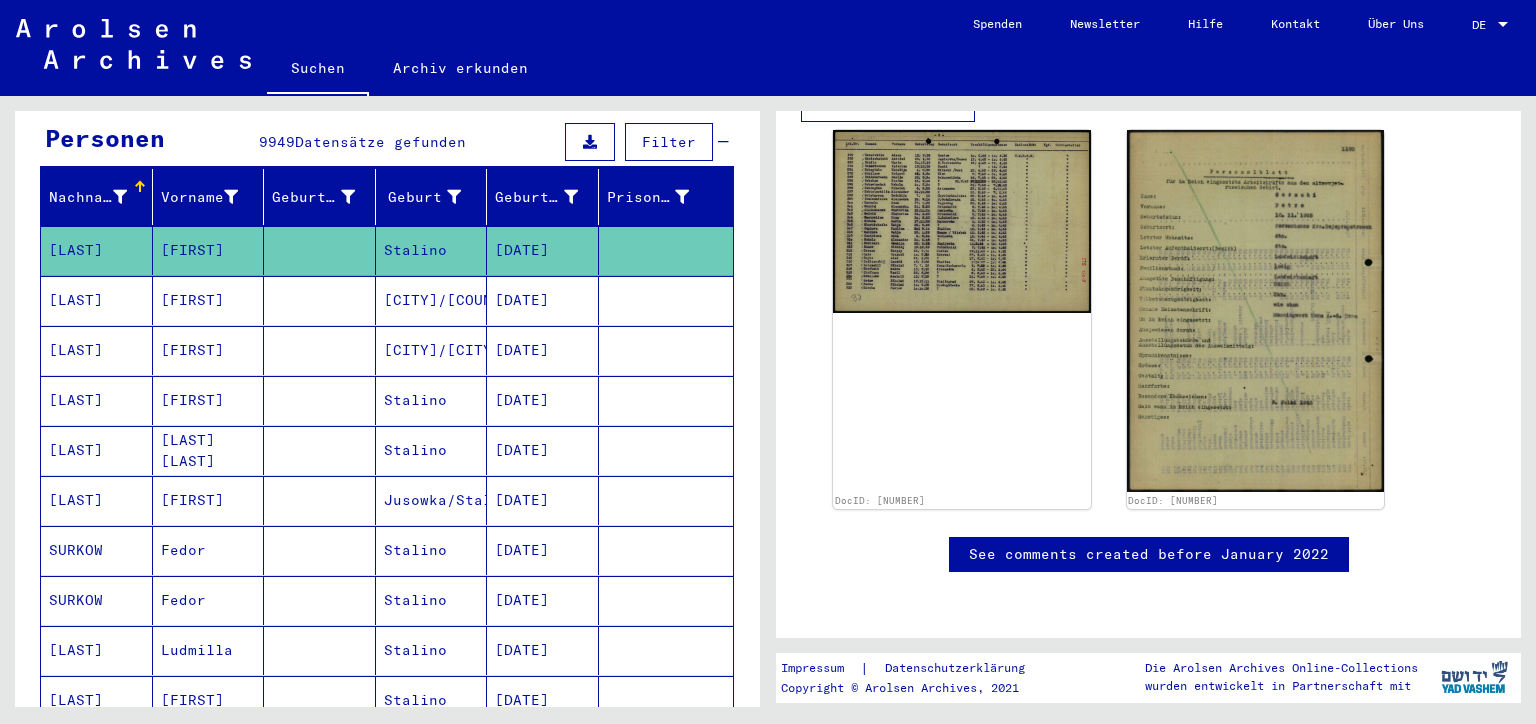 click at bounding box center (320, 350) 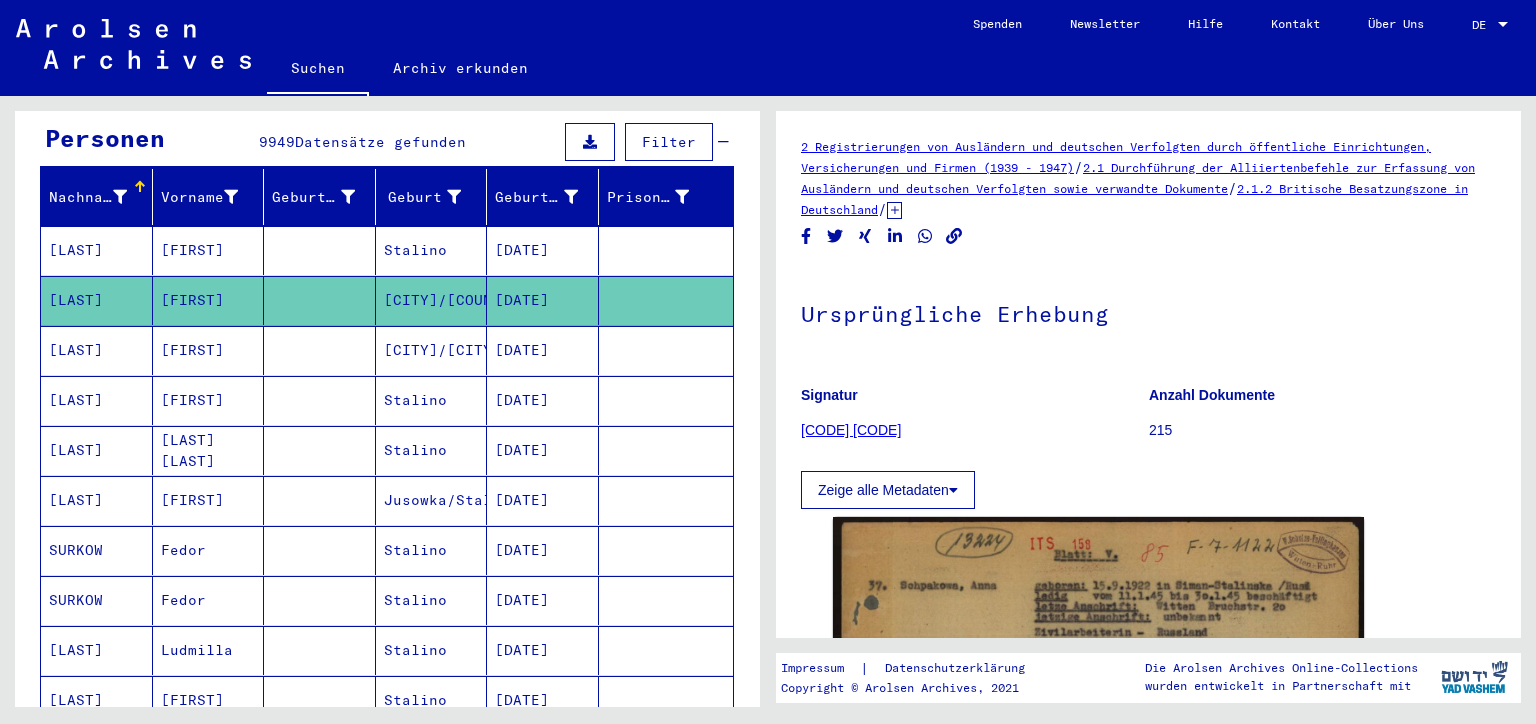 scroll, scrollTop: 0, scrollLeft: 0, axis: both 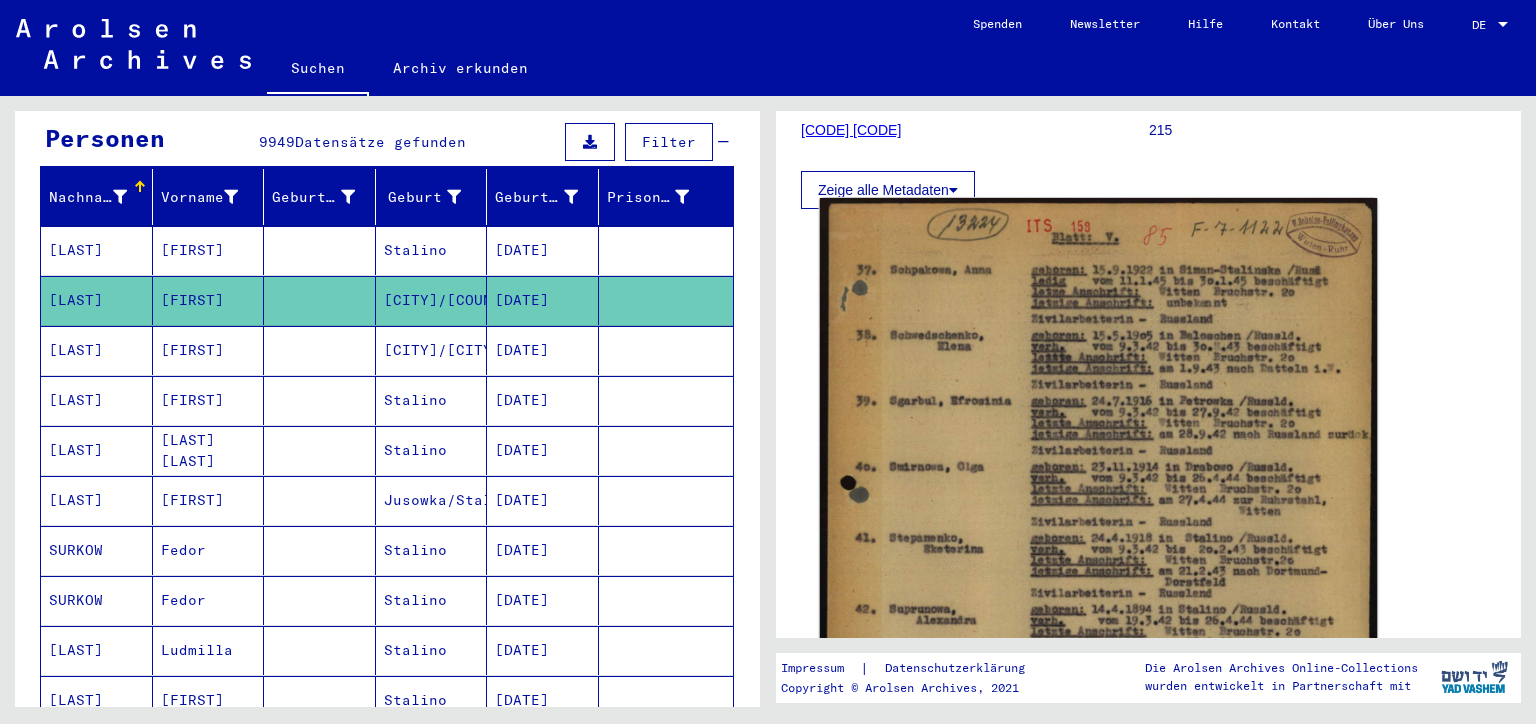 click 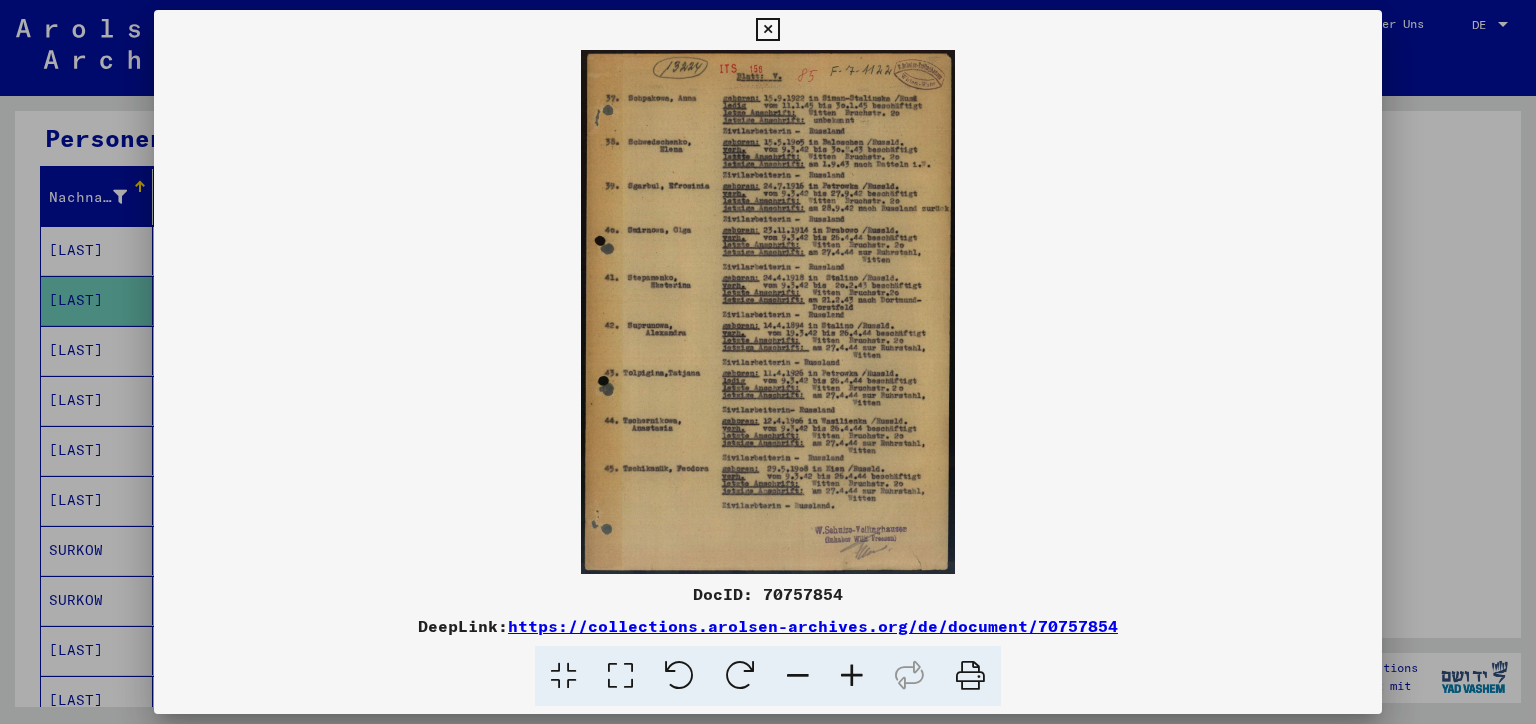 click at bounding box center (768, 312) 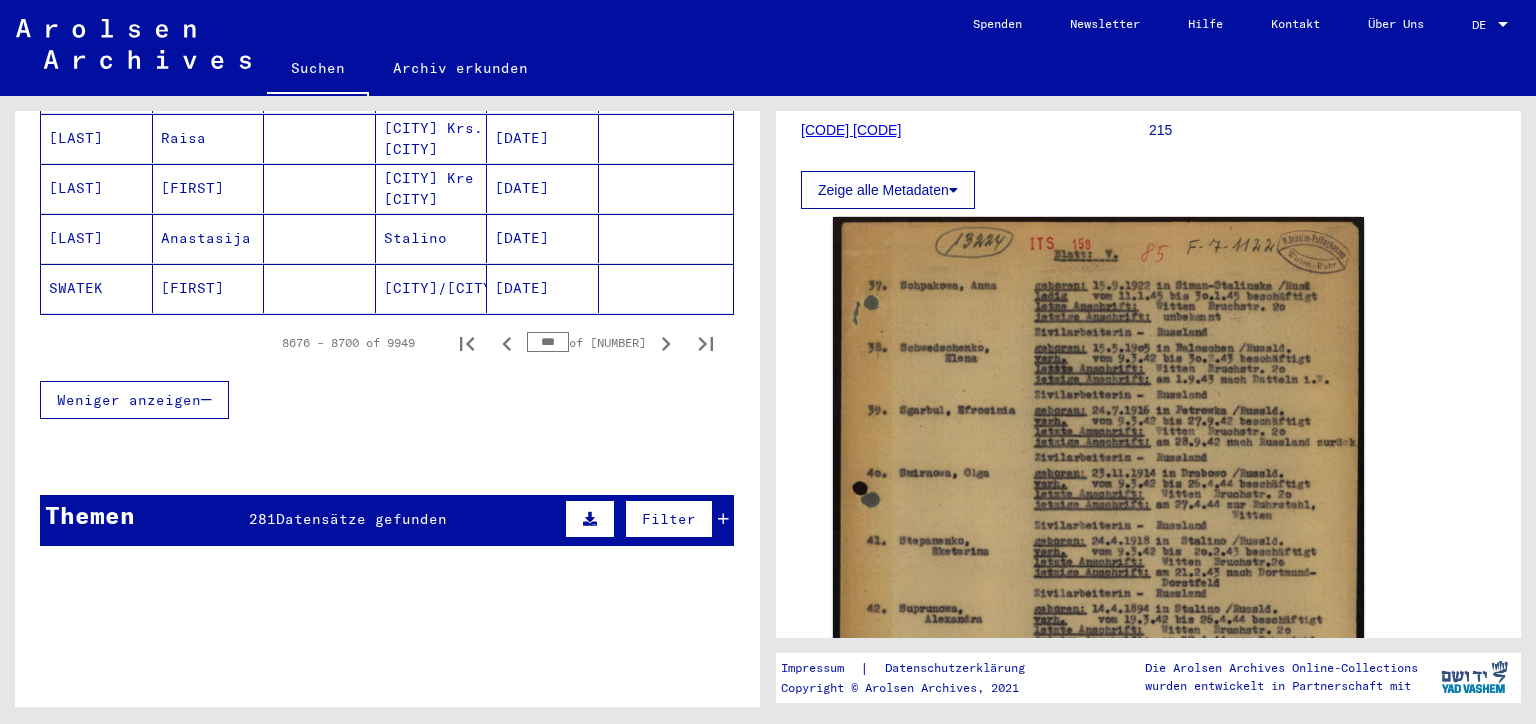 scroll, scrollTop: 1400, scrollLeft: 0, axis: vertical 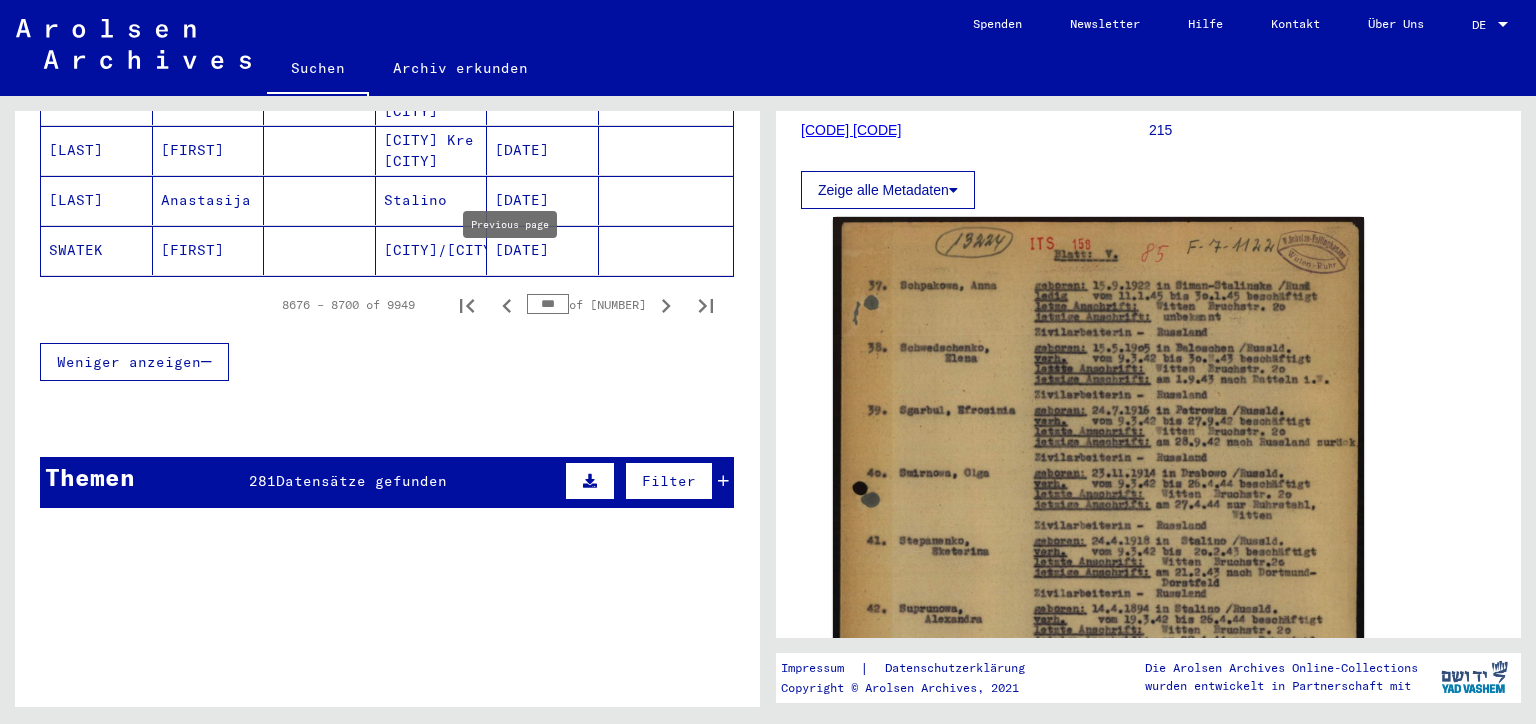 click 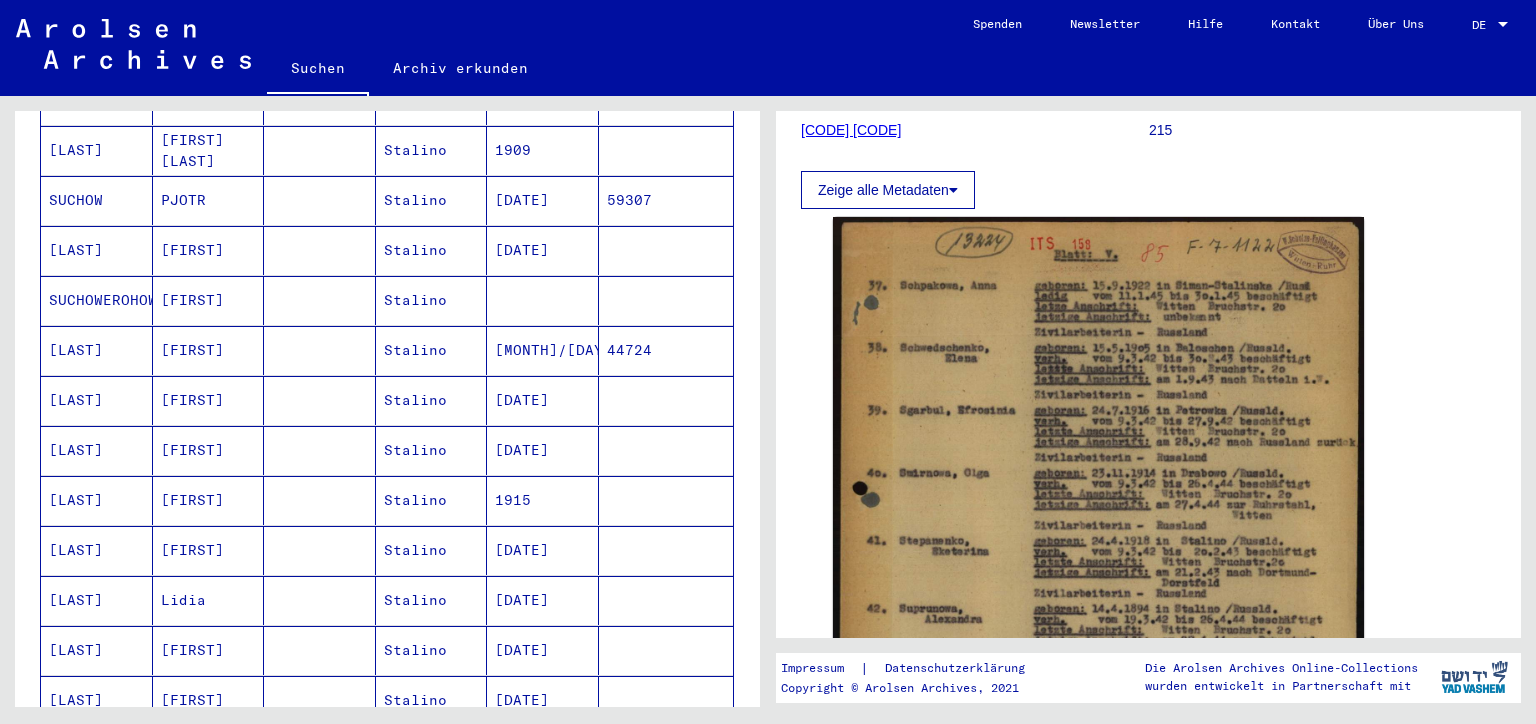 scroll, scrollTop: 700, scrollLeft: 0, axis: vertical 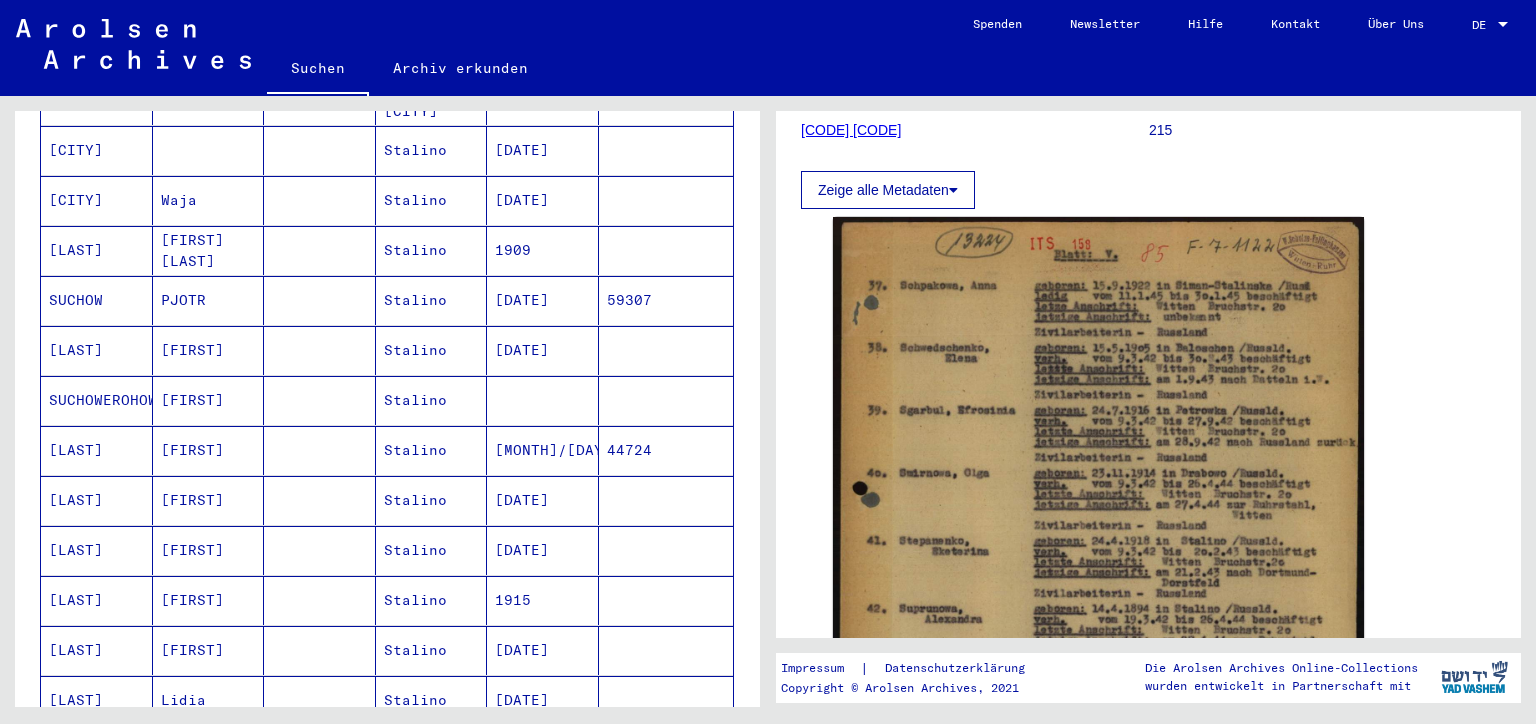 click on "SUCHOWEROHOW" at bounding box center (97, 450) 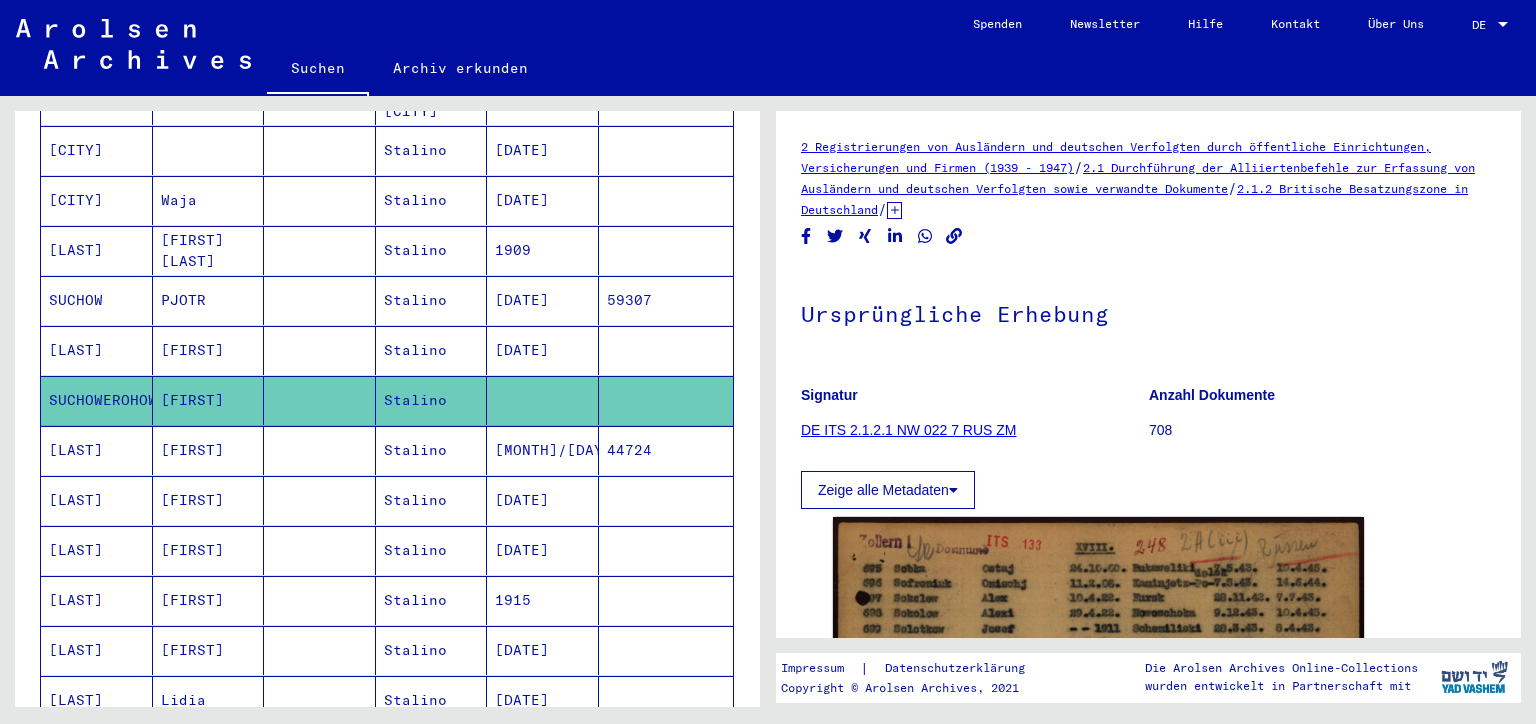 scroll, scrollTop: 0, scrollLeft: 0, axis: both 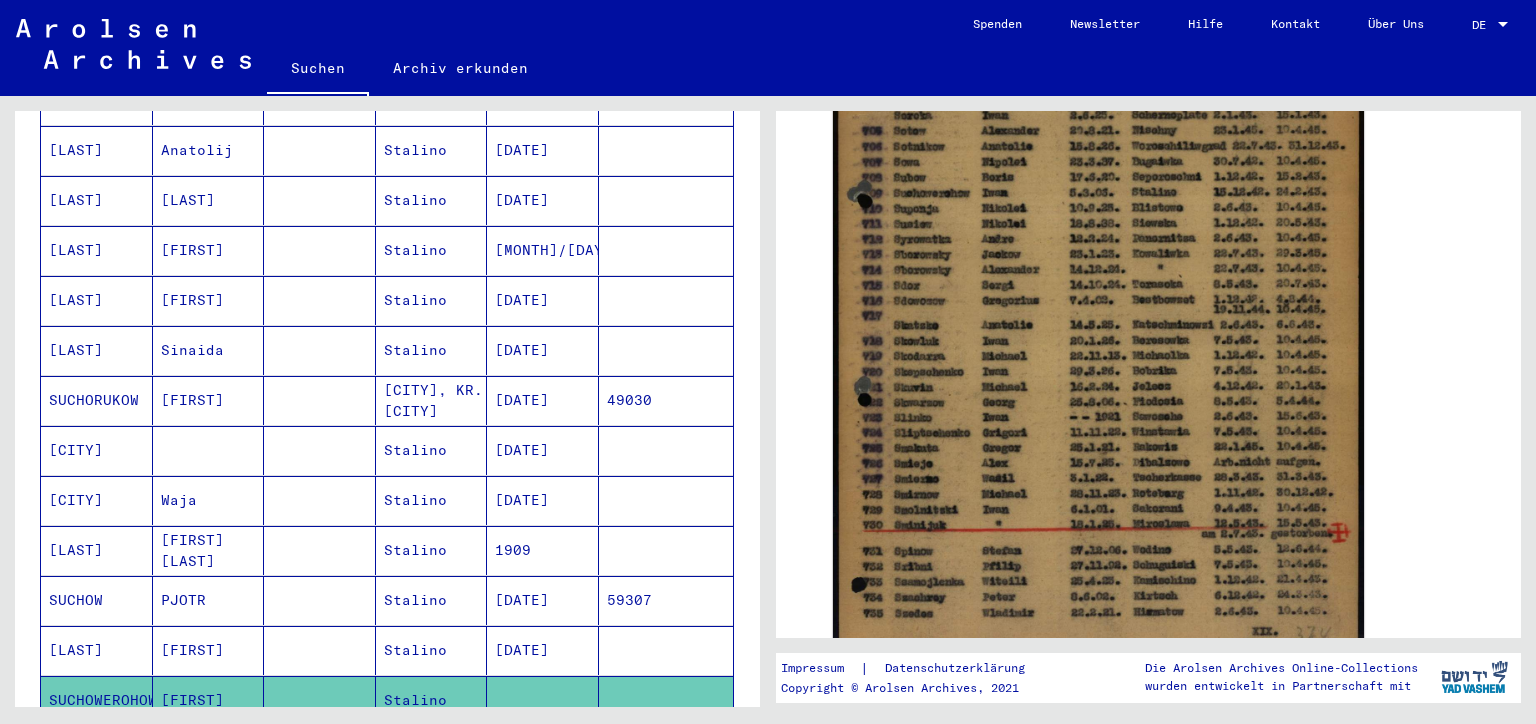 click on "Sinaida" at bounding box center (209, 400) 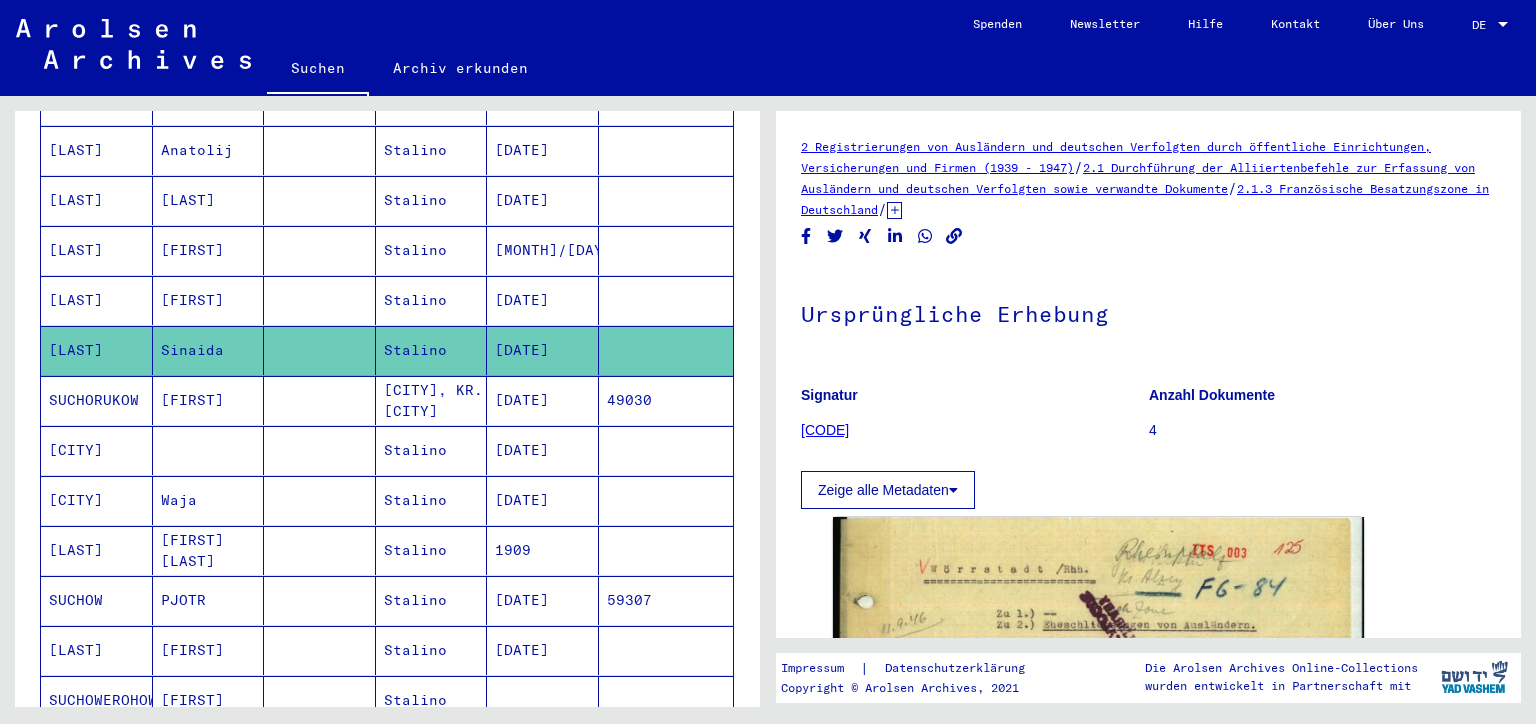 scroll, scrollTop: 0, scrollLeft: 0, axis: both 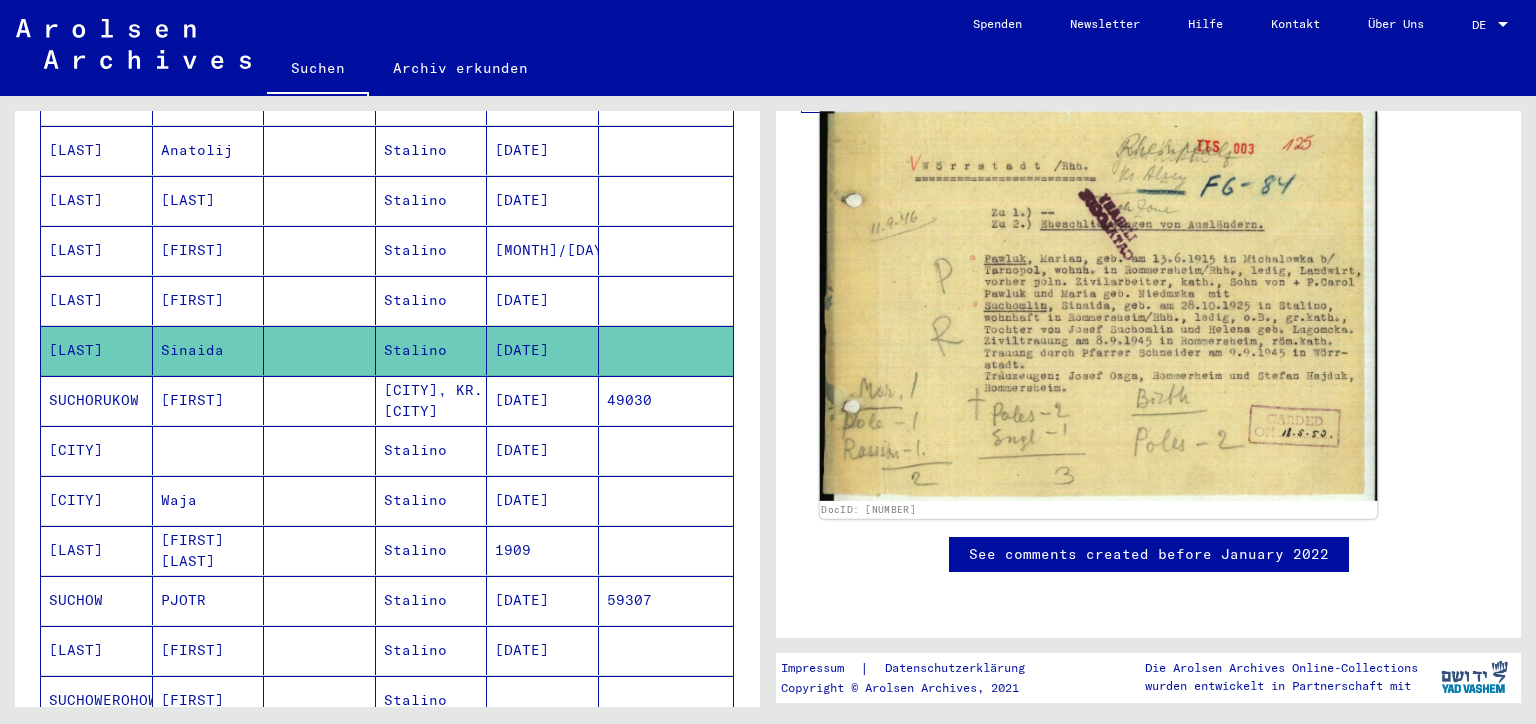 click 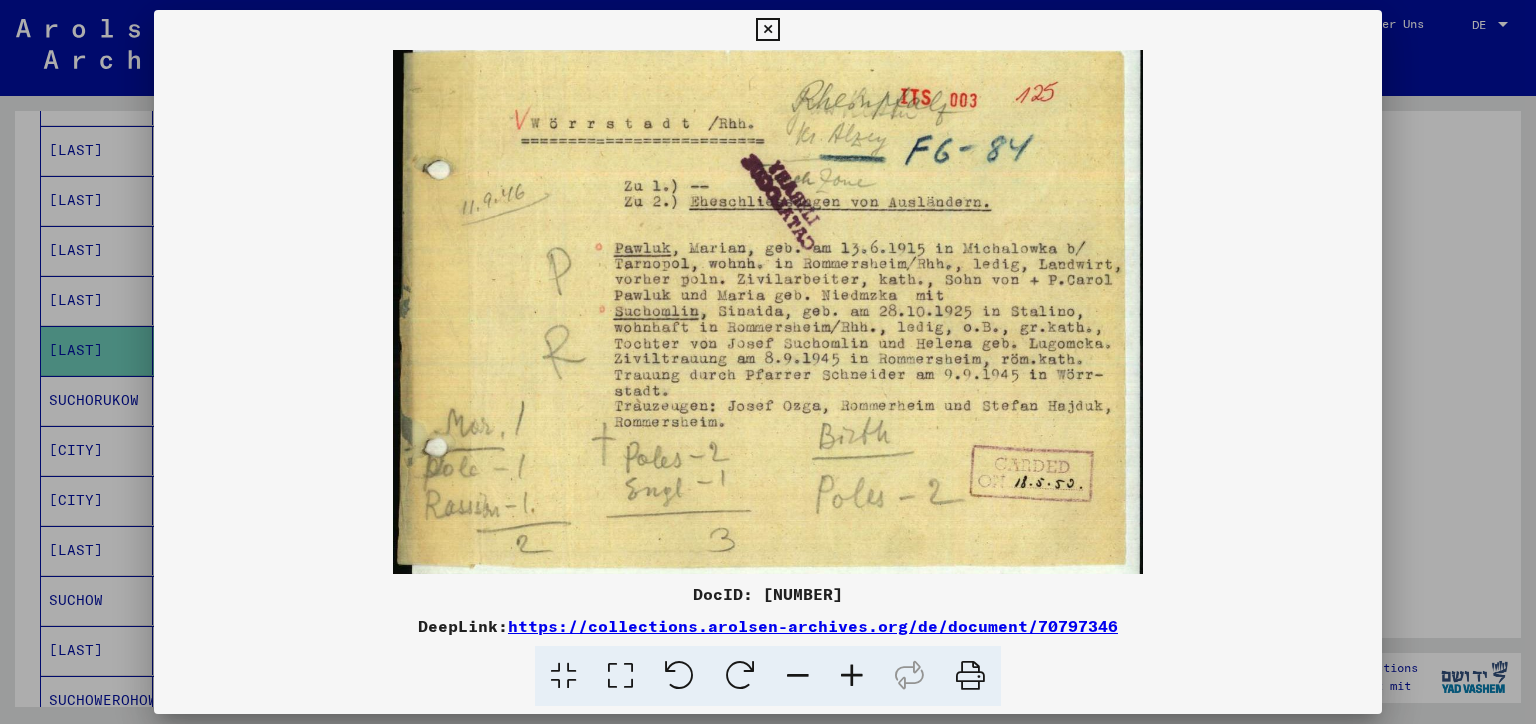 click at bounding box center (768, 362) 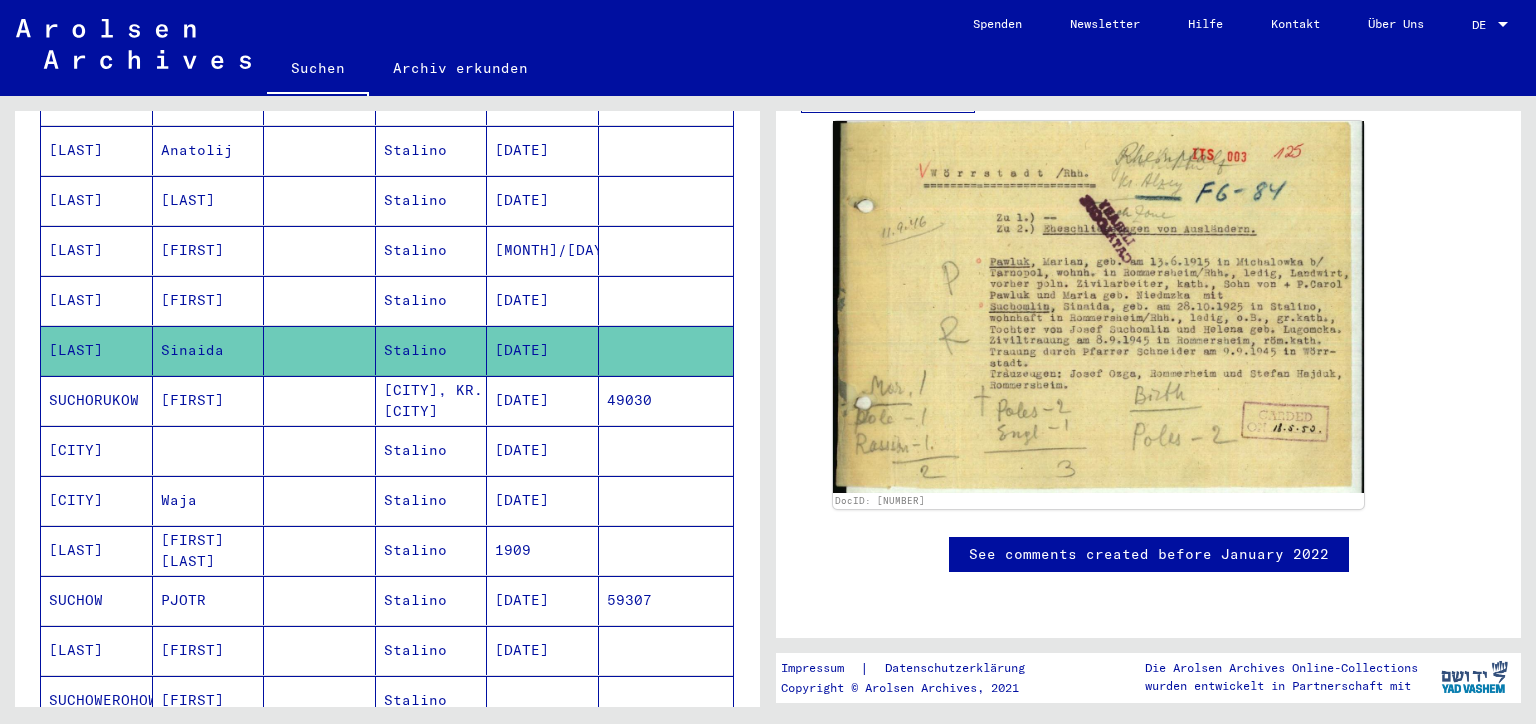 click on "Adam" at bounding box center (209, 350) 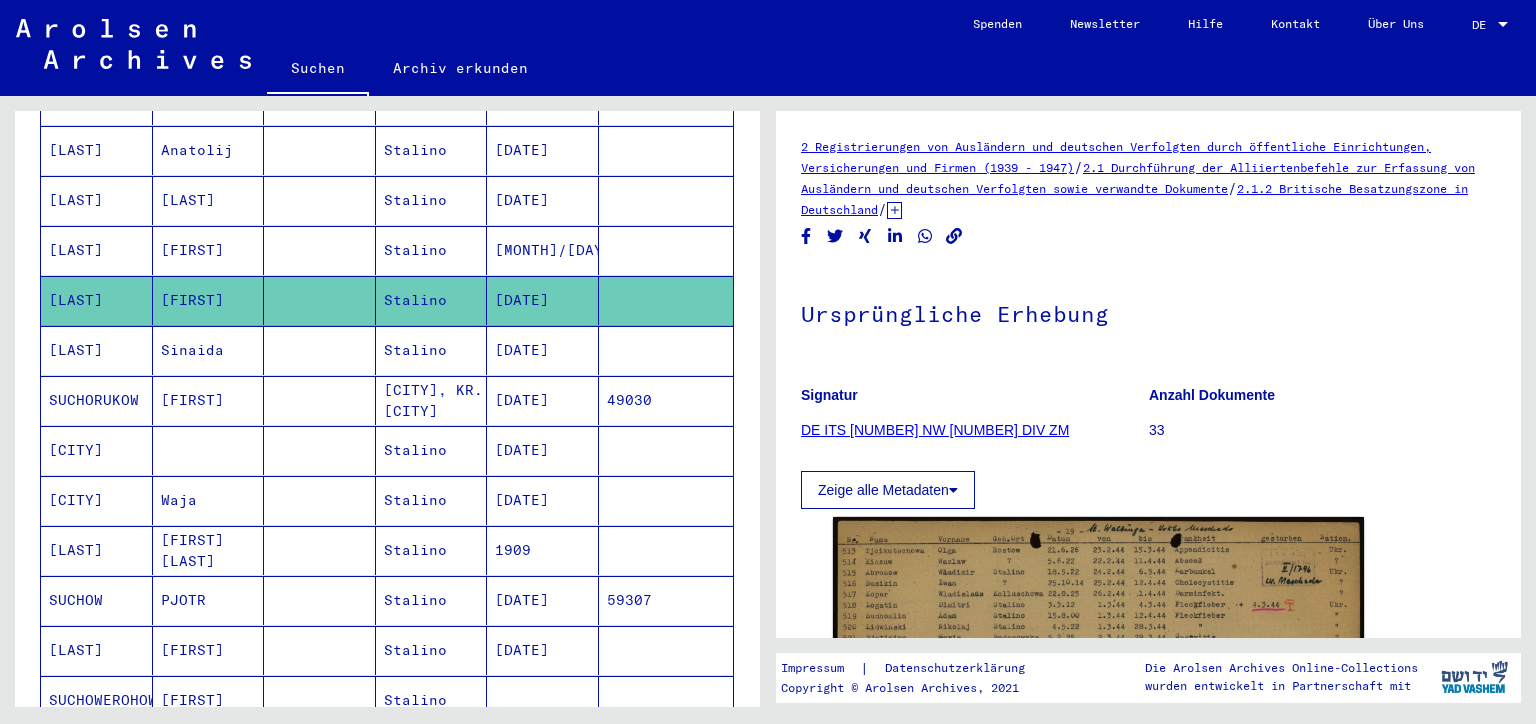 scroll, scrollTop: 0, scrollLeft: 0, axis: both 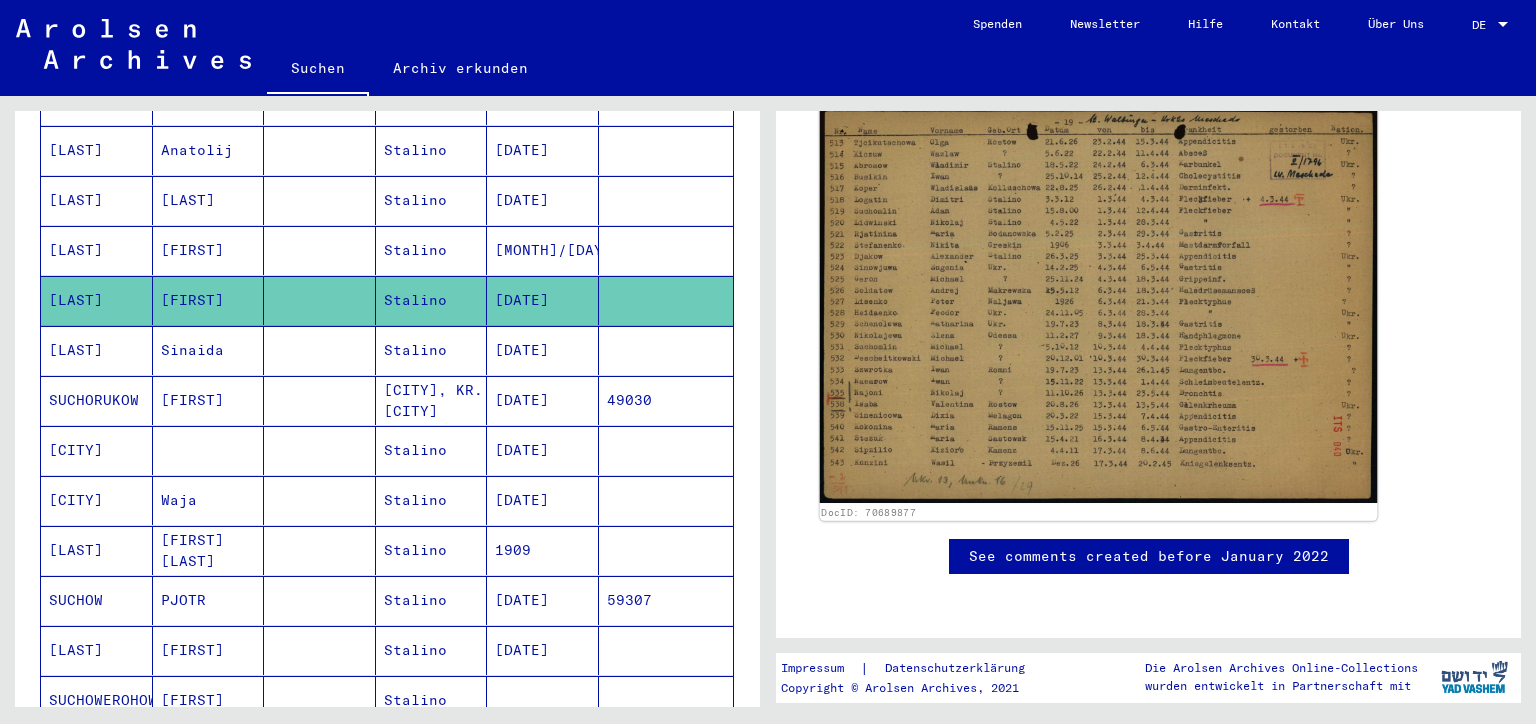 click 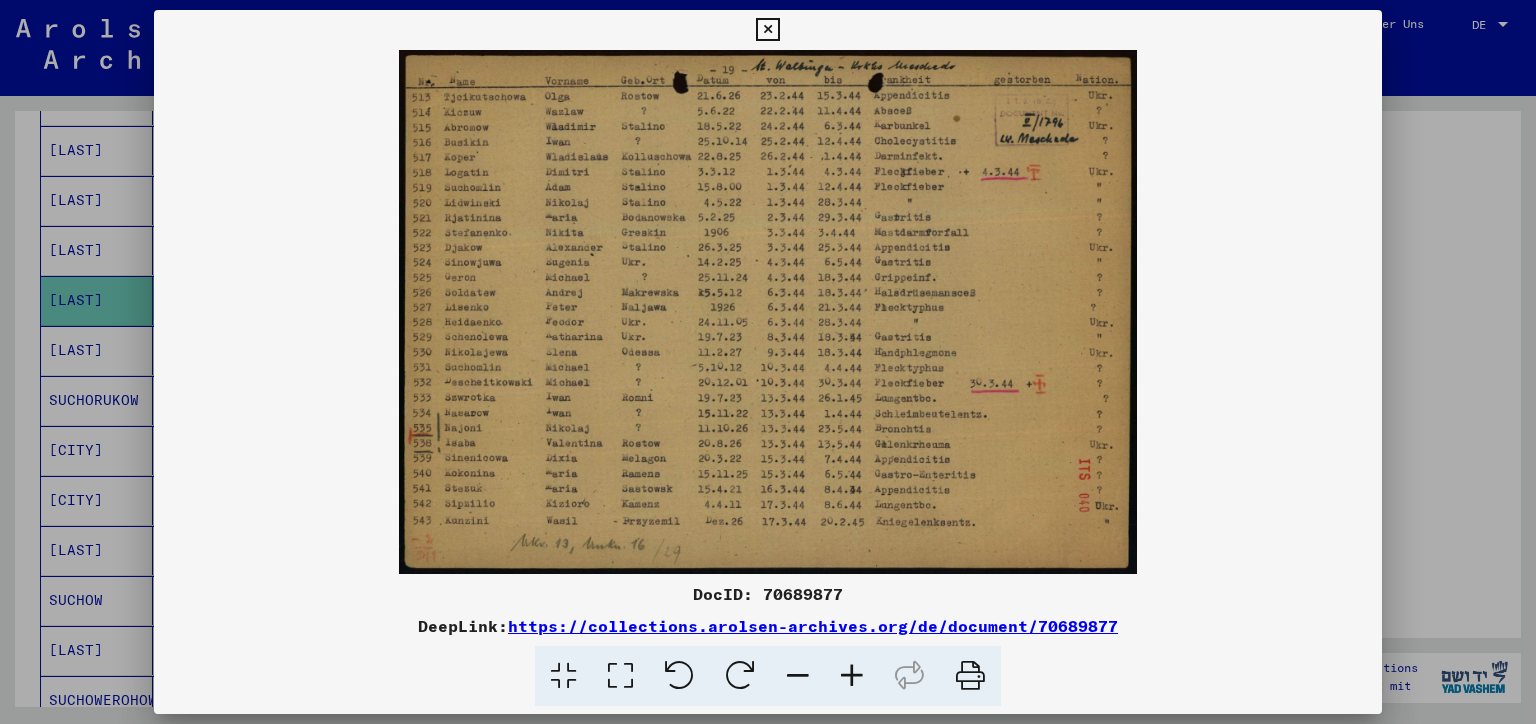 scroll, scrollTop: 399, scrollLeft: 0, axis: vertical 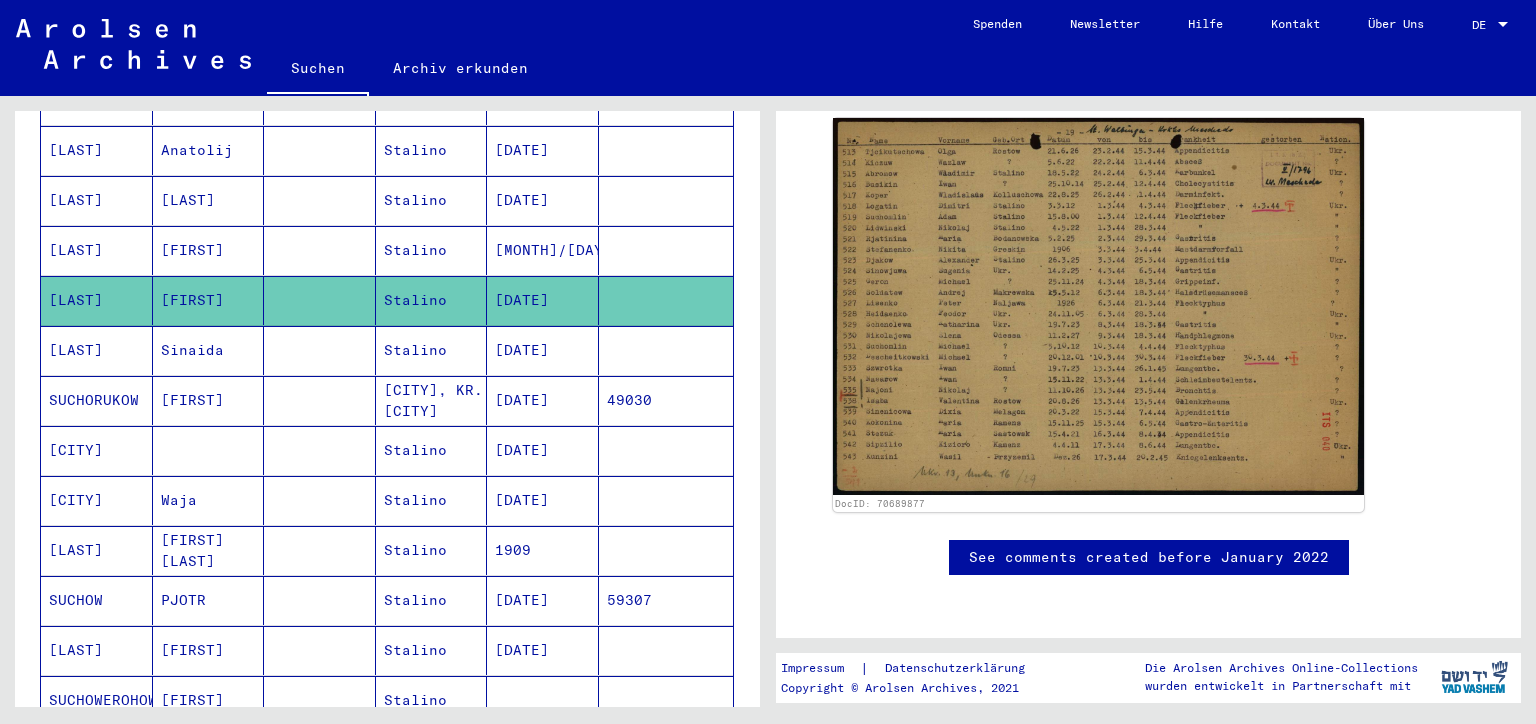 drag, startPoint x: 132, startPoint y: 274, endPoint x: 41, endPoint y: 272, distance: 91.02197 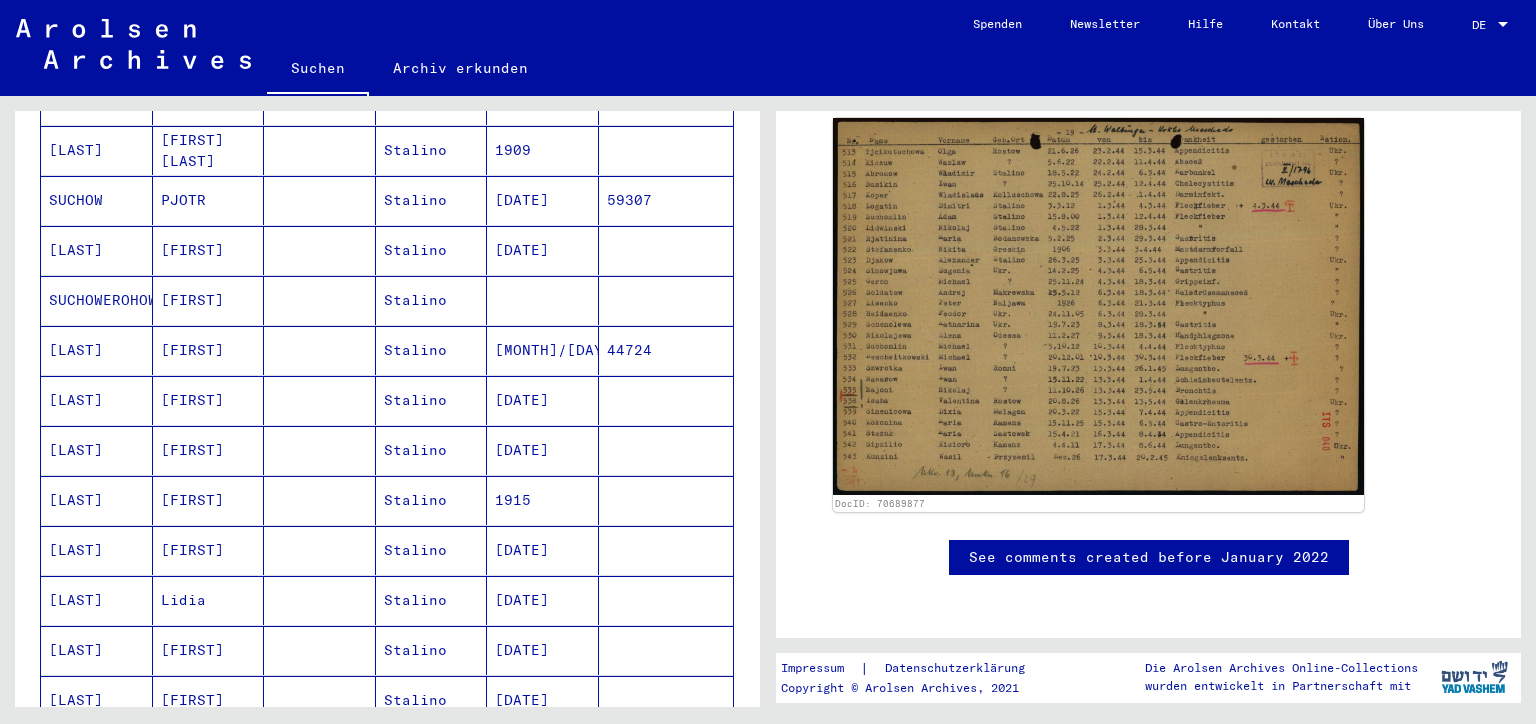 scroll, scrollTop: 1200, scrollLeft: 0, axis: vertical 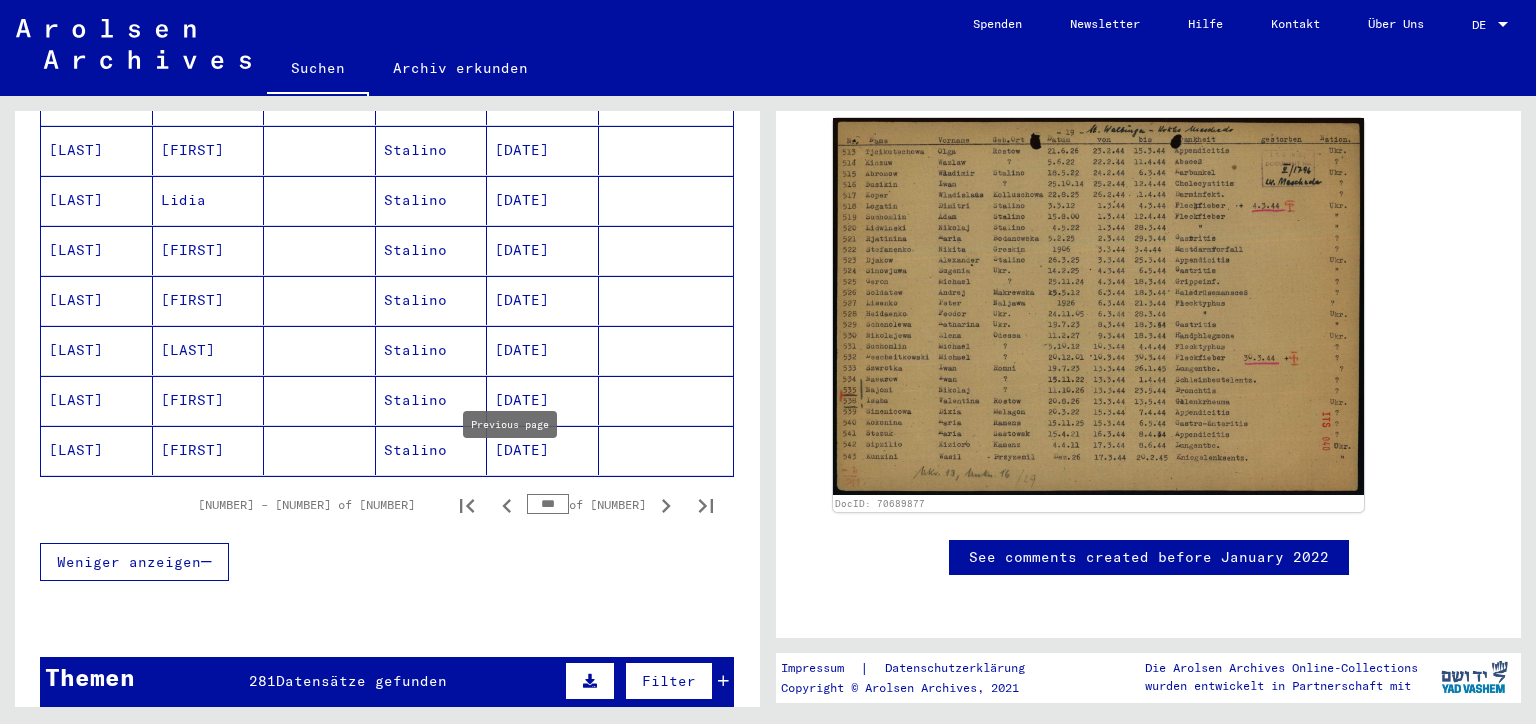 click 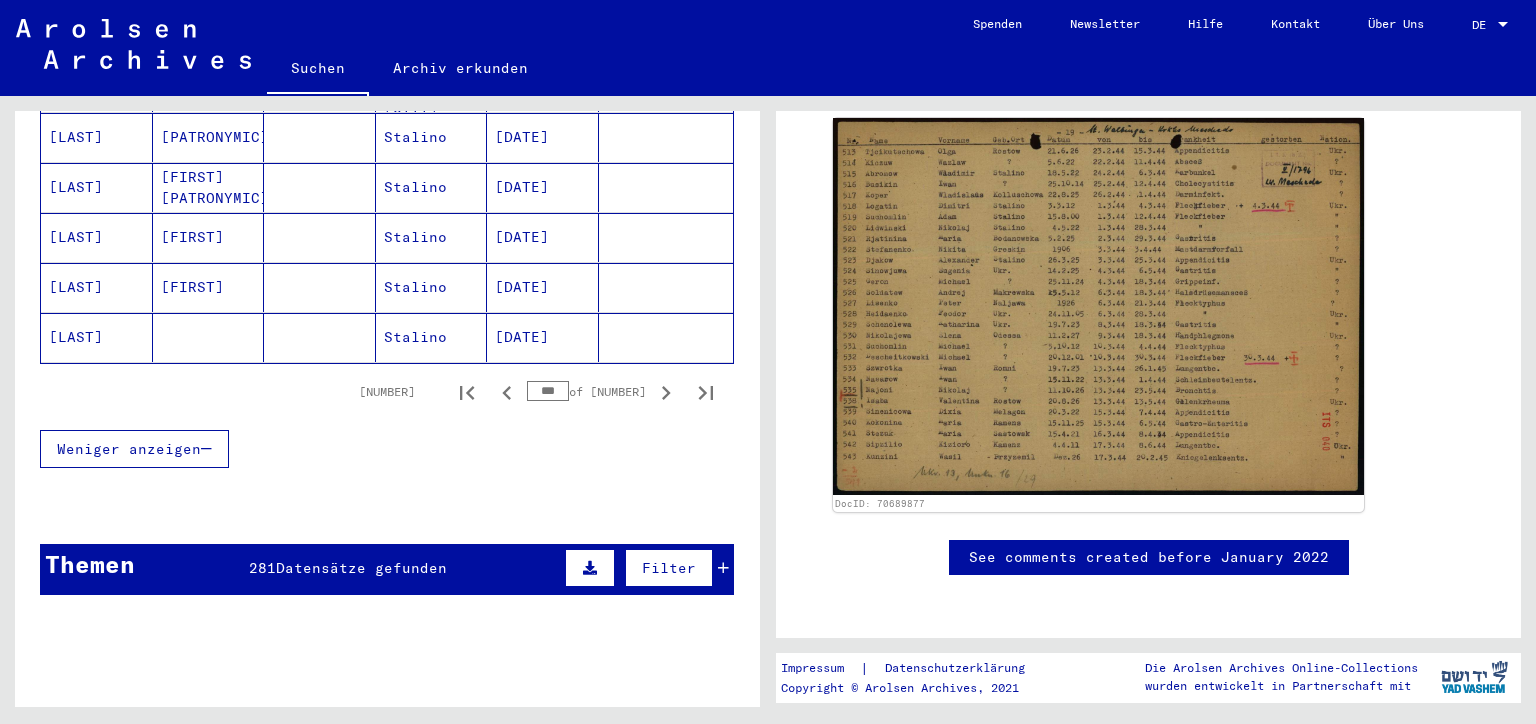scroll, scrollTop: 1400, scrollLeft: 0, axis: vertical 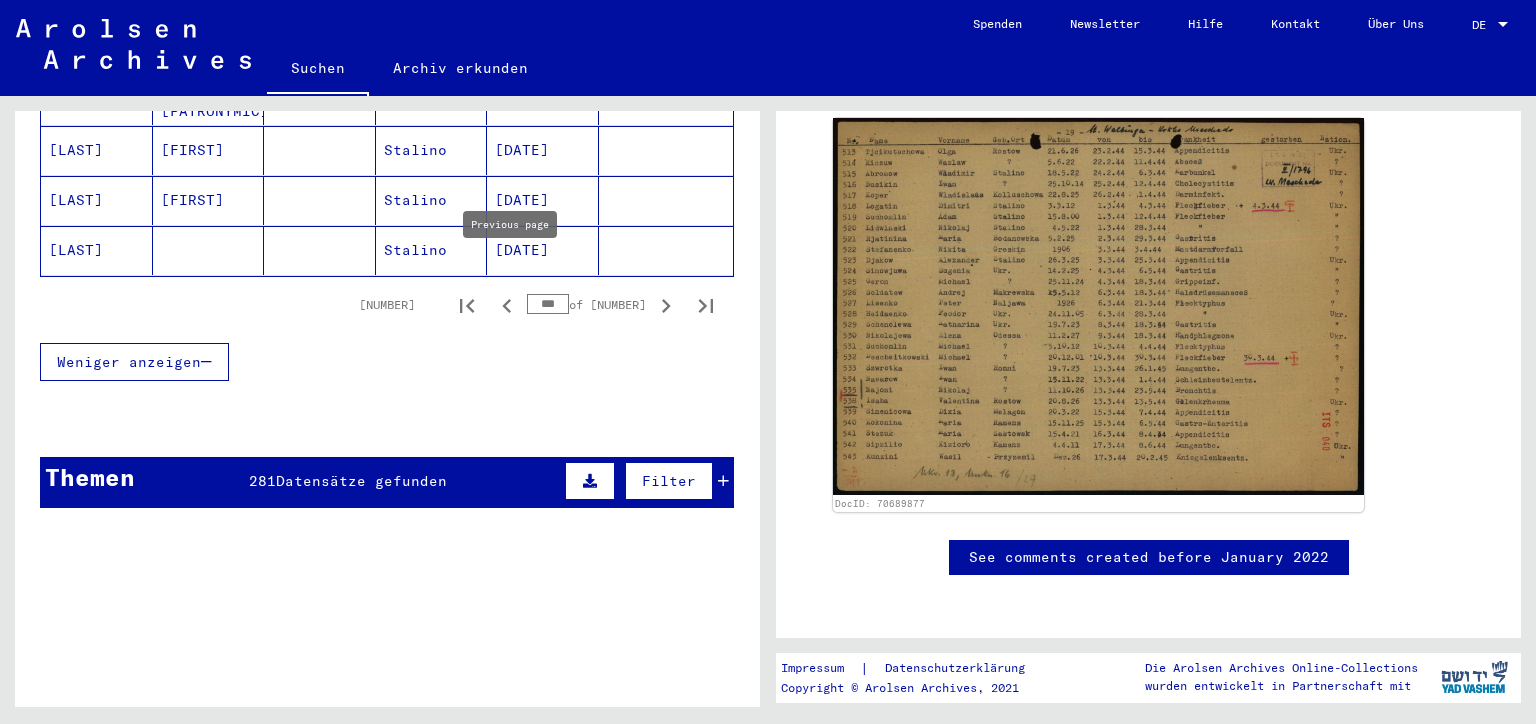 click 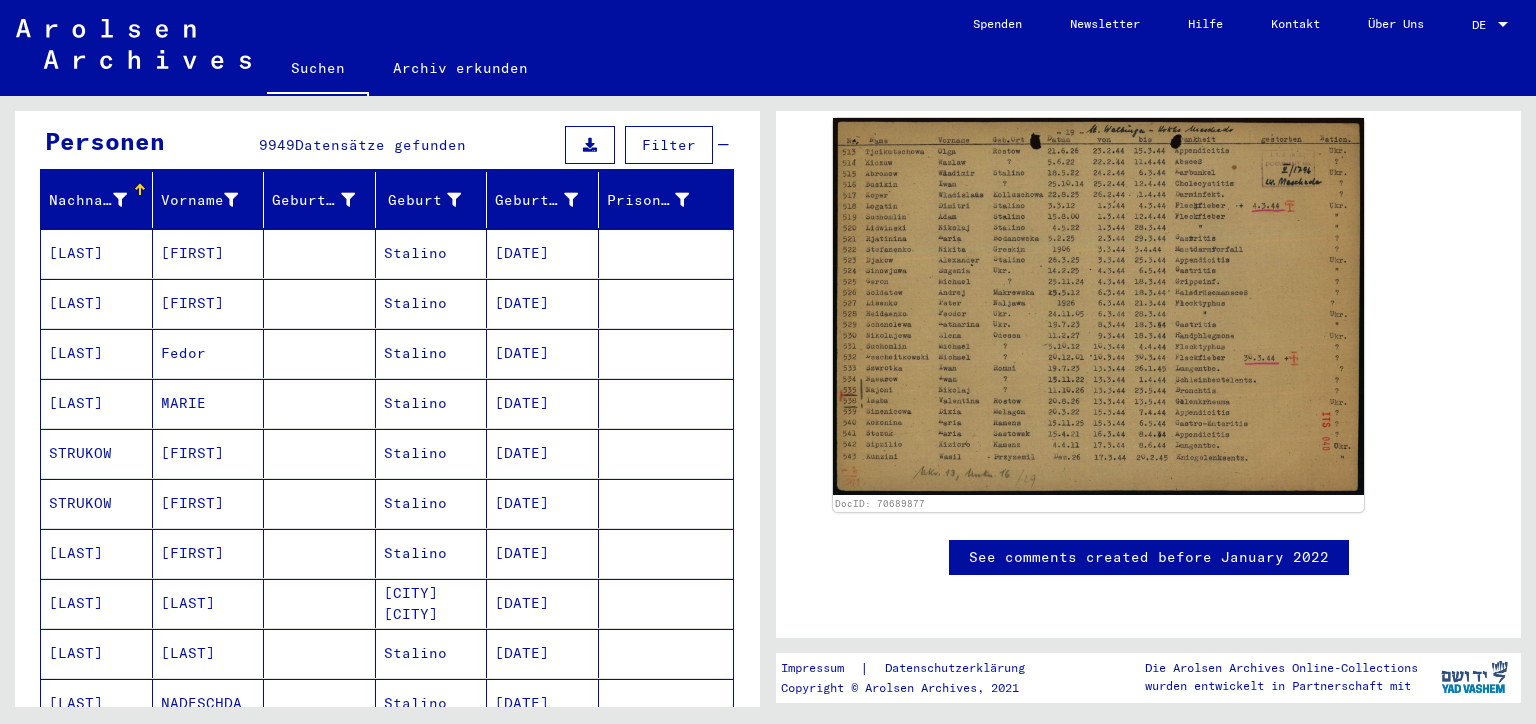 scroll, scrollTop: 0, scrollLeft: 0, axis: both 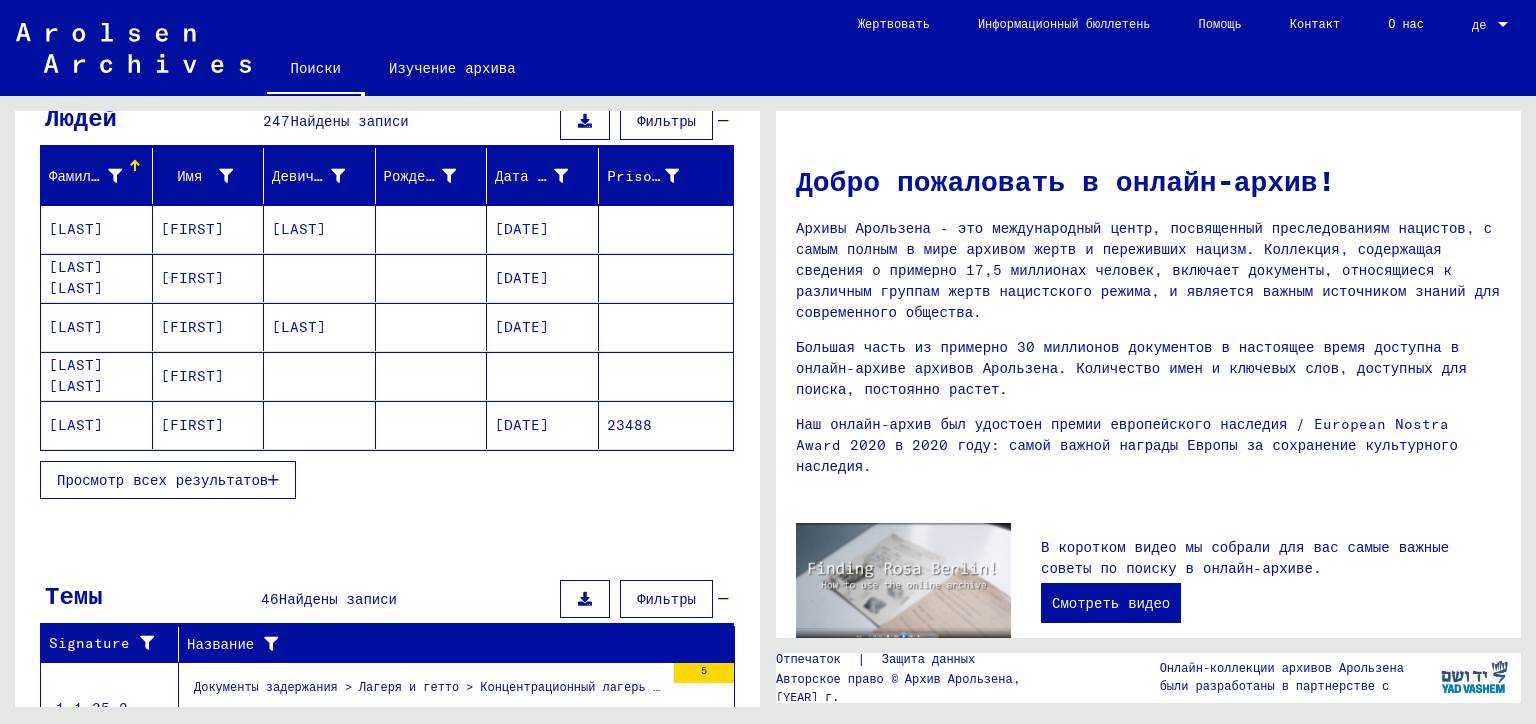 click on "Просмотр всех результатов" at bounding box center [168, 480] 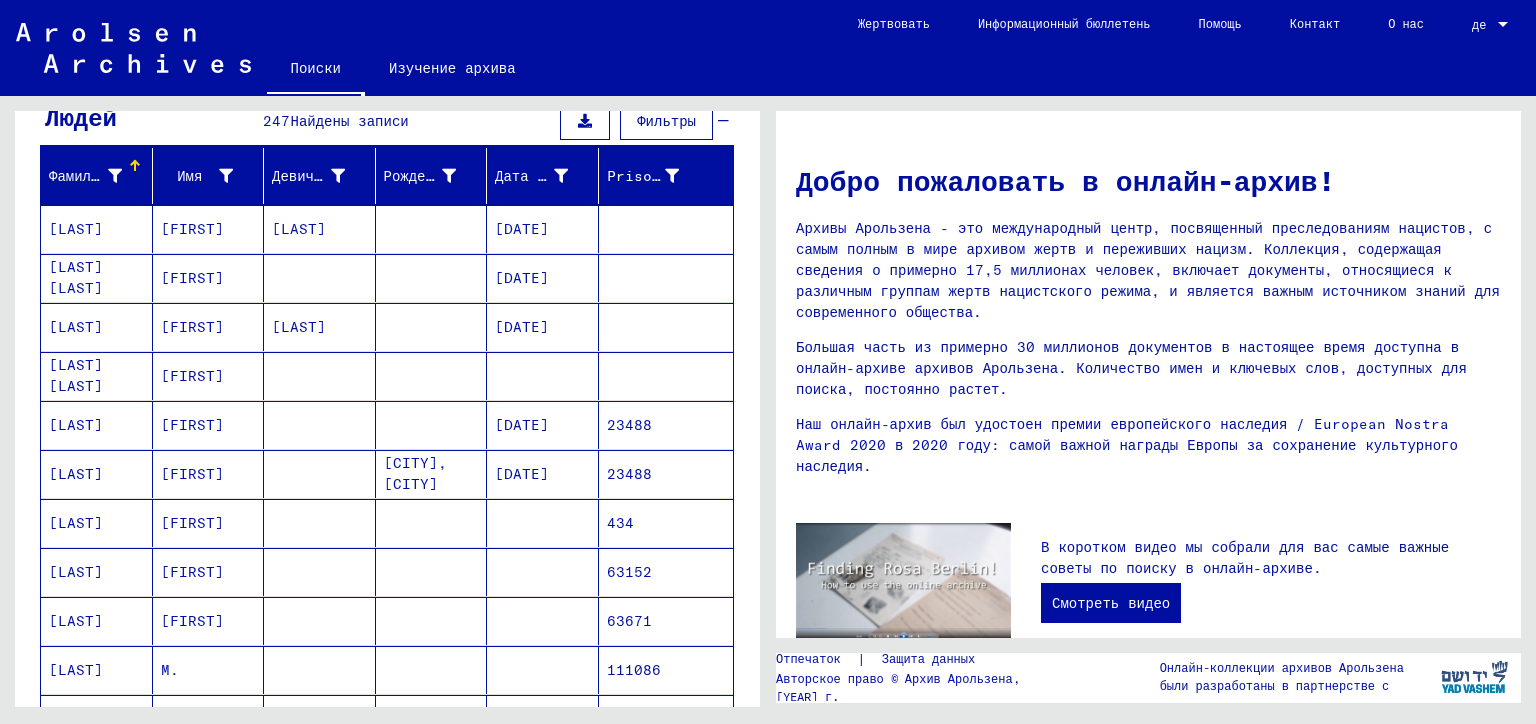 click on "[LAST]" at bounding box center [320, 278] 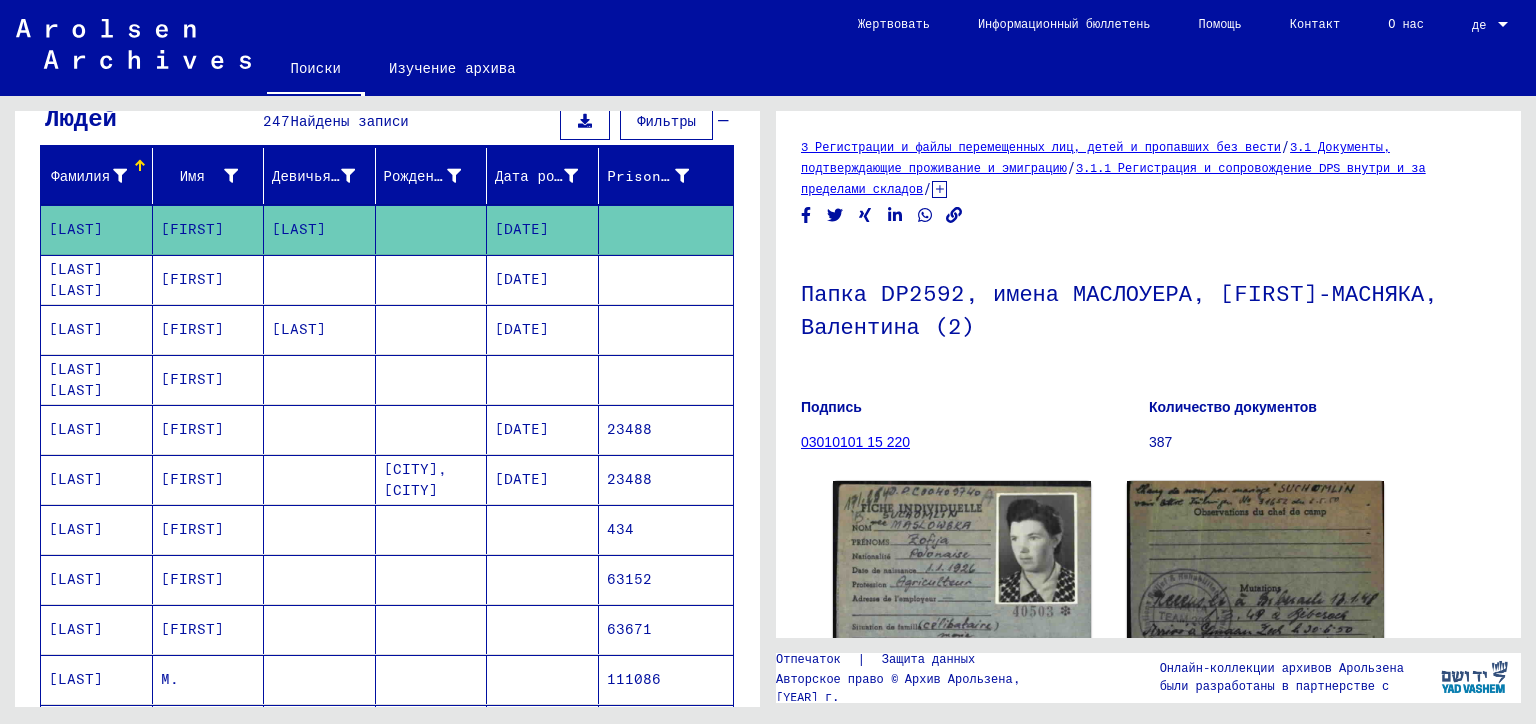 scroll, scrollTop: 300, scrollLeft: 0, axis: vertical 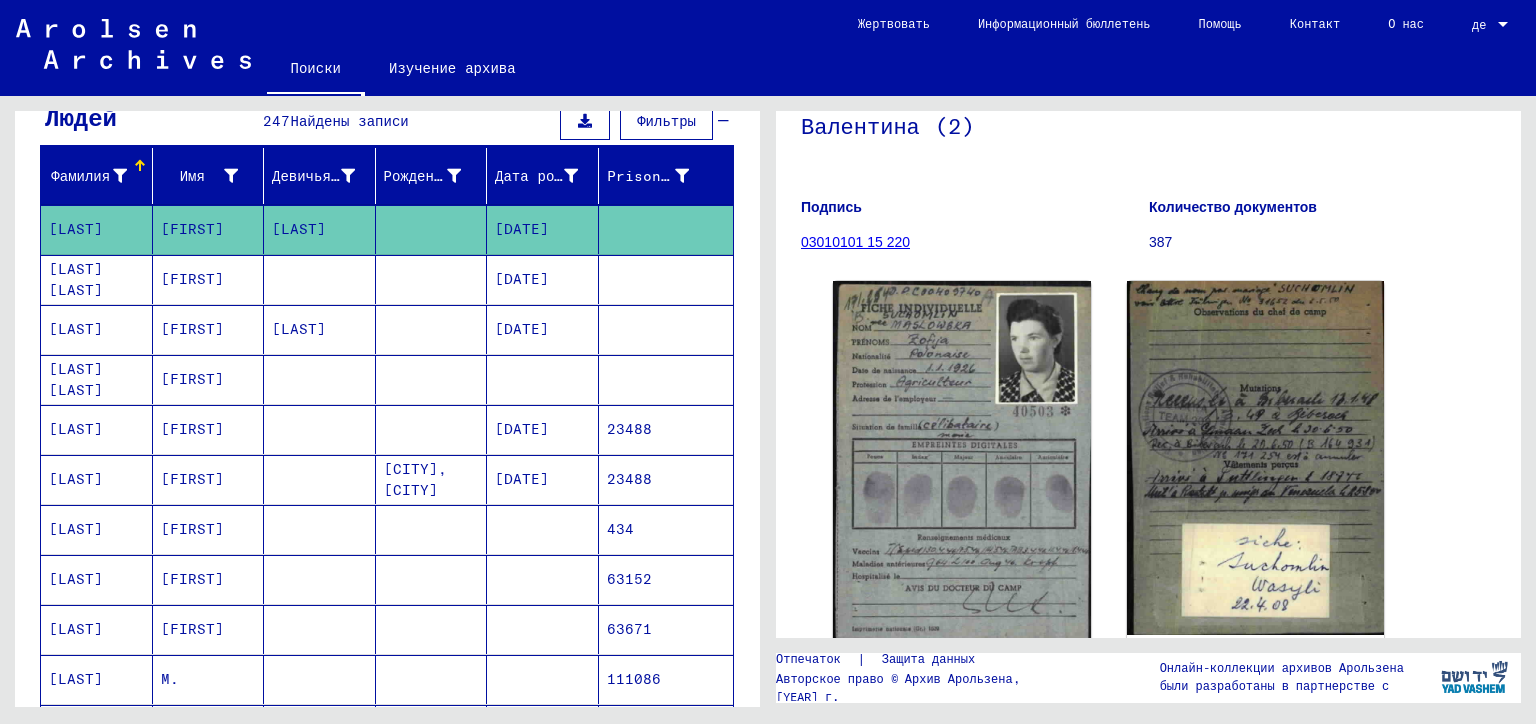 click at bounding box center (432, 329) 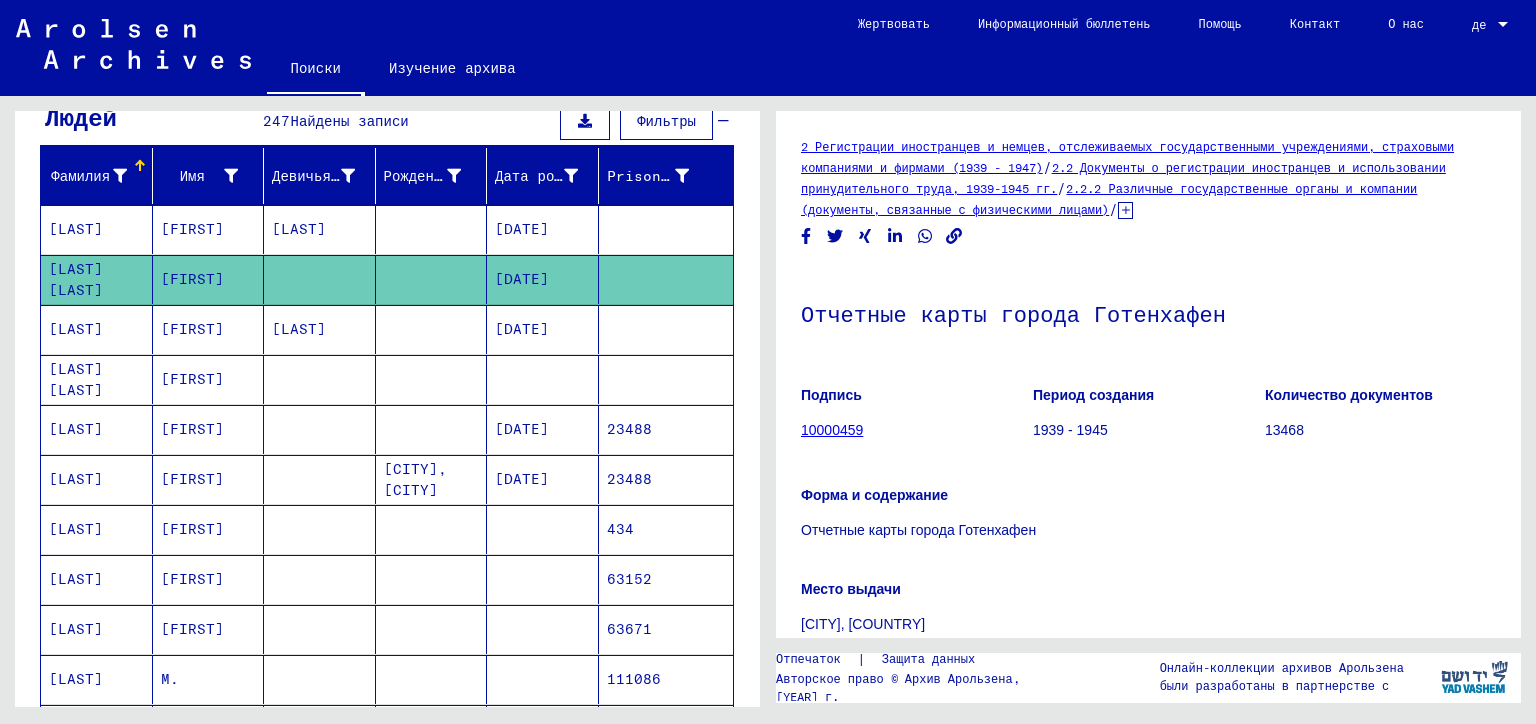 scroll, scrollTop: 0, scrollLeft: 0, axis: both 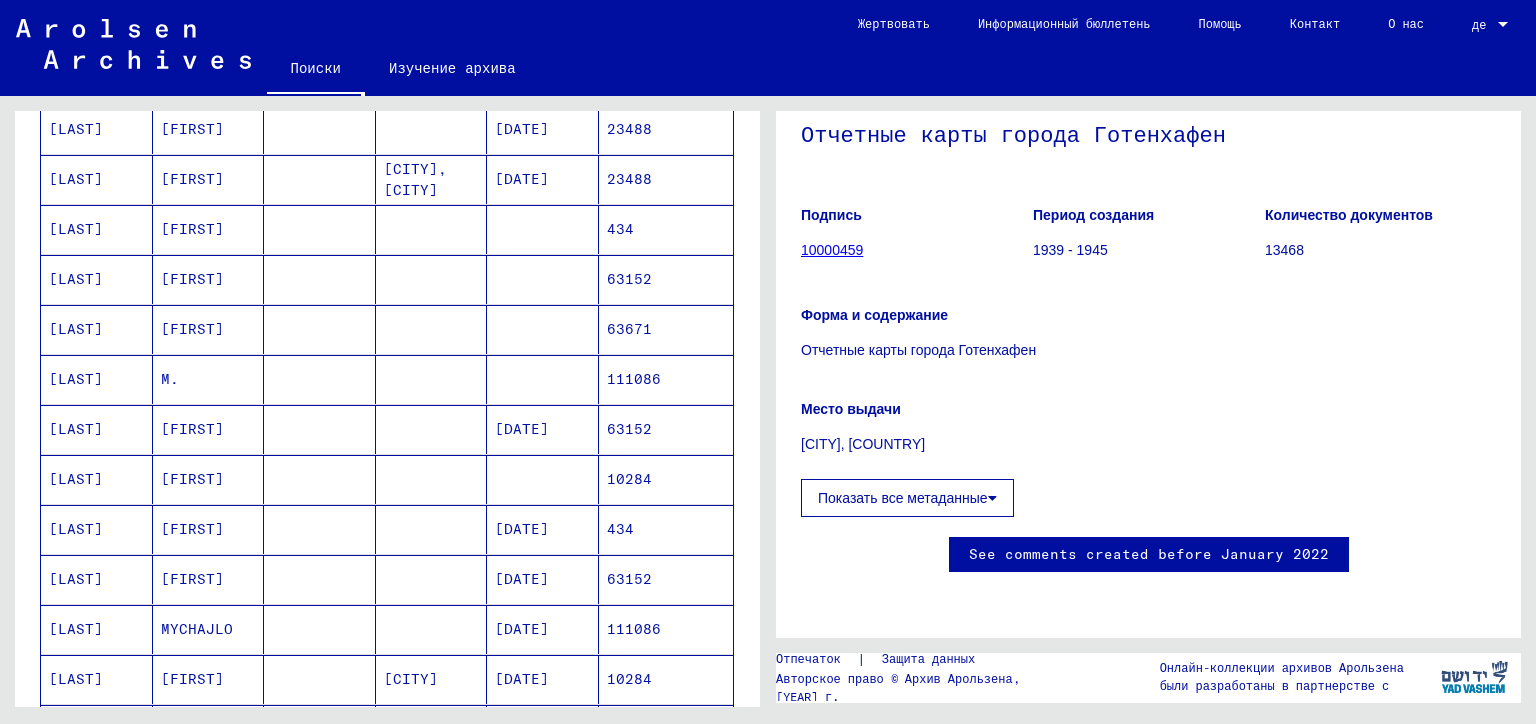 click at bounding box center [432, 329] 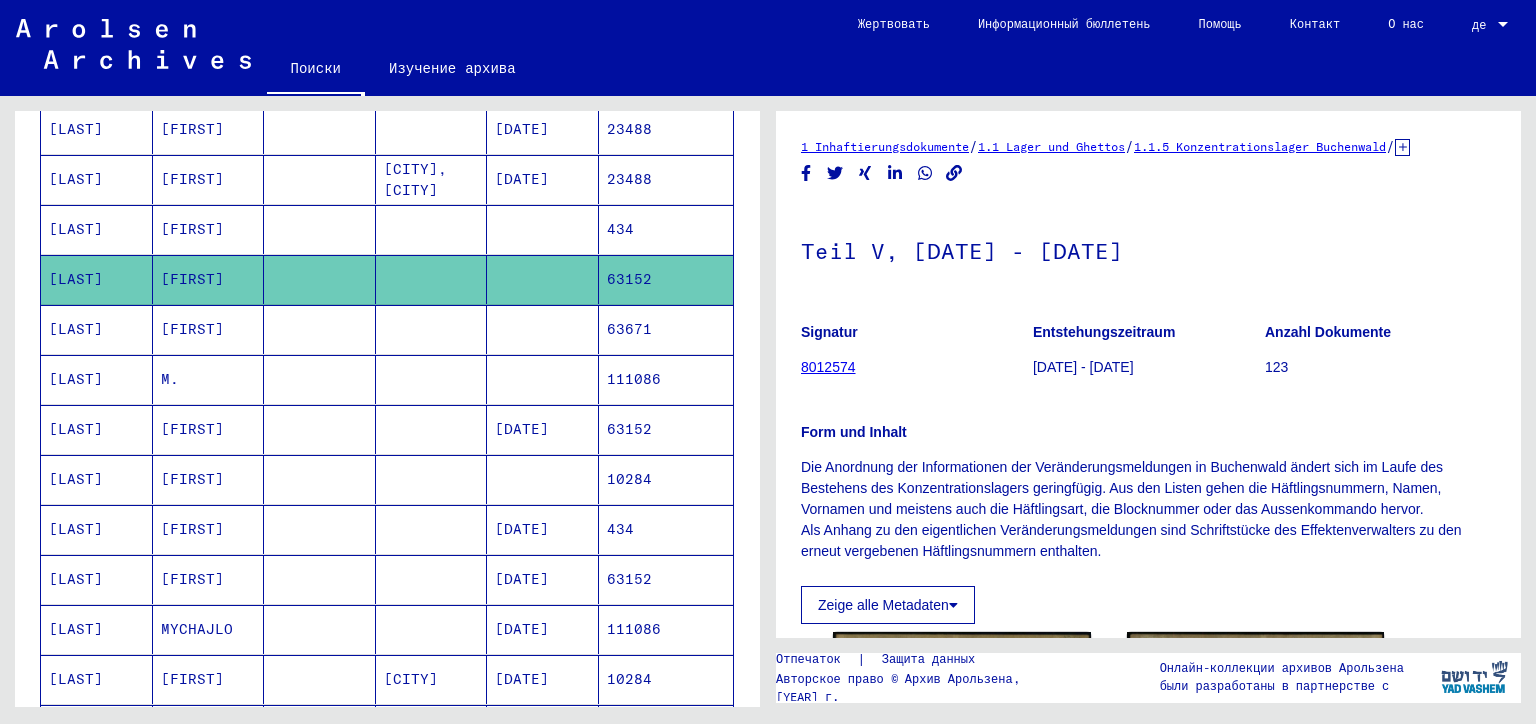 scroll, scrollTop: 0, scrollLeft: 0, axis: both 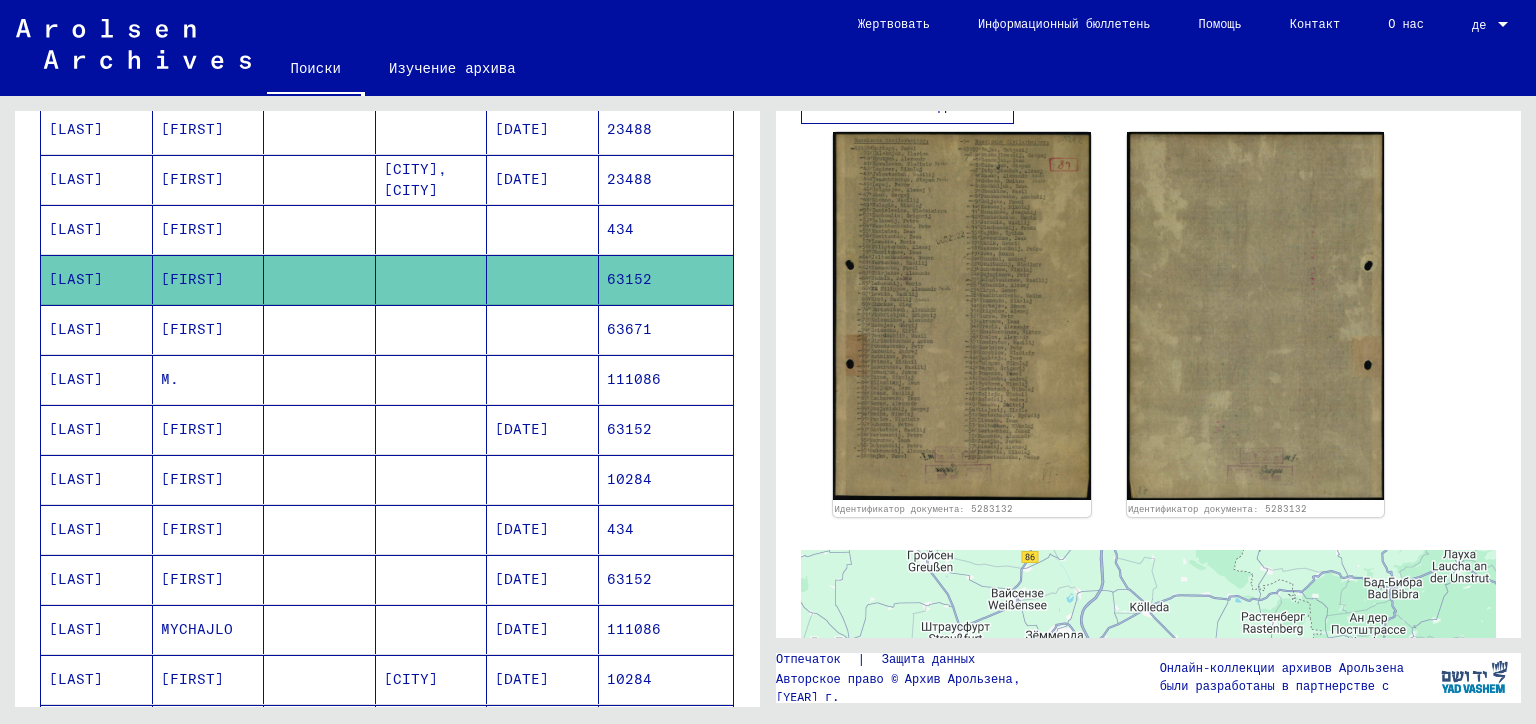 click at bounding box center (543, 379) 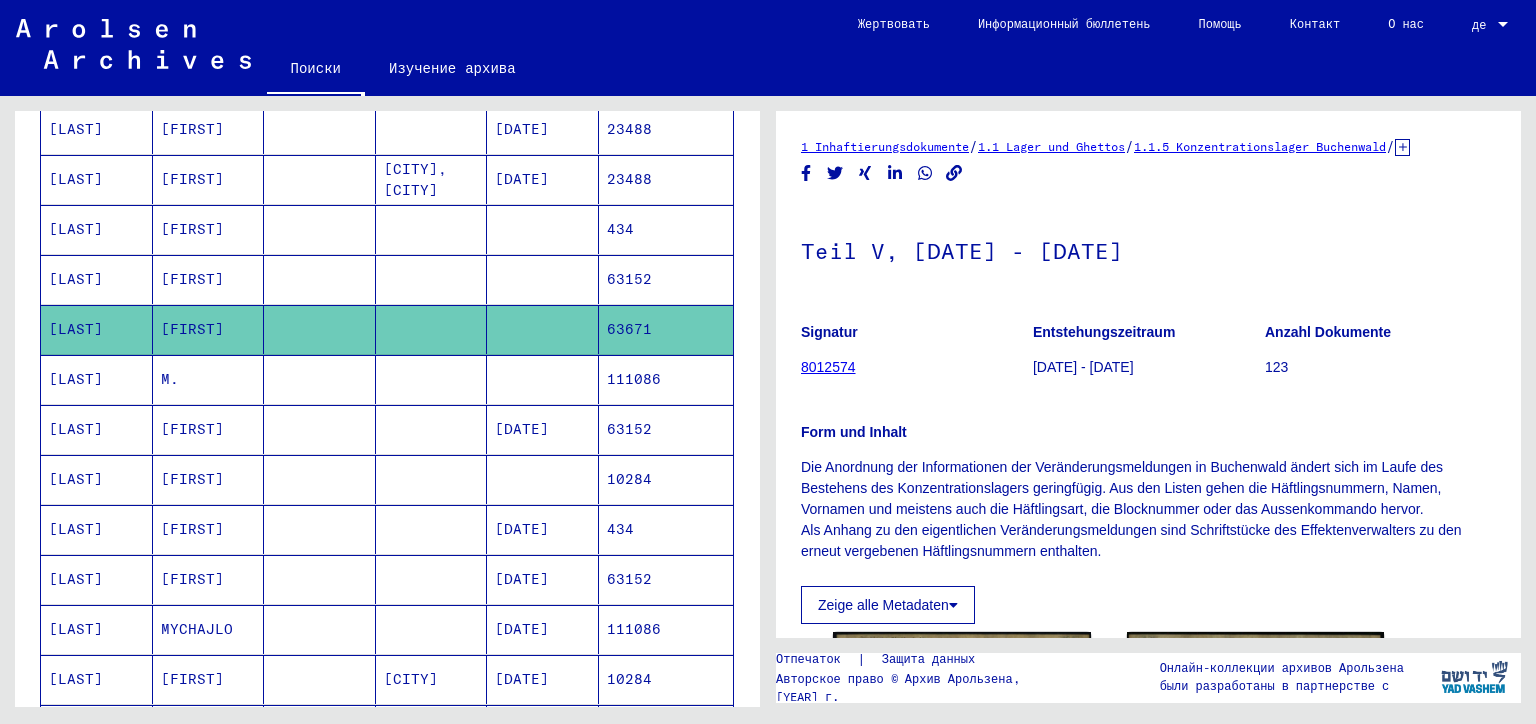 scroll, scrollTop: 0, scrollLeft: 0, axis: both 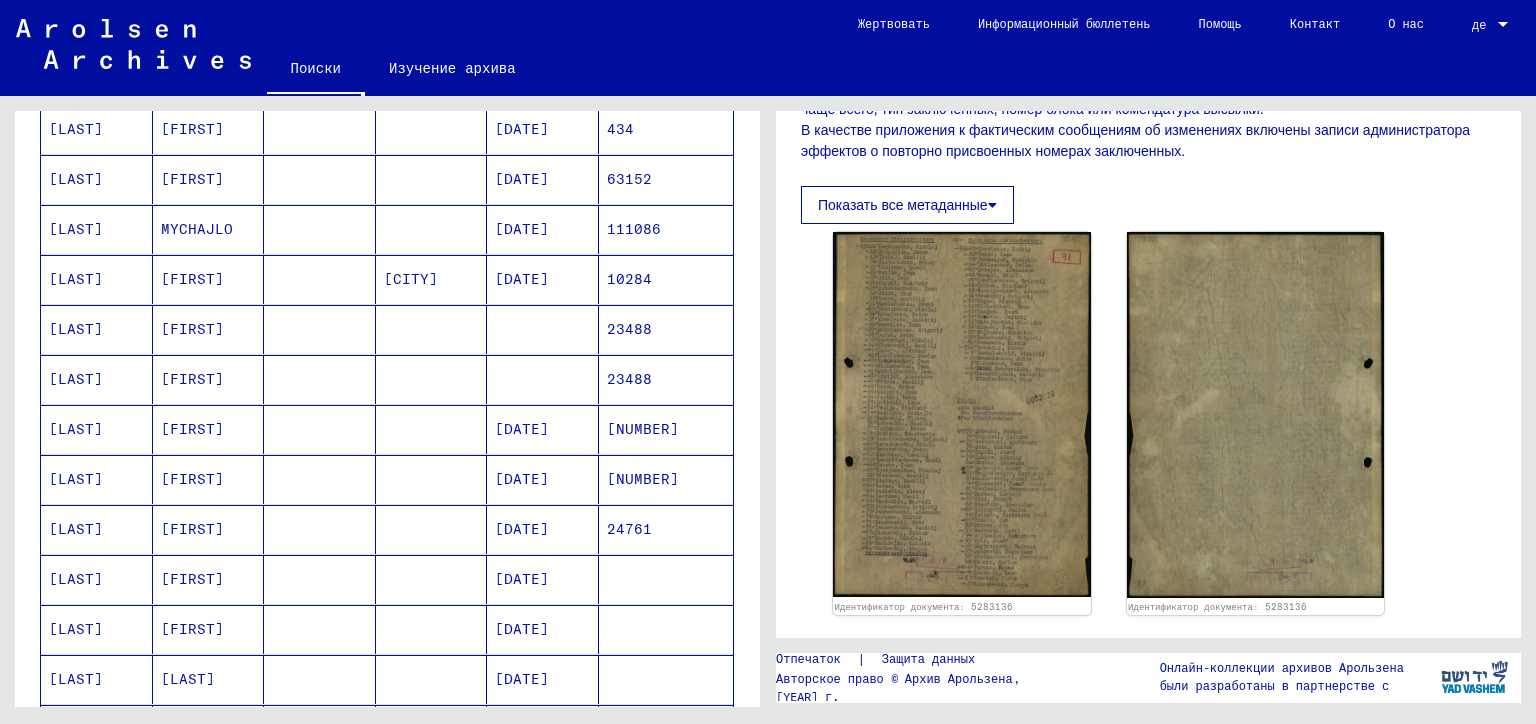click at bounding box center [432, 479] 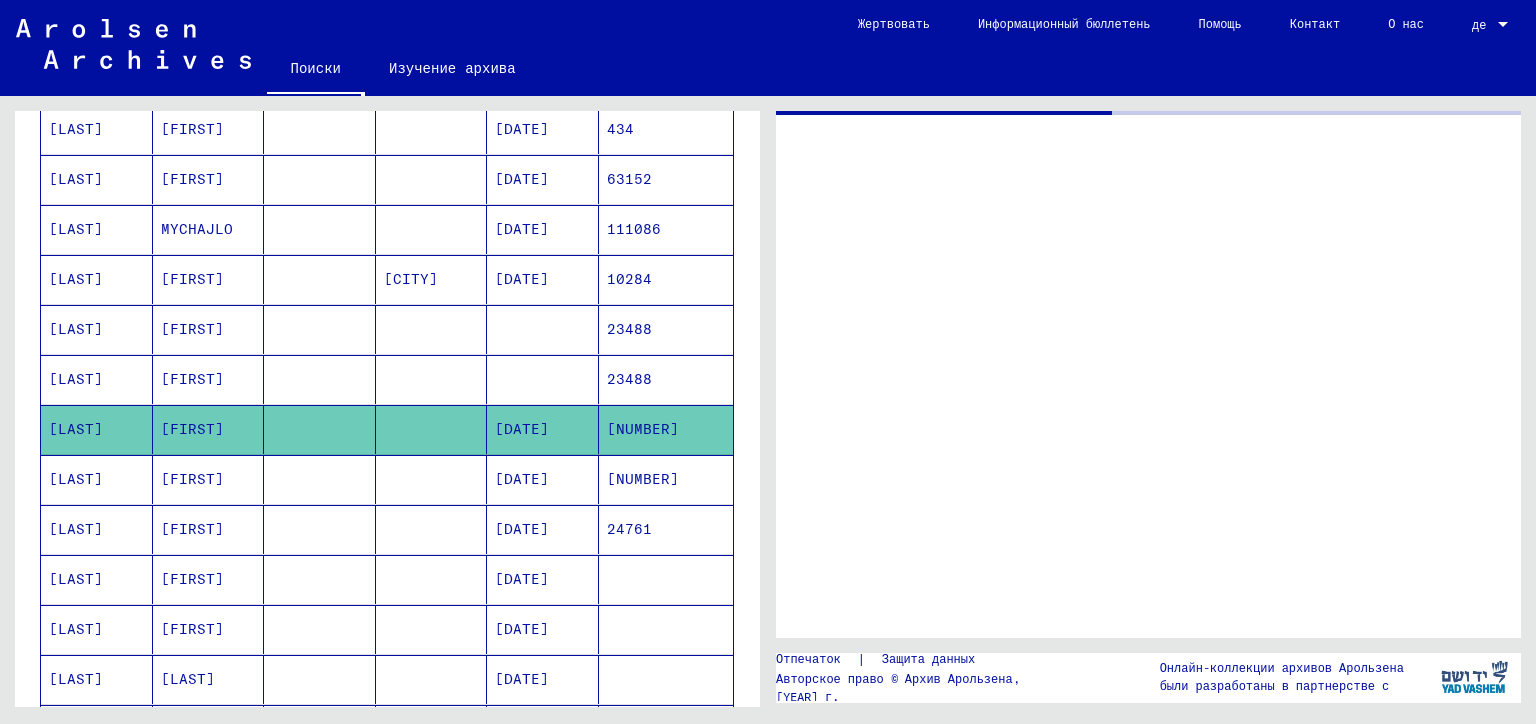 scroll, scrollTop: 0, scrollLeft: 0, axis: both 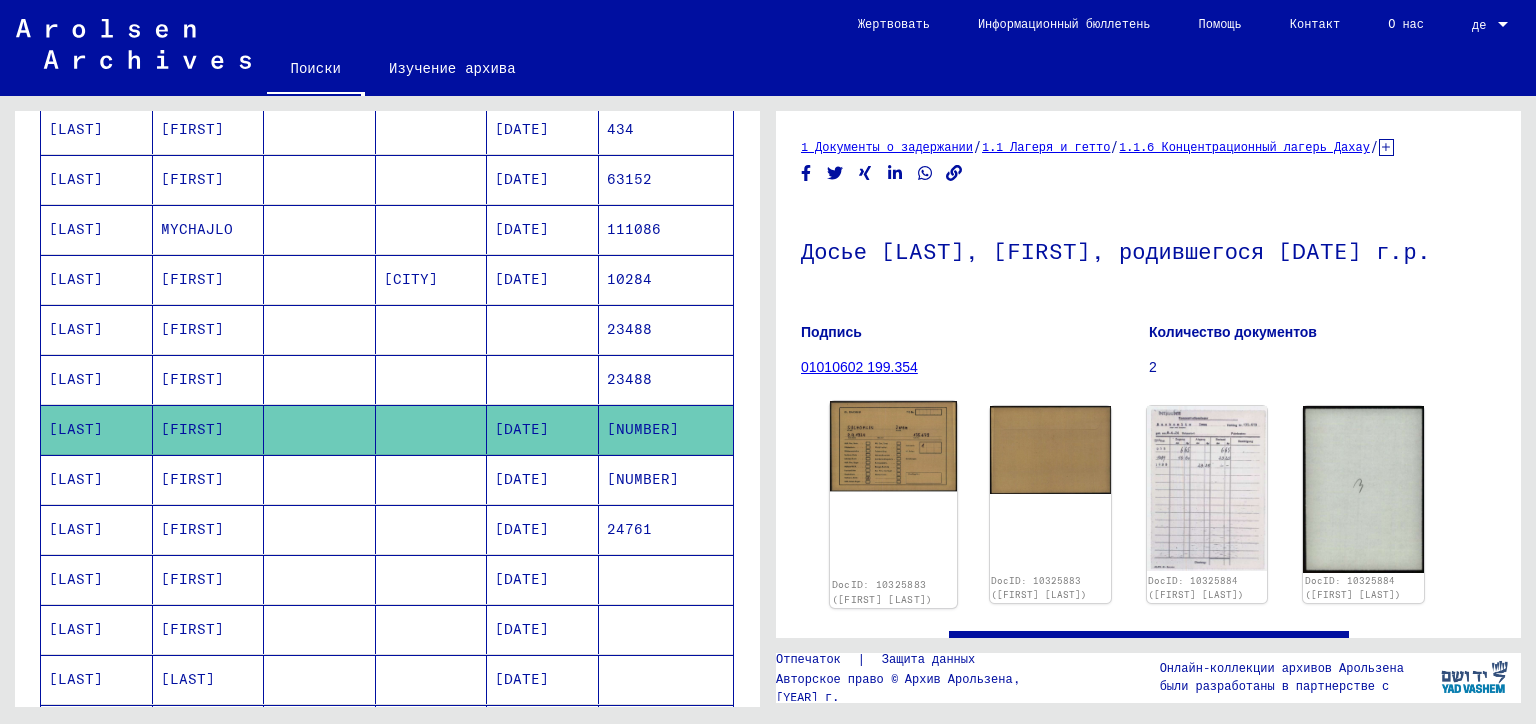 click 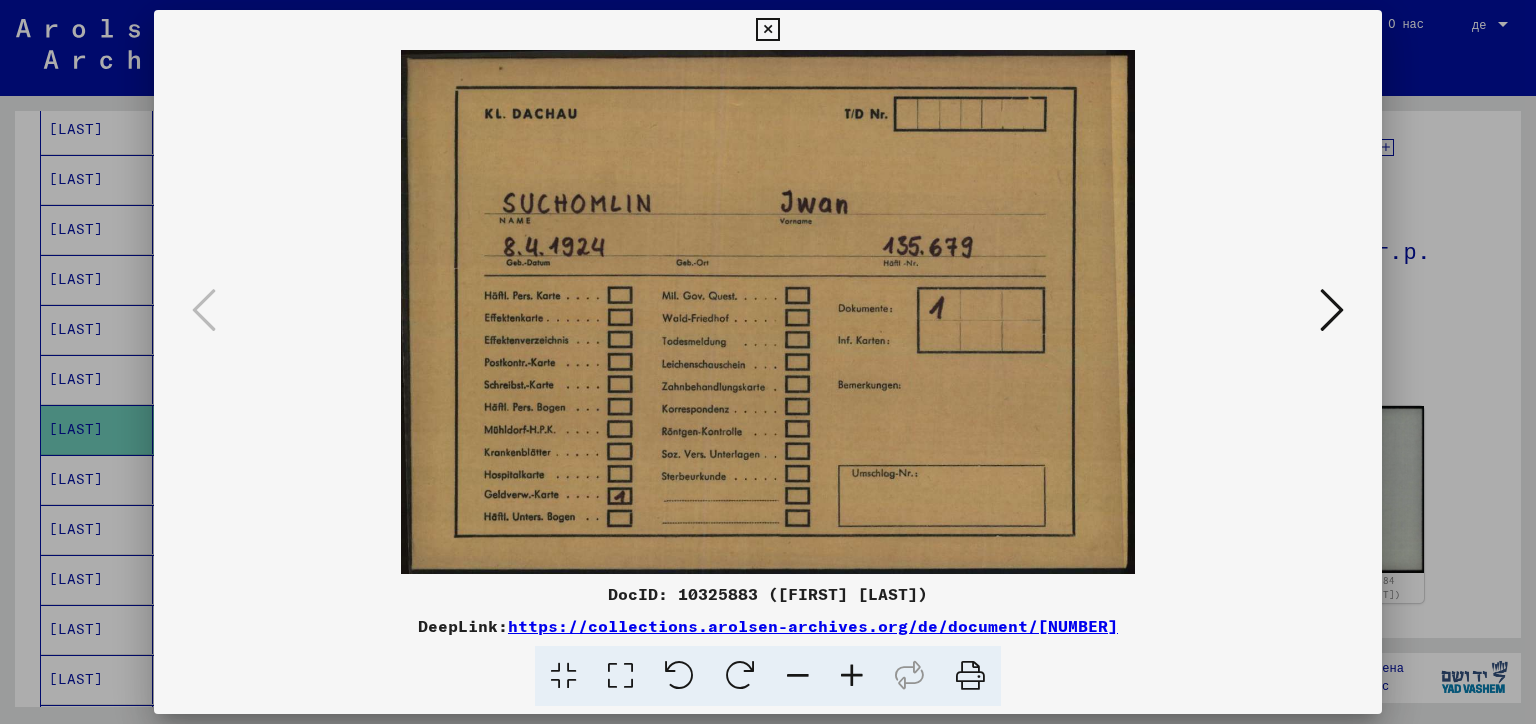 click at bounding box center (1332, 311) 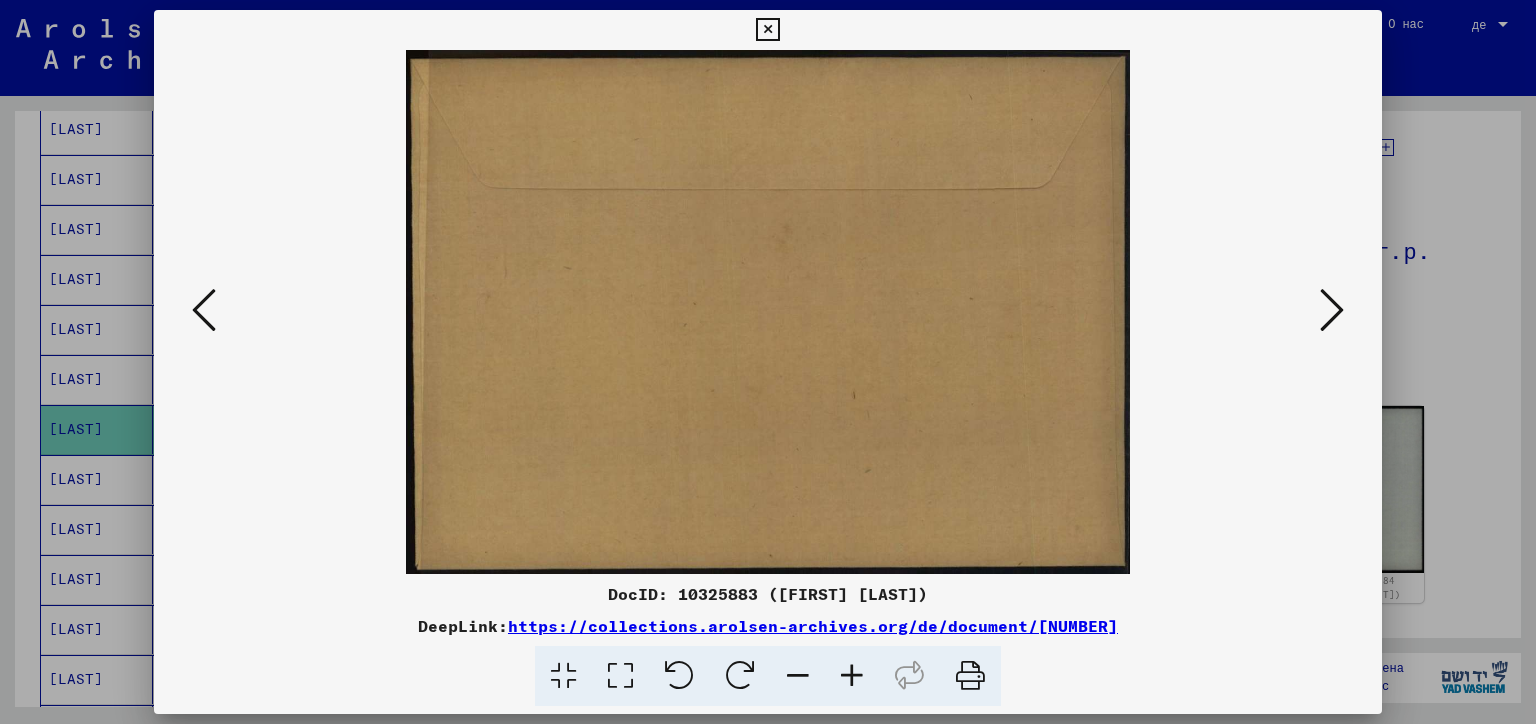 click at bounding box center (1332, 311) 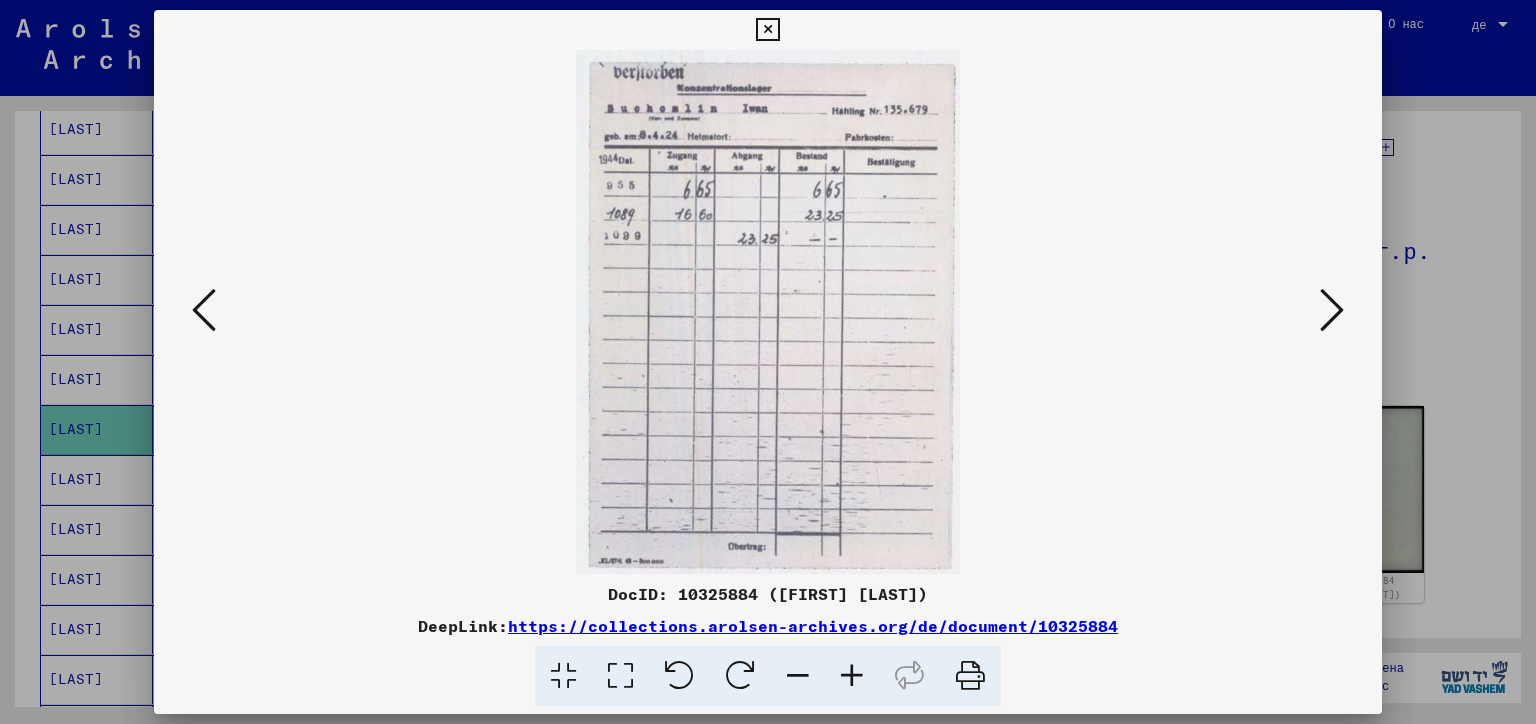 click at bounding box center (1332, 311) 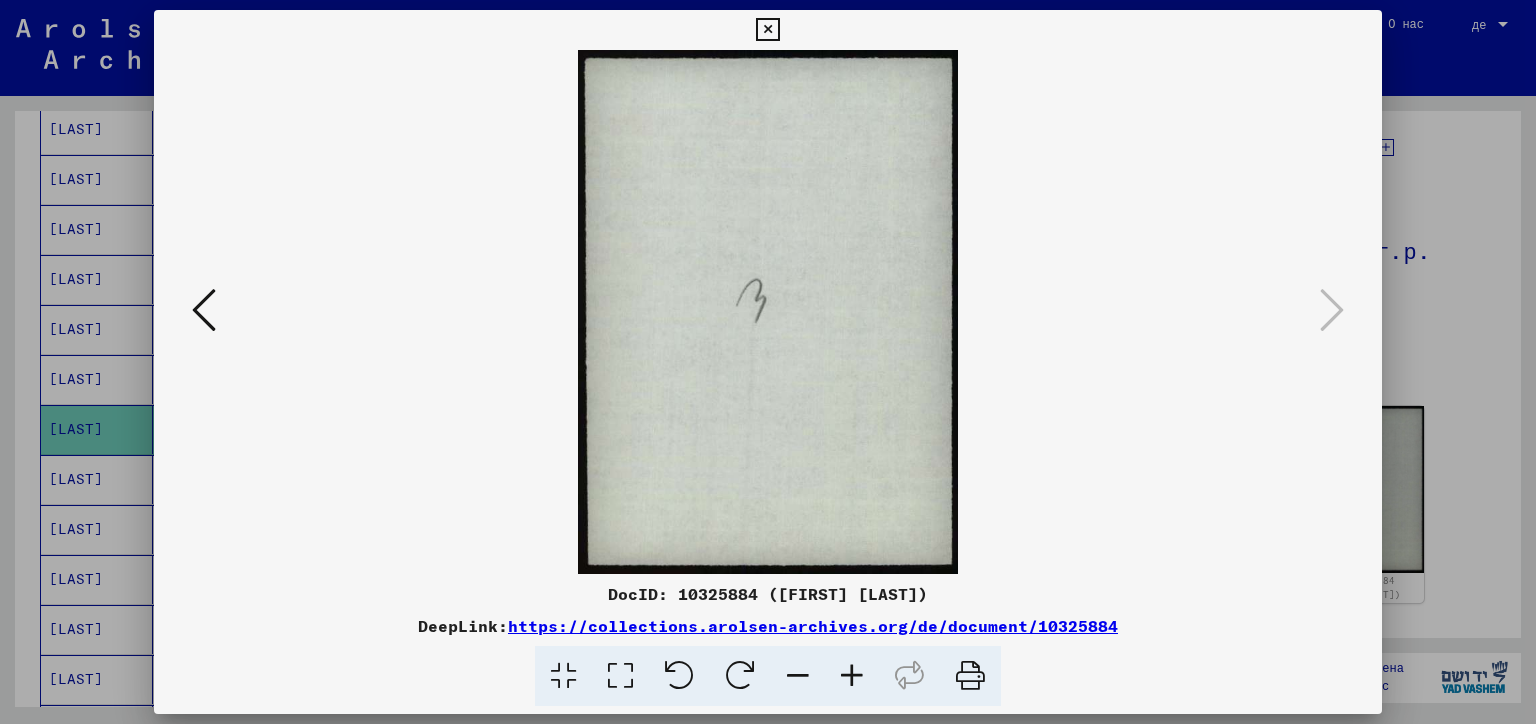 click at bounding box center (768, 362) 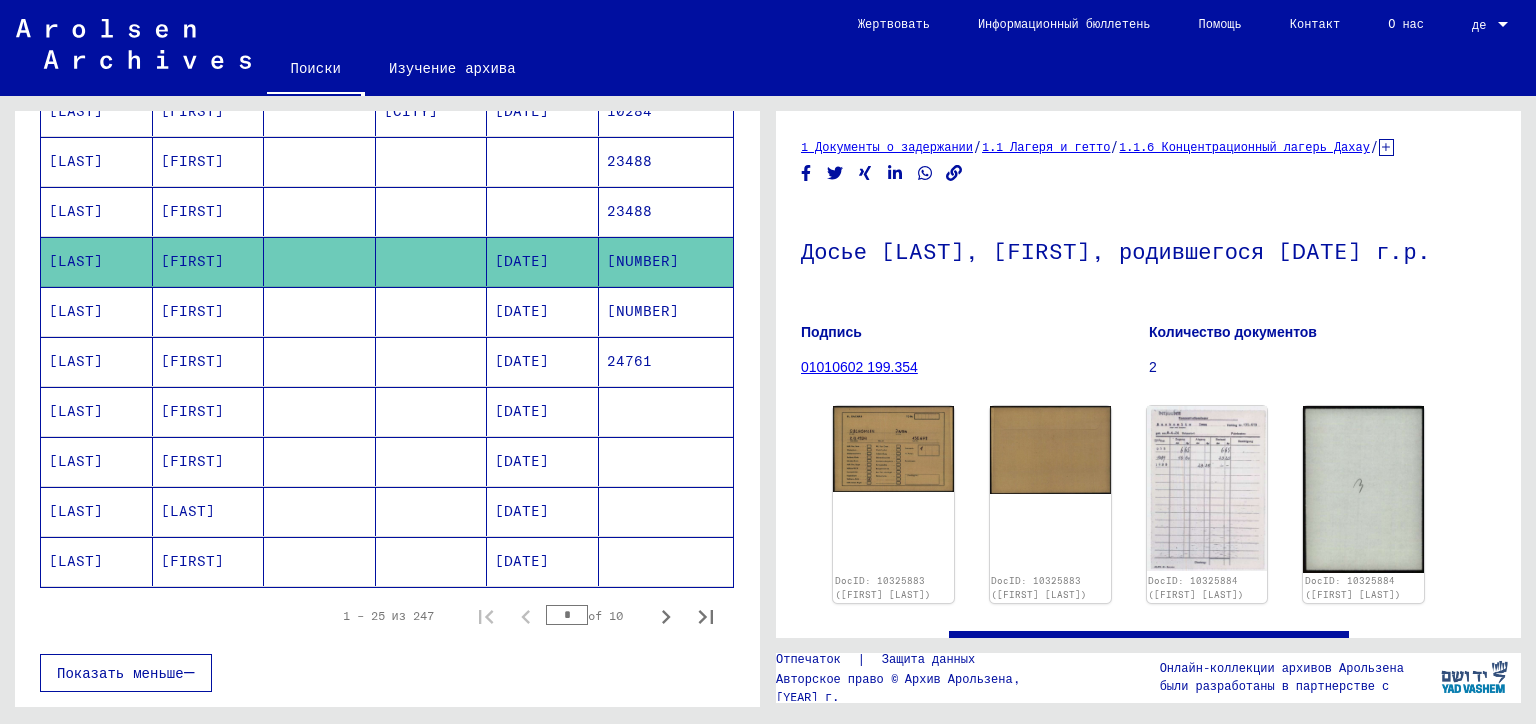 scroll, scrollTop: 1100, scrollLeft: 0, axis: vertical 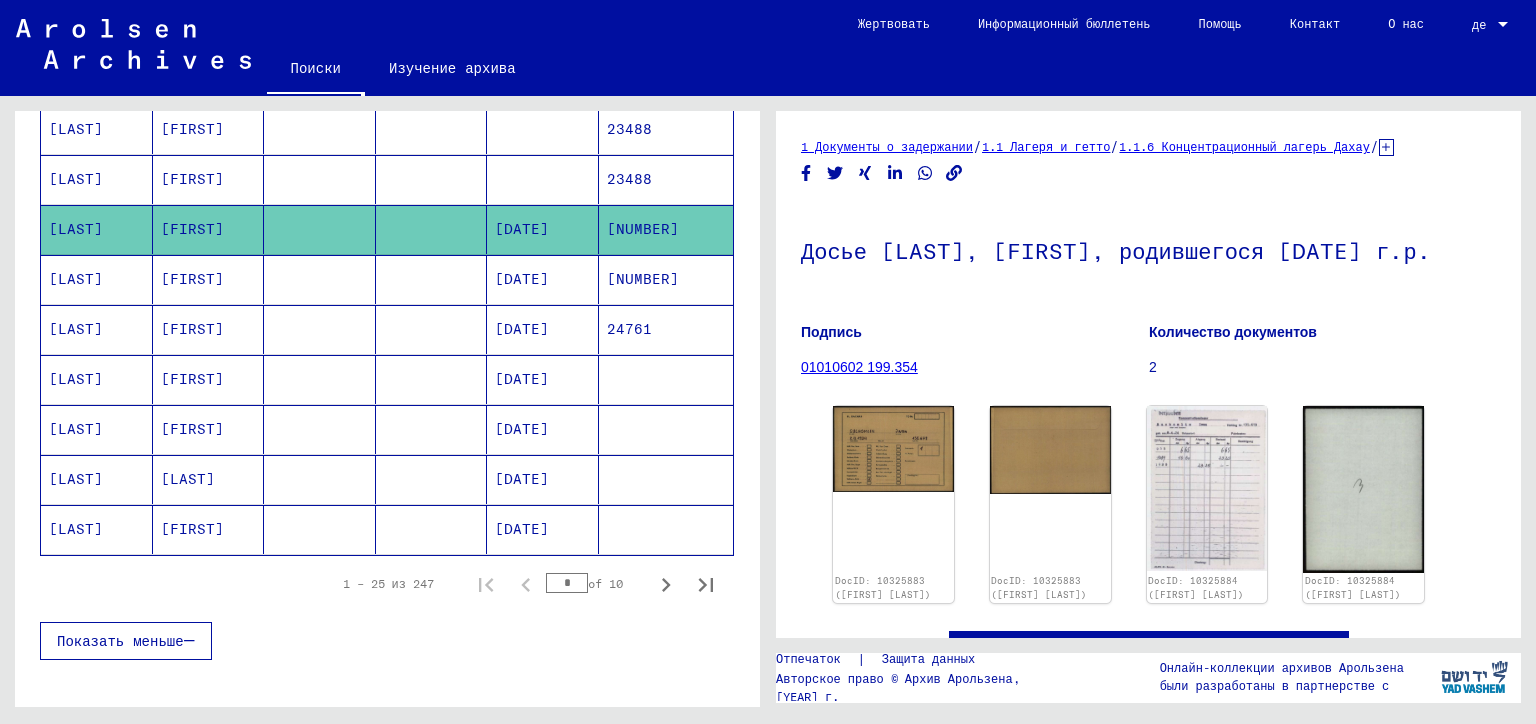 click on "09/01/1887" at bounding box center [543, 479] 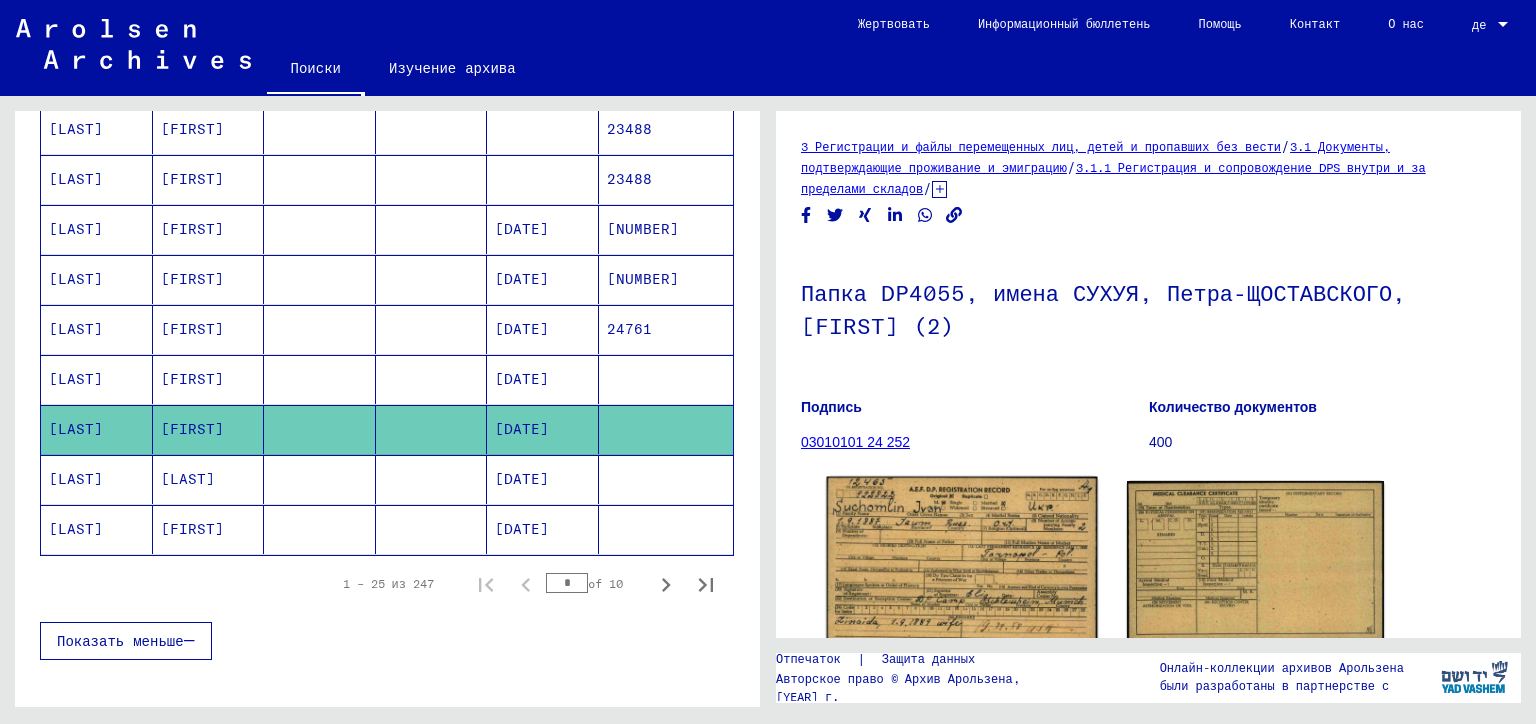scroll, scrollTop: 238, scrollLeft: 0, axis: vertical 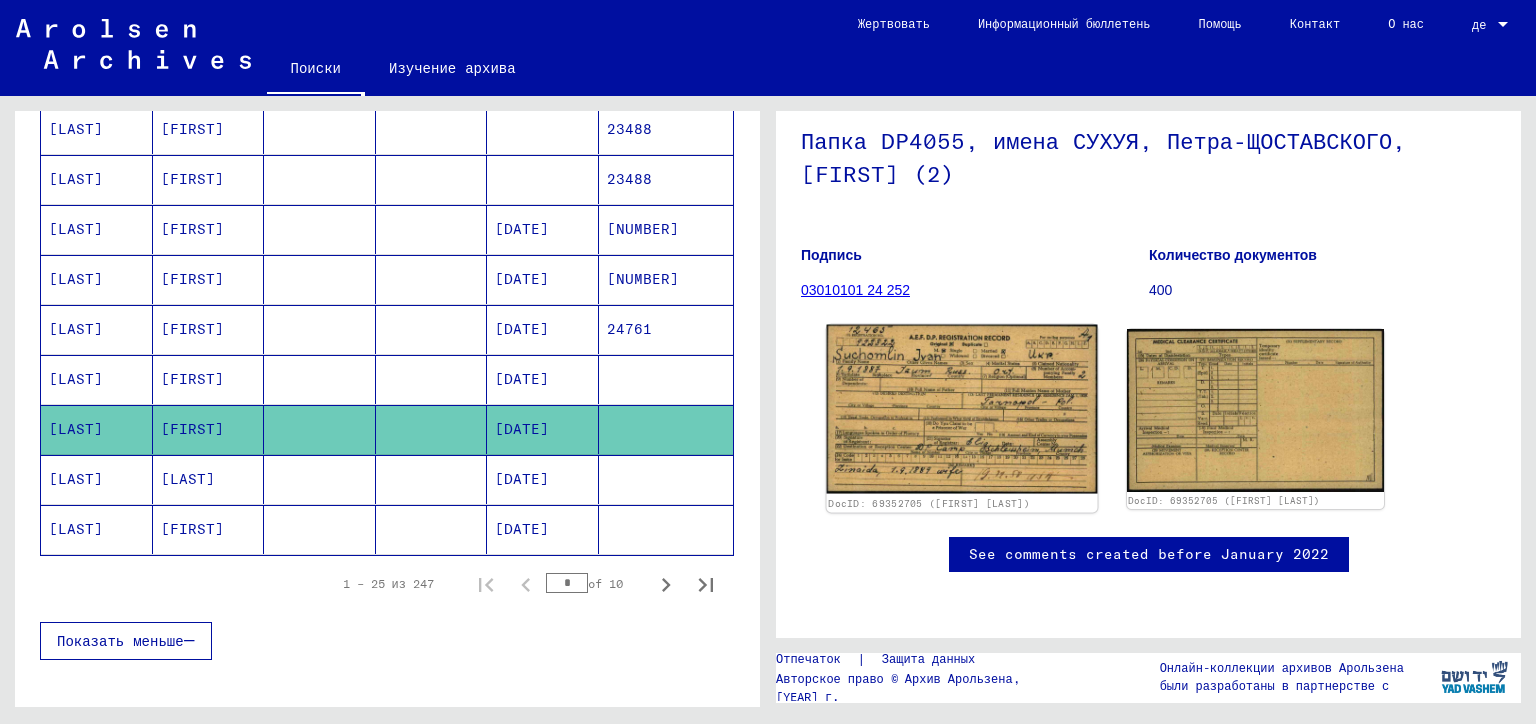 click 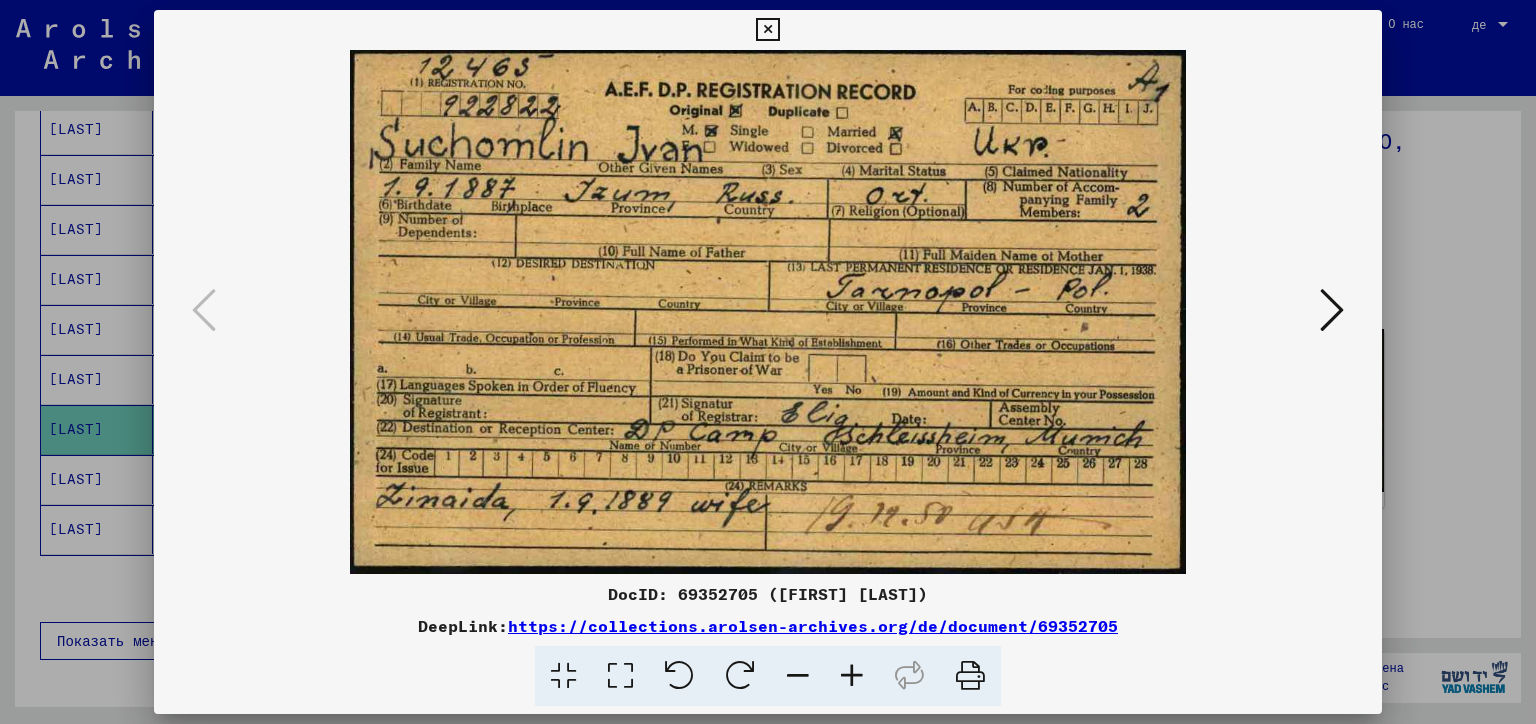 click at bounding box center (768, 362) 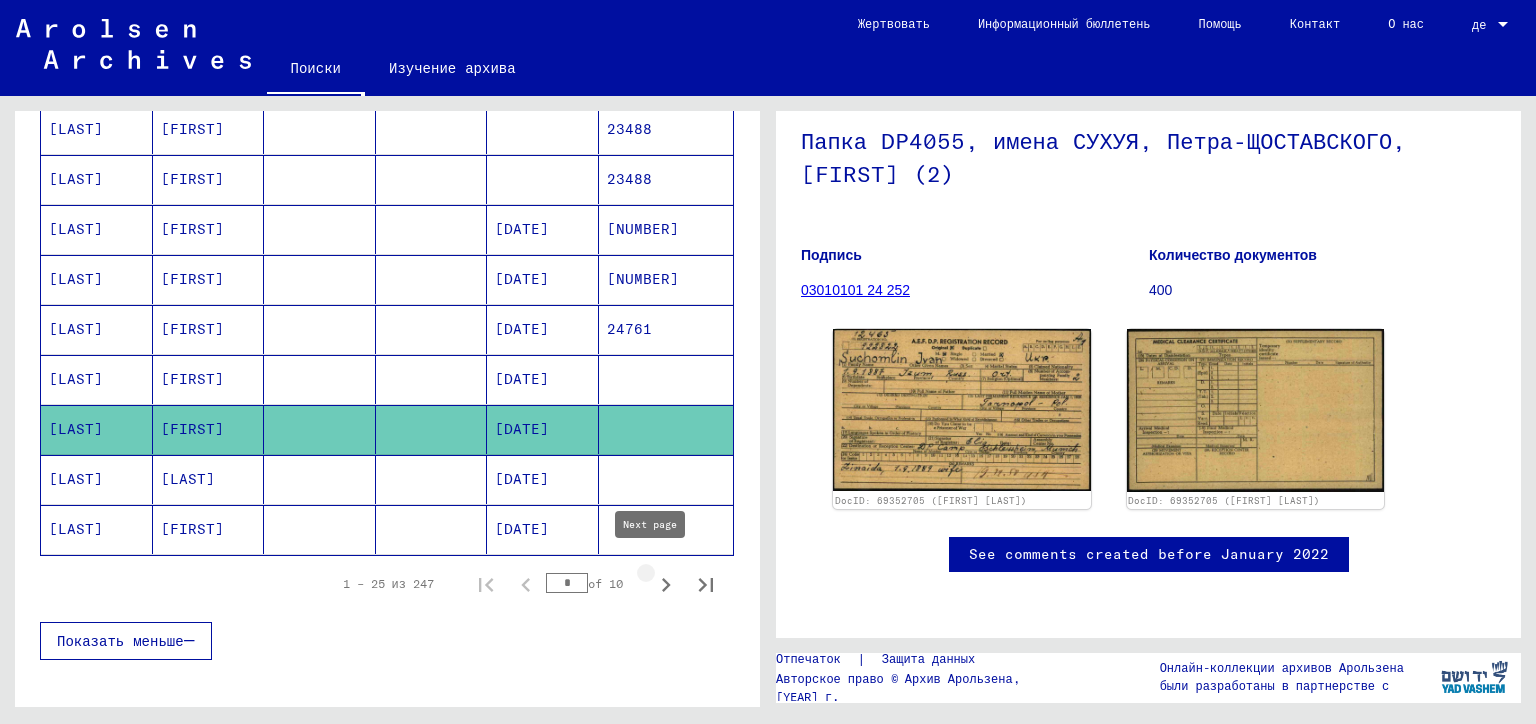 click 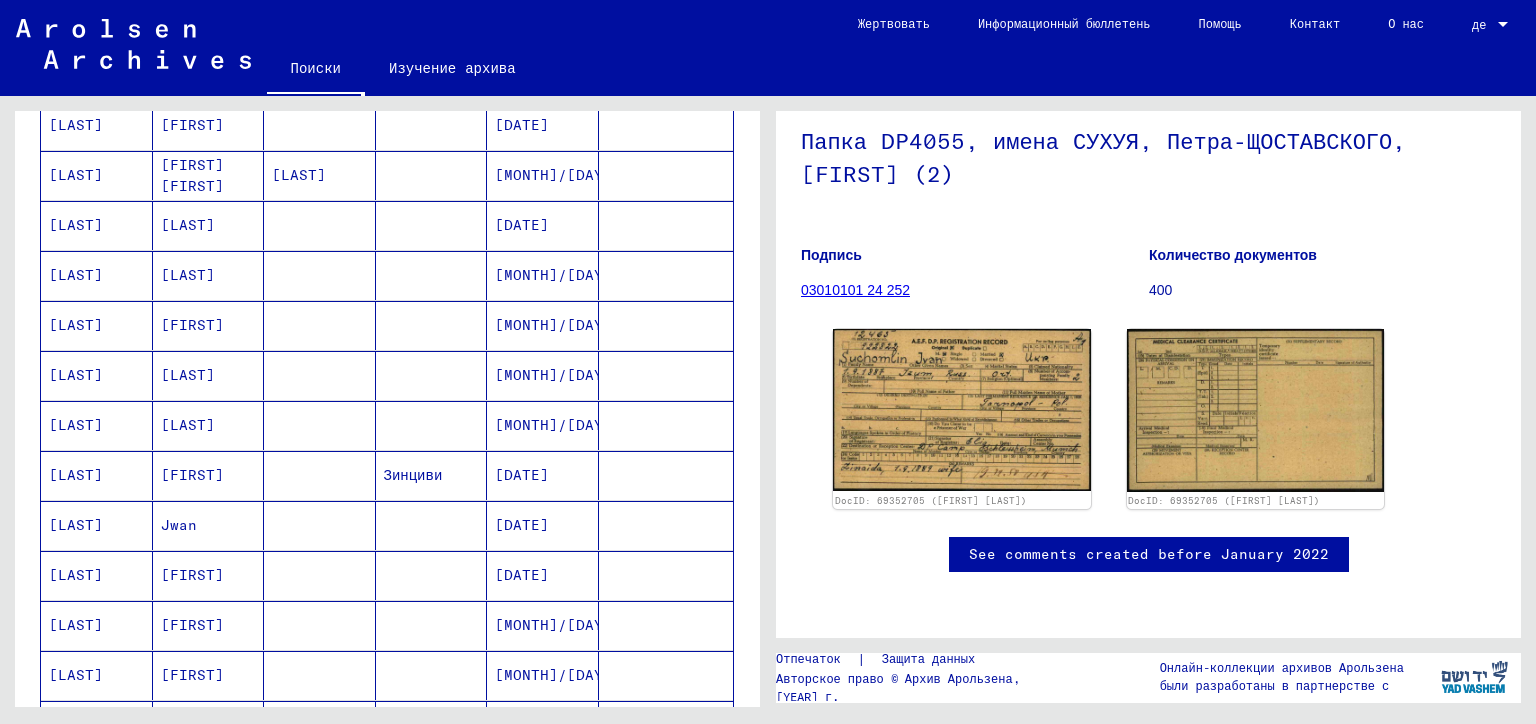 scroll, scrollTop: 400, scrollLeft: 0, axis: vertical 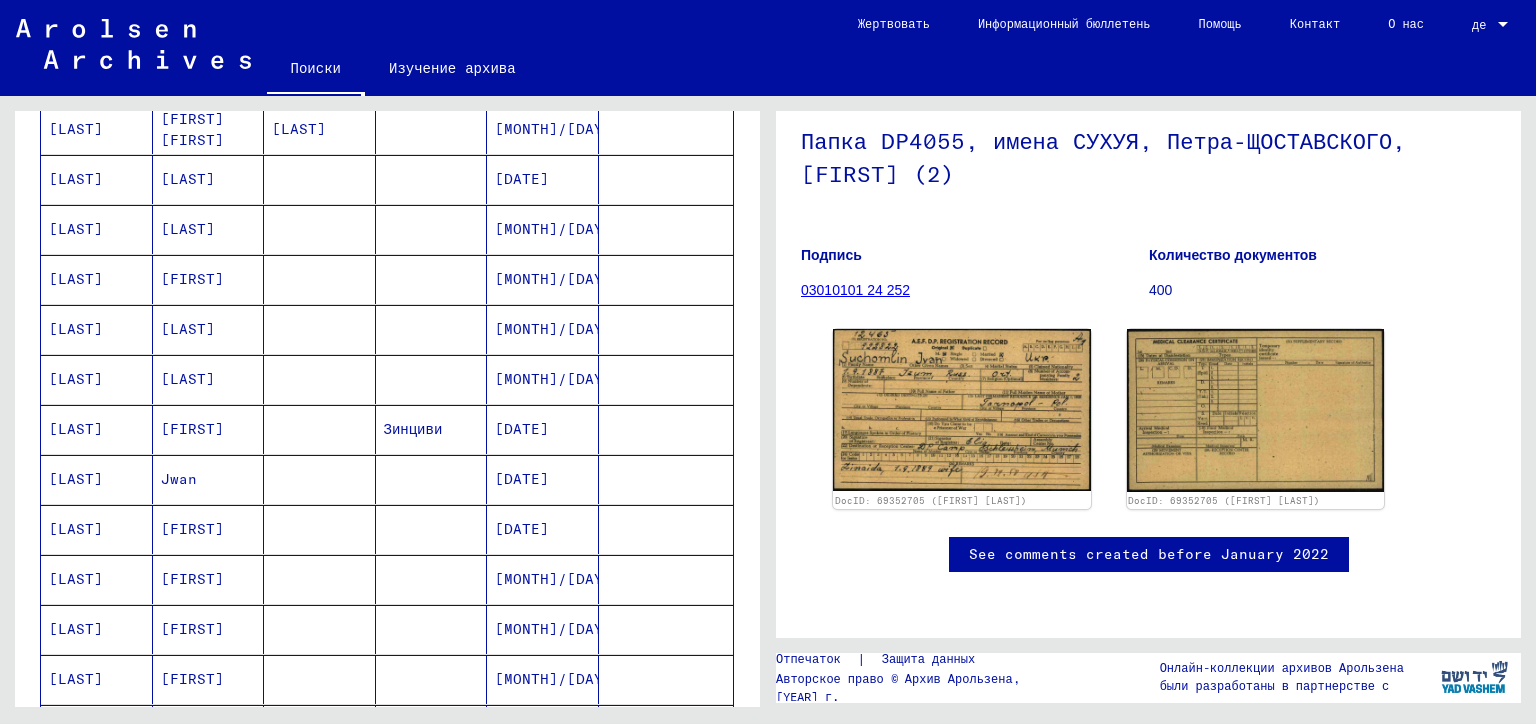 click on "Jwan" at bounding box center [209, 529] 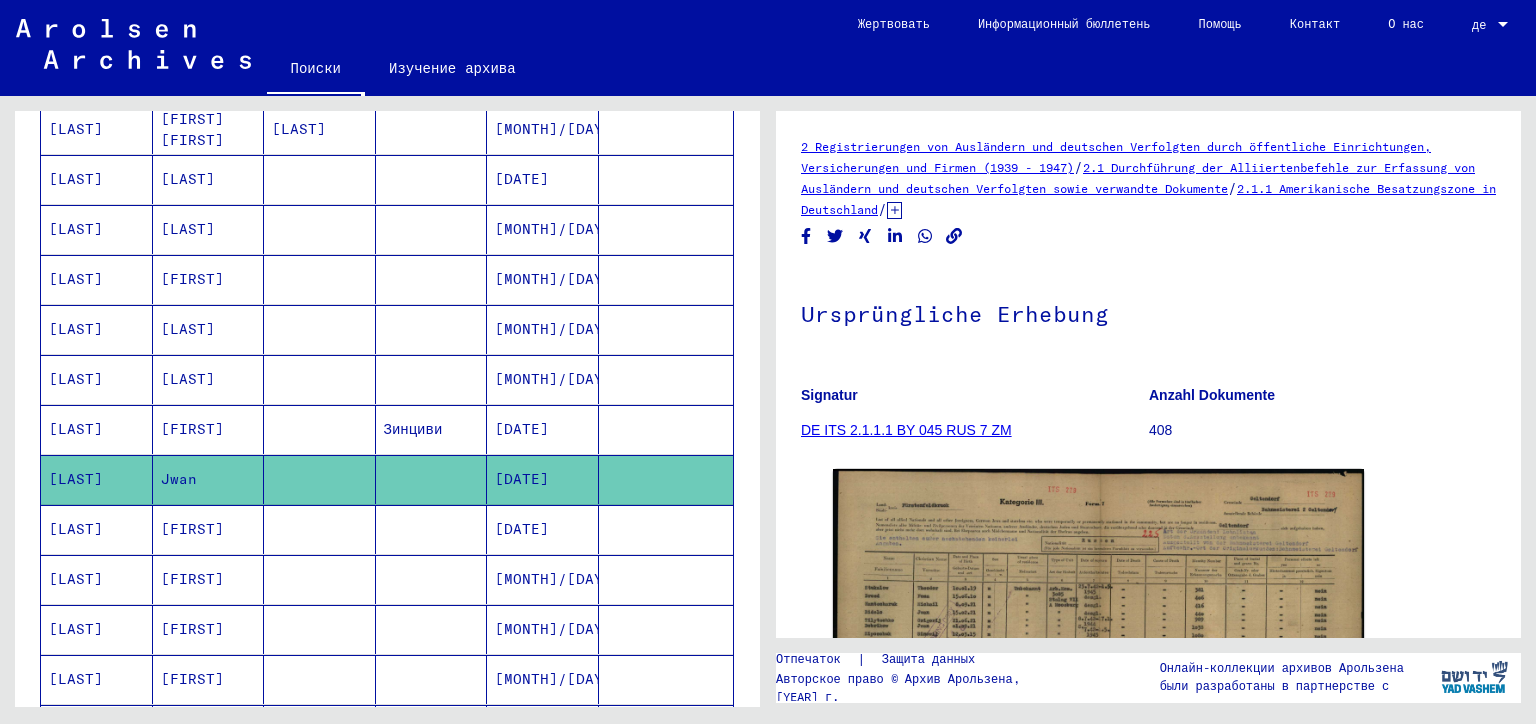 scroll, scrollTop: 0, scrollLeft: 0, axis: both 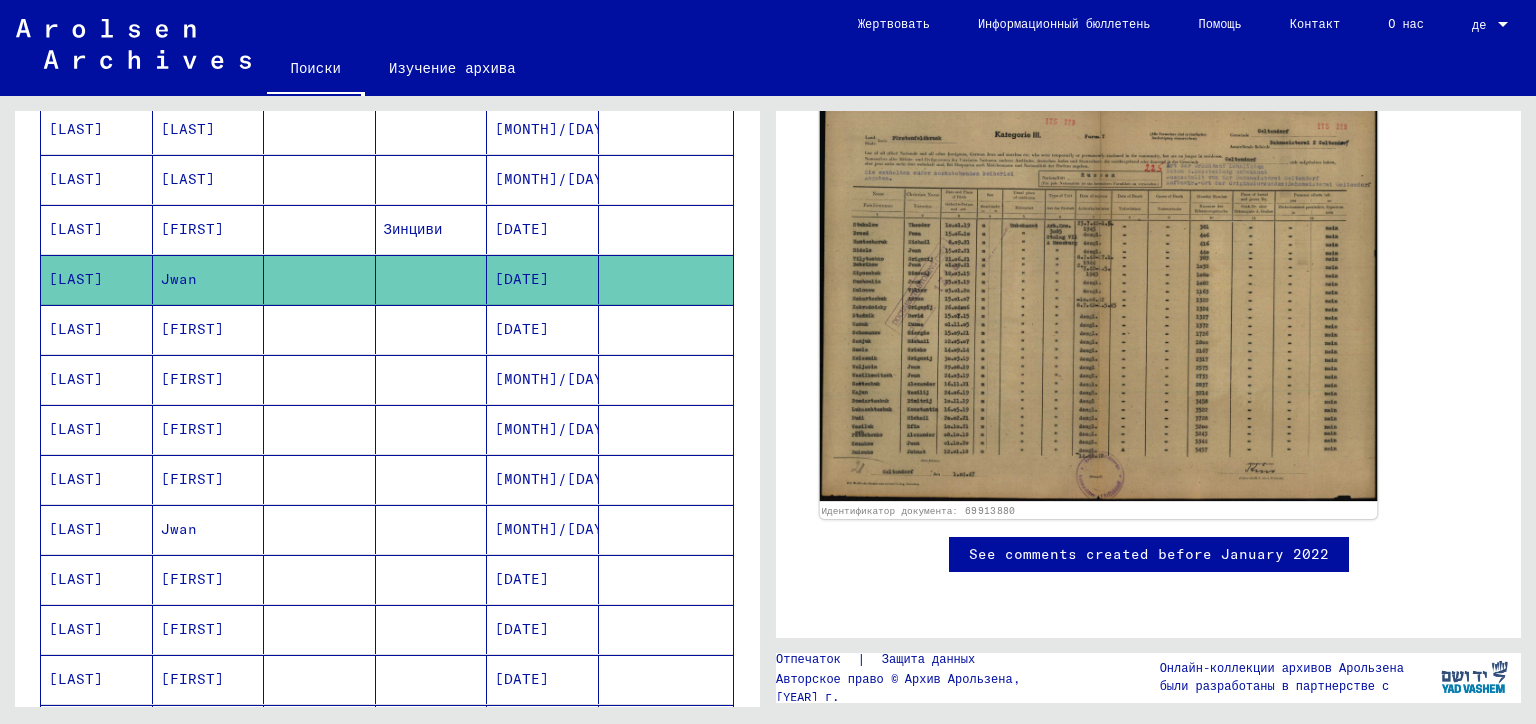 click 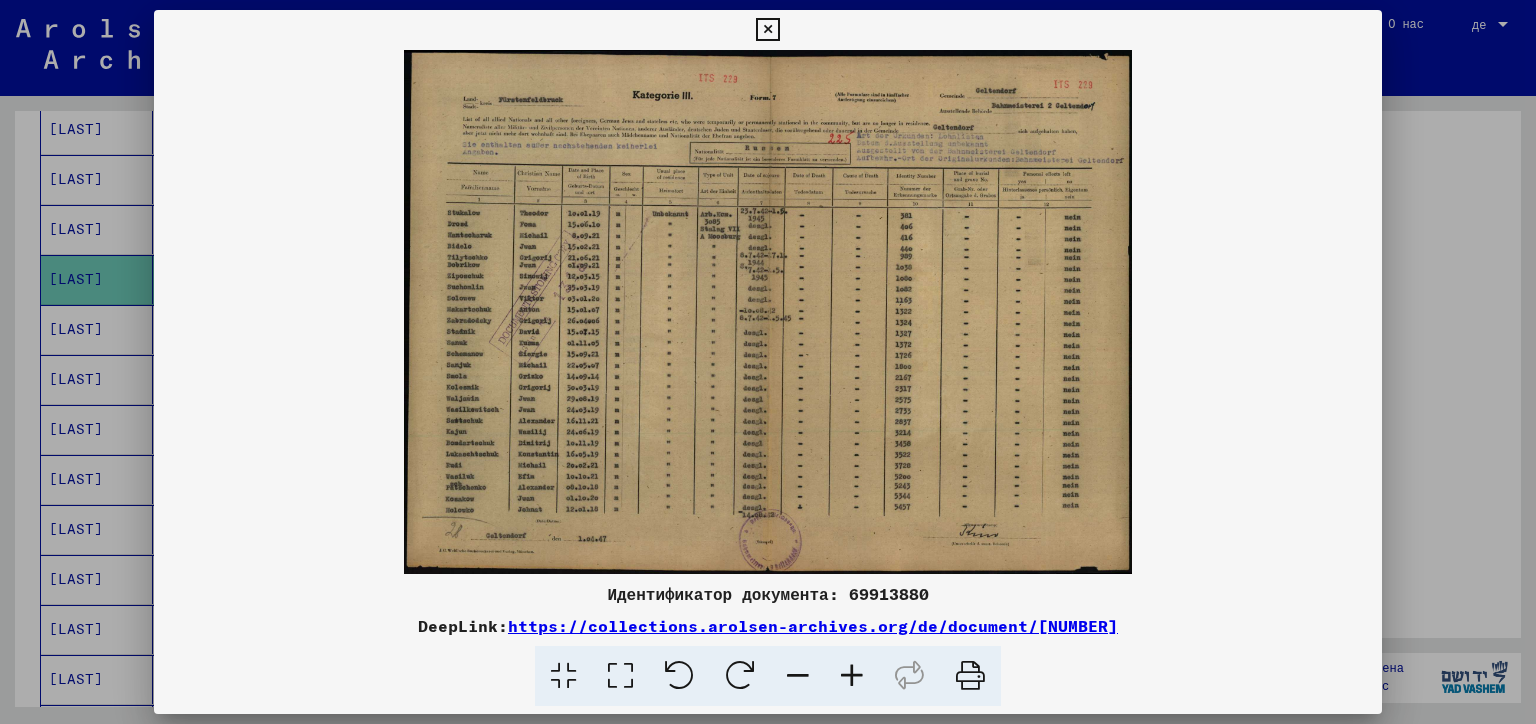 click at bounding box center [768, 362] 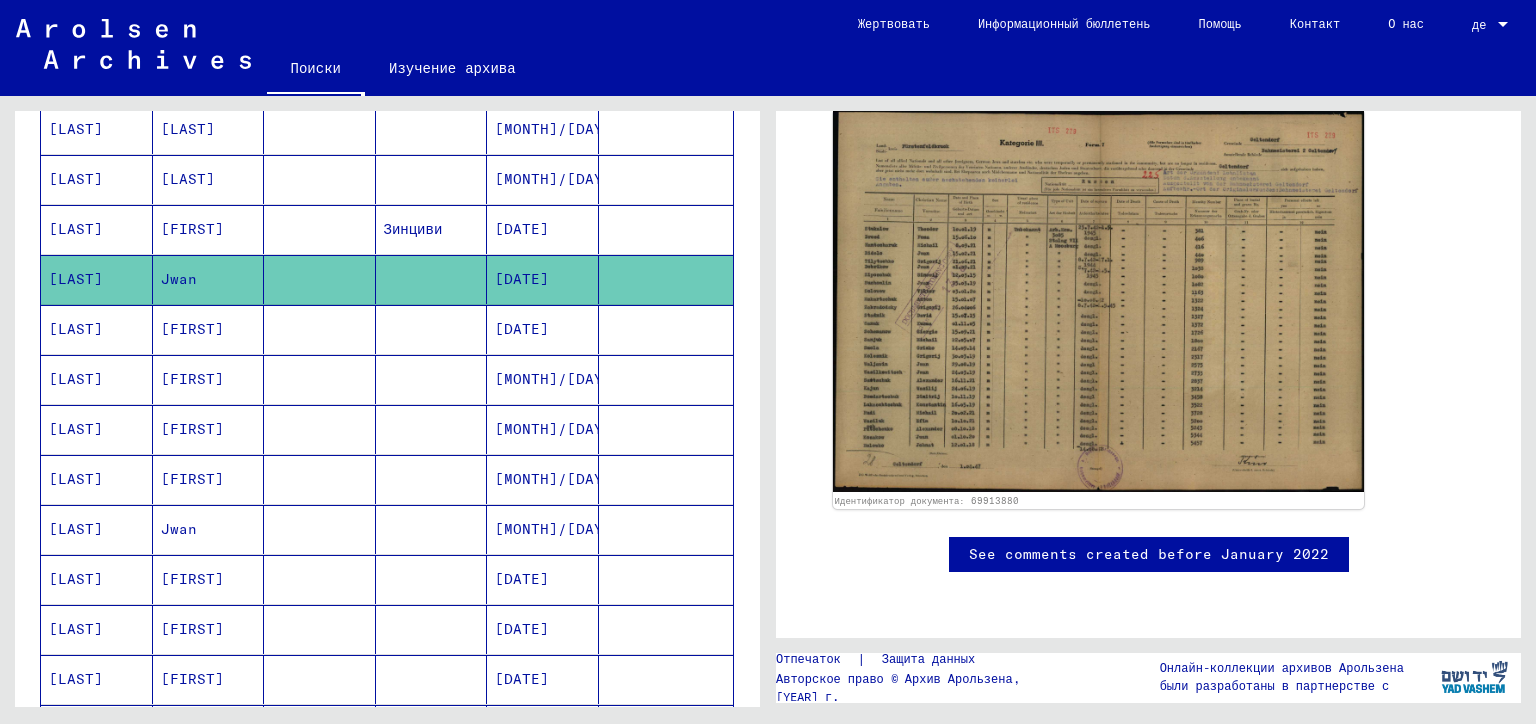 click at bounding box center [320, 379] 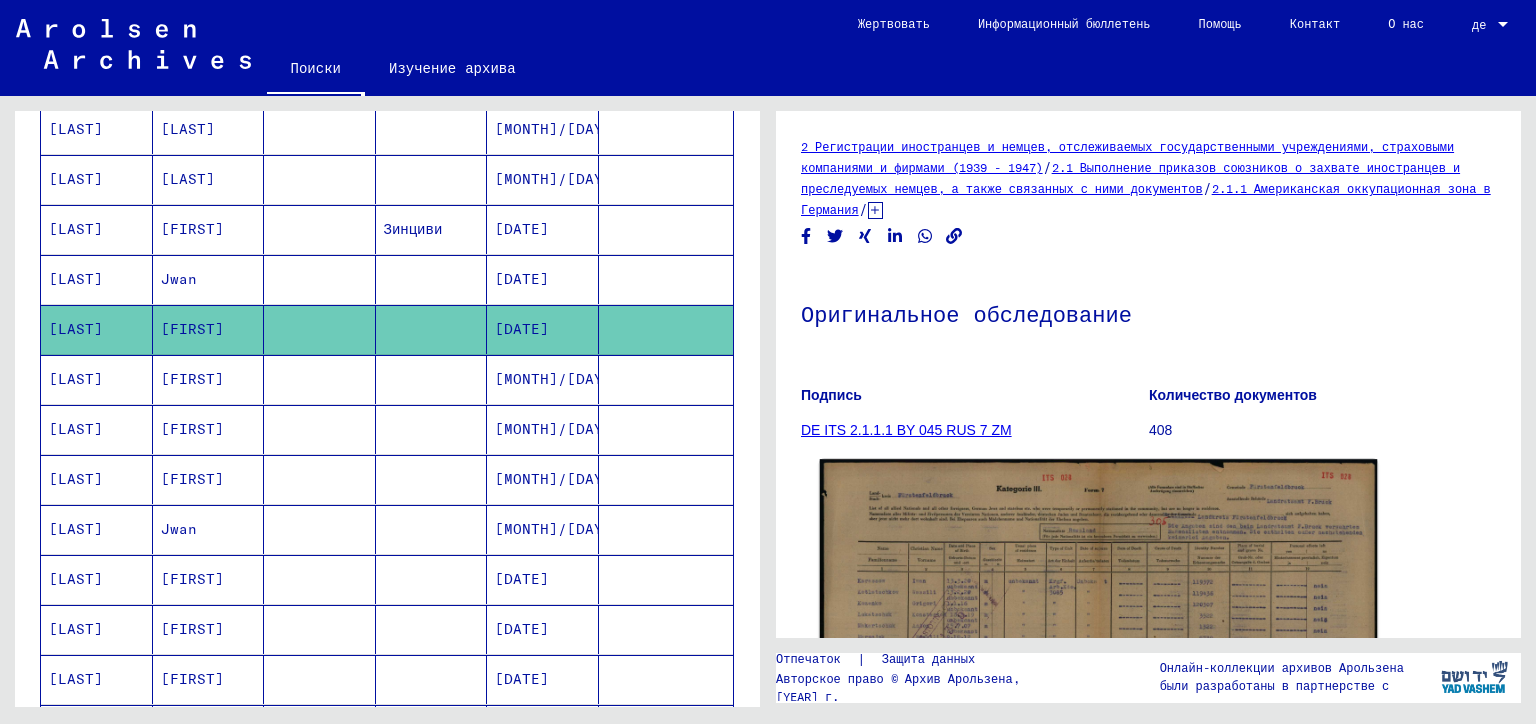 scroll, scrollTop: 400, scrollLeft: 0, axis: vertical 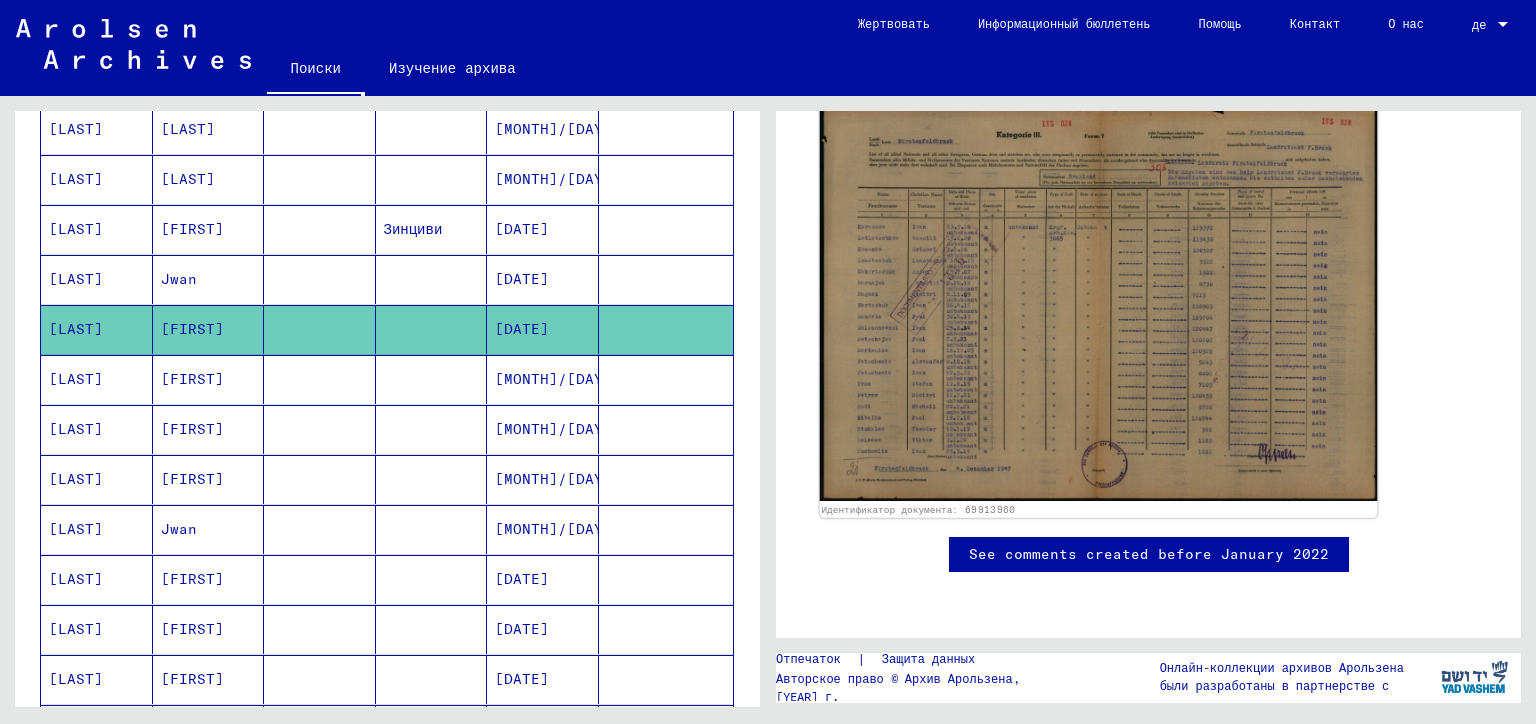 click 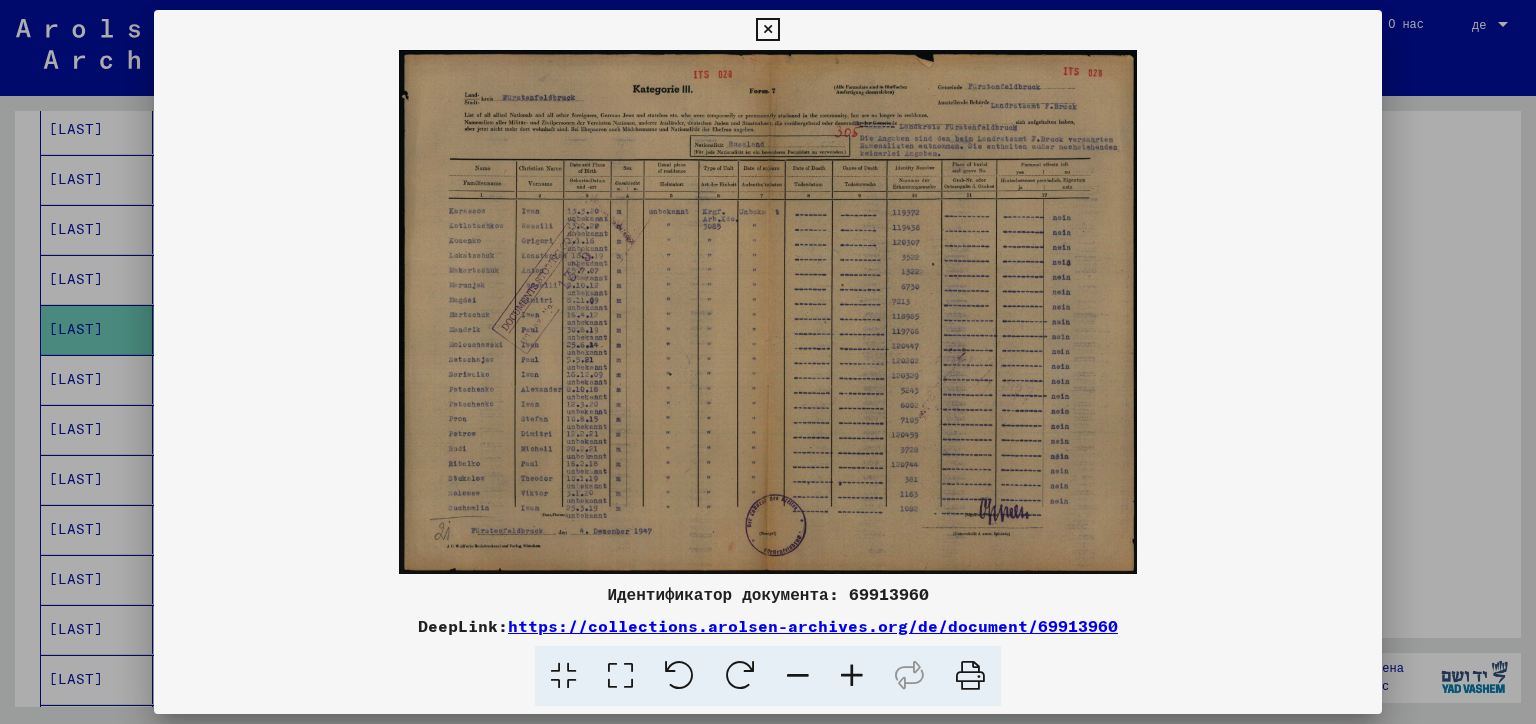 click at bounding box center [768, 362] 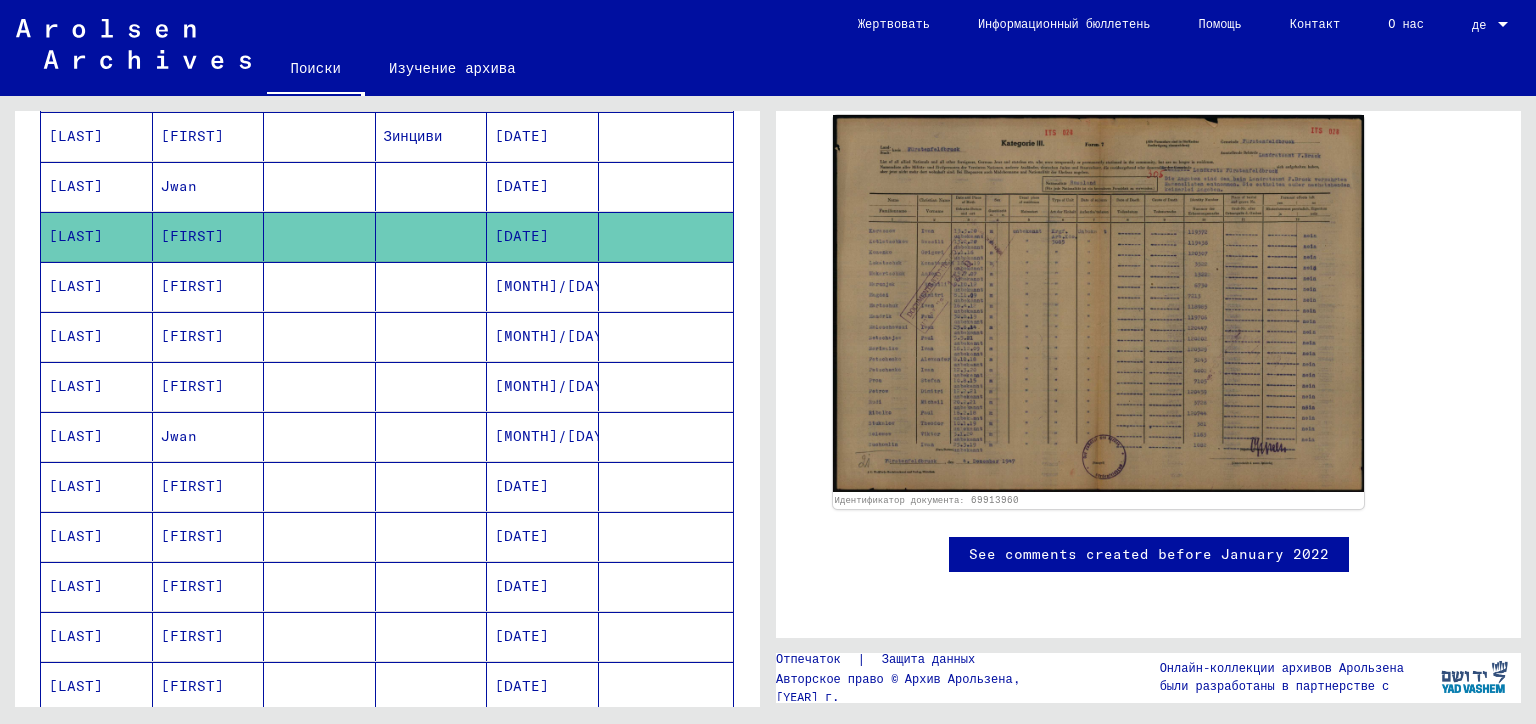 scroll, scrollTop: 800, scrollLeft: 0, axis: vertical 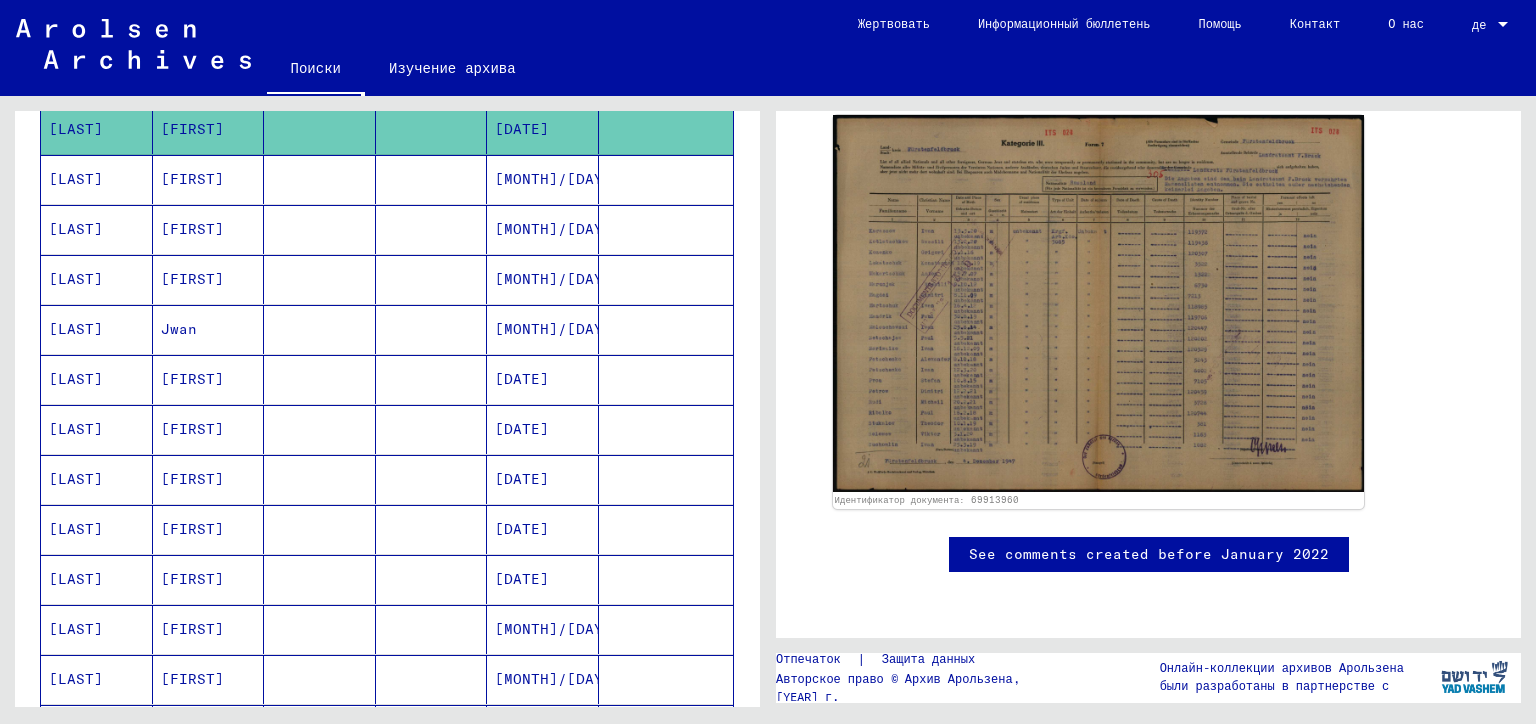 click on "Иван" at bounding box center [209, 329] 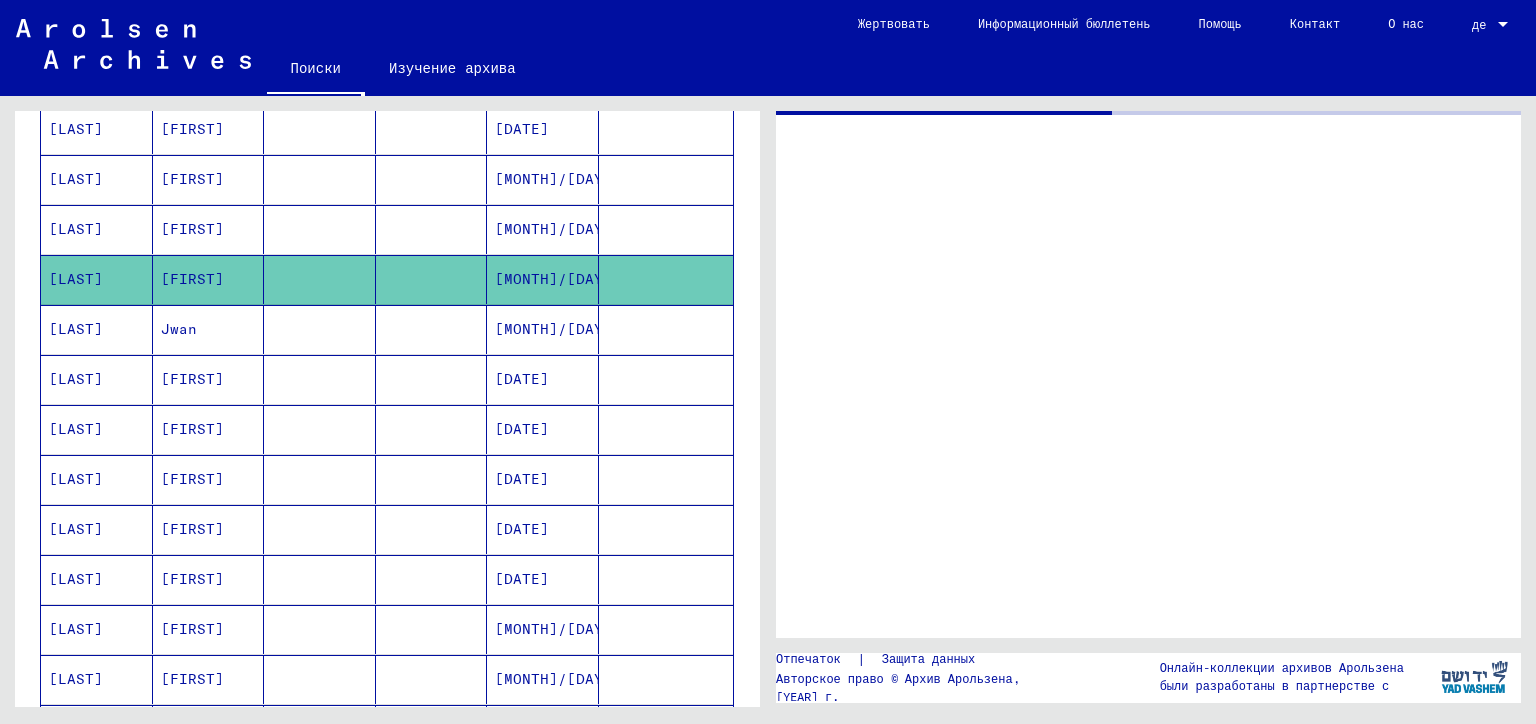scroll, scrollTop: 0, scrollLeft: 0, axis: both 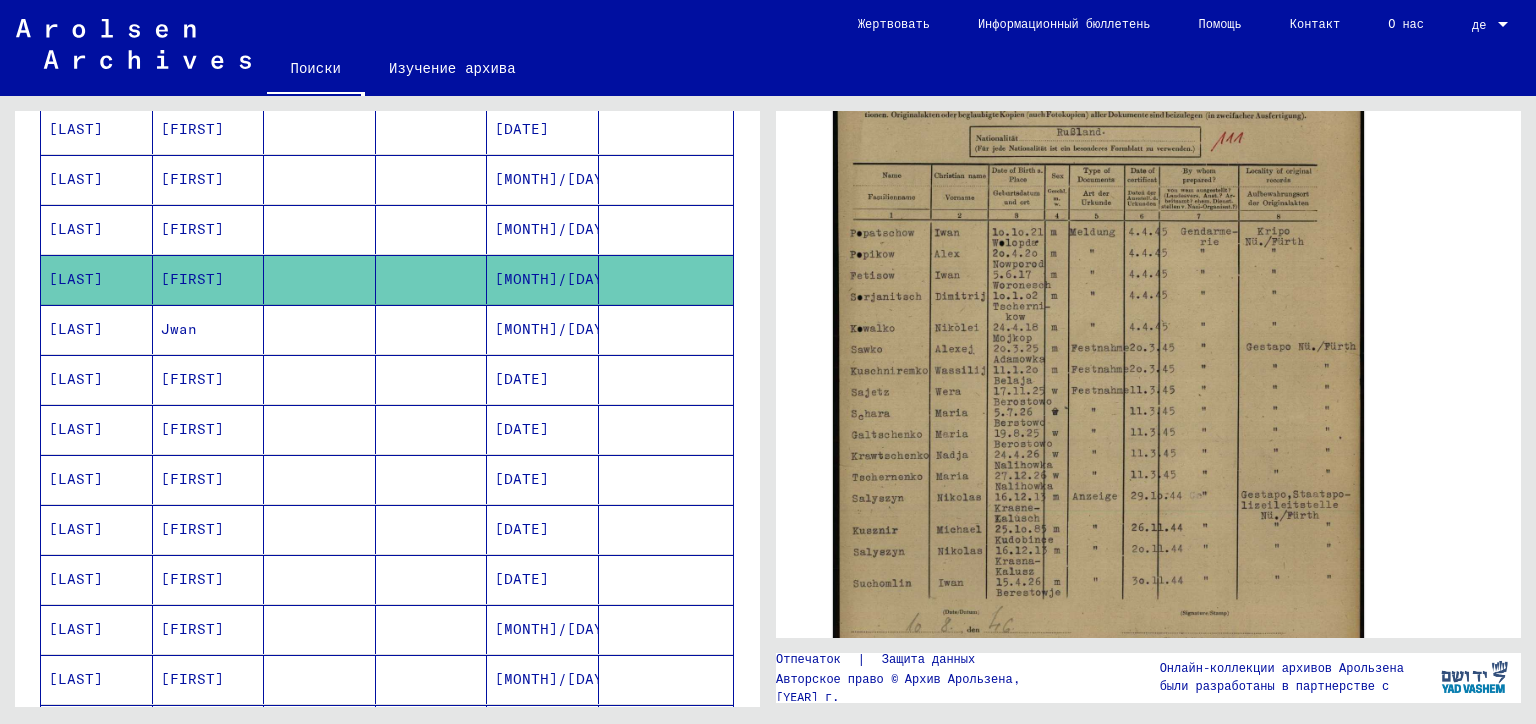 click on "04/15/1926" at bounding box center (543, 379) 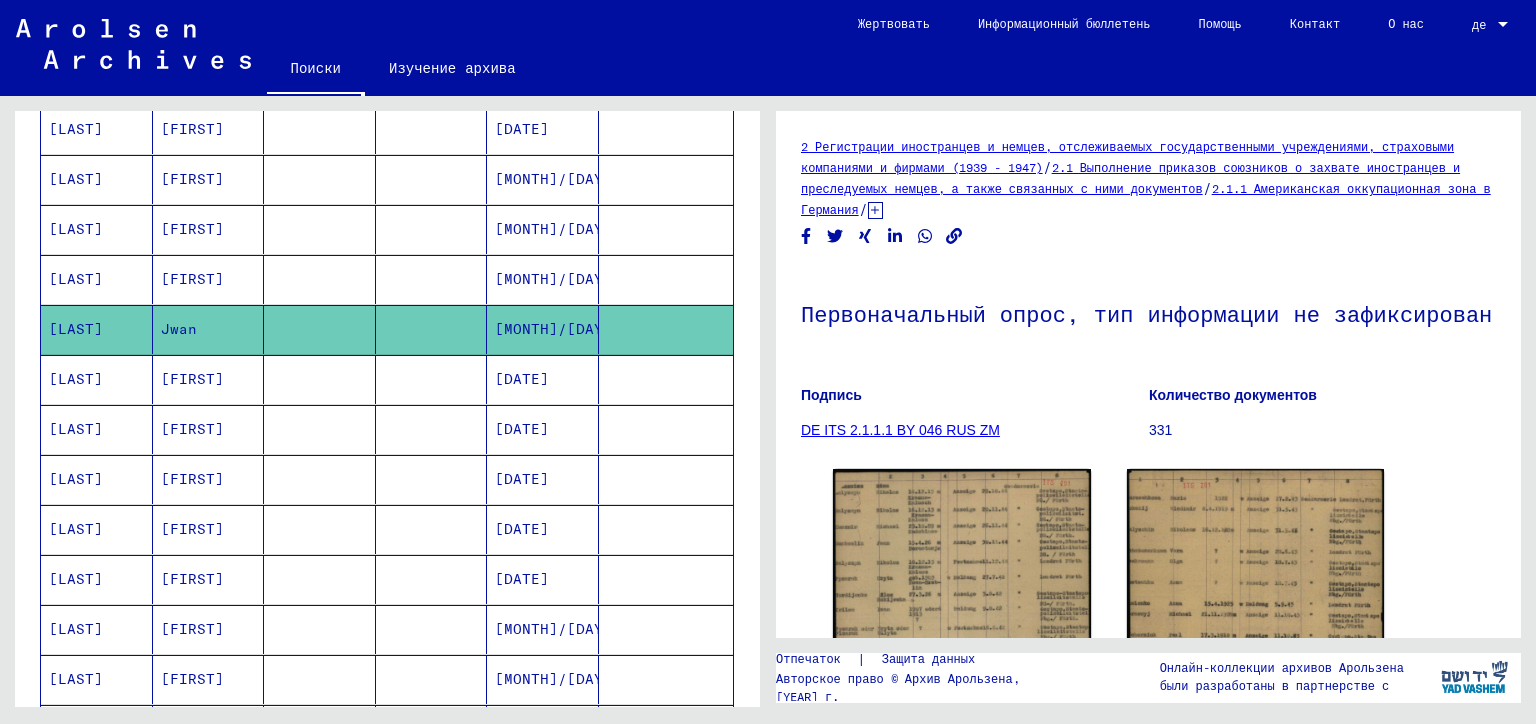 scroll, scrollTop: 300, scrollLeft: 0, axis: vertical 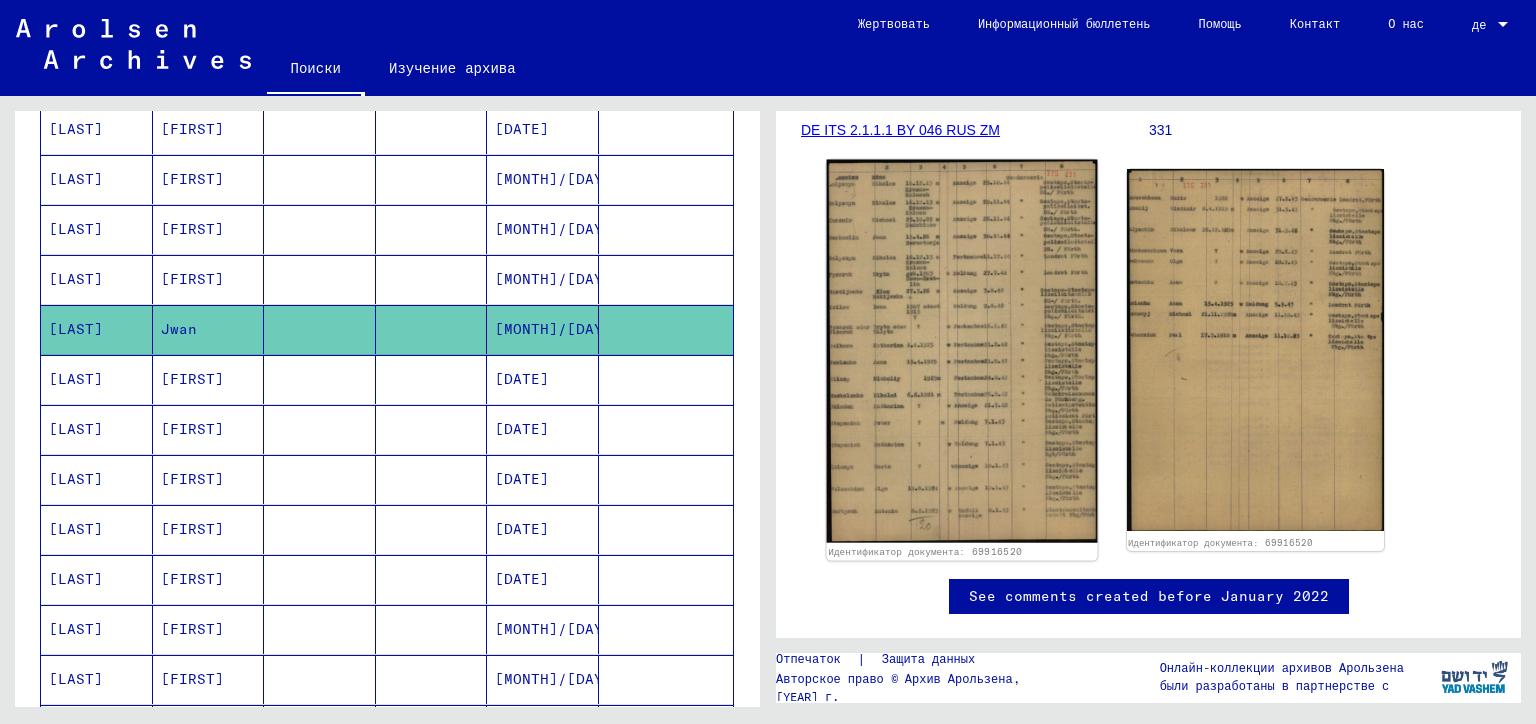 click 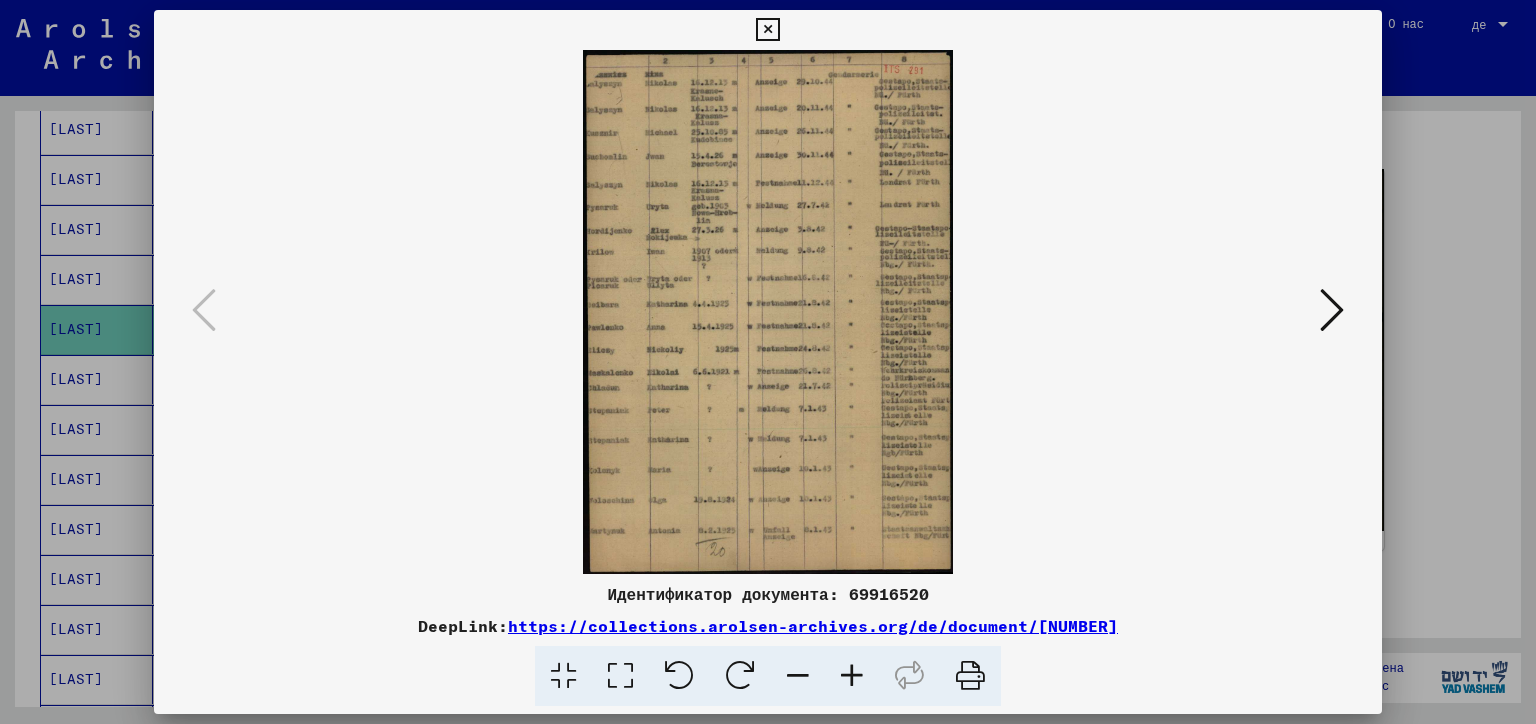click at bounding box center [1332, 310] 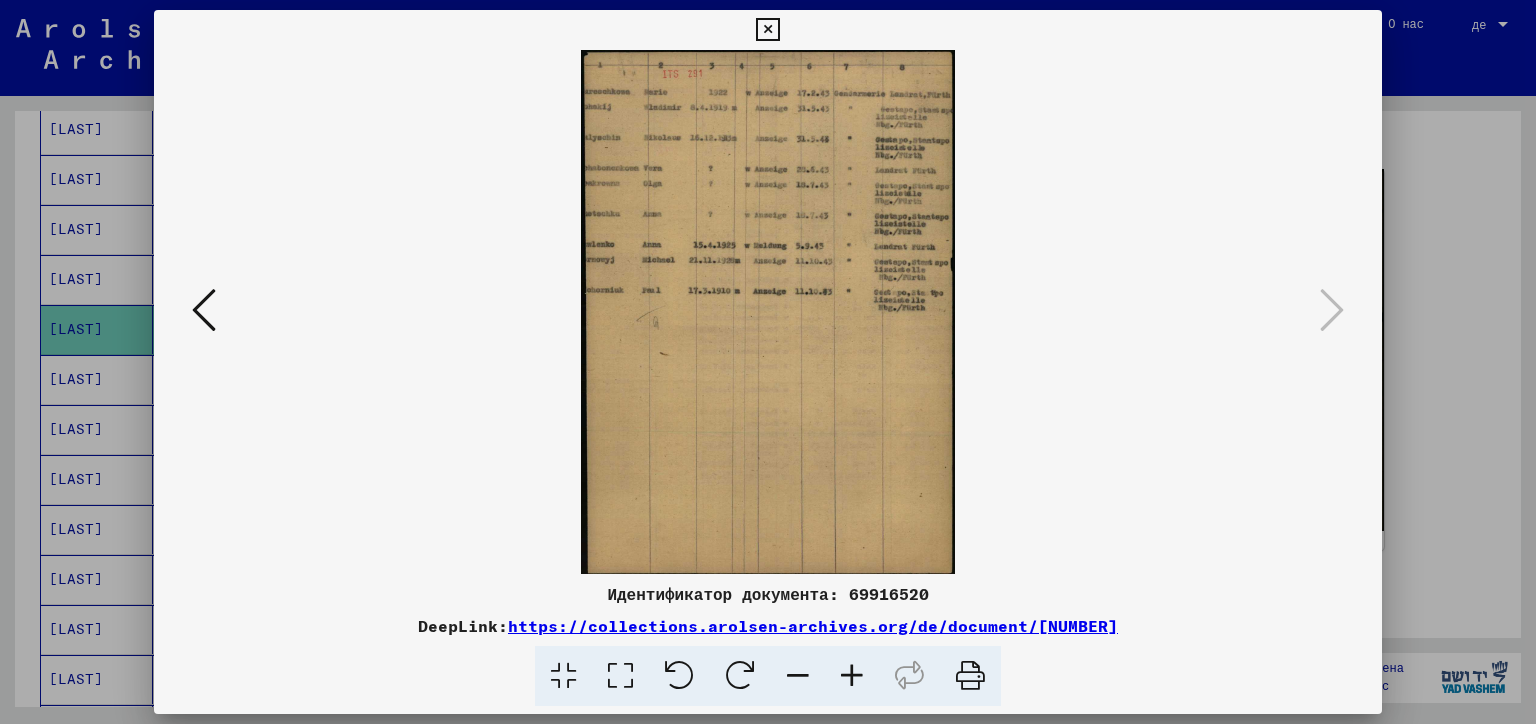 click at bounding box center [204, 310] 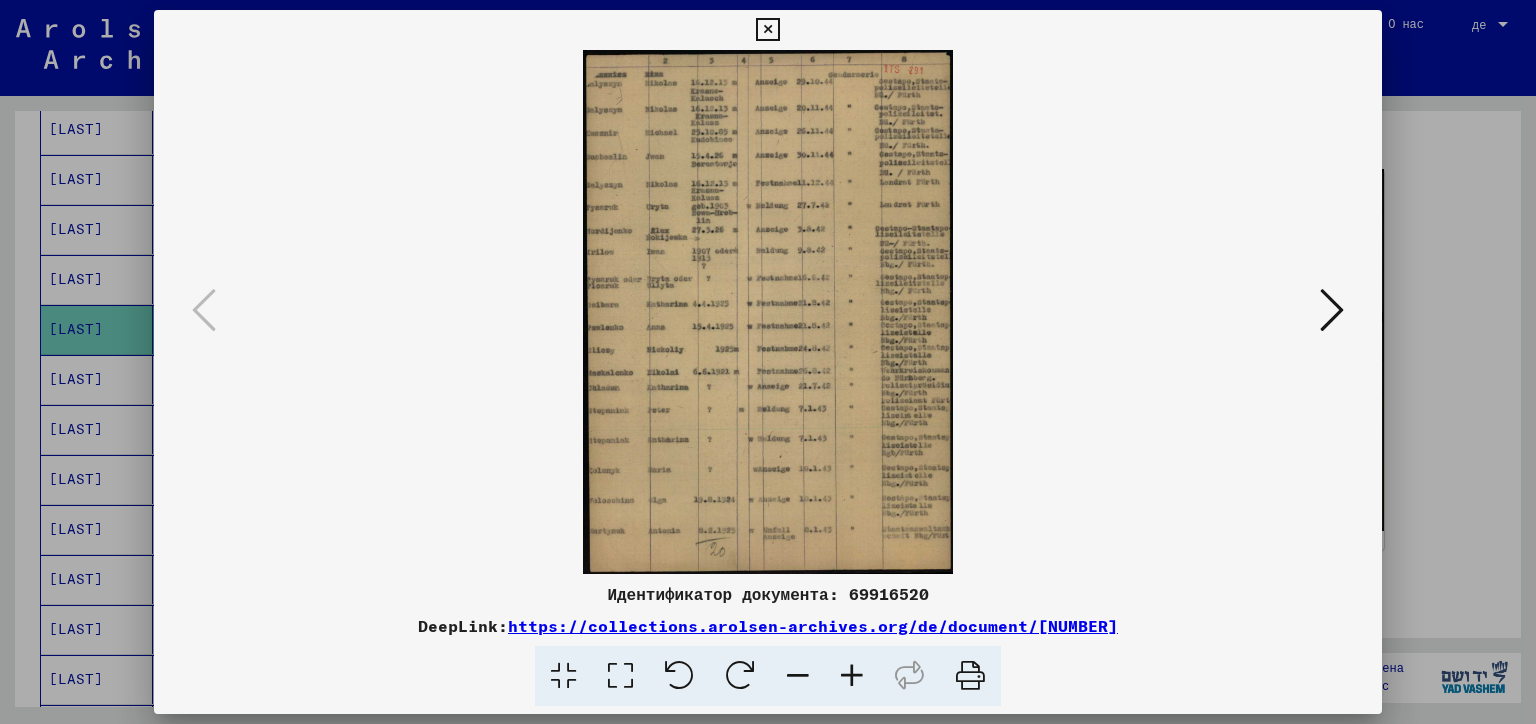 click at bounding box center (768, 362) 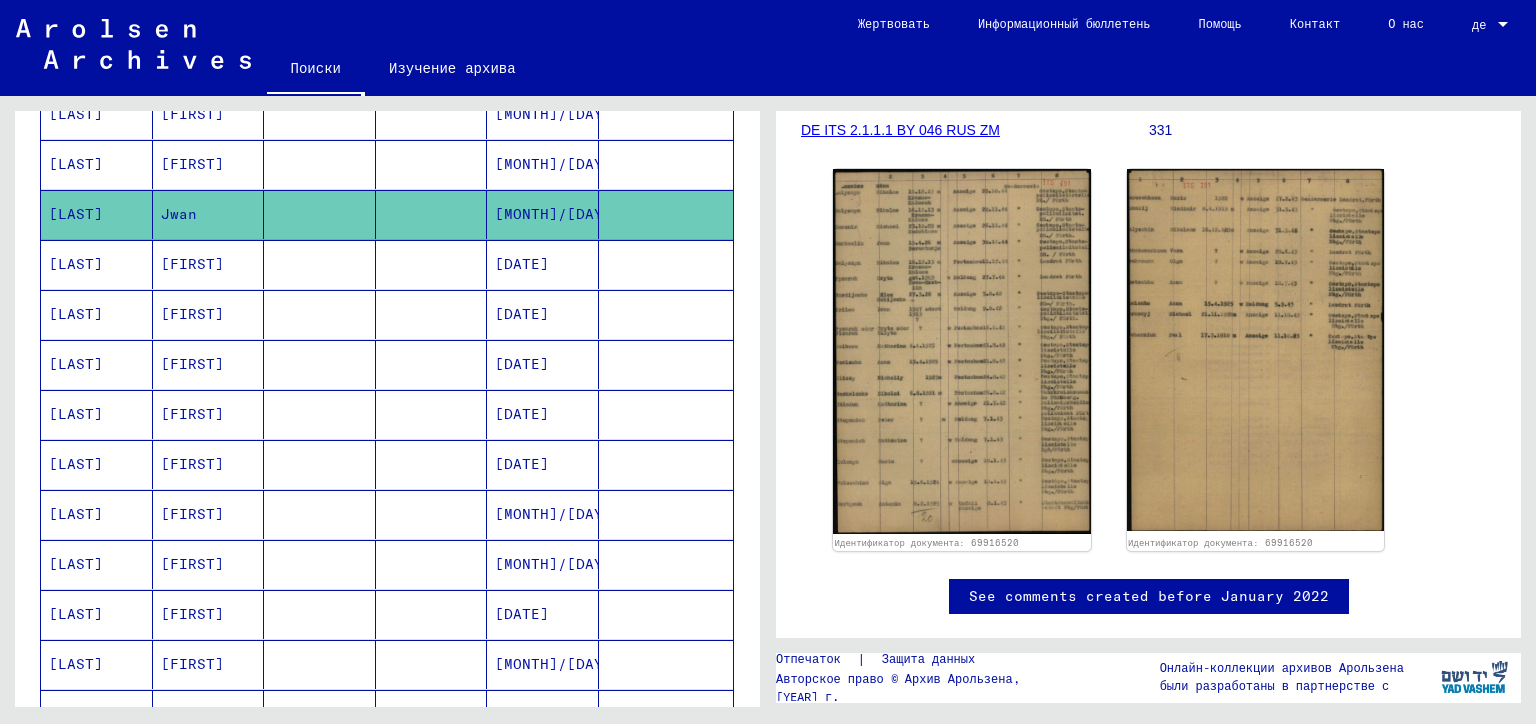 scroll, scrollTop: 1000, scrollLeft: 0, axis: vertical 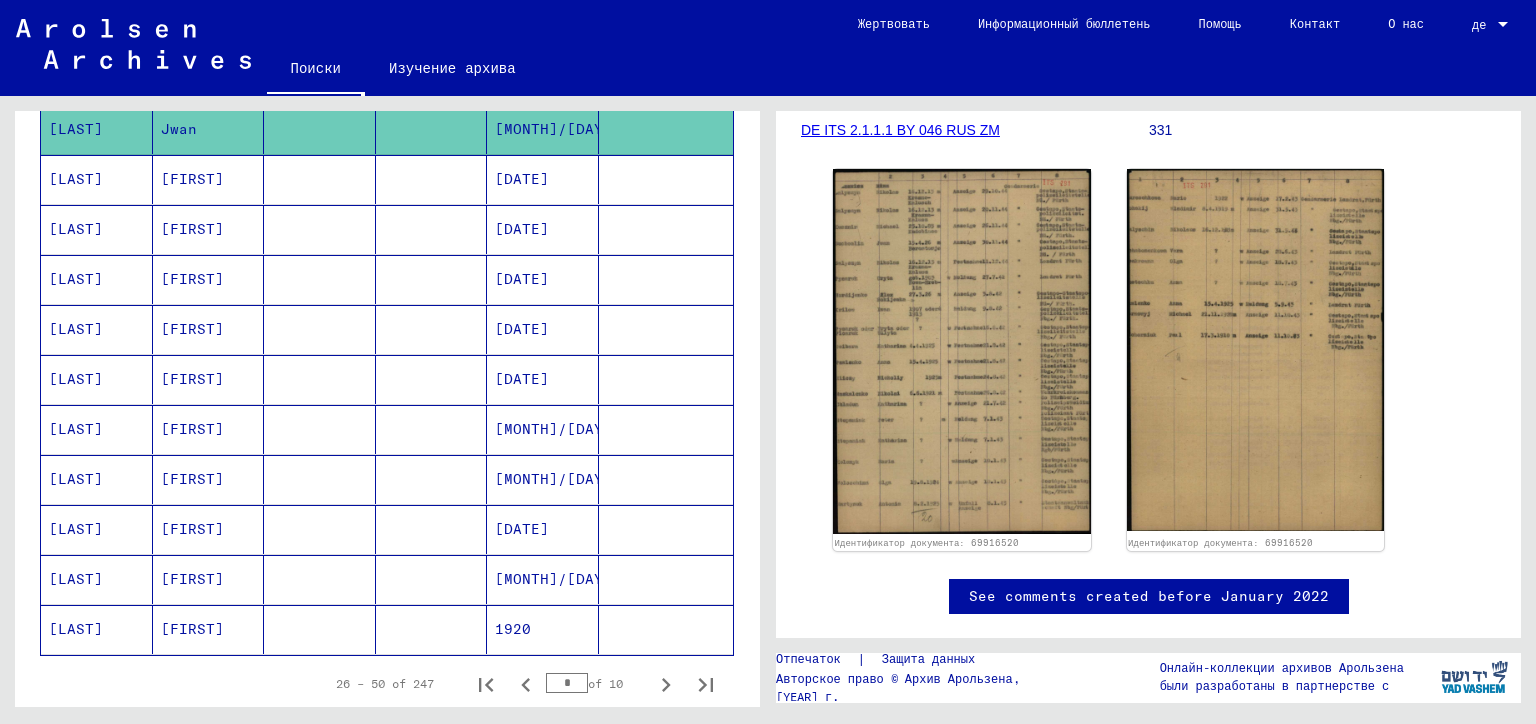 click on "04/15/1926" at bounding box center [543, 479] 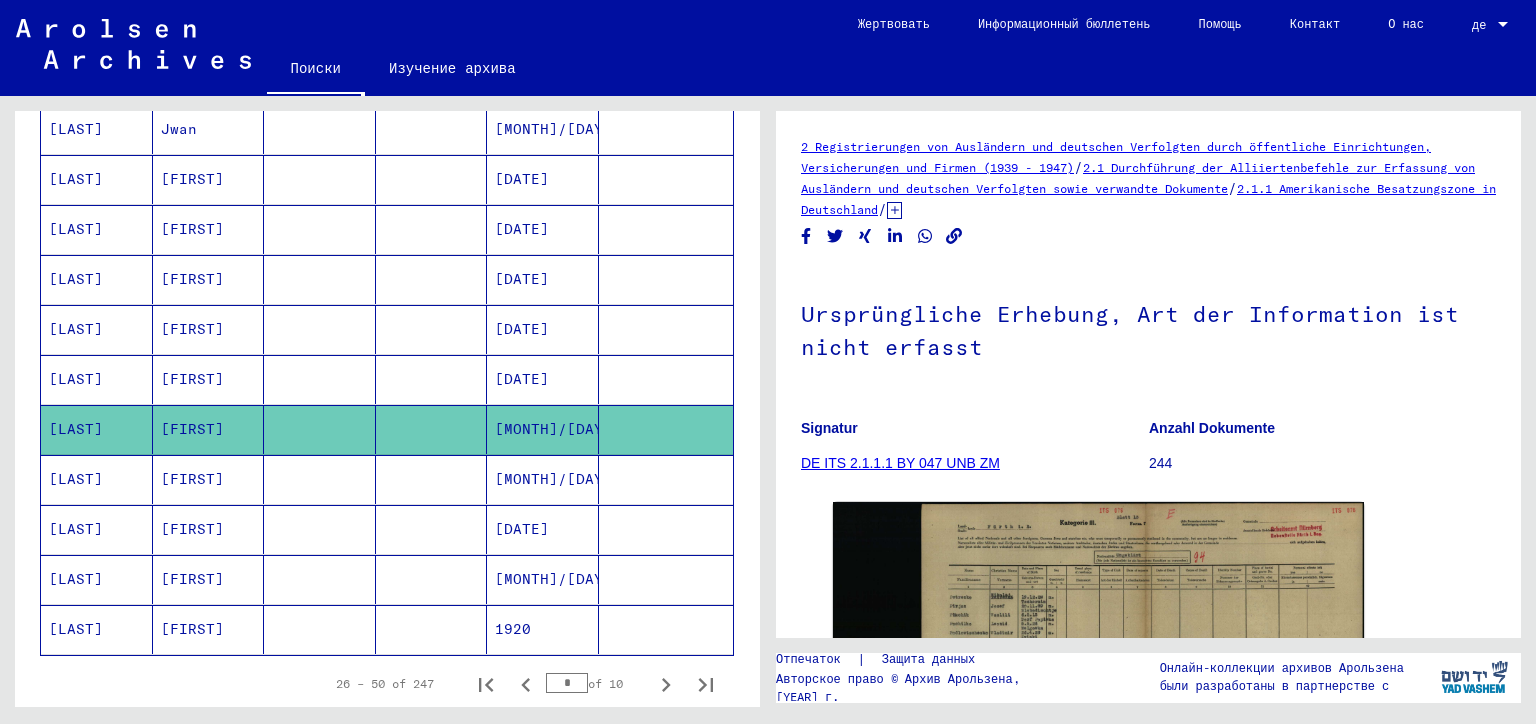 scroll, scrollTop: 0, scrollLeft: 0, axis: both 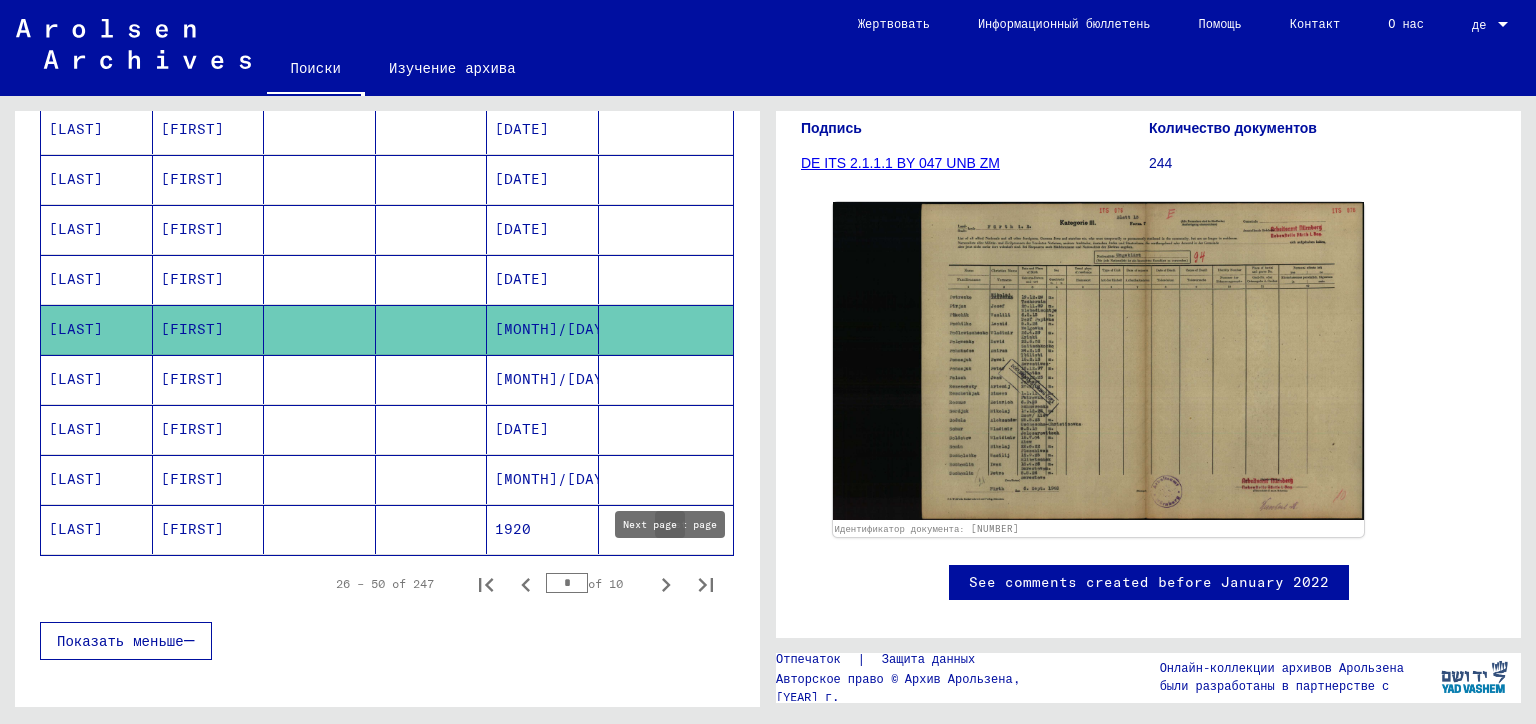 click 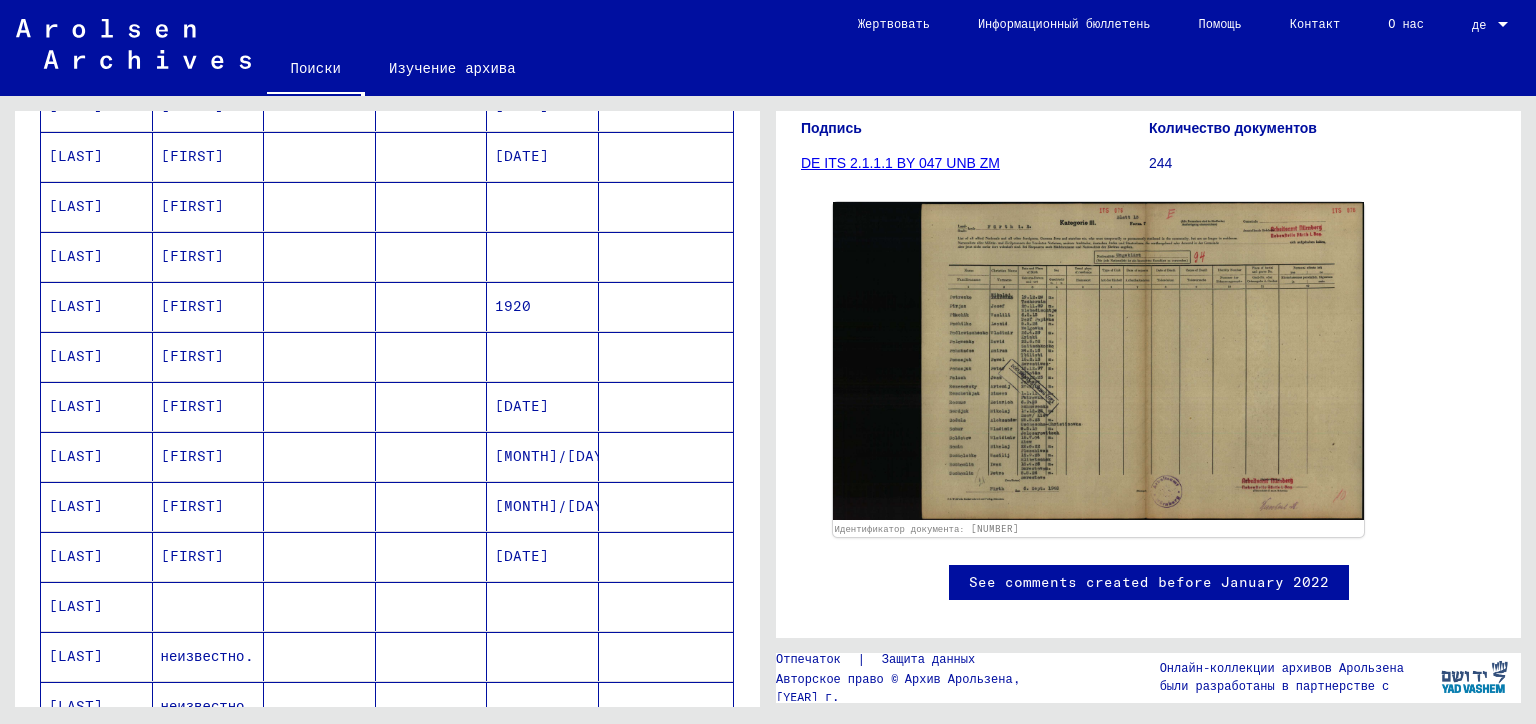 scroll, scrollTop: 400, scrollLeft: 0, axis: vertical 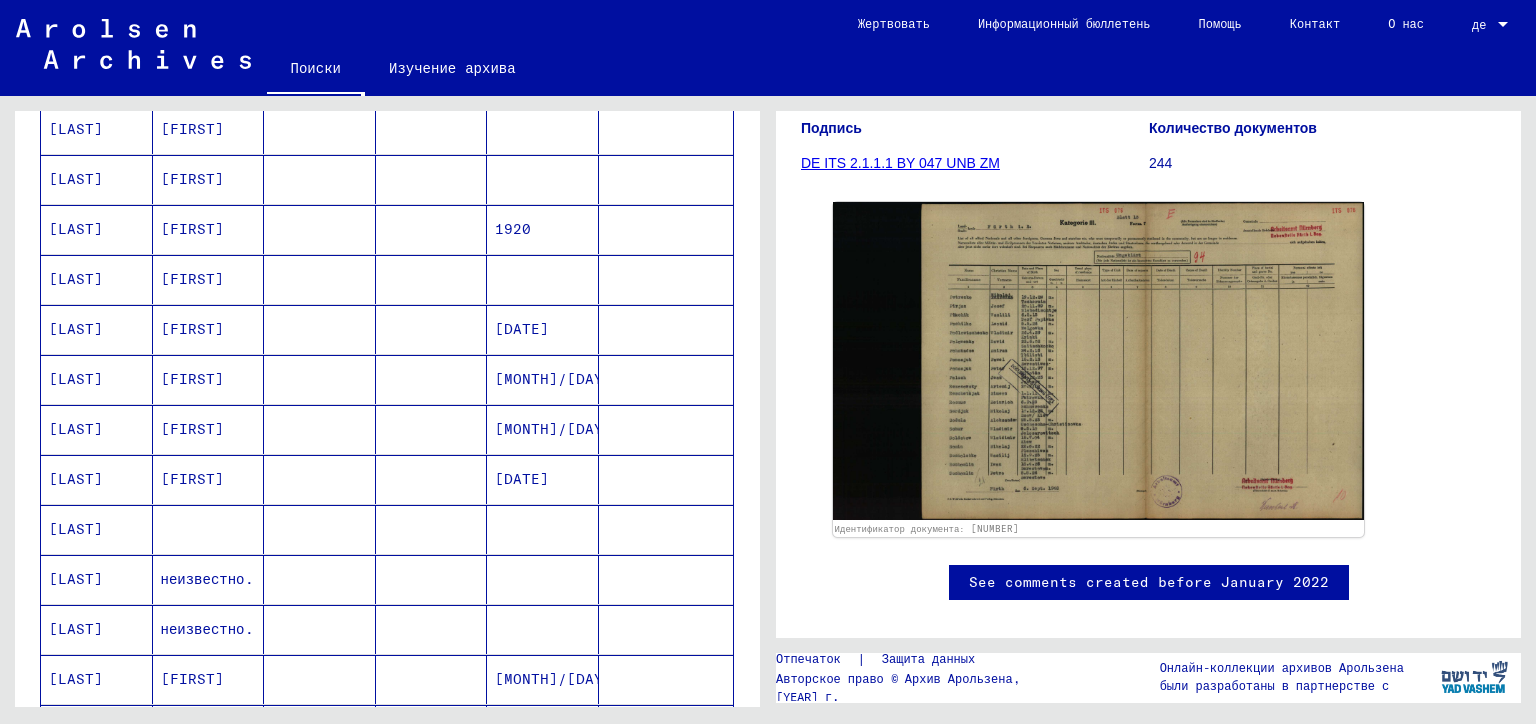 click on "Иван" at bounding box center [209, 429] 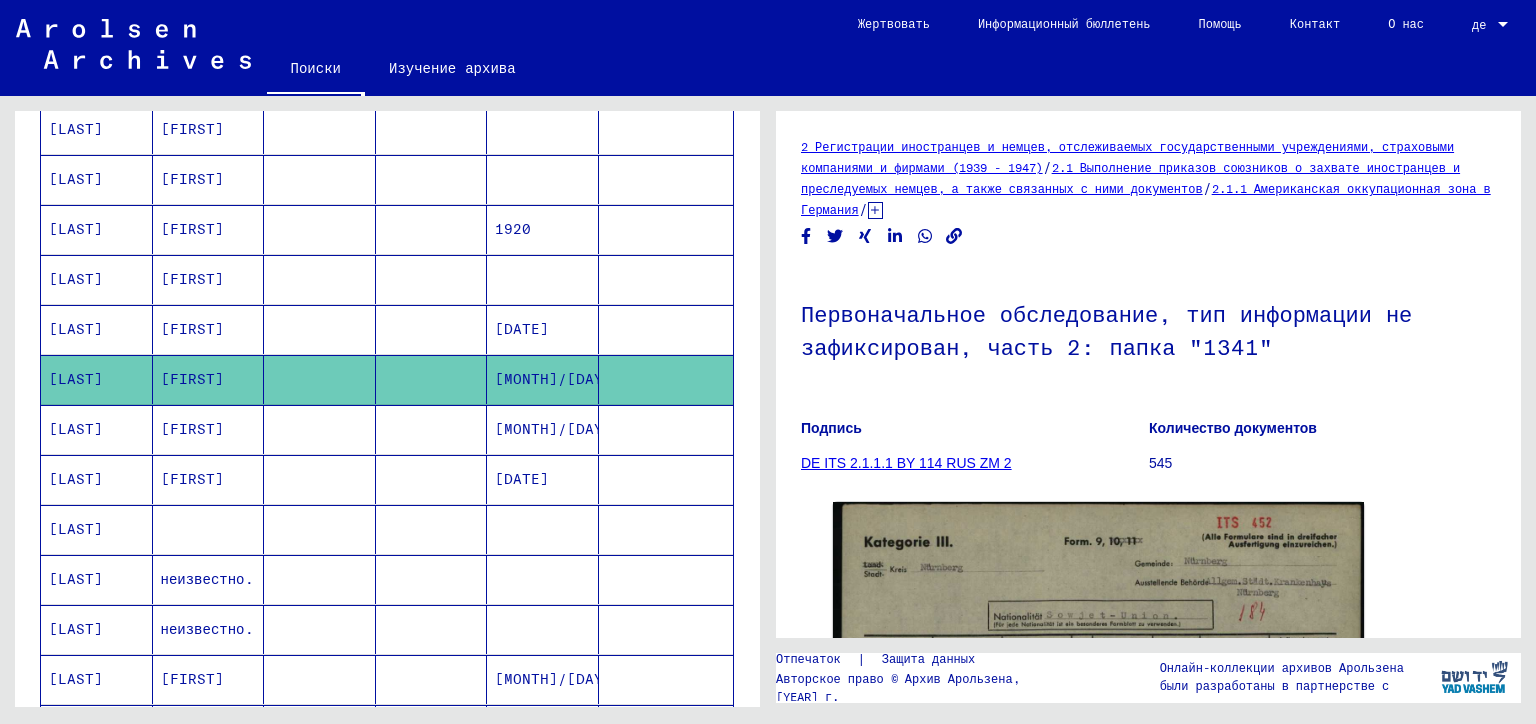 scroll, scrollTop: 300, scrollLeft: 0, axis: vertical 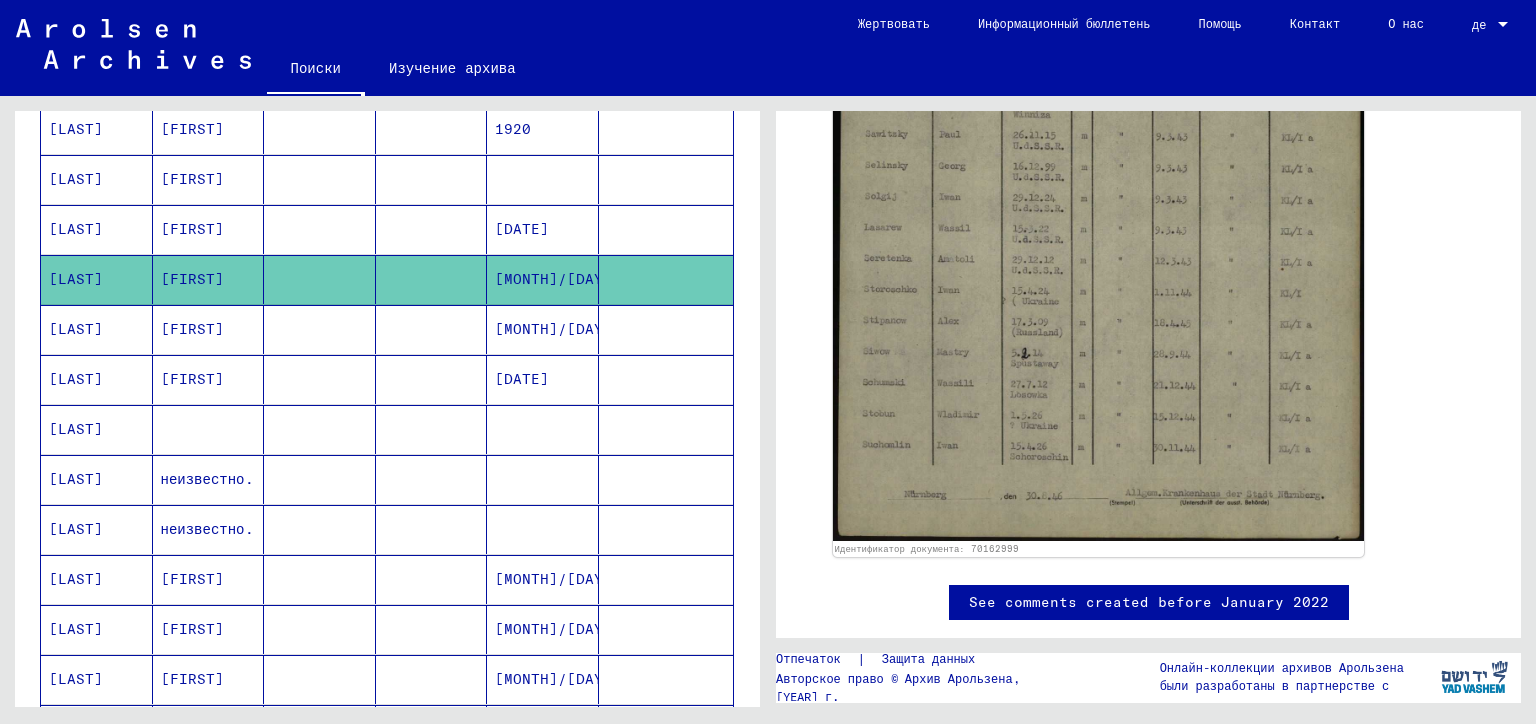 click on "04/15/1926" at bounding box center [543, 379] 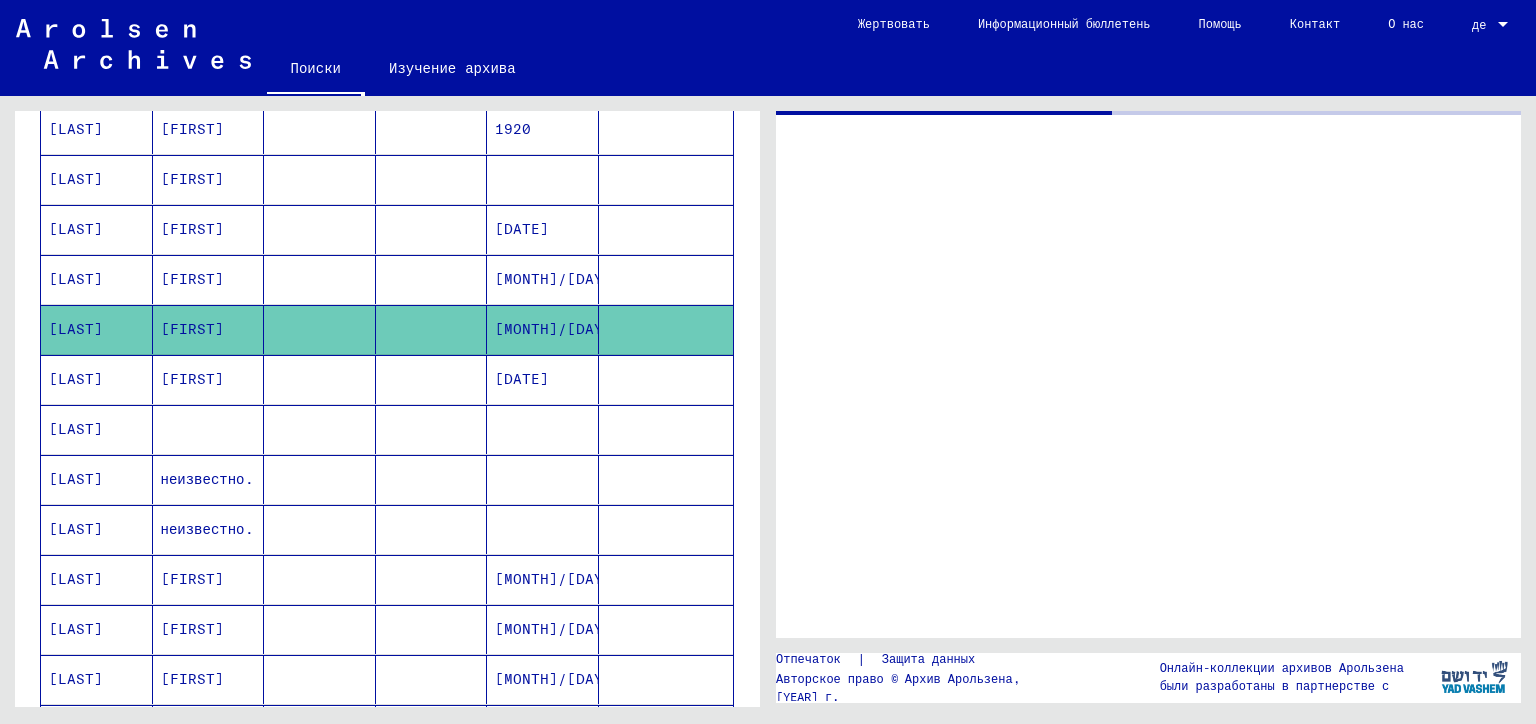 scroll, scrollTop: 0, scrollLeft: 0, axis: both 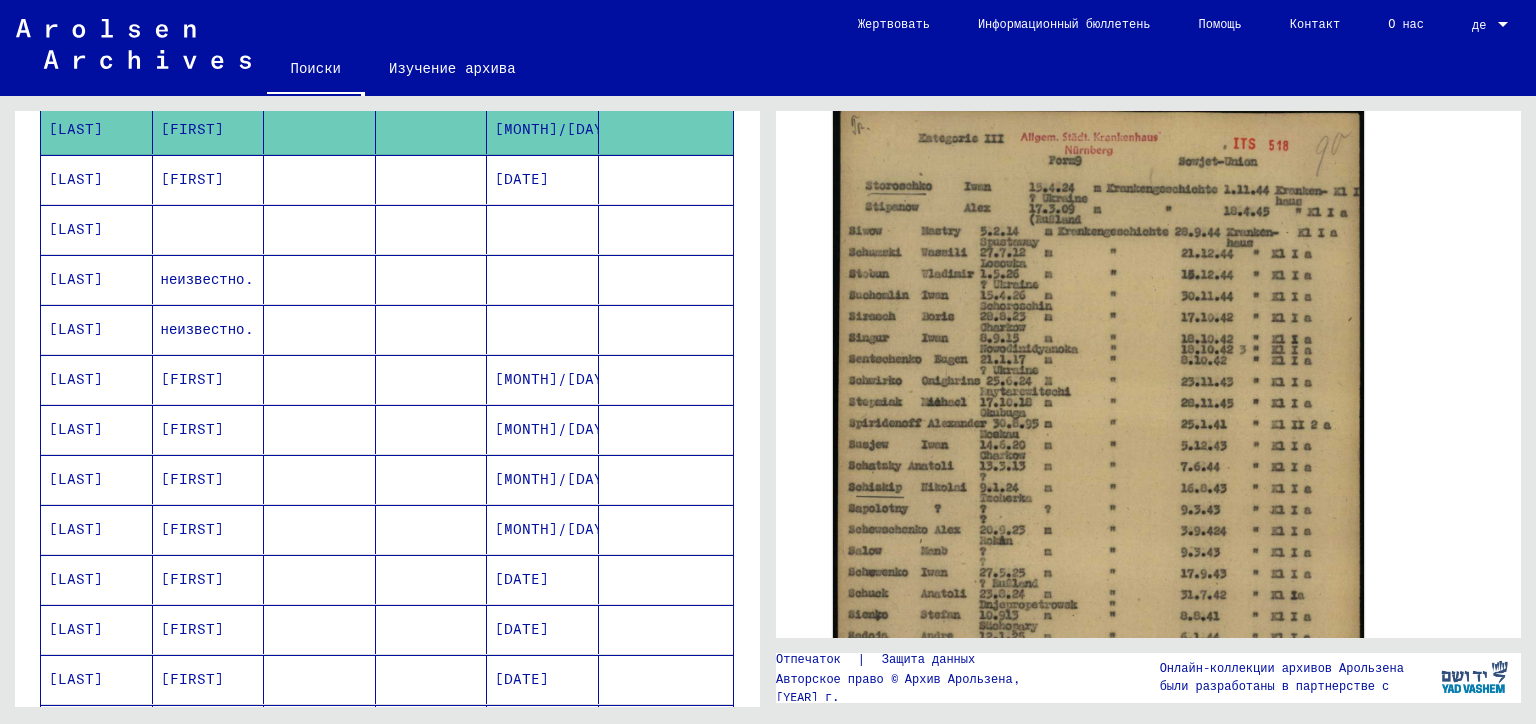 click on "12/12/1925" at bounding box center [543, 229] 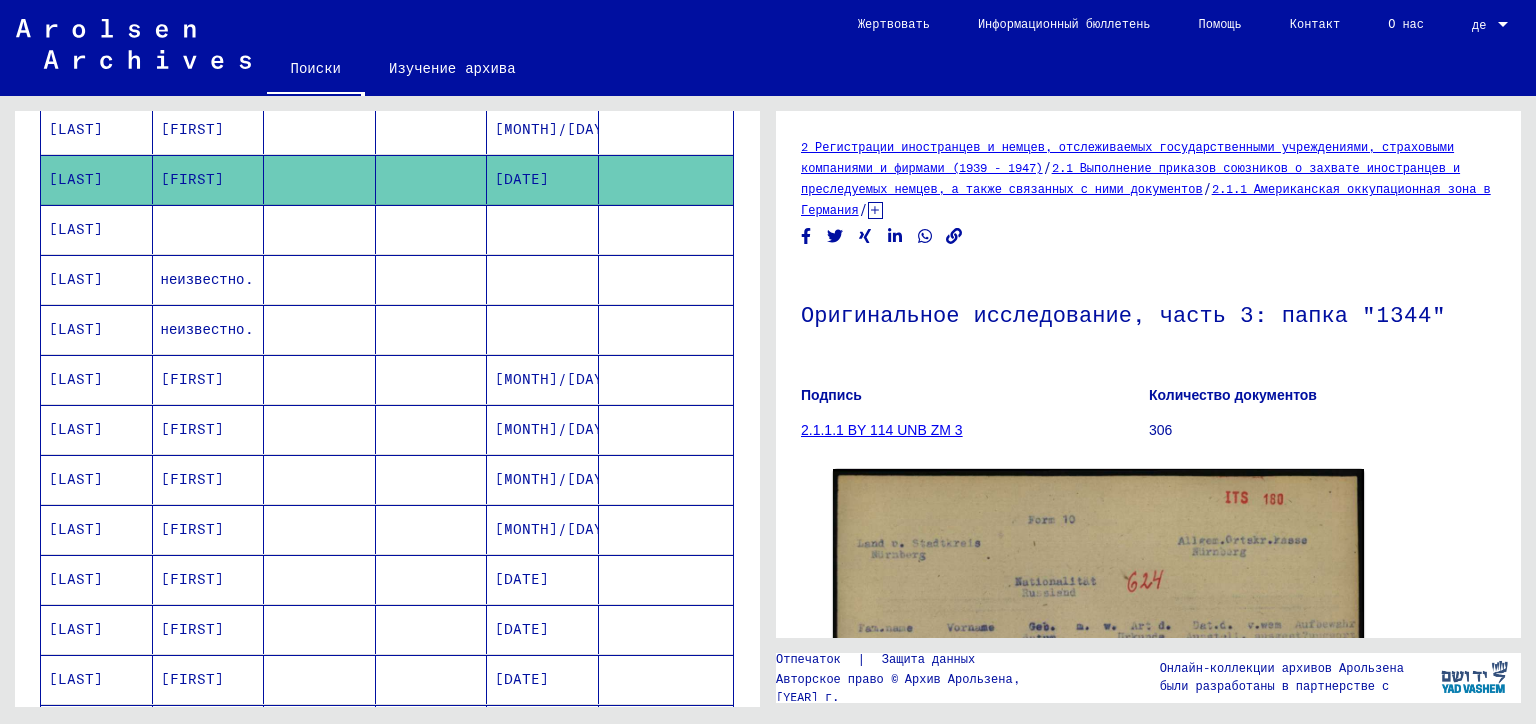 scroll, scrollTop: 300, scrollLeft: 0, axis: vertical 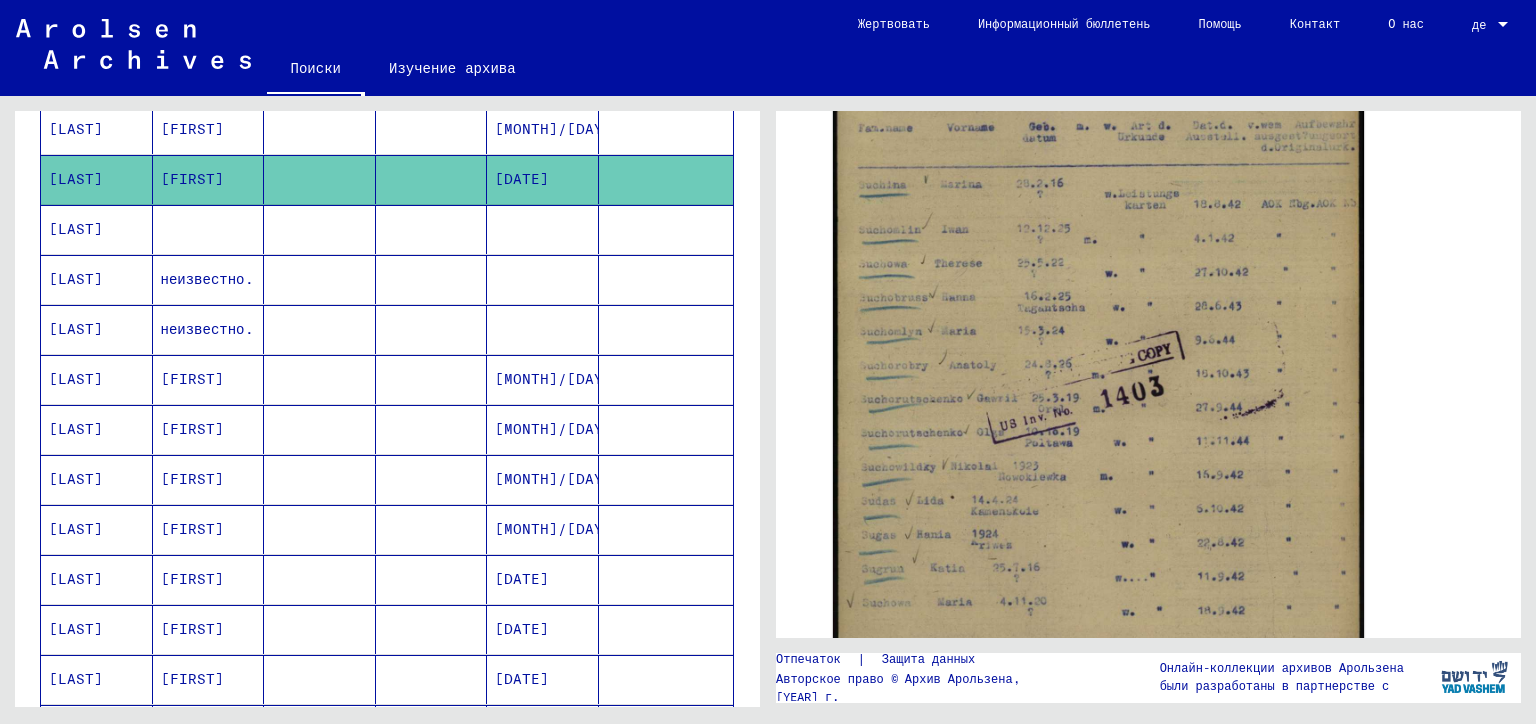 click at bounding box center (543, 279) 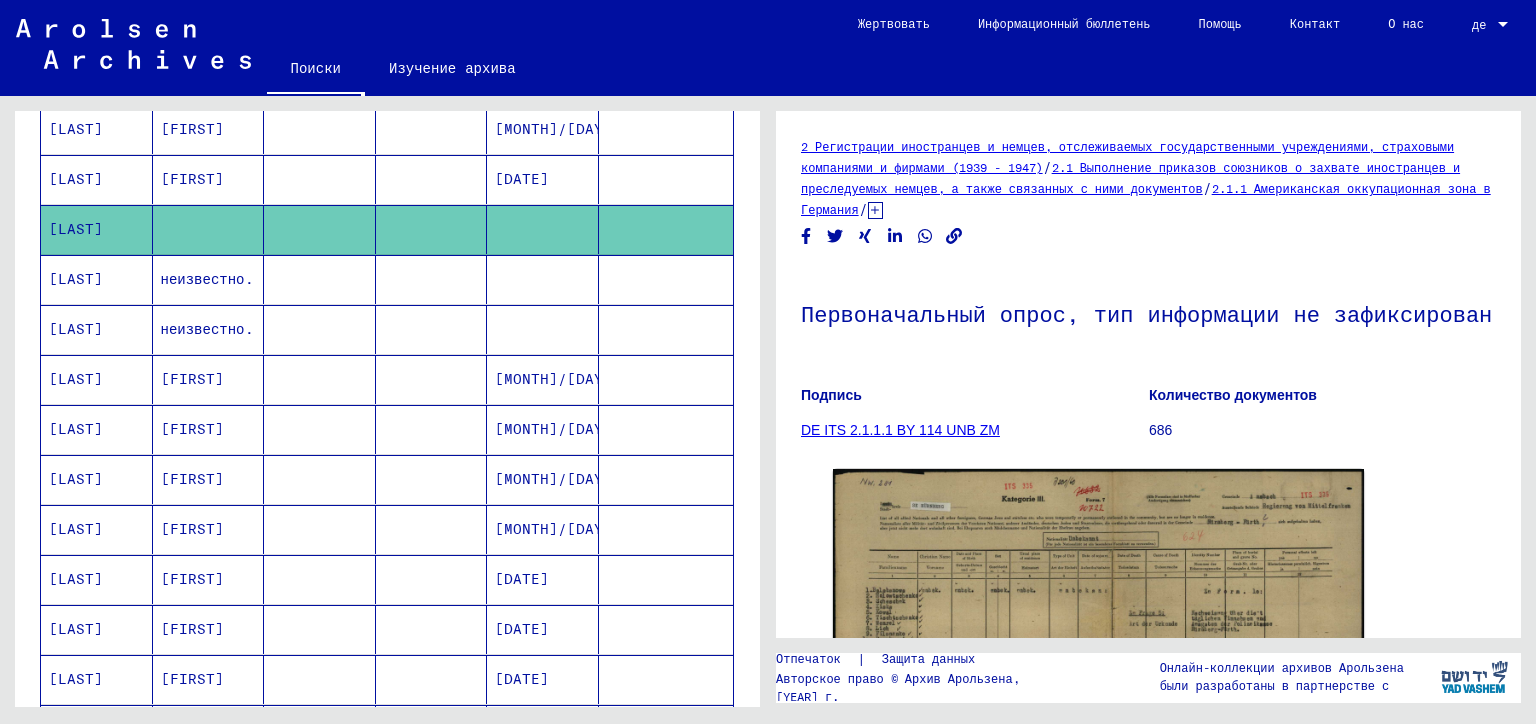 scroll, scrollTop: 367, scrollLeft: 0, axis: vertical 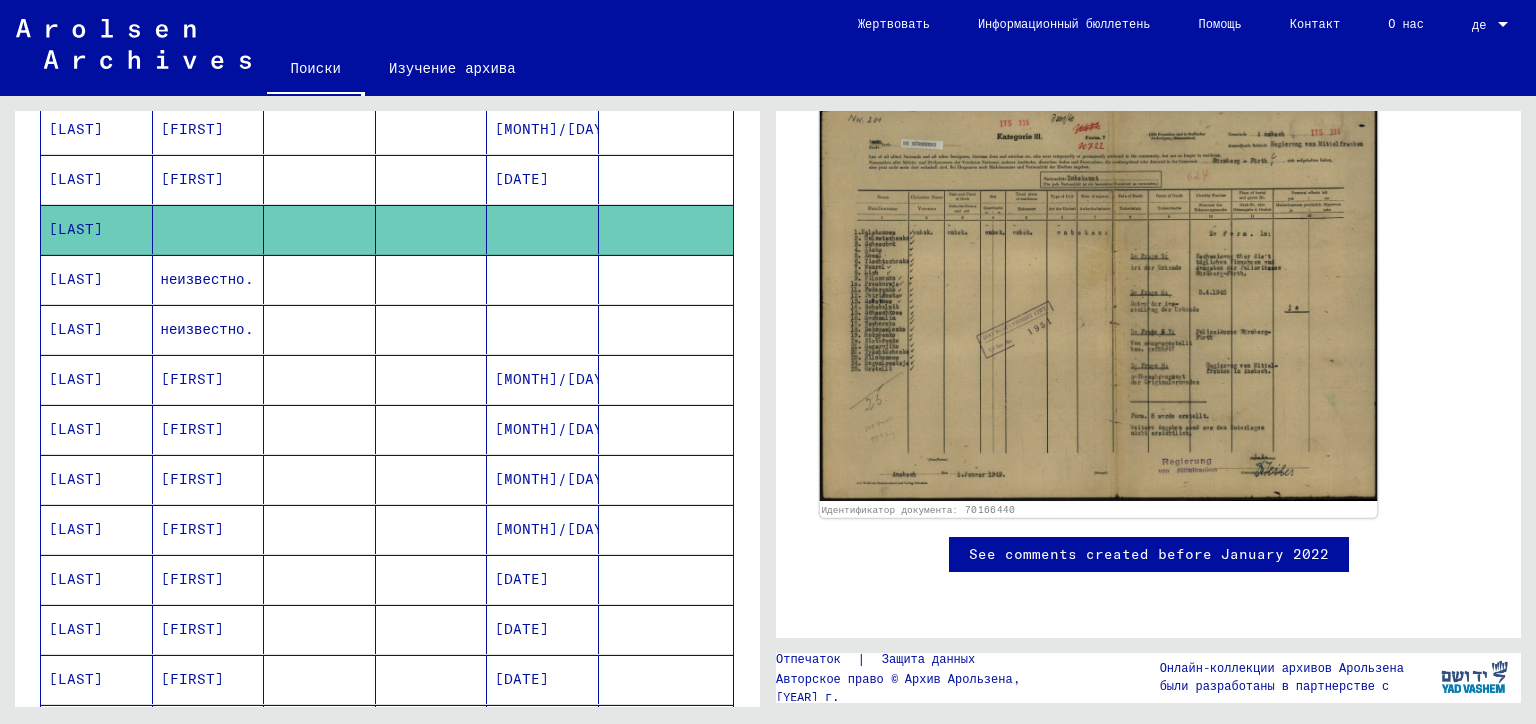 click 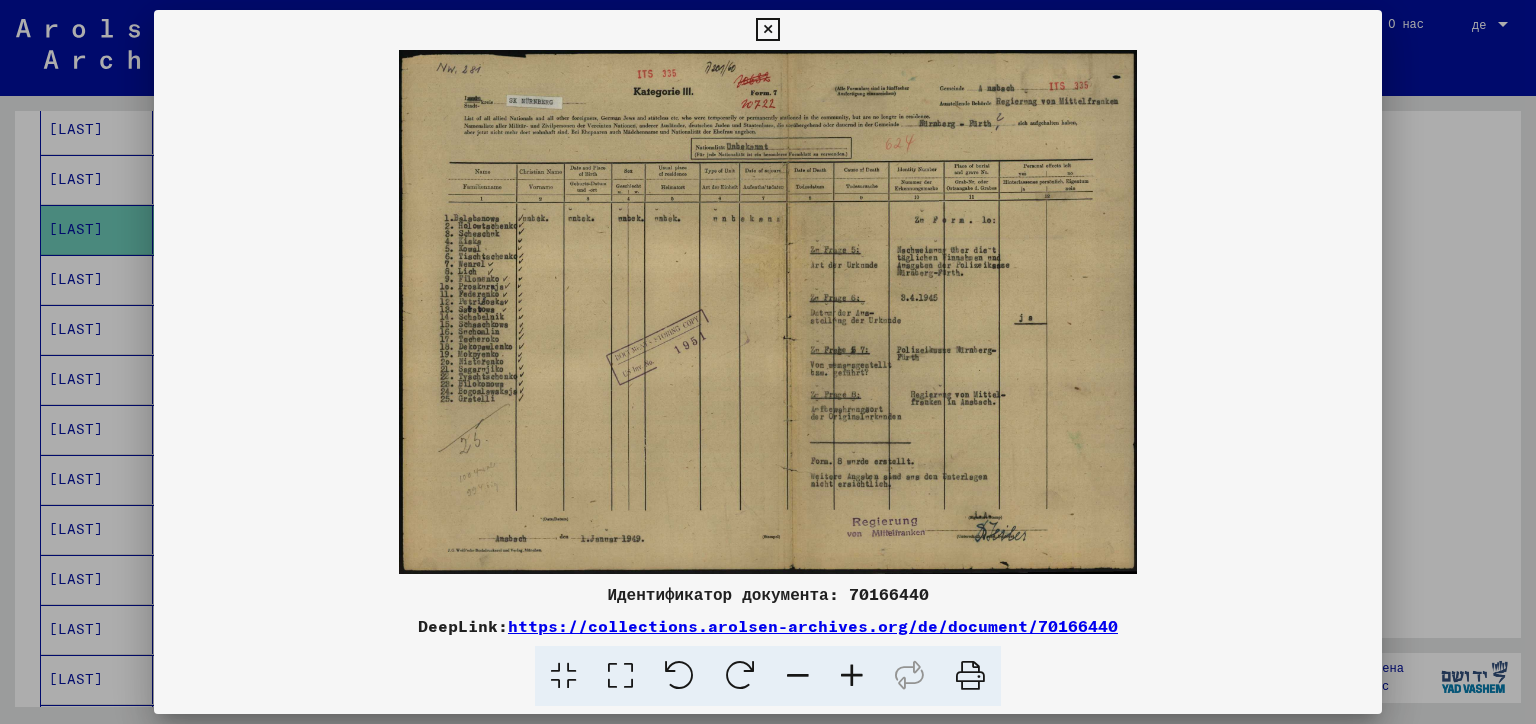 click at bounding box center [768, 362] 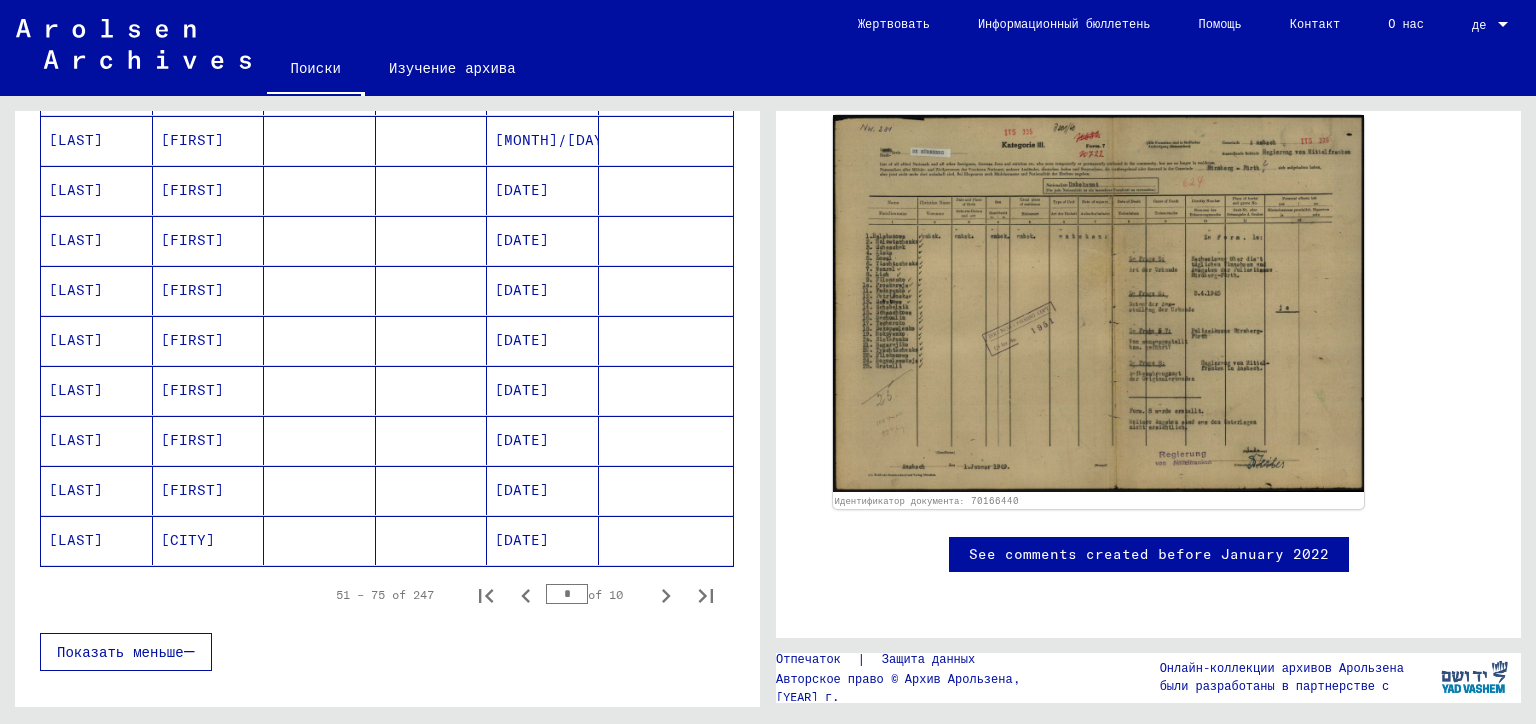 scroll, scrollTop: 1100, scrollLeft: 0, axis: vertical 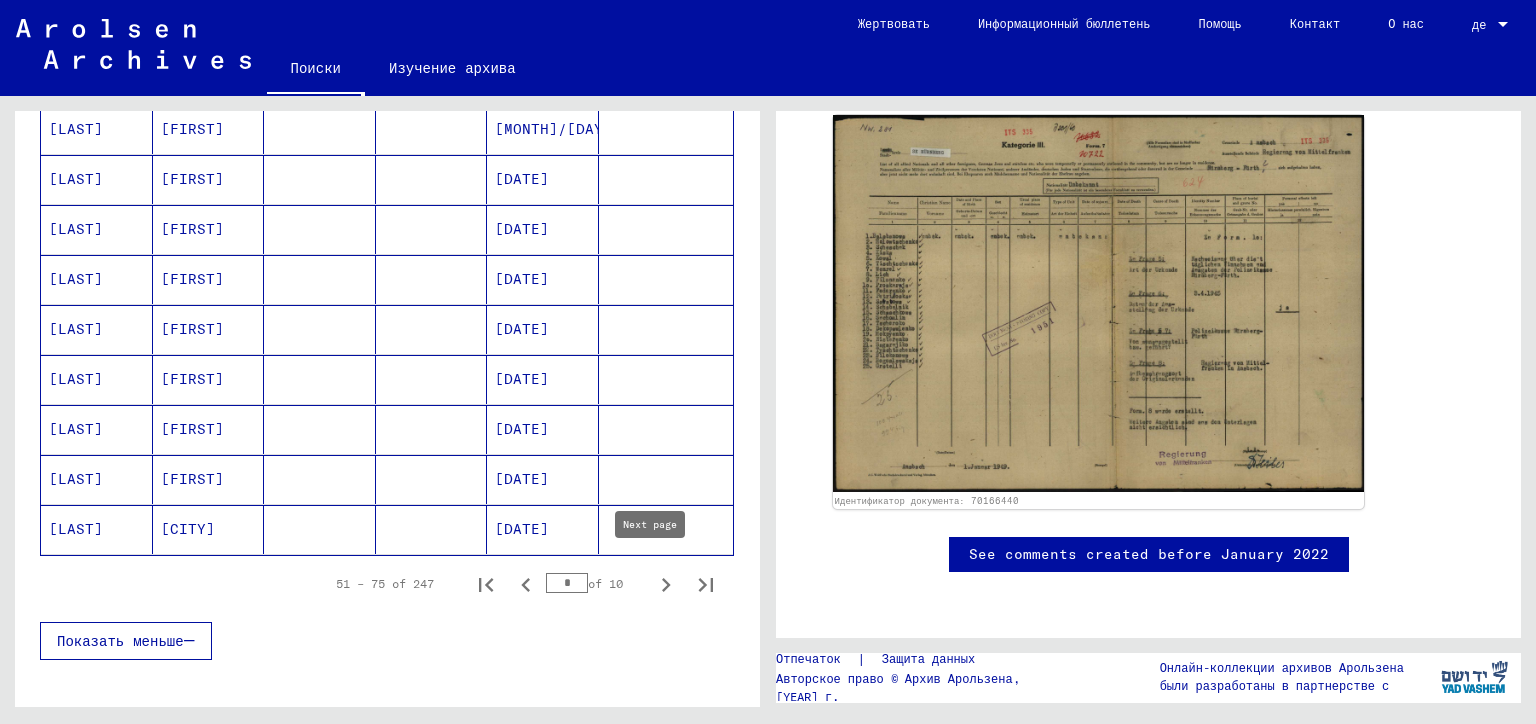 click 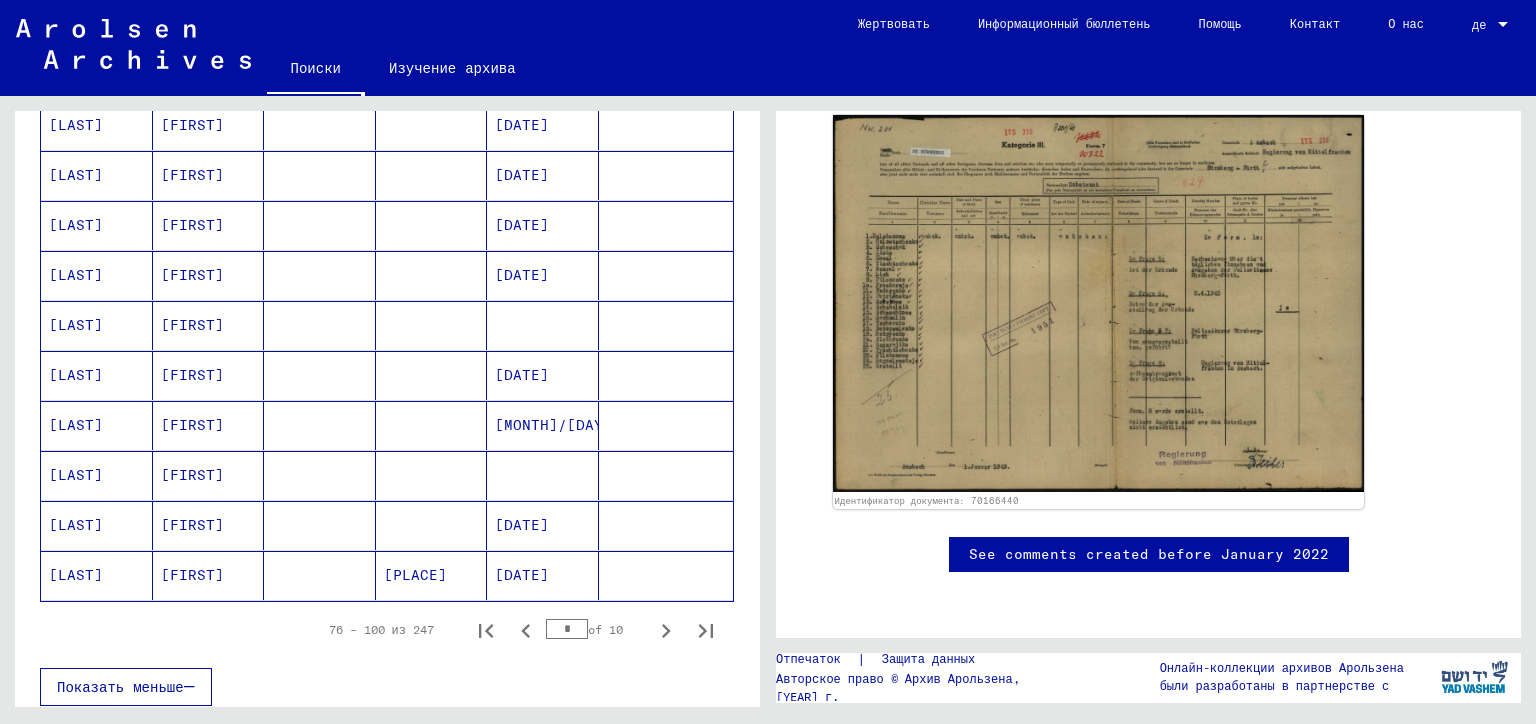 scroll, scrollTop: 1100, scrollLeft: 0, axis: vertical 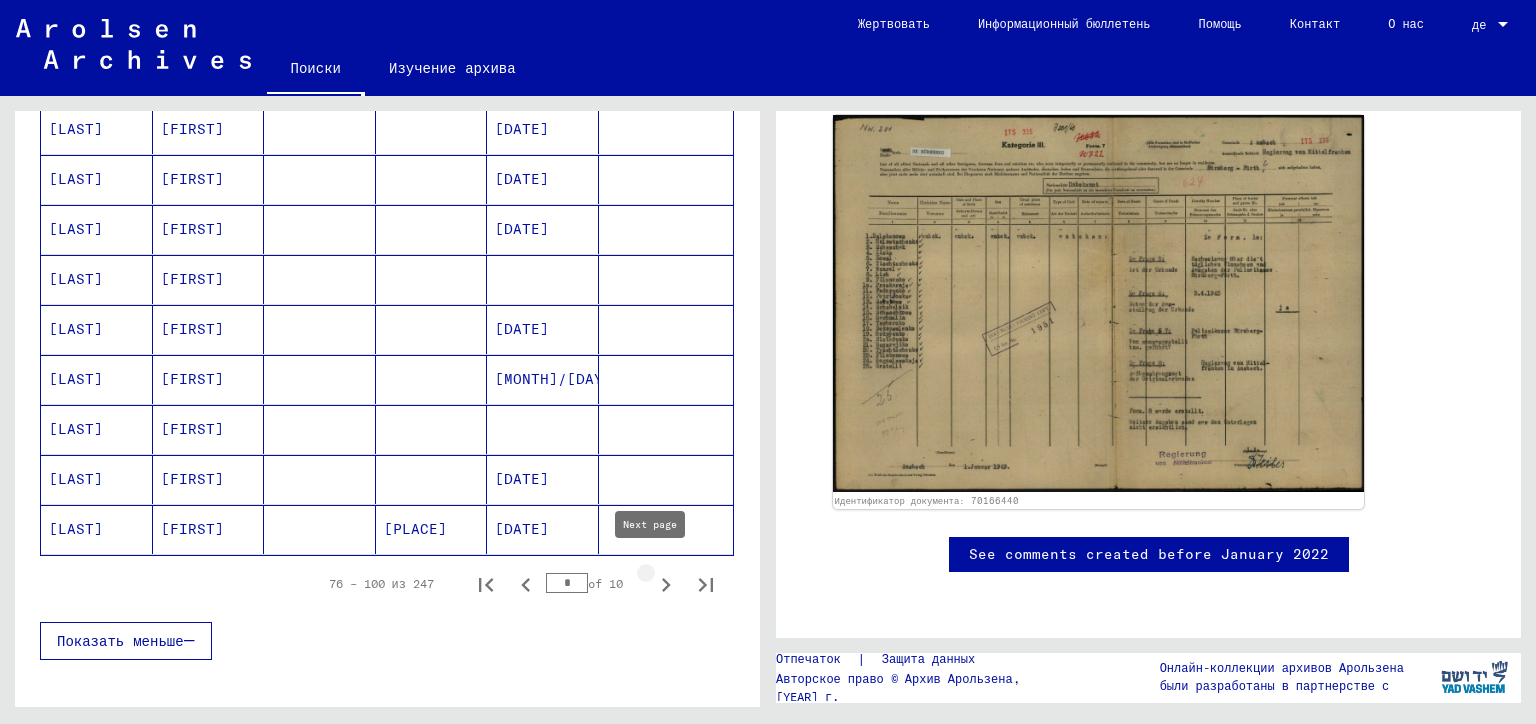 click 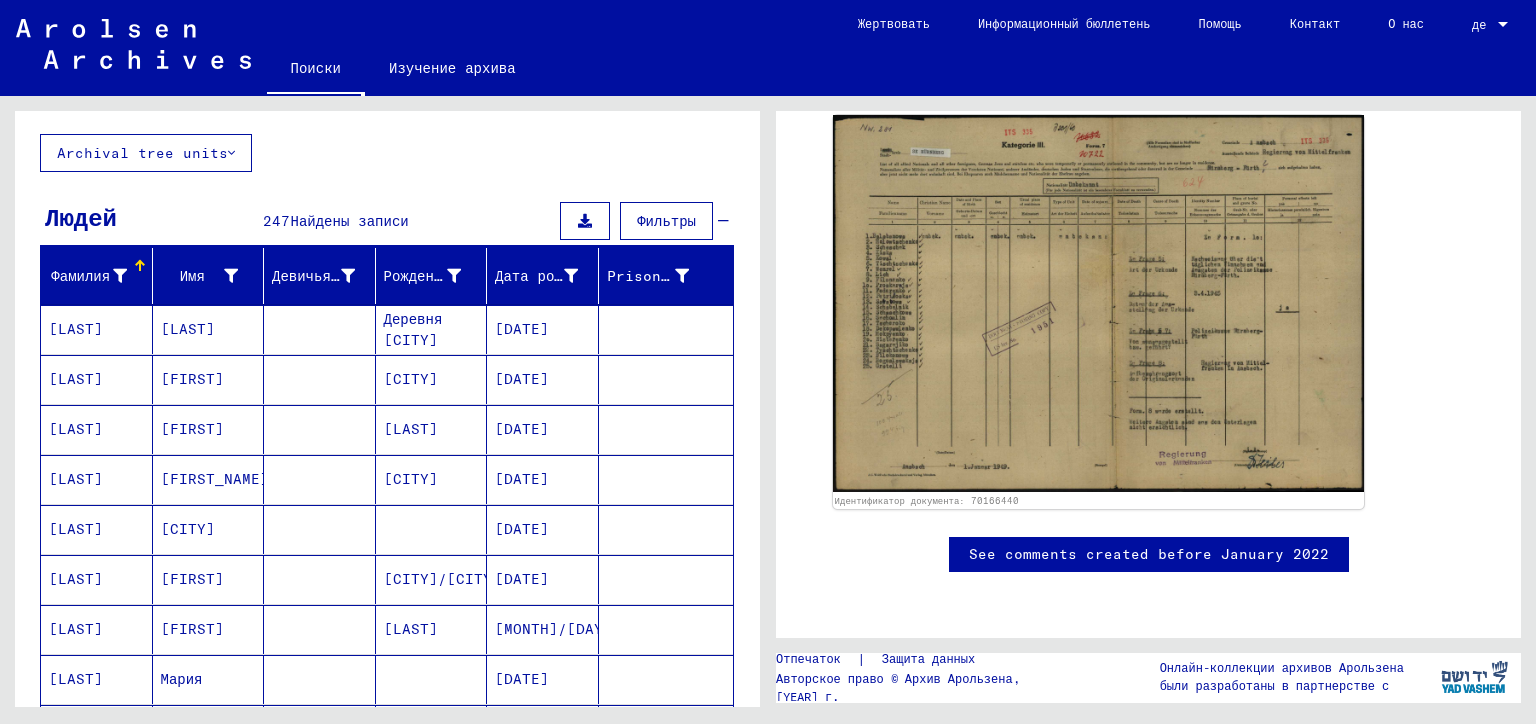 scroll, scrollTop: 300, scrollLeft: 0, axis: vertical 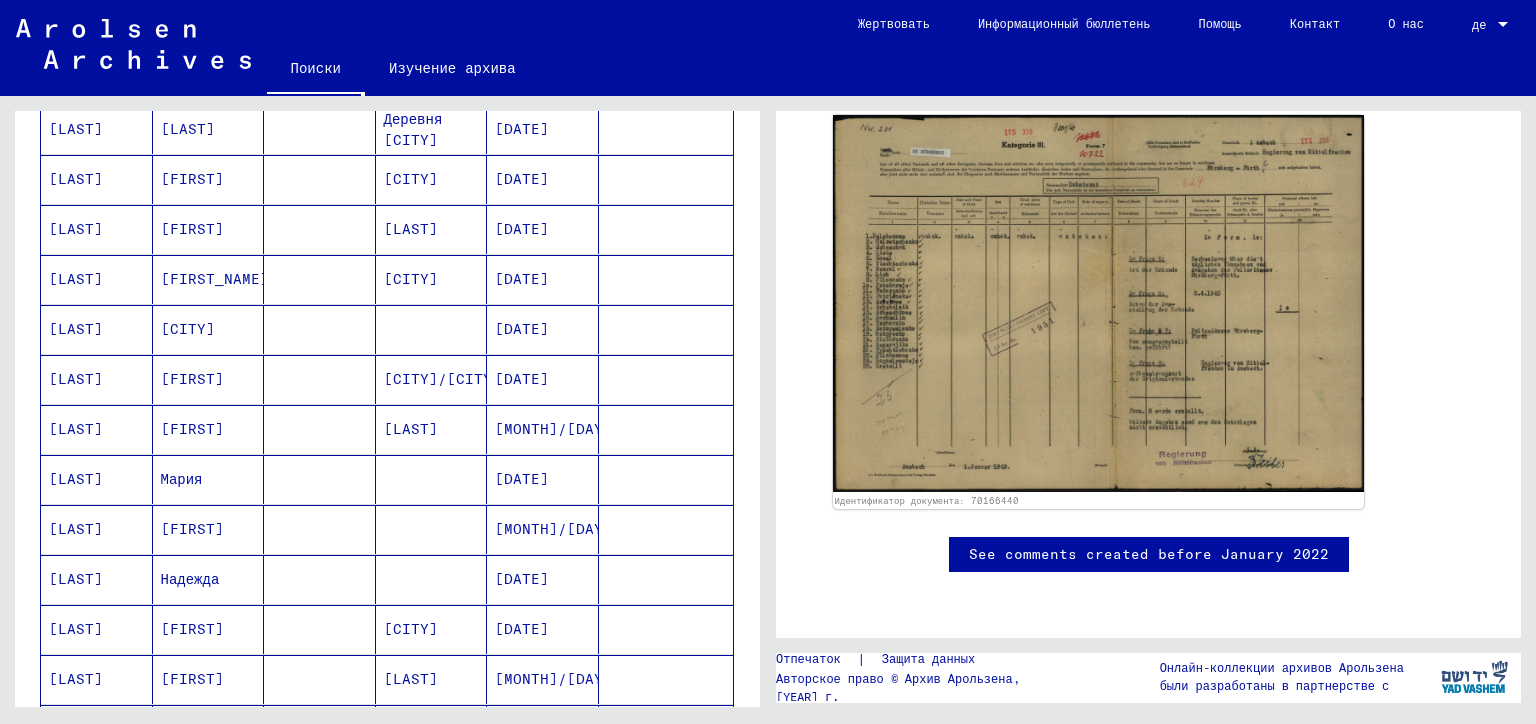 click on "Иван" at bounding box center [209, 429] 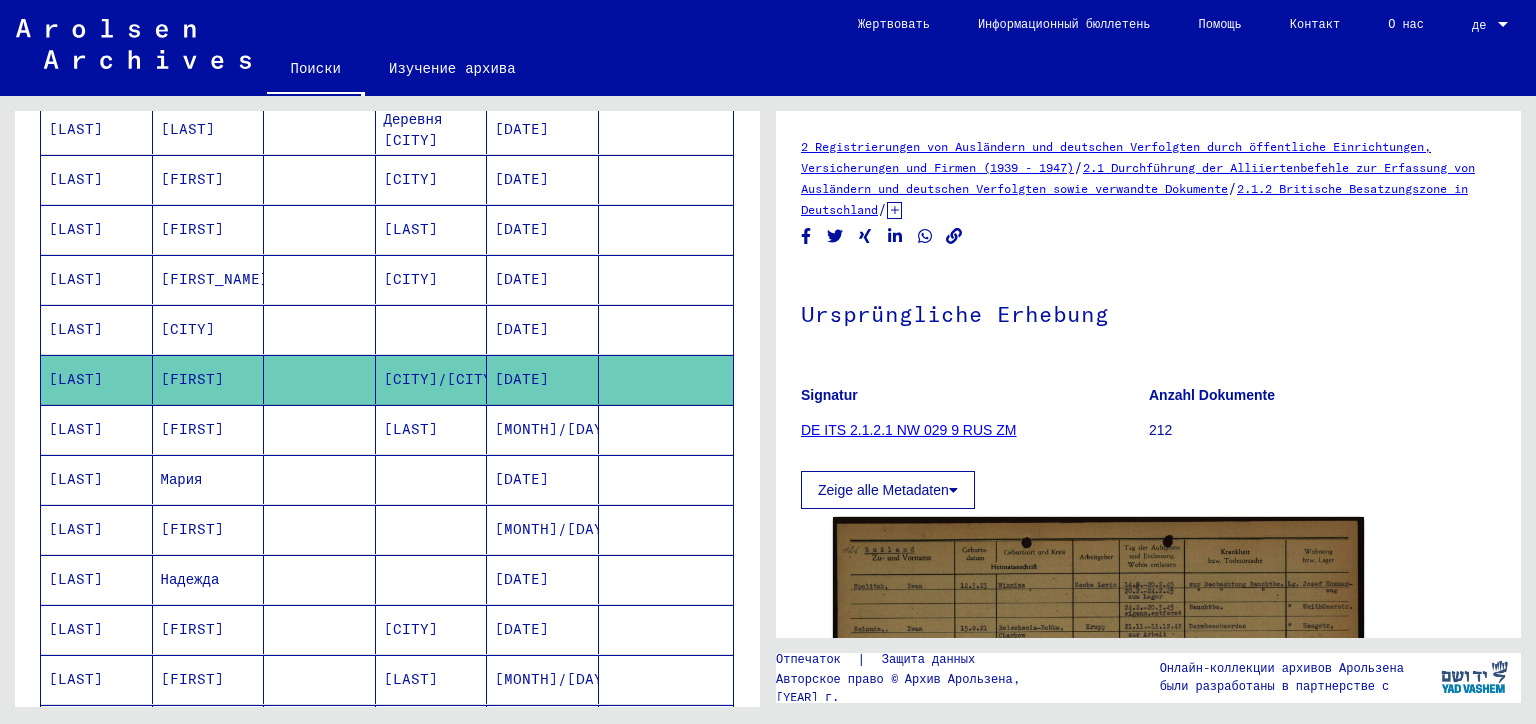scroll, scrollTop: 0, scrollLeft: 0, axis: both 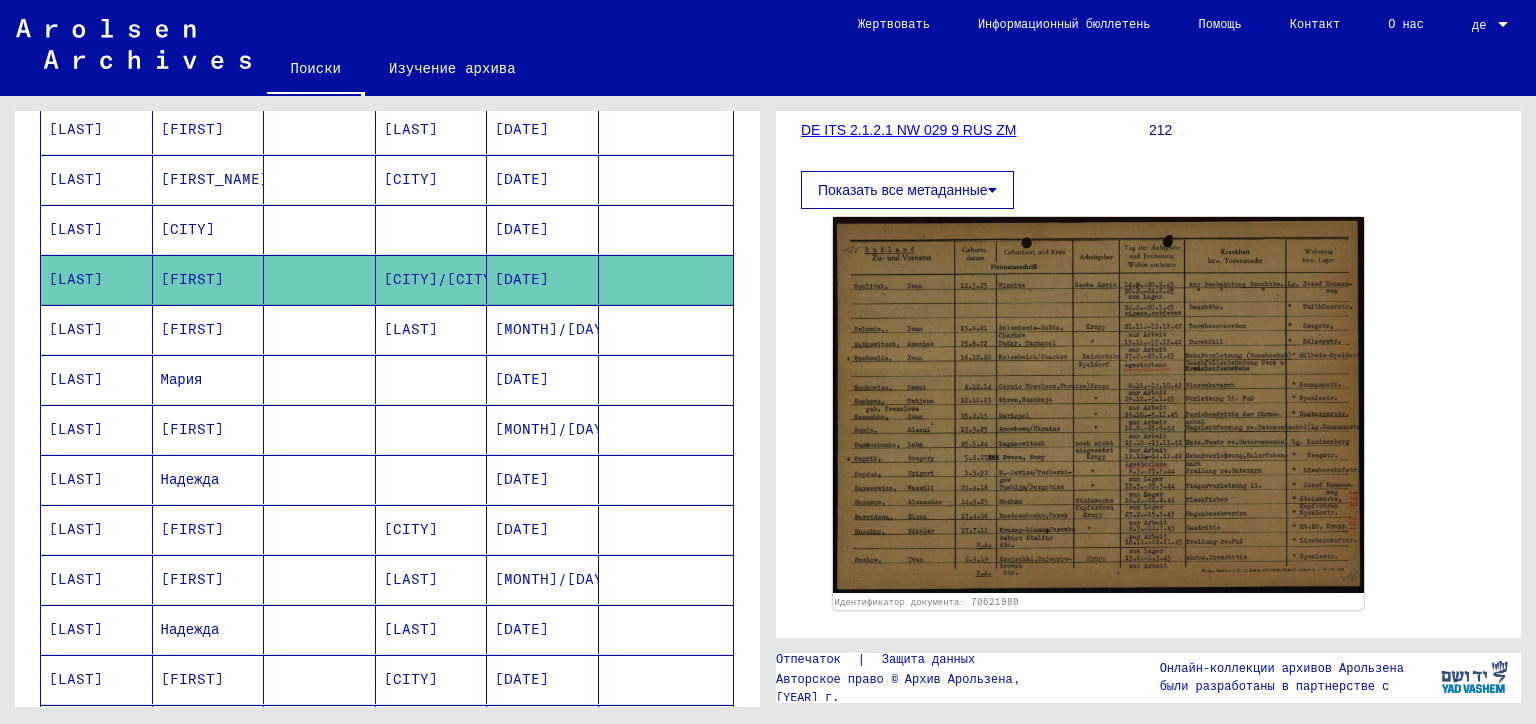 click on "09/06/1898" at bounding box center (543, 379) 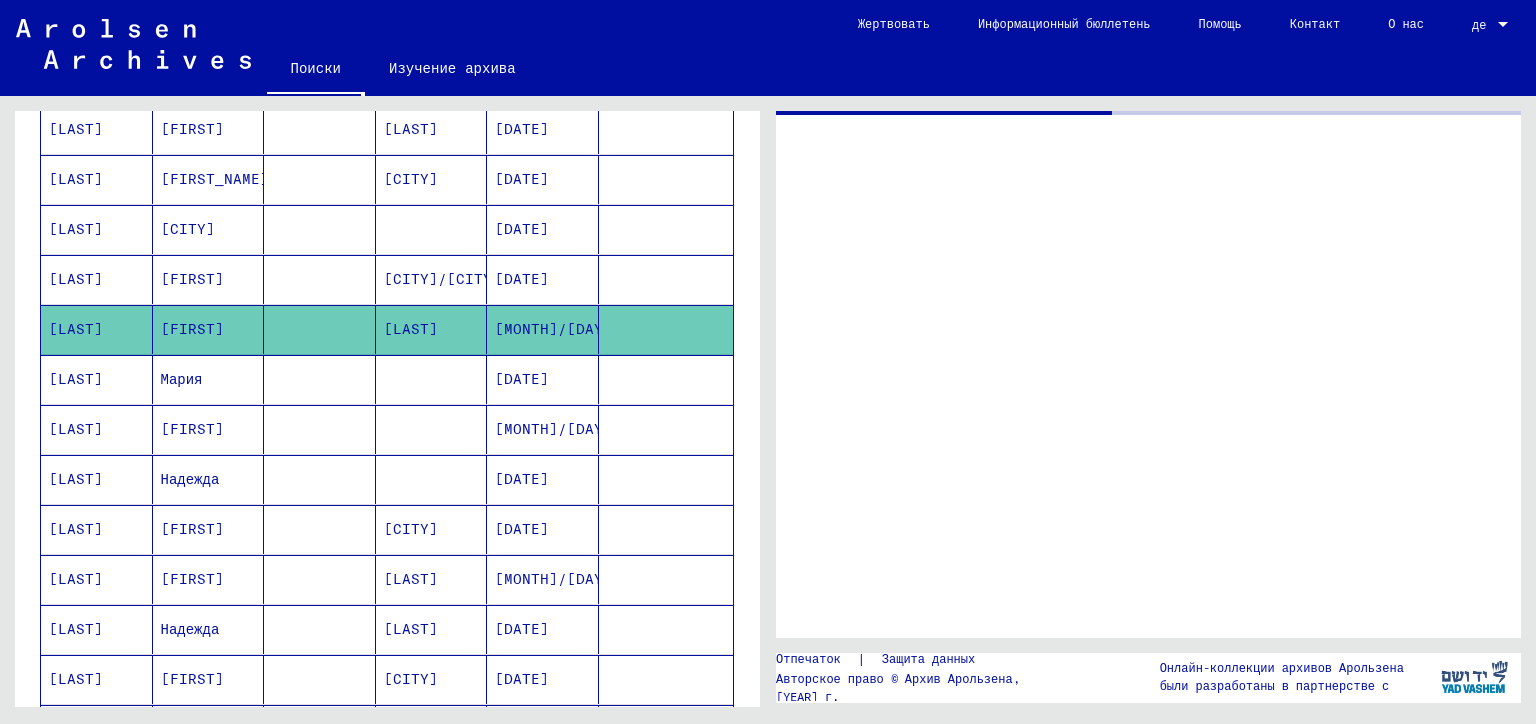 scroll, scrollTop: 0, scrollLeft: 0, axis: both 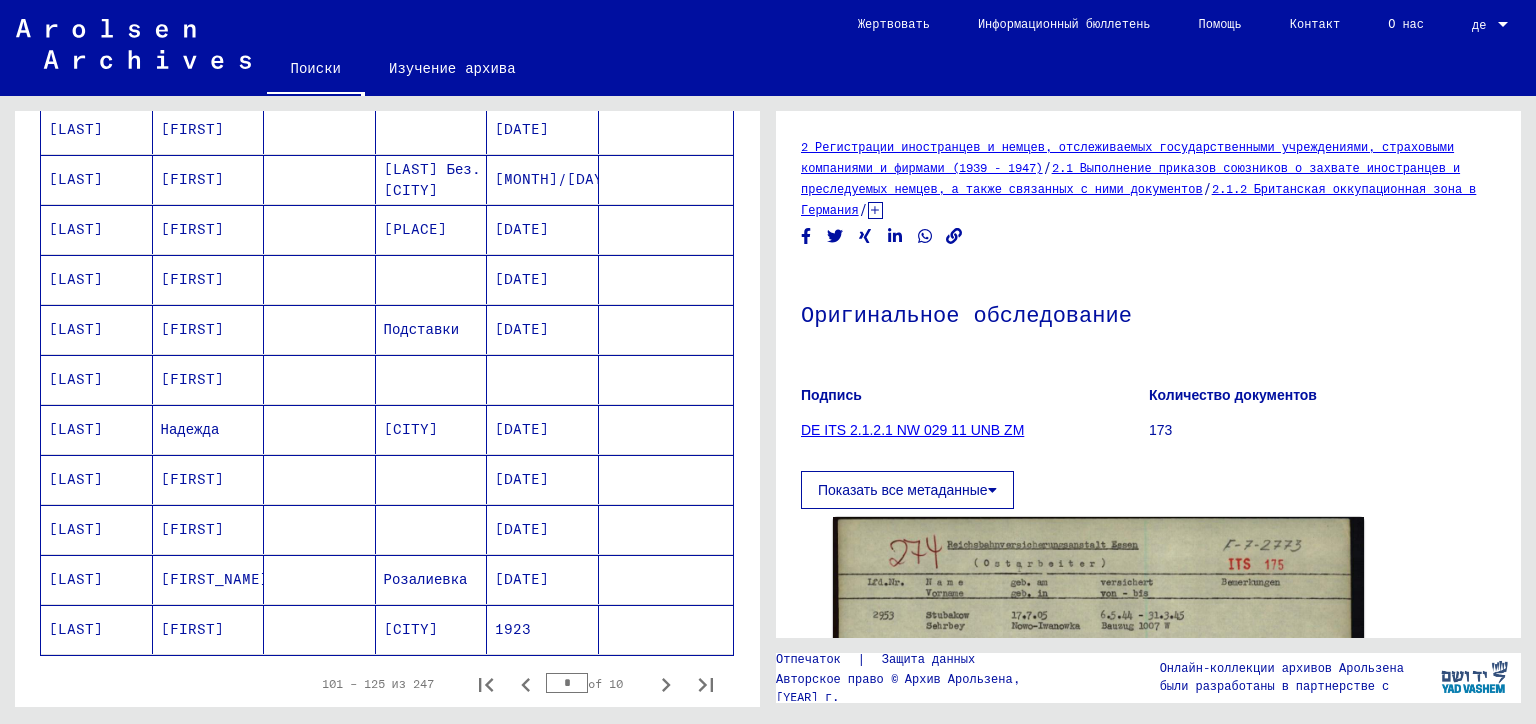 click at bounding box center [432, 429] 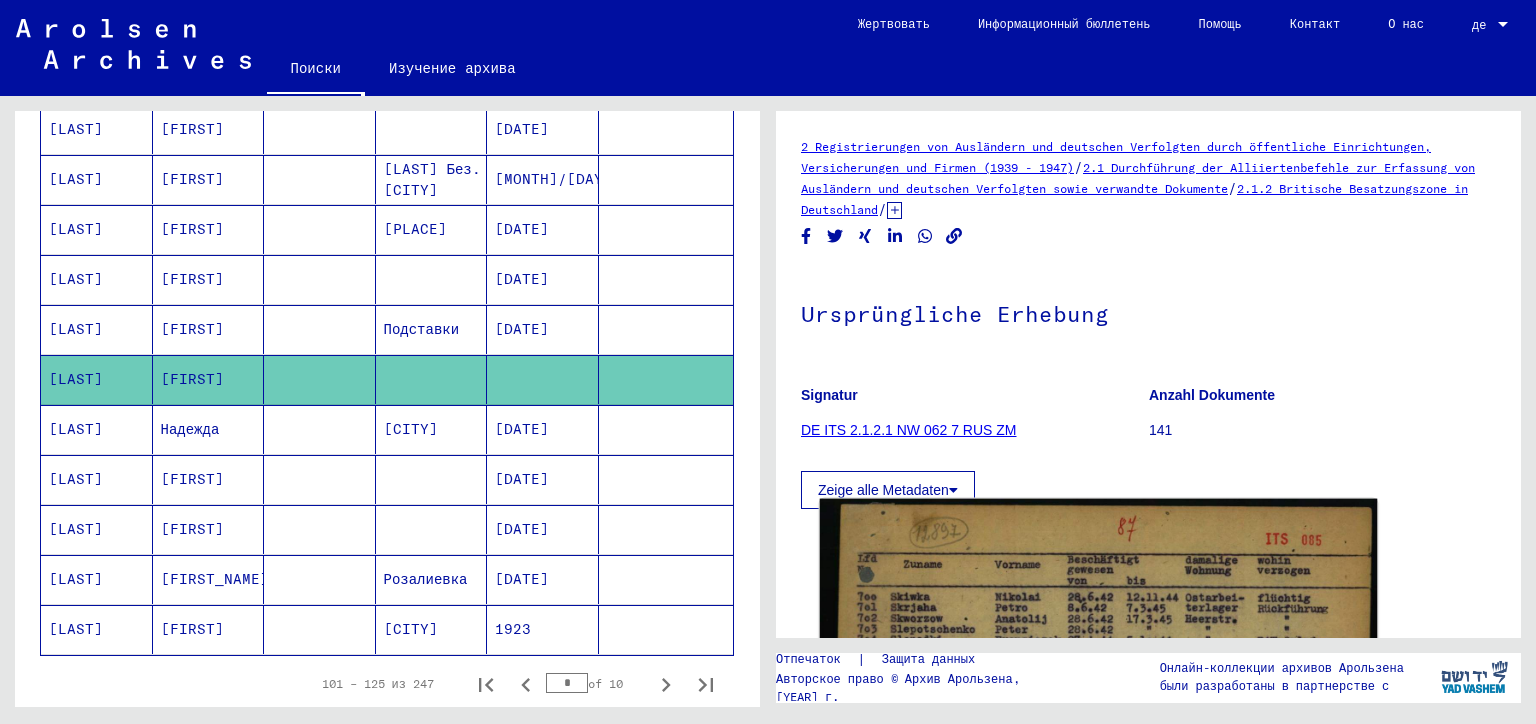 scroll, scrollTop: 300, scrollLeft: 0, axis: vertical 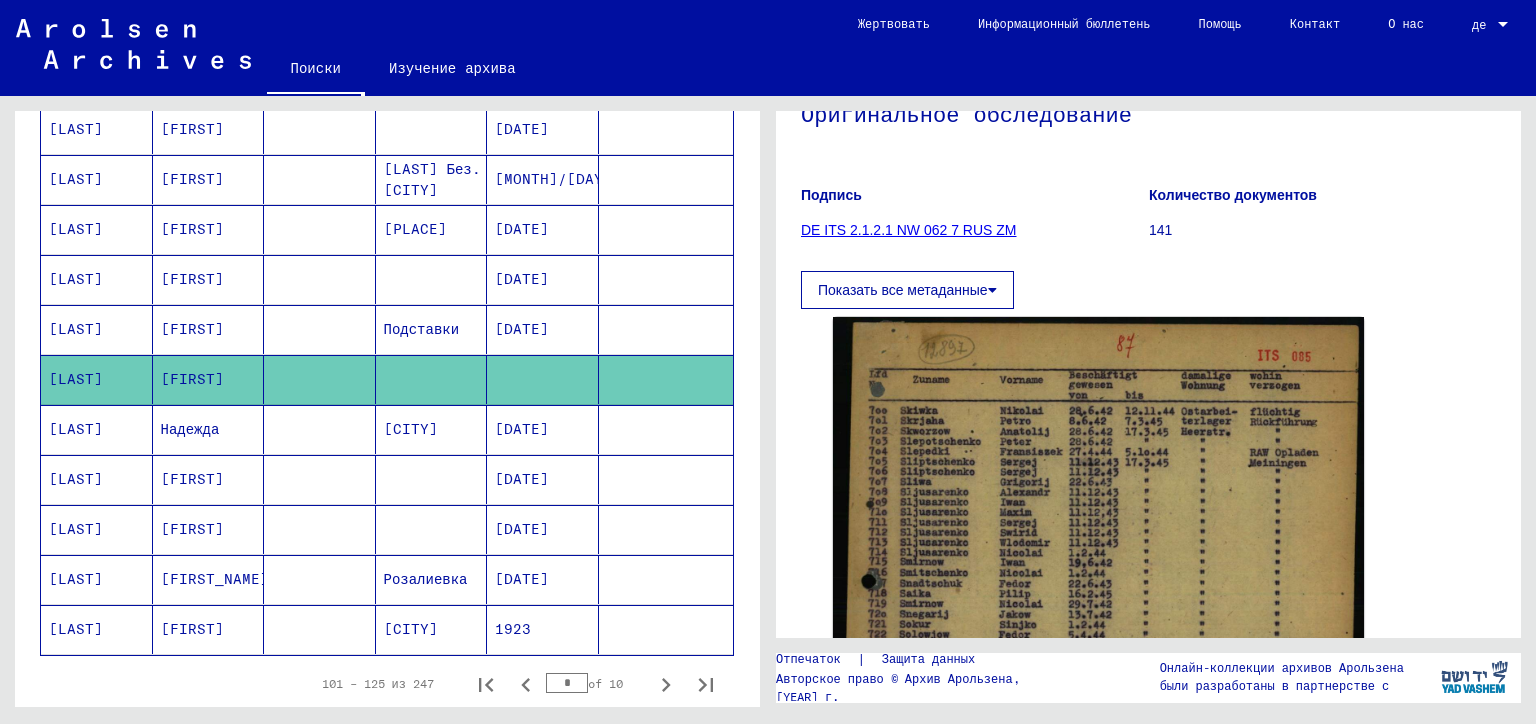 click on "DE ITS 2.1.2.1 NW 062 7 RUS ZM" 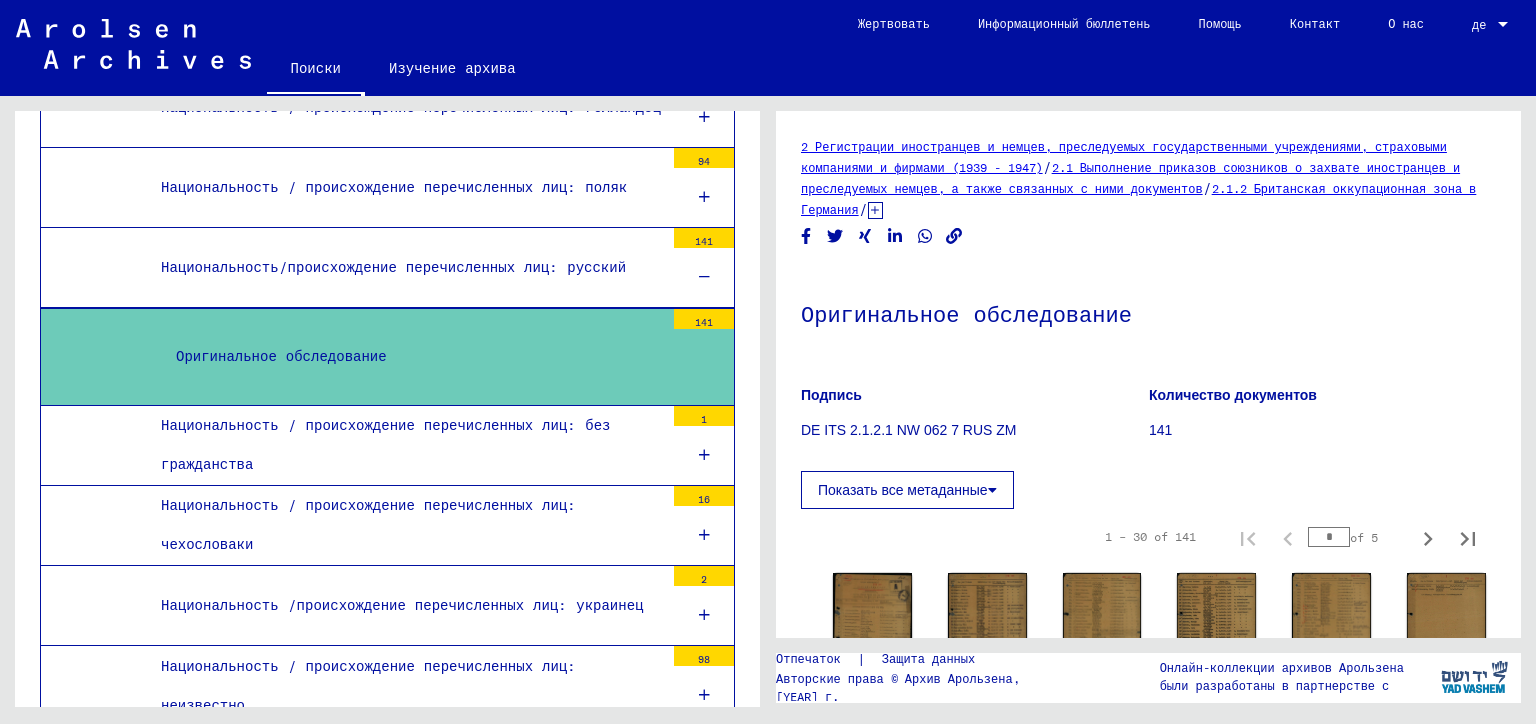 scroll, scrollTop: 6982, scrollLeft: 0, axis: vertical 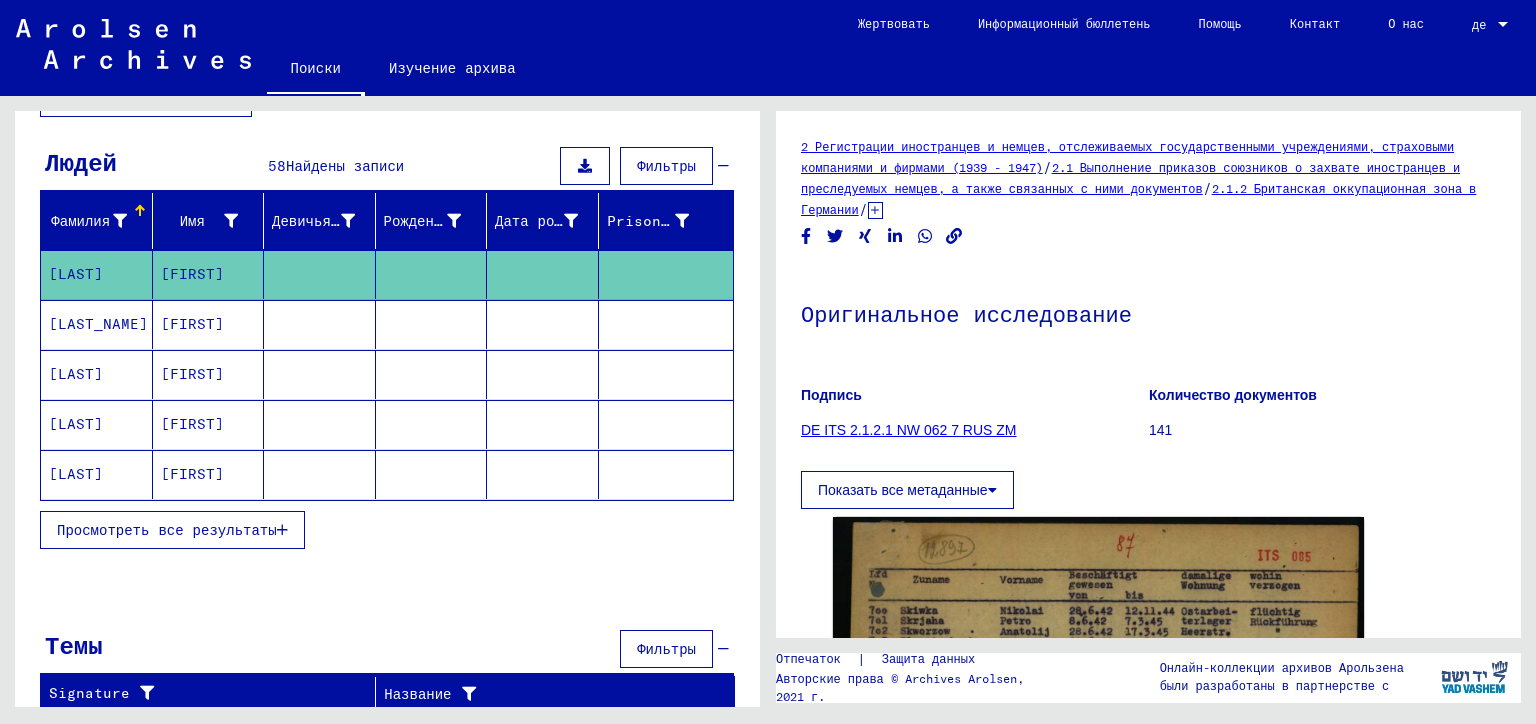 click on "Просмотреть все результаты" at bounding box center [387, 530] 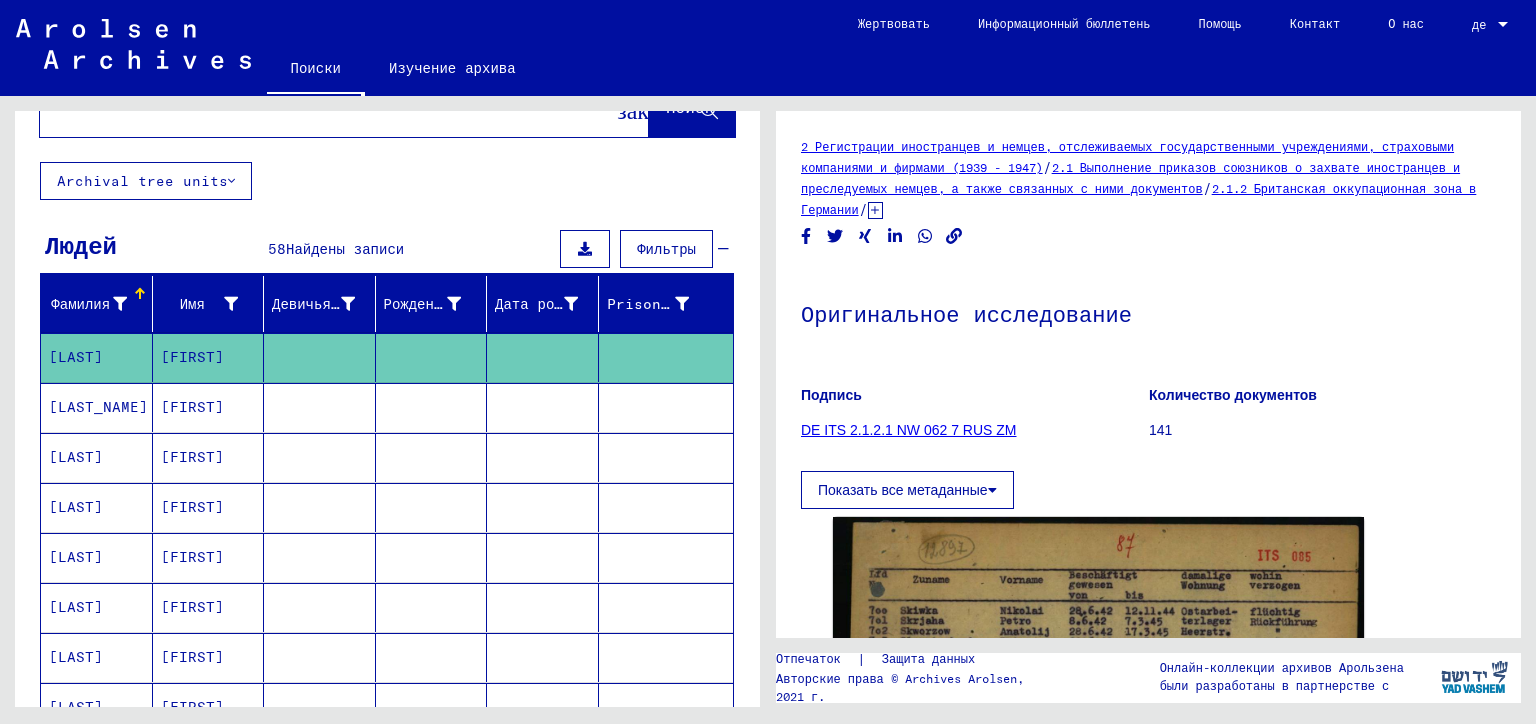 scroll, scrollTop: 0, scrollLeft: 0, axis: both 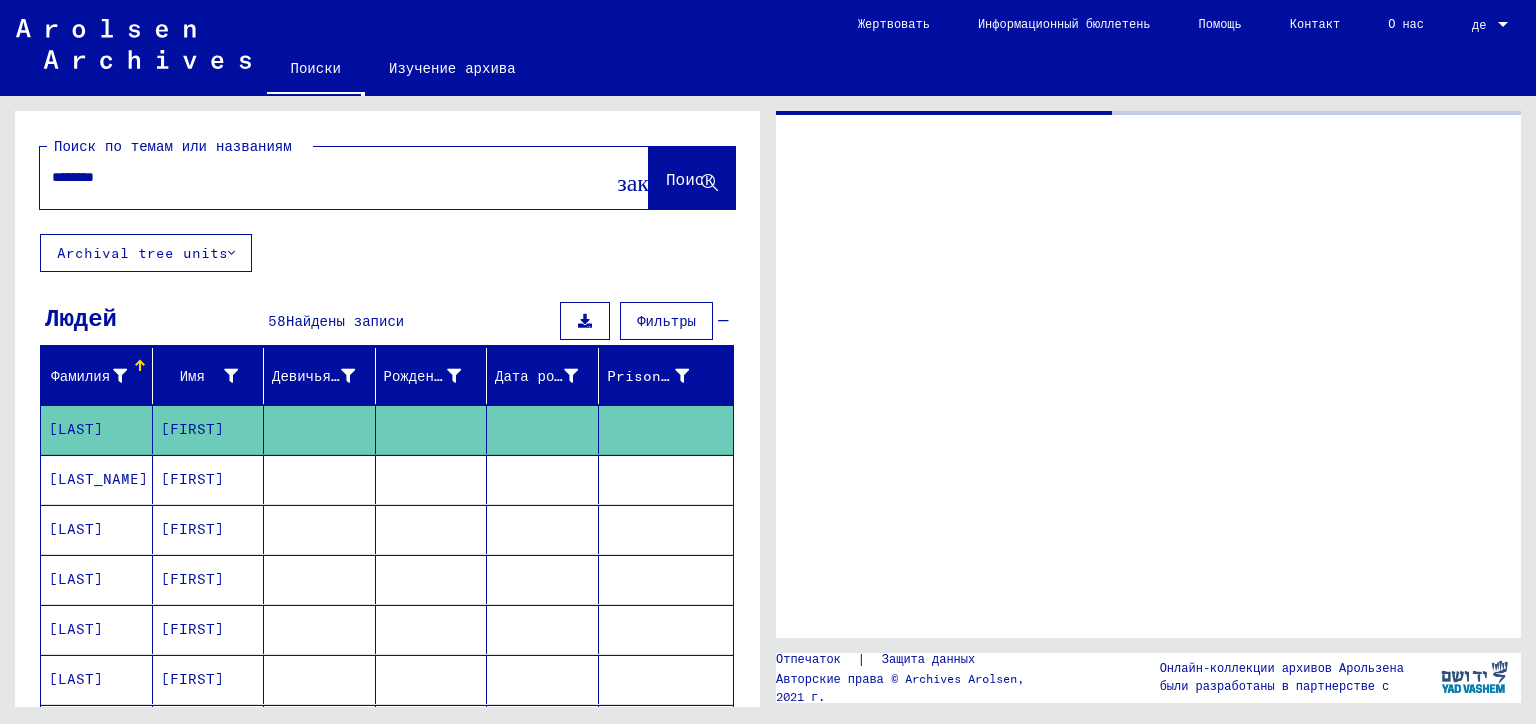 type on "*********" 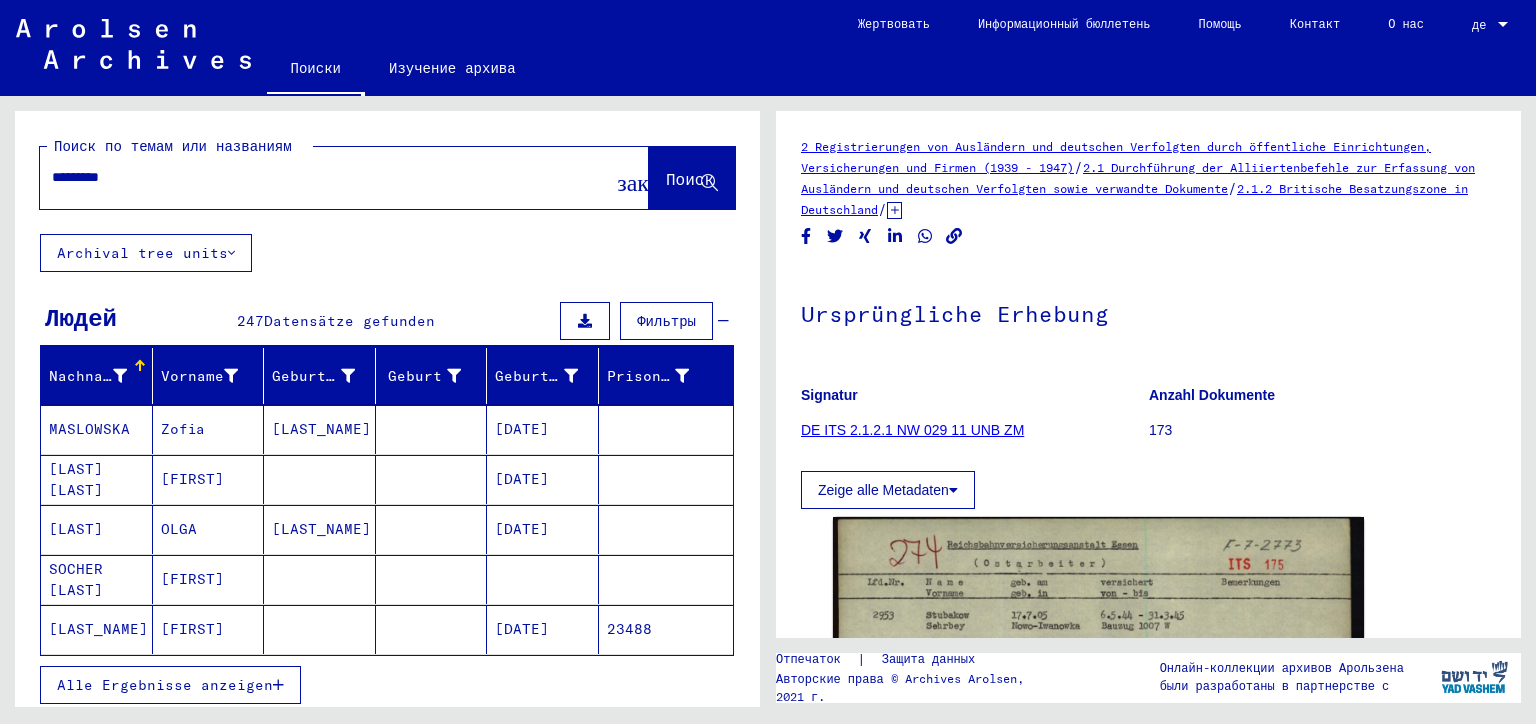scroll, scrollTop: 0, scrollLeft: 0, axis: both 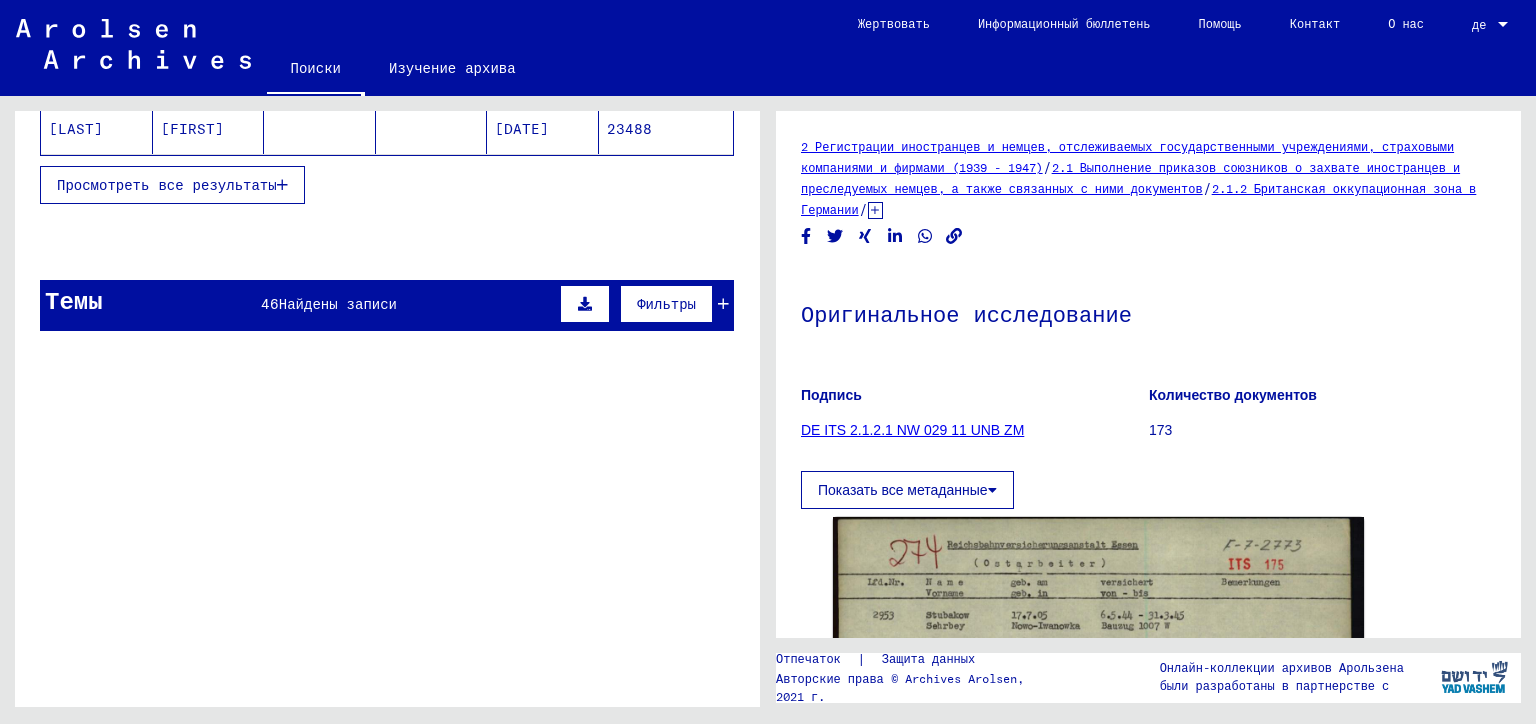 click on "Просмотреть все результаты" at bounding box center [172, 185] 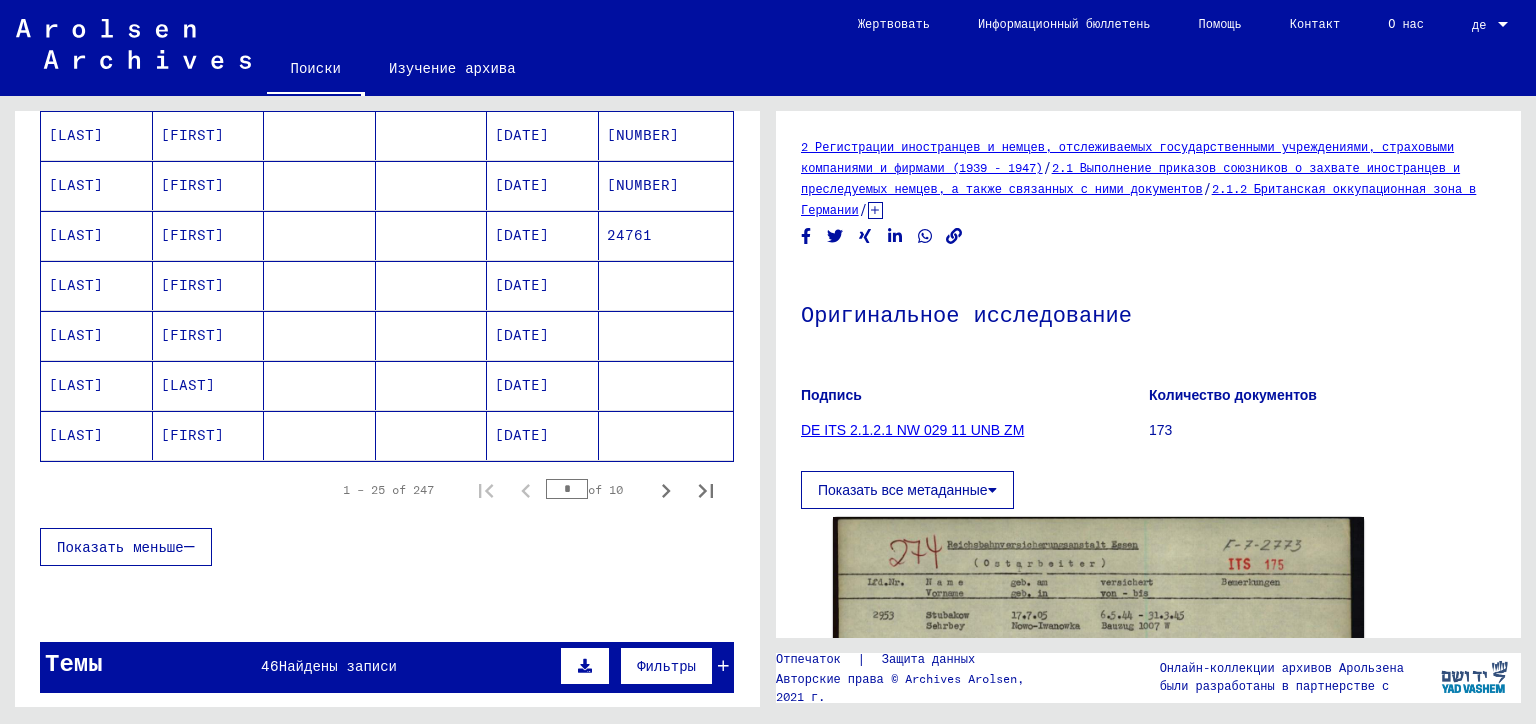 scroll, scrollTop: 1300, scrollLeft: 0, axis: vertical 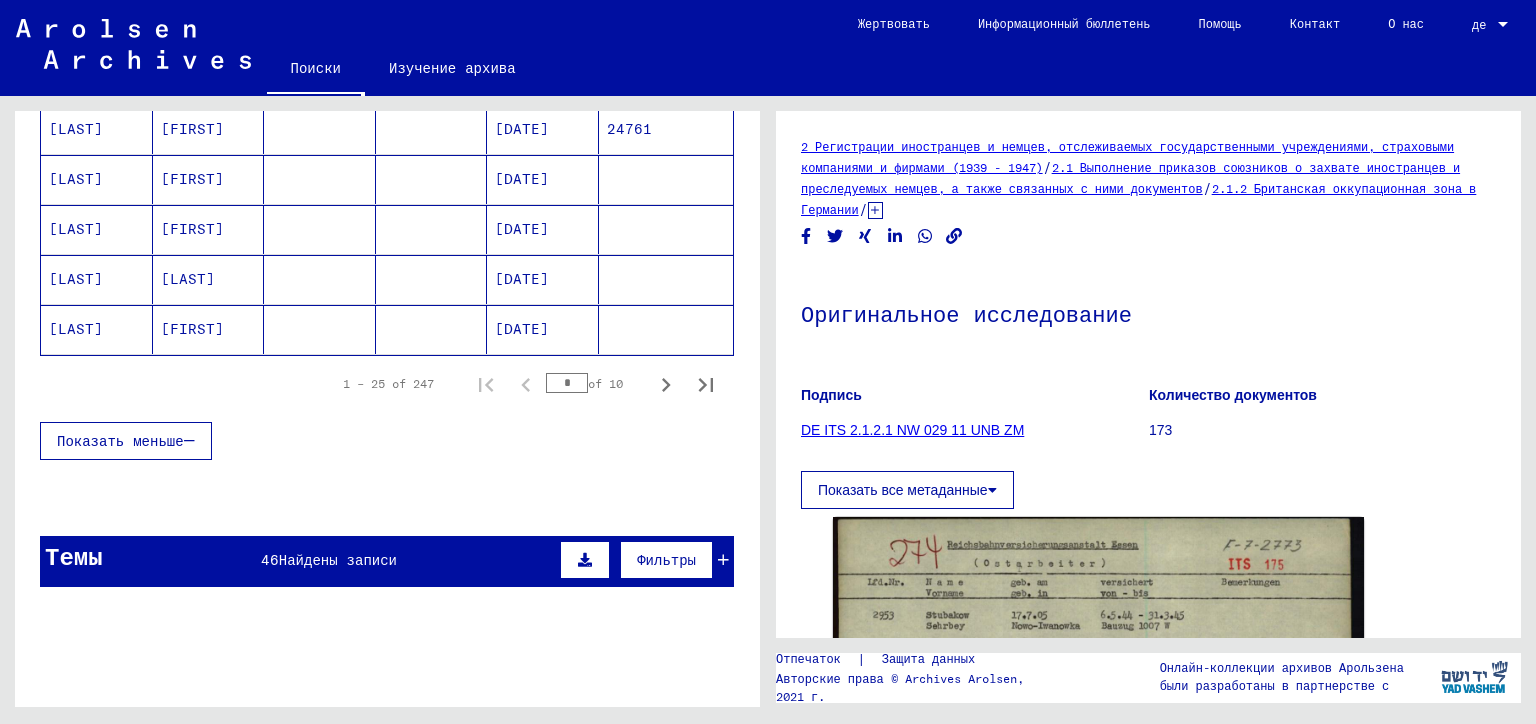 drag, startPoint x: 560, startPoint y: 371, endPoint x: 400, endPoint y: 380, distance: 160.25293 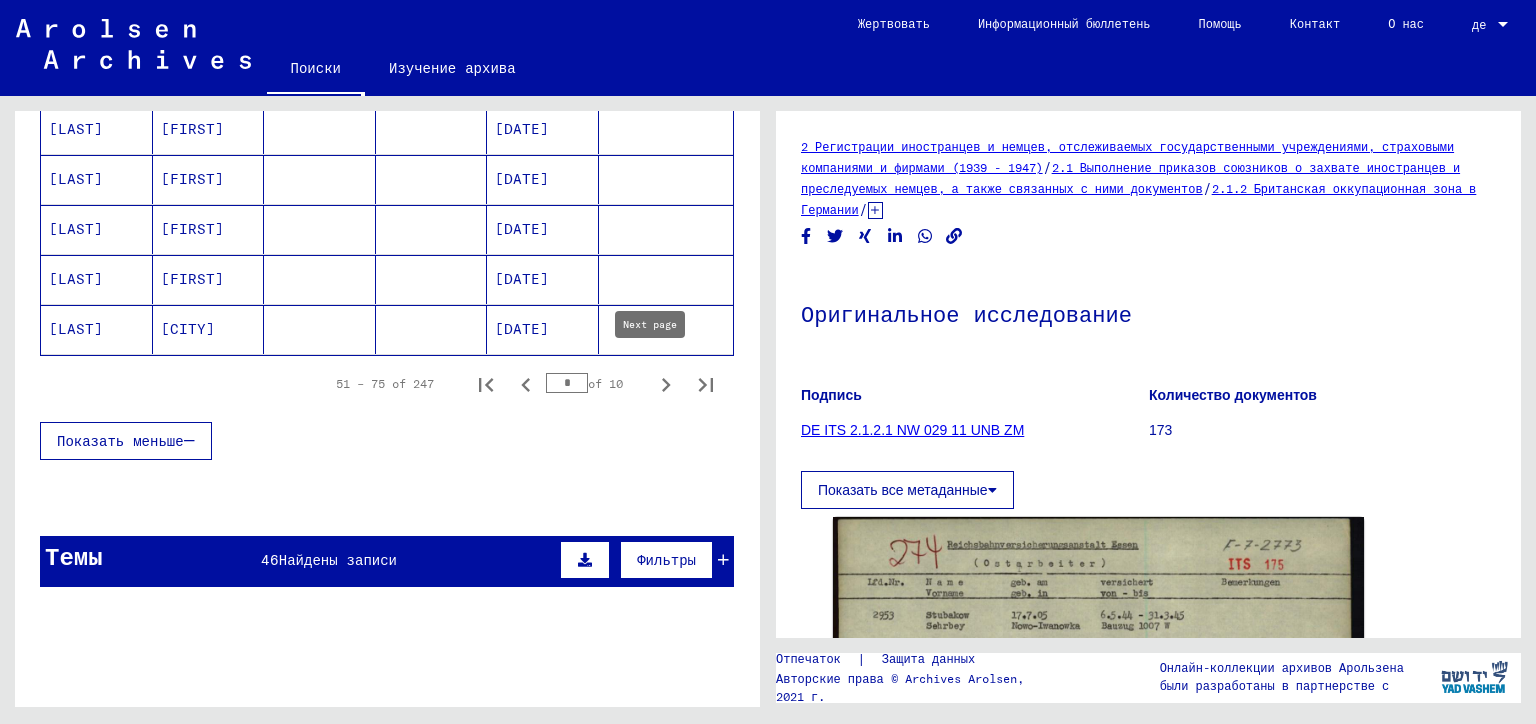 click 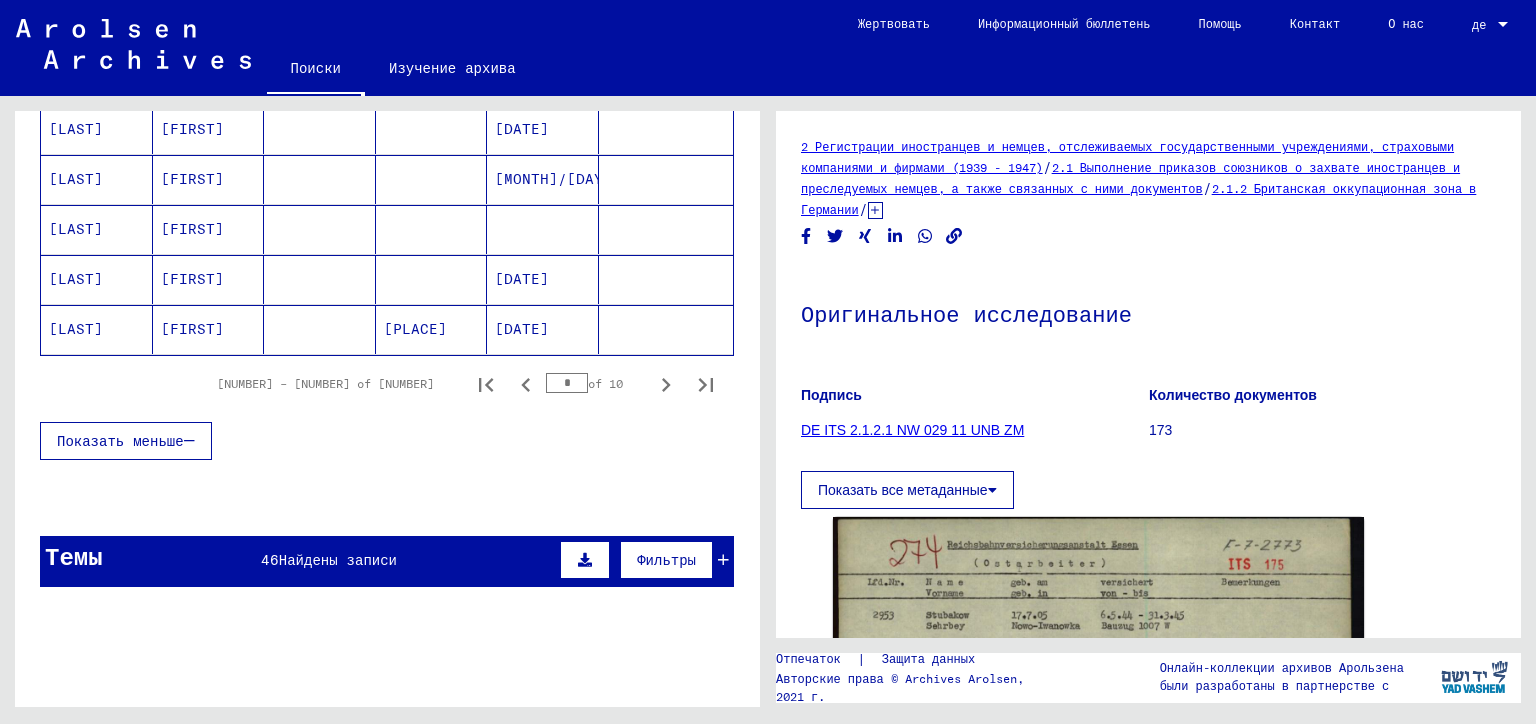 click 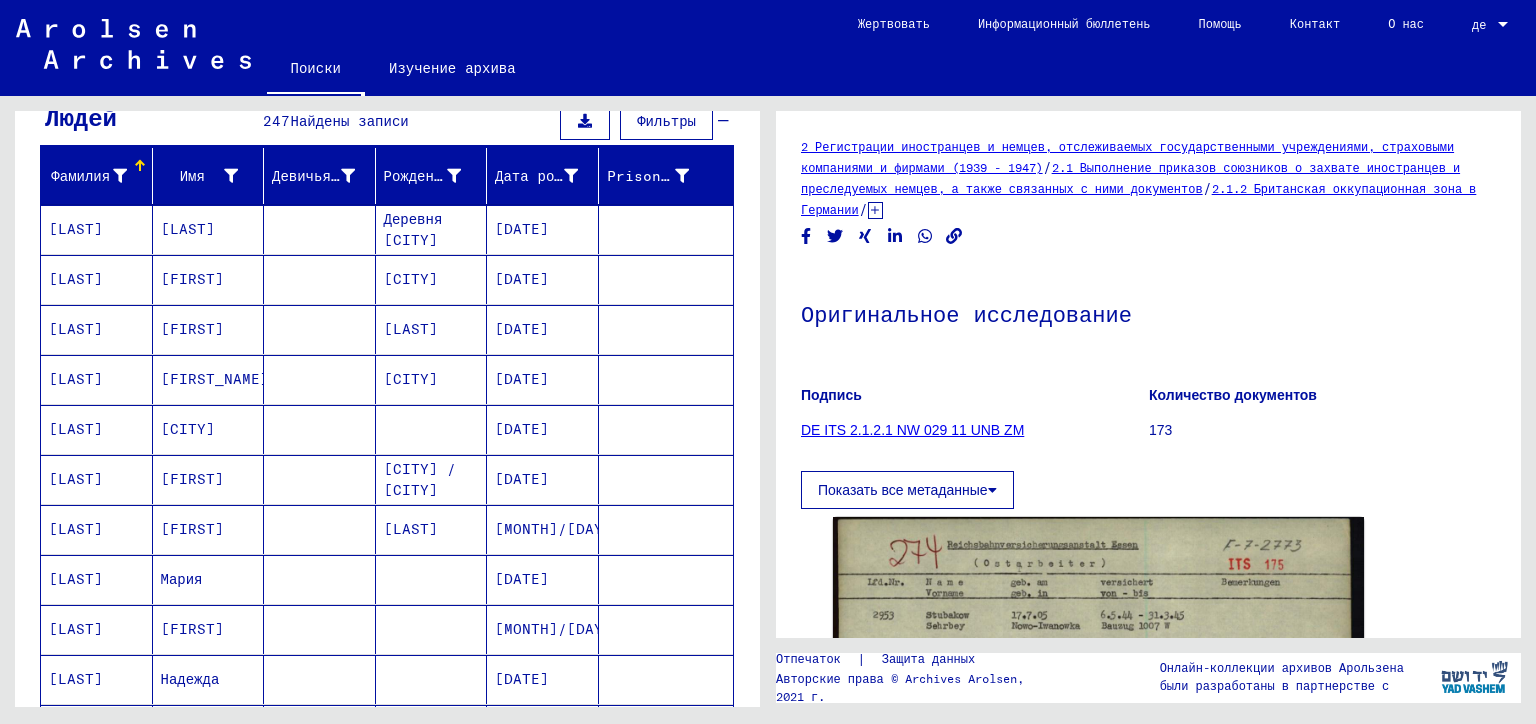 scroll, scrollTop: 300, scrollLeft: 0, axis: vertical 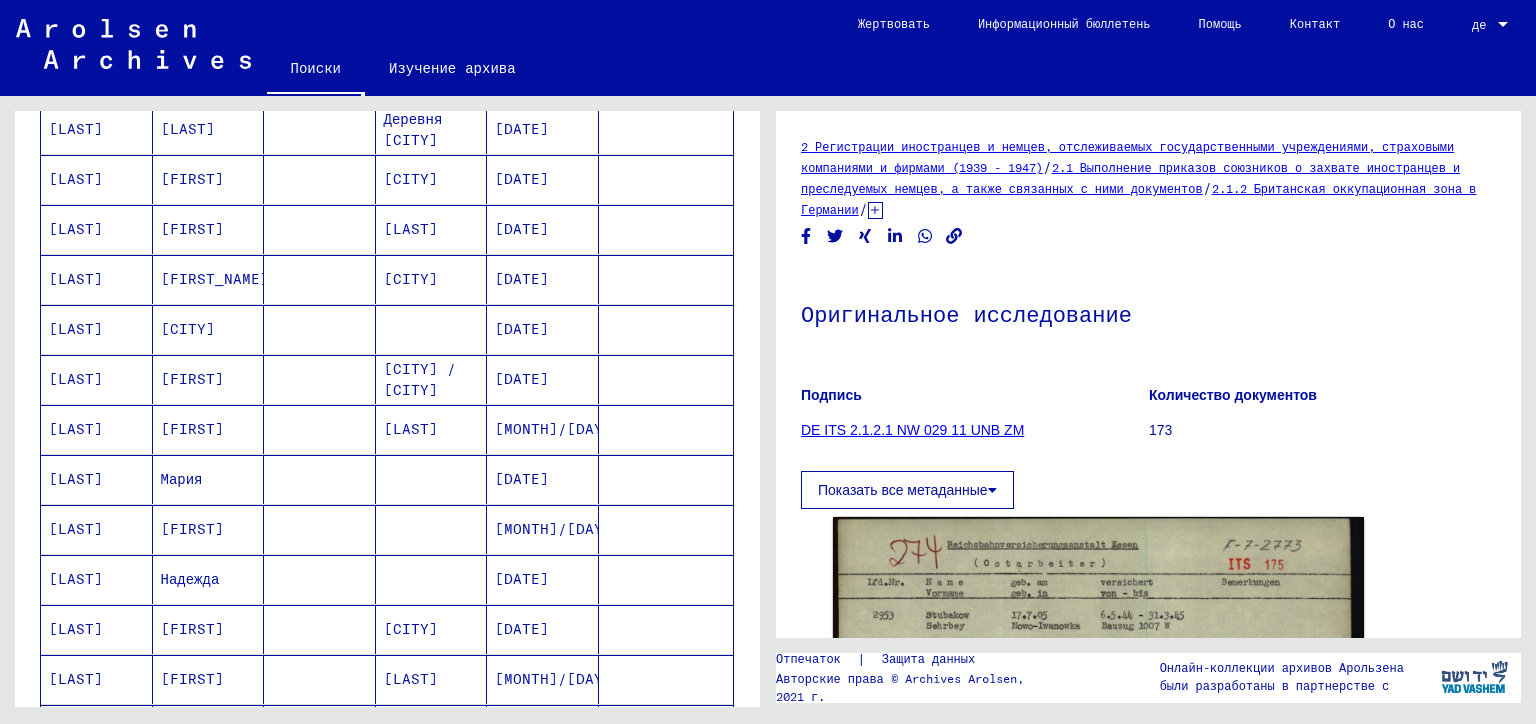 click on "Иван" at bounding box center [209, 479] 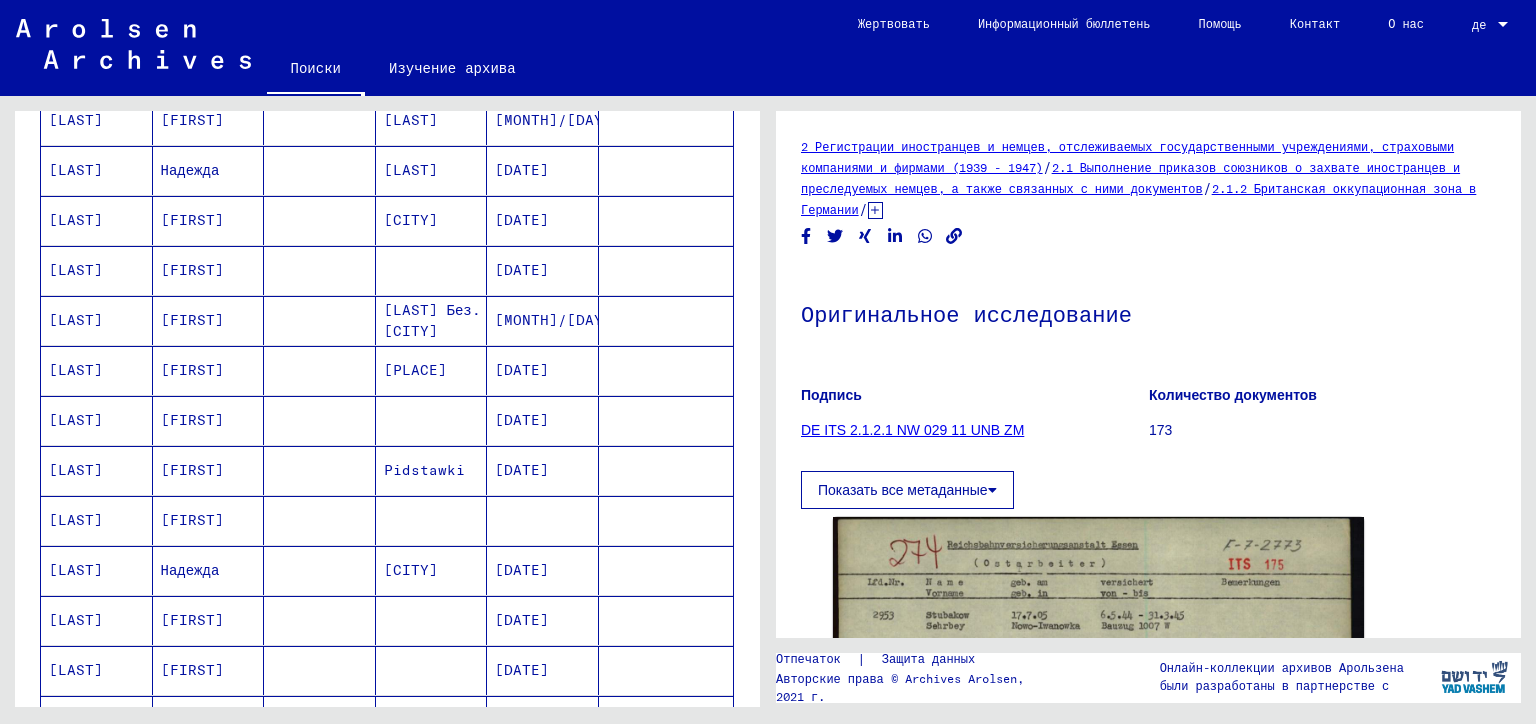 scroll, scrollTop: 900, scrollLeft: 0, axis: vertical 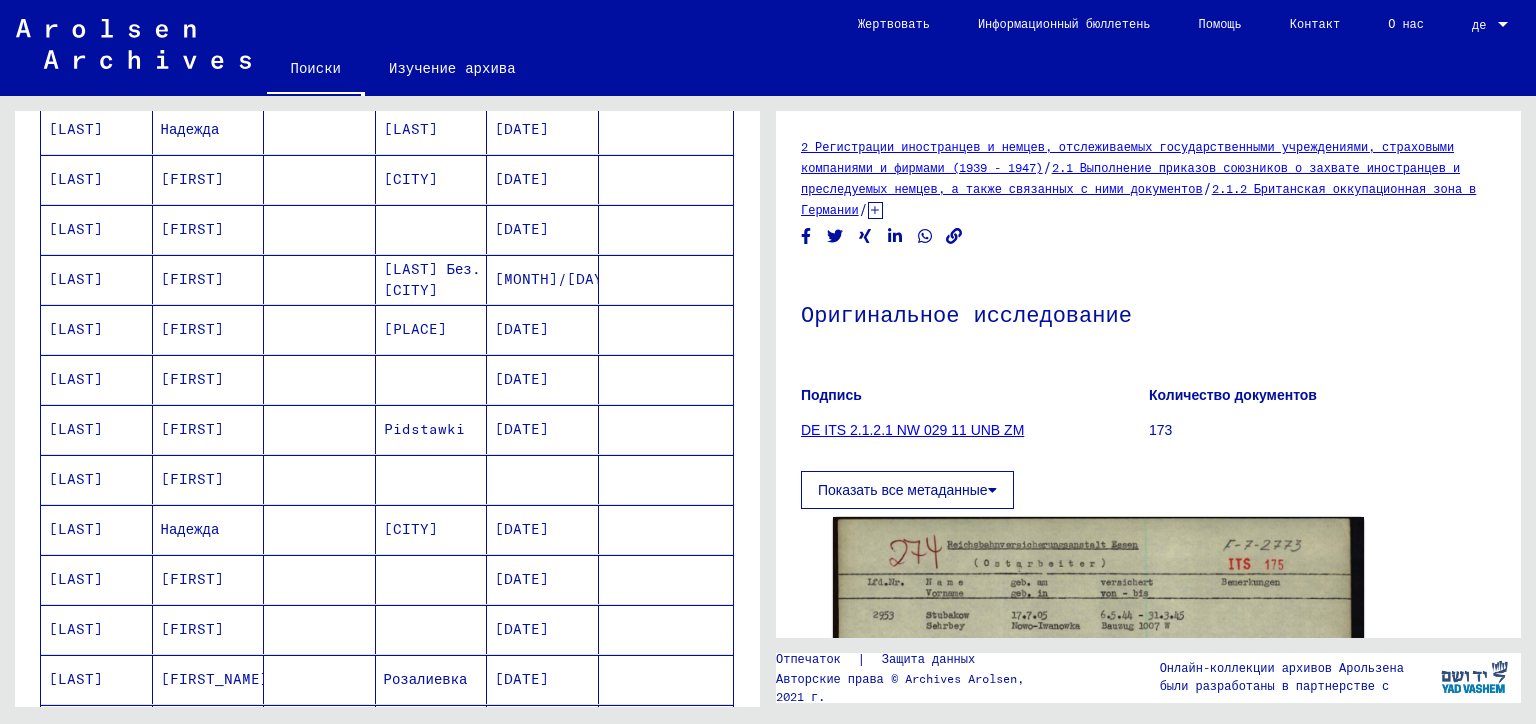 click on "СУХОМЛИН" at bounding box center [97, 529] 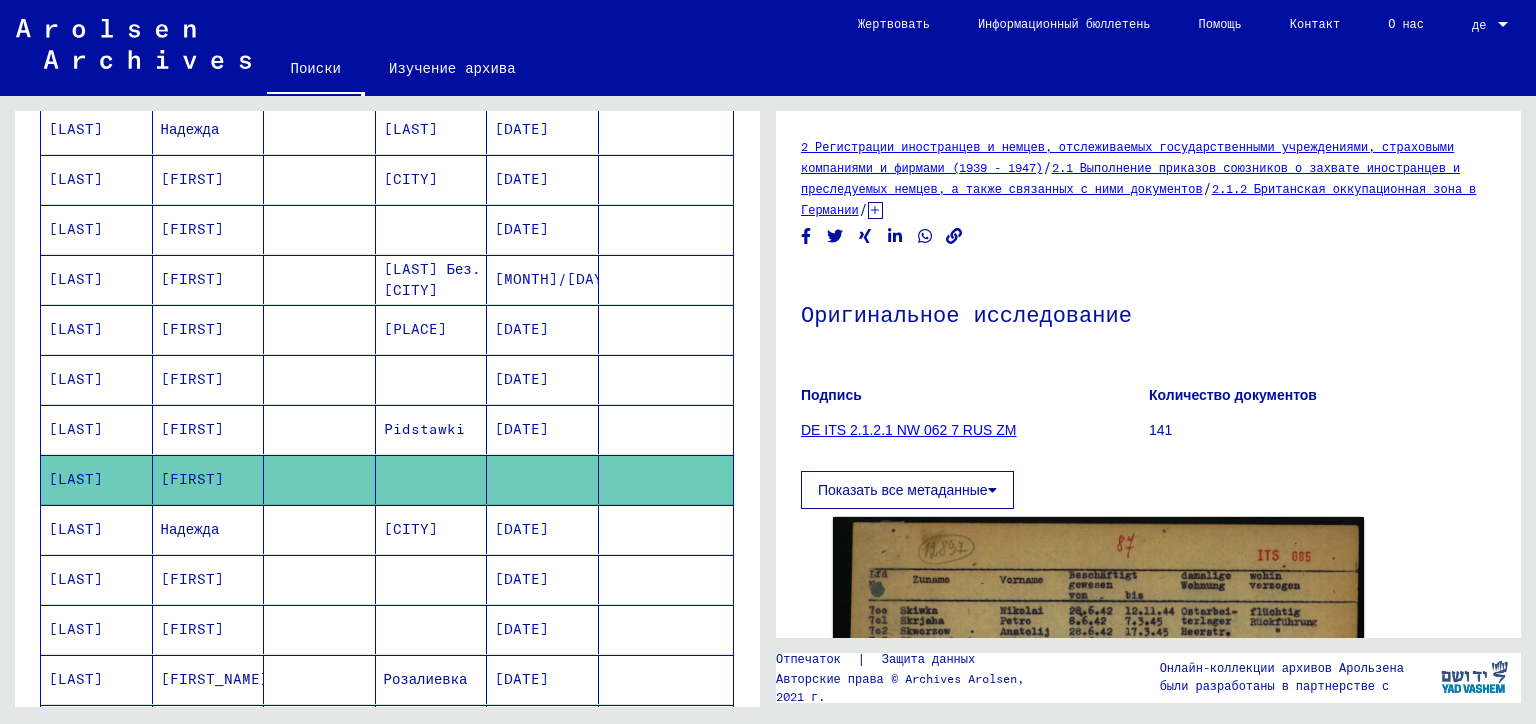 scroll, scrollTop: 0, scrollLeft: 0, axis: both 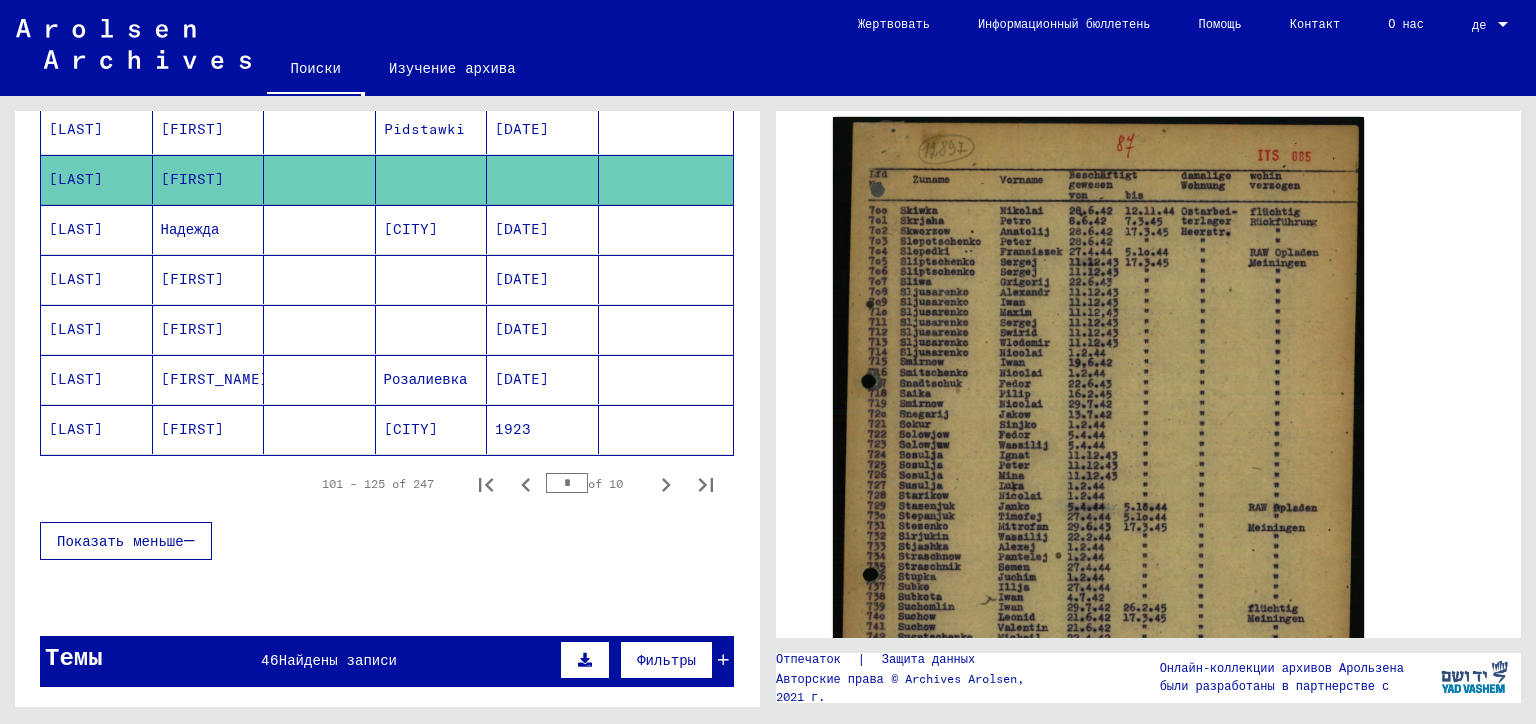 drag, startPoint x: 44, startPoint y: 172, endPoint x: 194, endPoint y: 164, distance: 150.21318 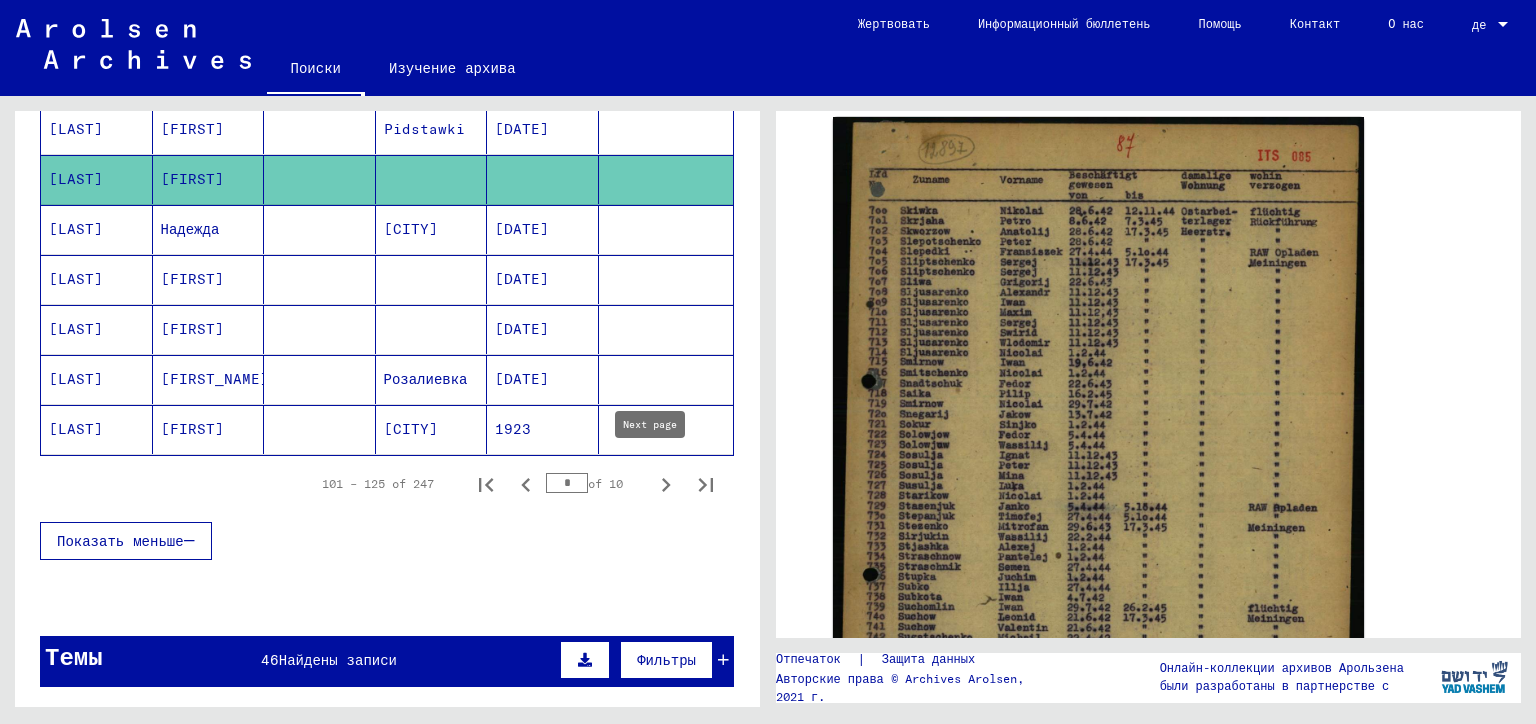click 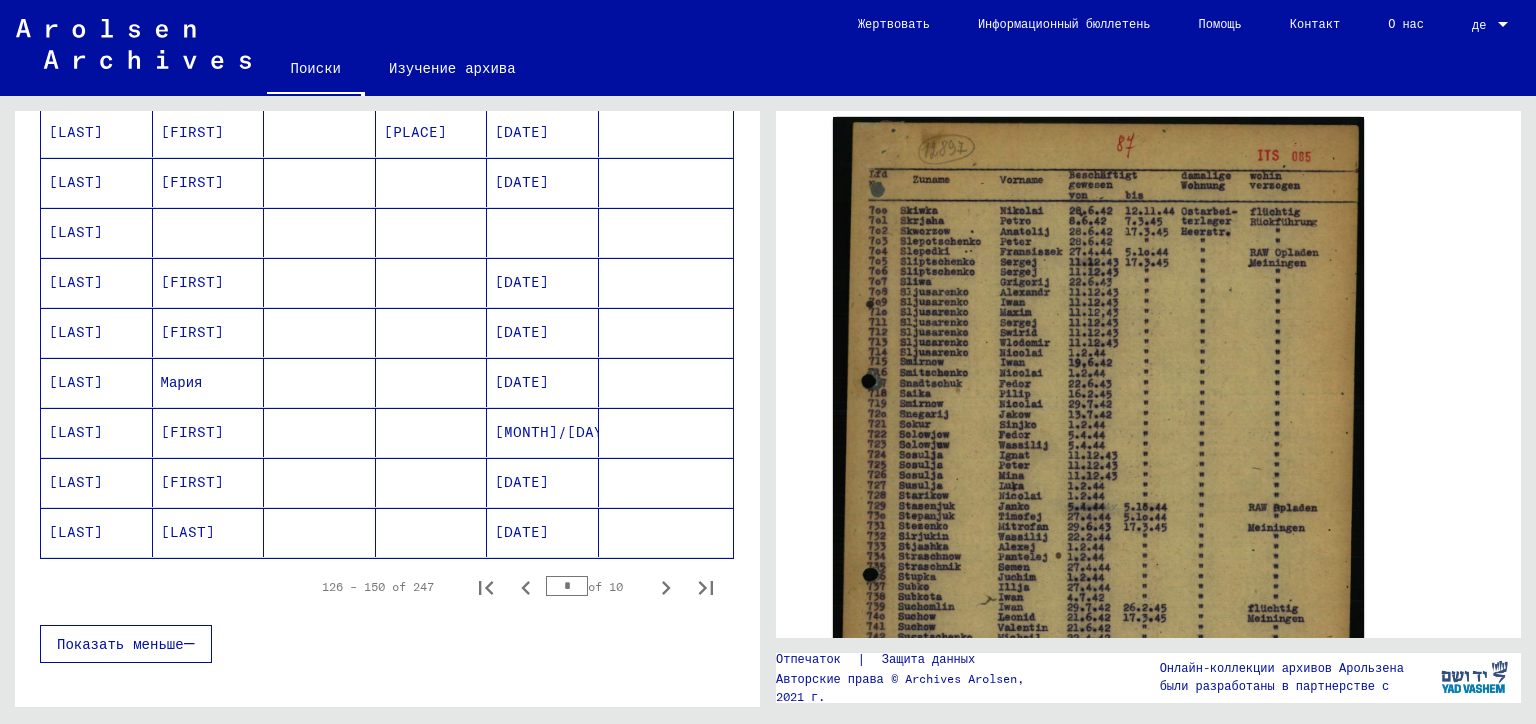 scroll, scrollTop: 1100, scrollLeft: 0, axis: vertical 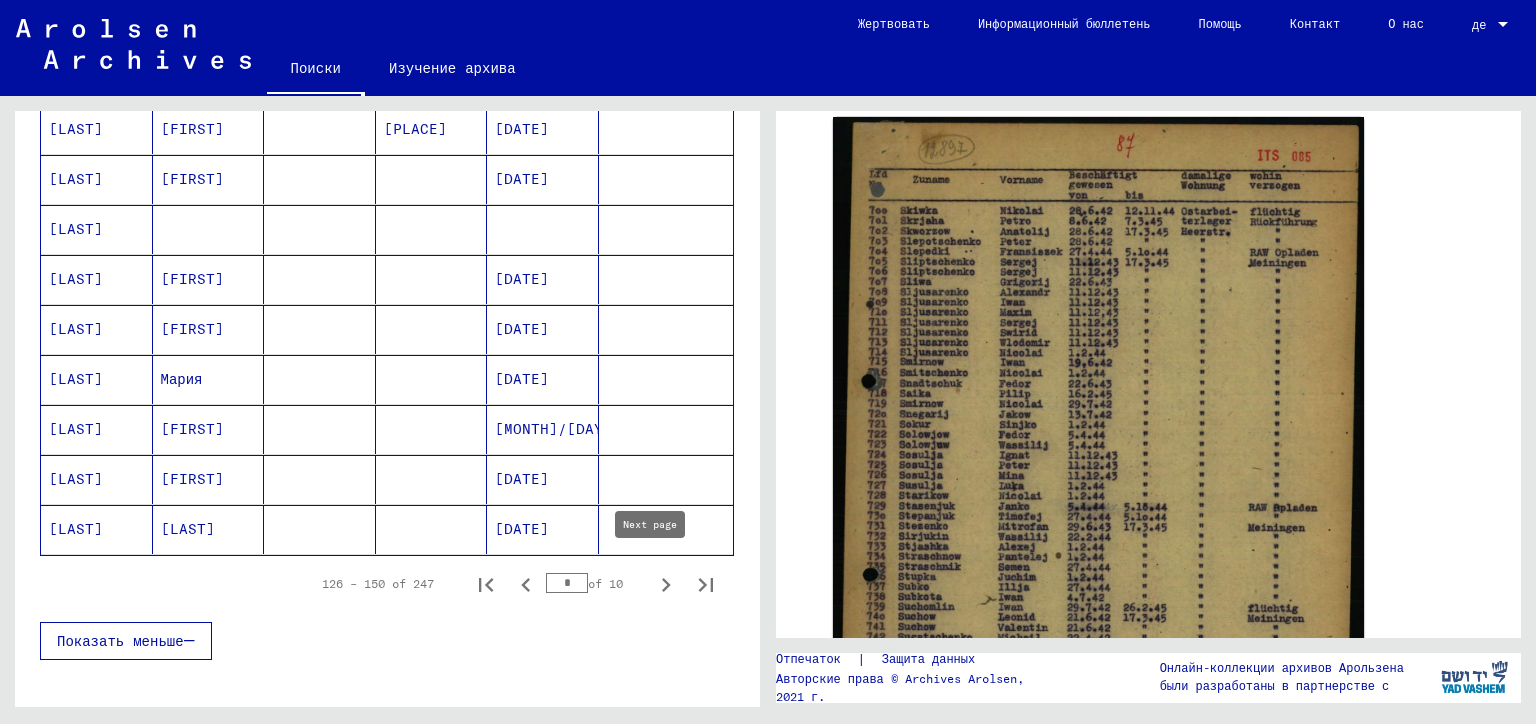click 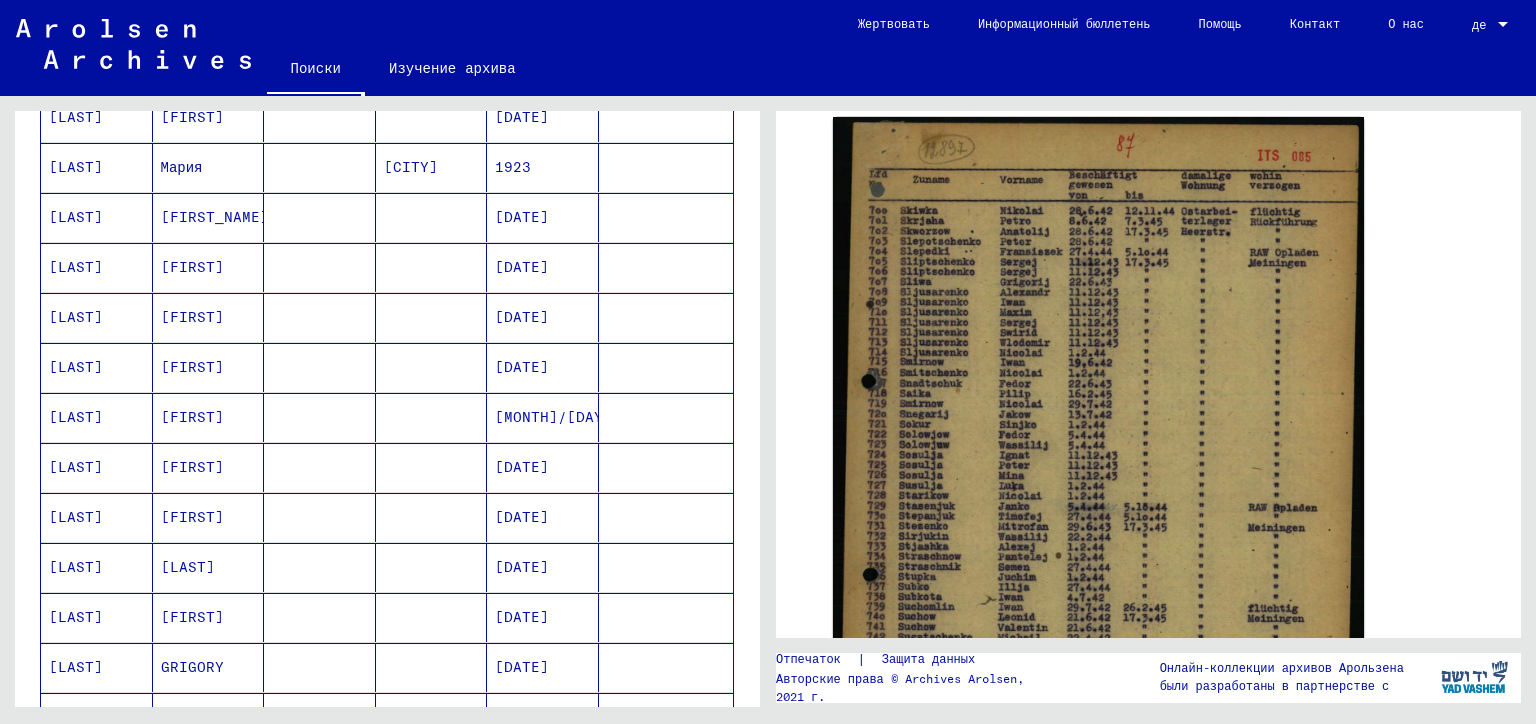 scroll, scrollTop: 400, scrollLeft: 0, axis: vertical 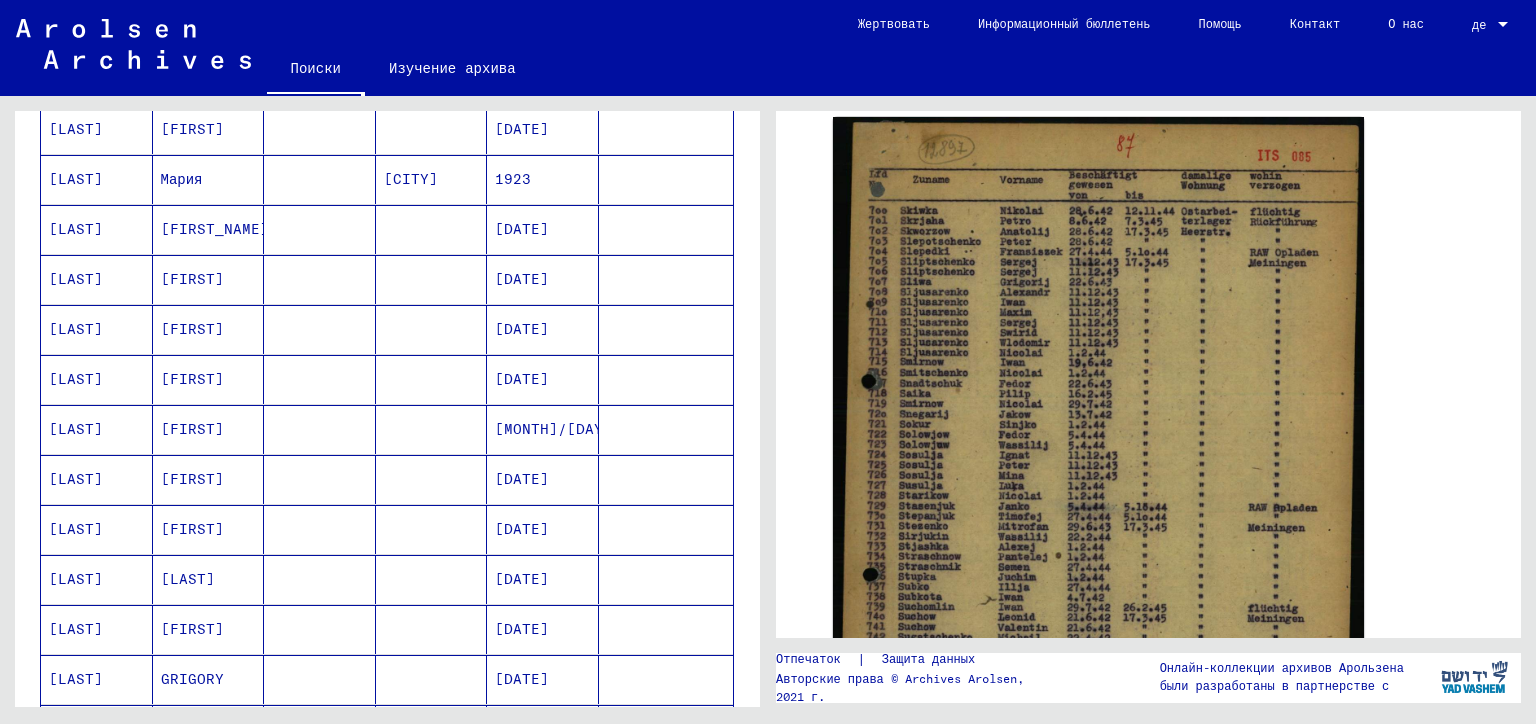 click on "12/16/1920" at bounding box center (543, 379) 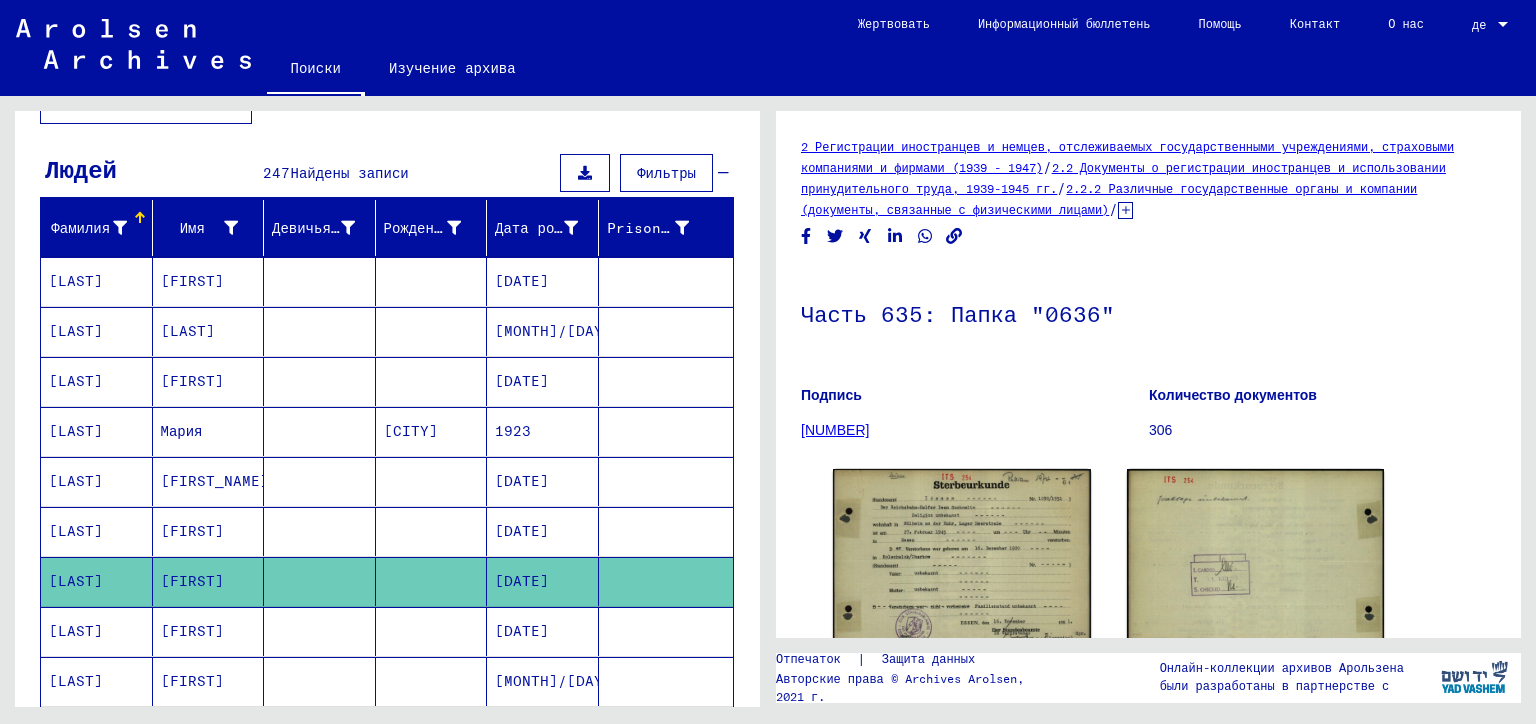 scroll, scrollTop: 100, scrollLeft: 0, axis: vertical 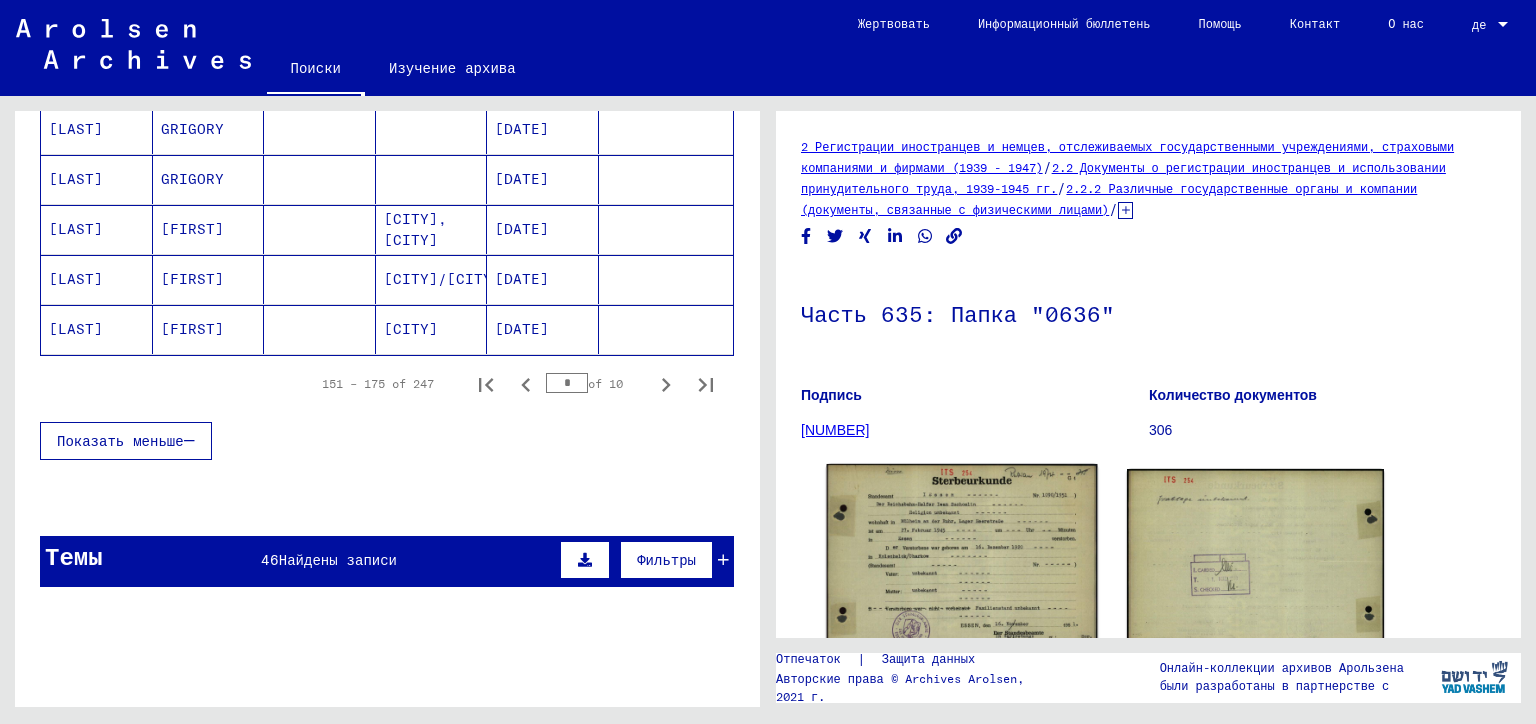 click 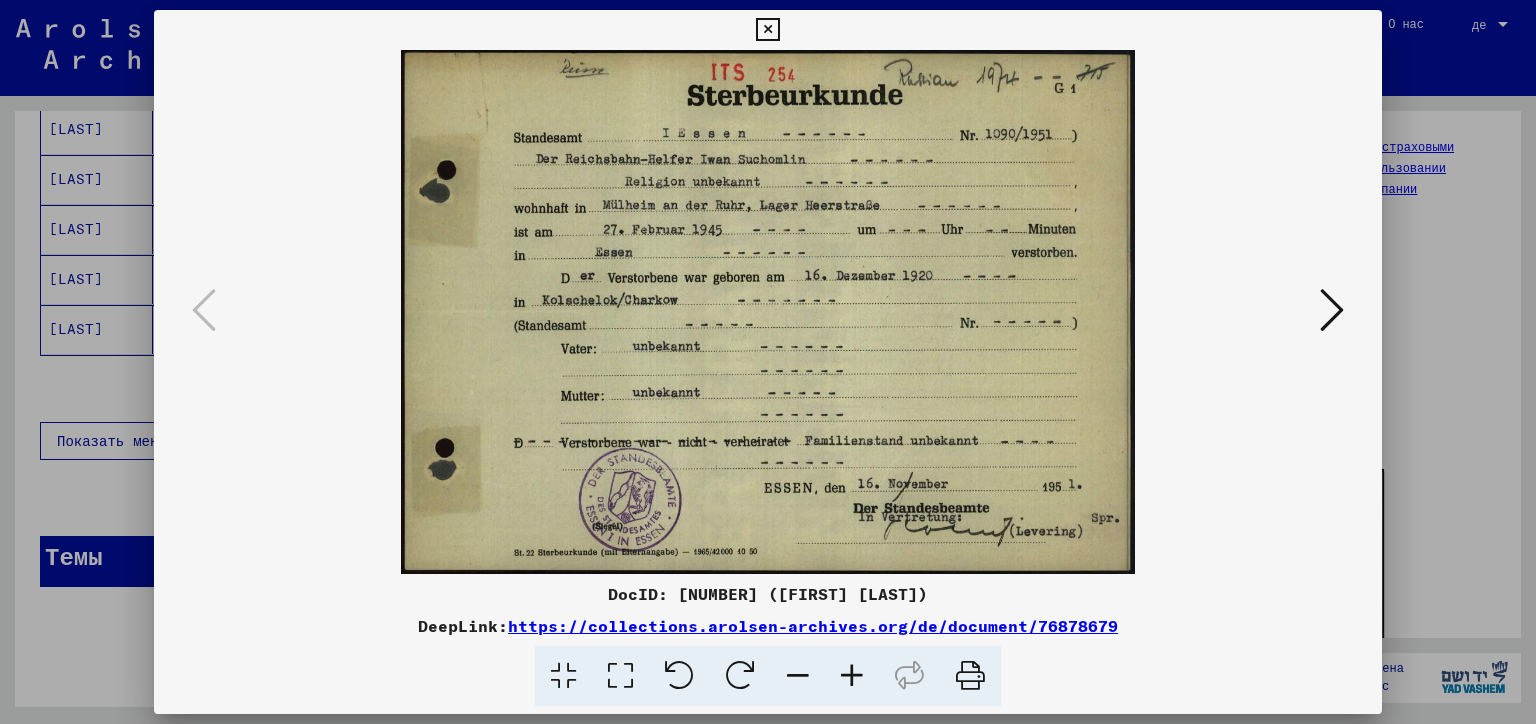 click at bounding box center (768, 362) 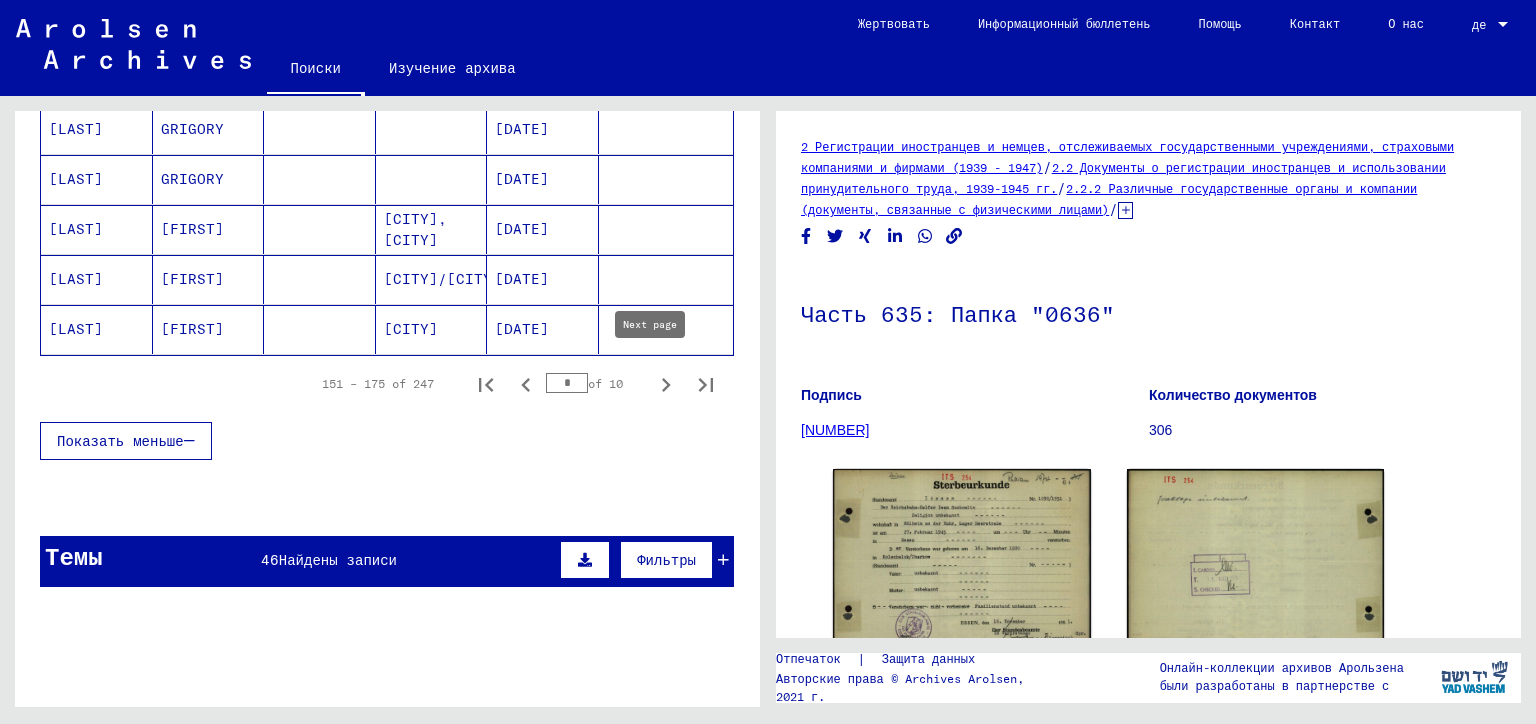 click 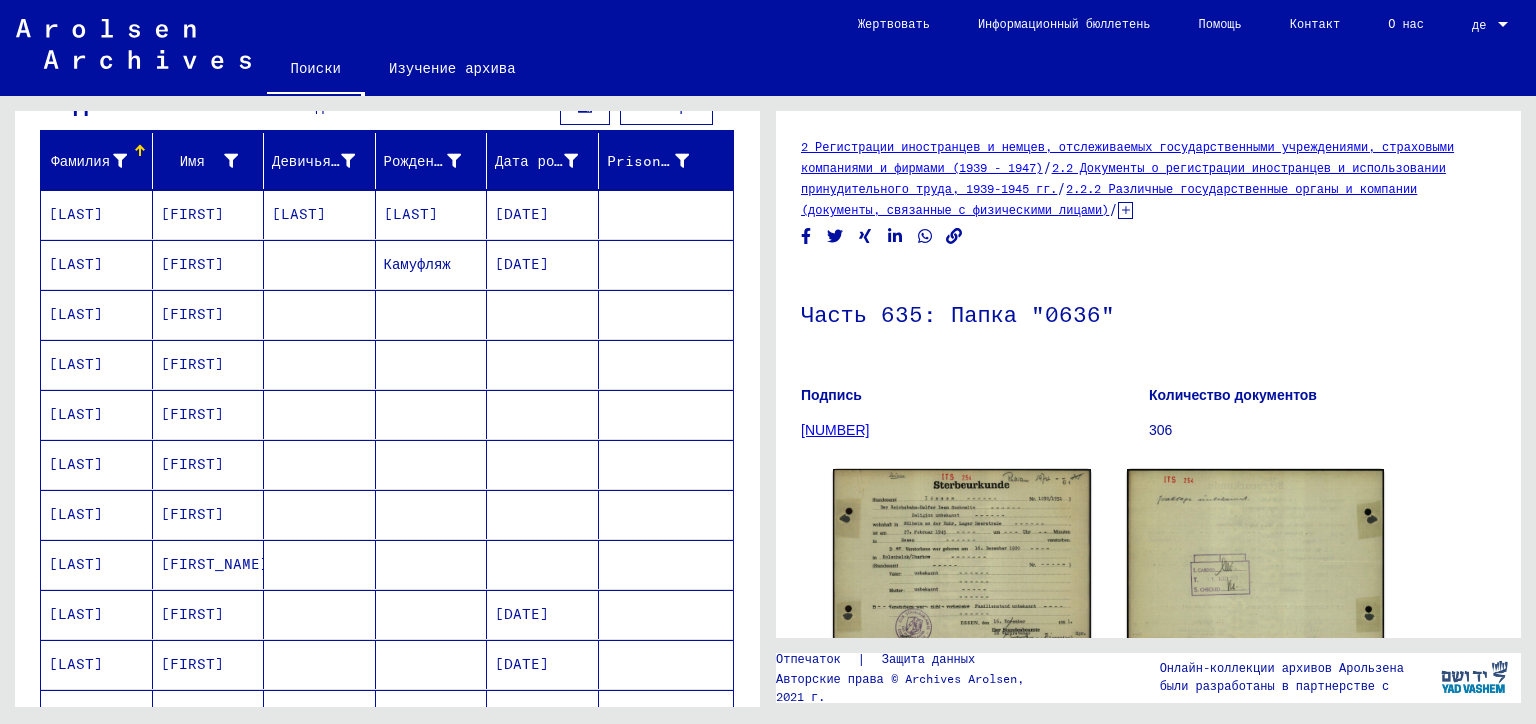 scroll, scrollTop: 300, scrollLeft: 0, axis: vertical 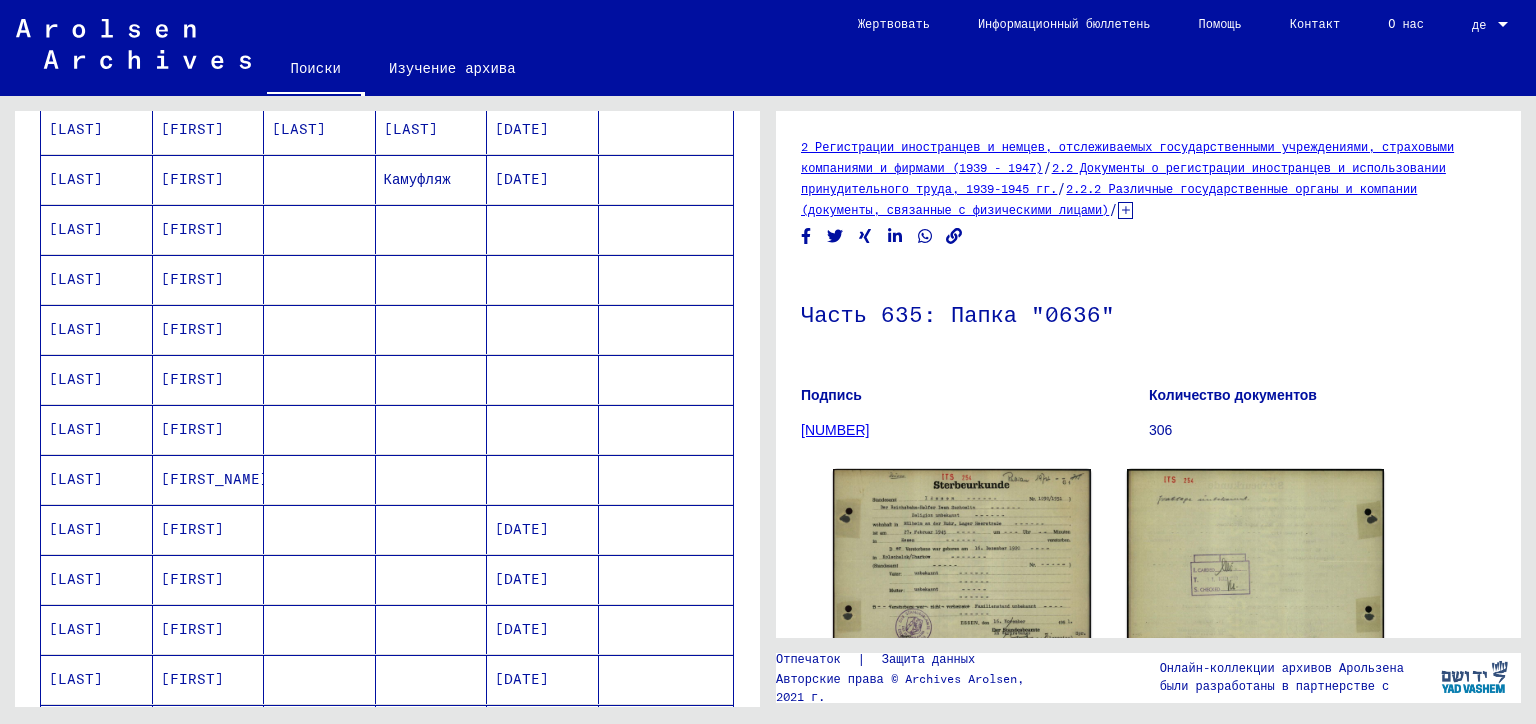 click on "СУХОМЛИН" at bounding box center [97, 329] 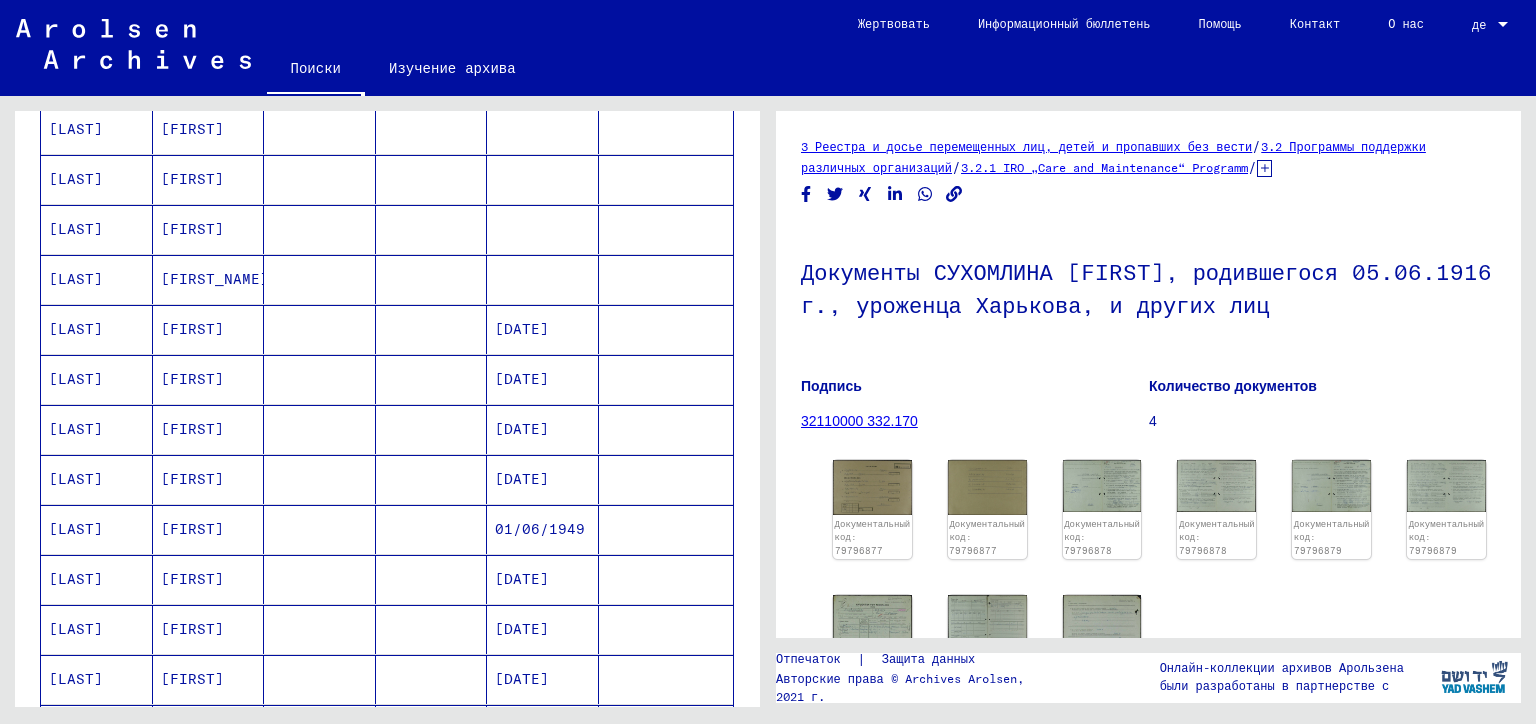 scroll, scrollTop: 600, scrollLeft: 0, axis: vertical 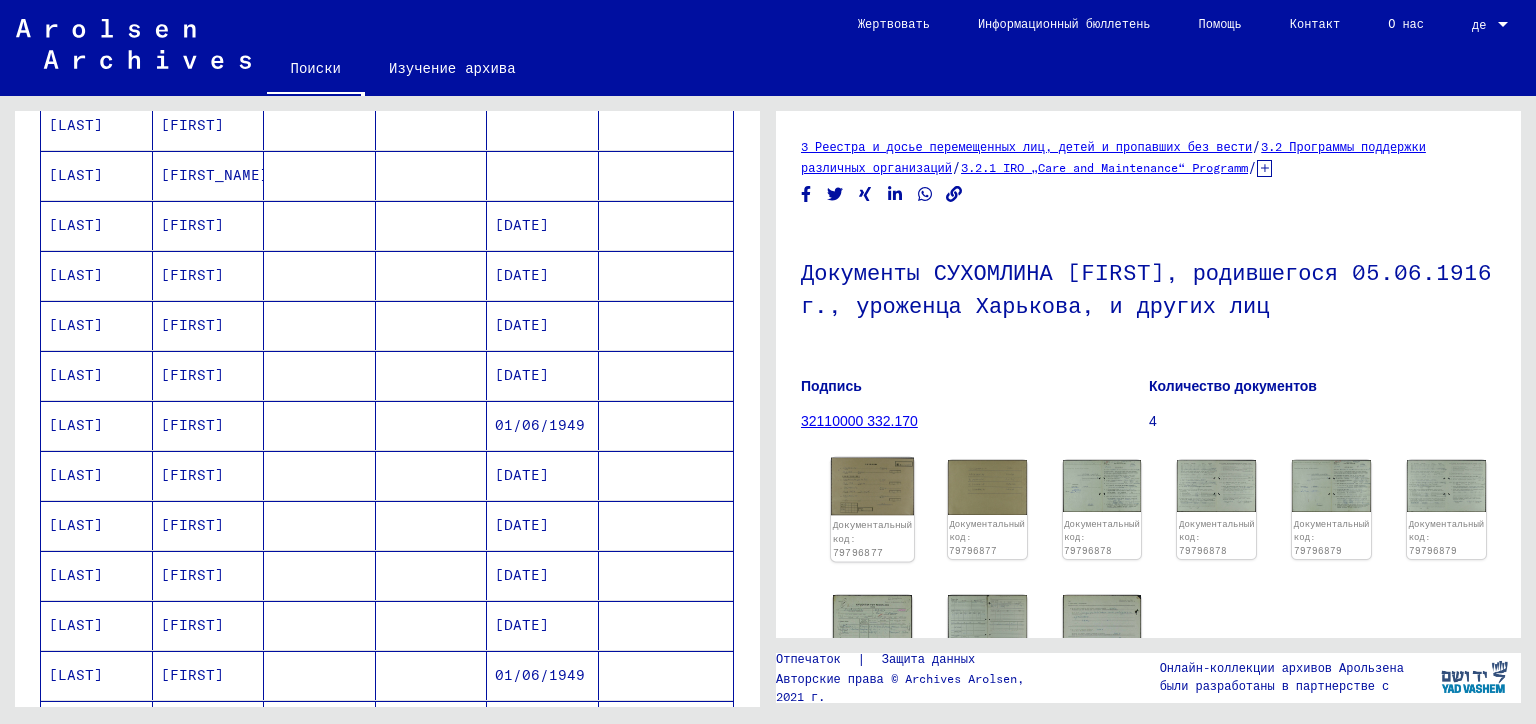 click 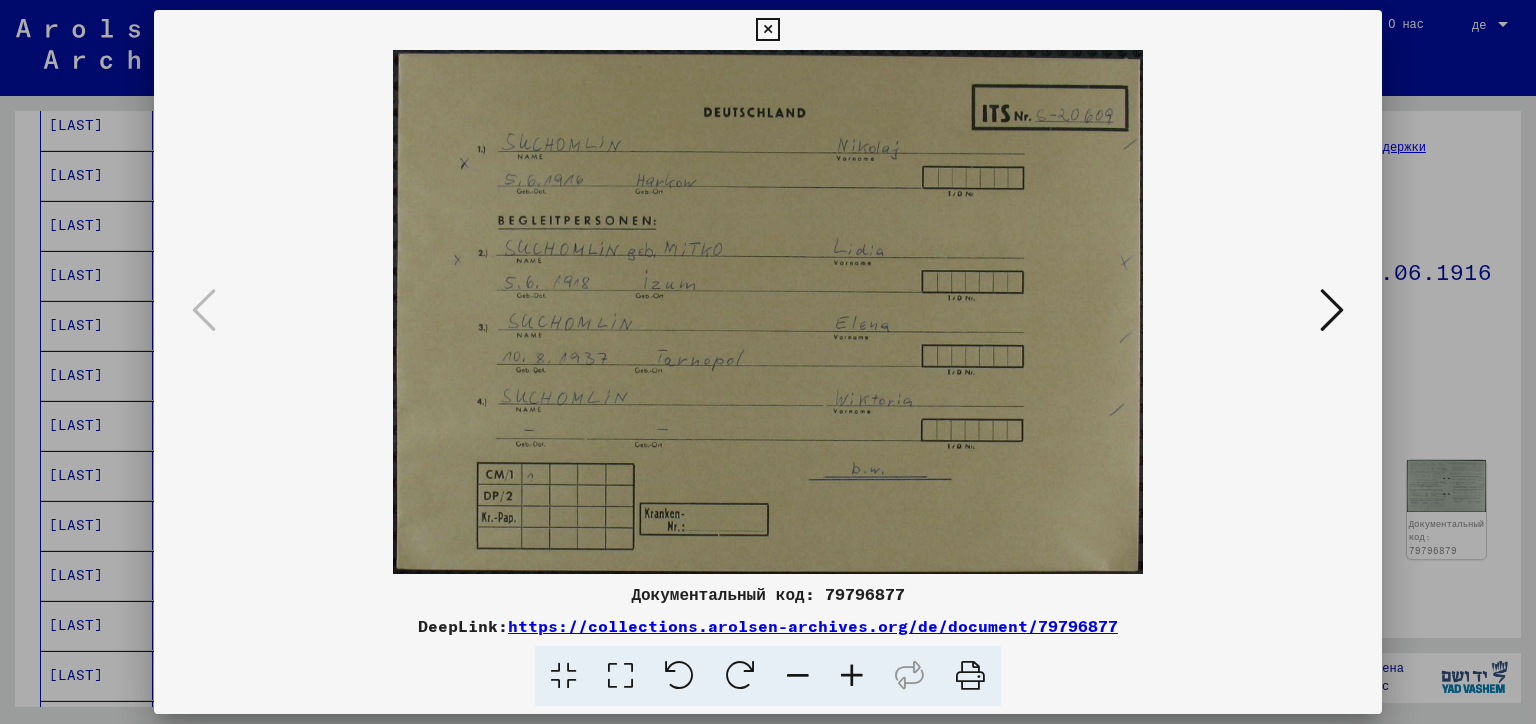 click at bounding box center (1332, 310) 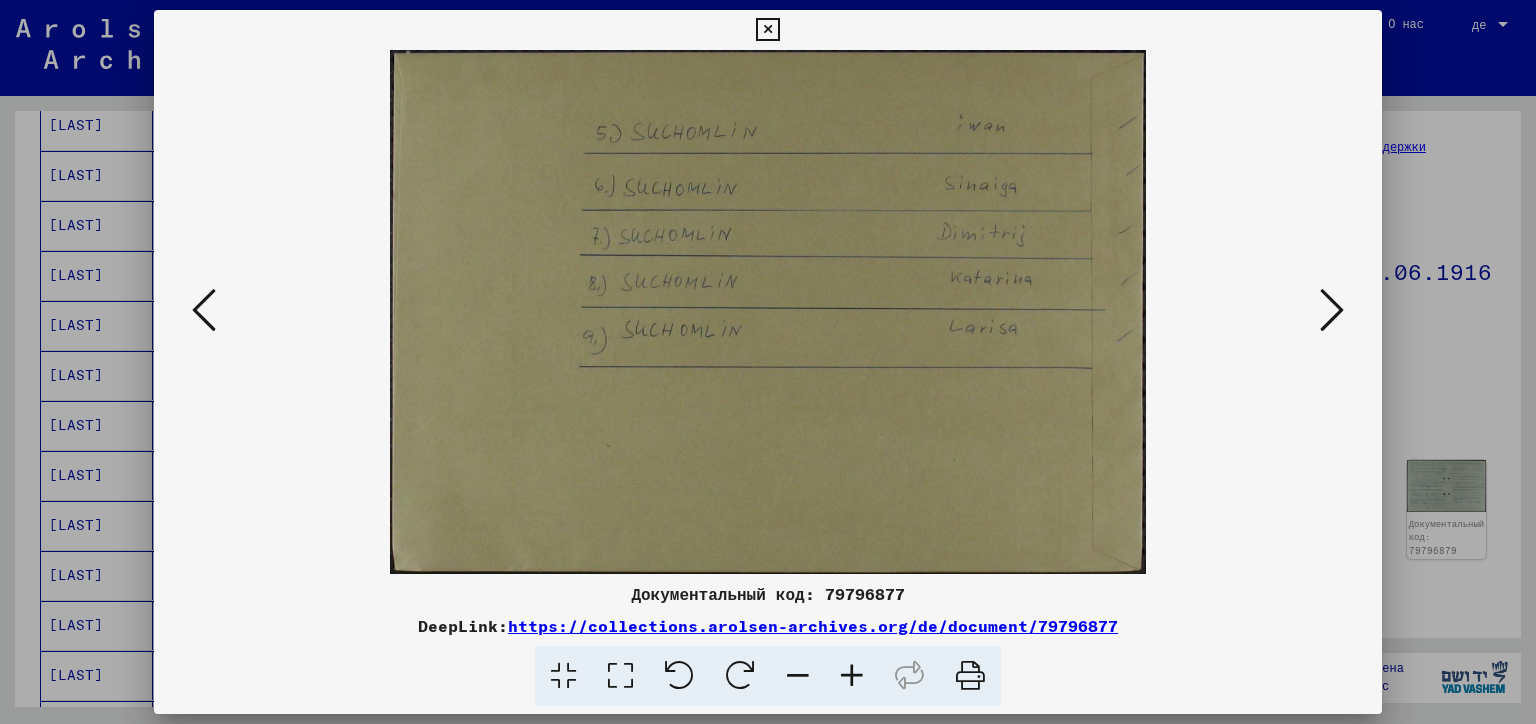 click at bounding box center [768, 362] 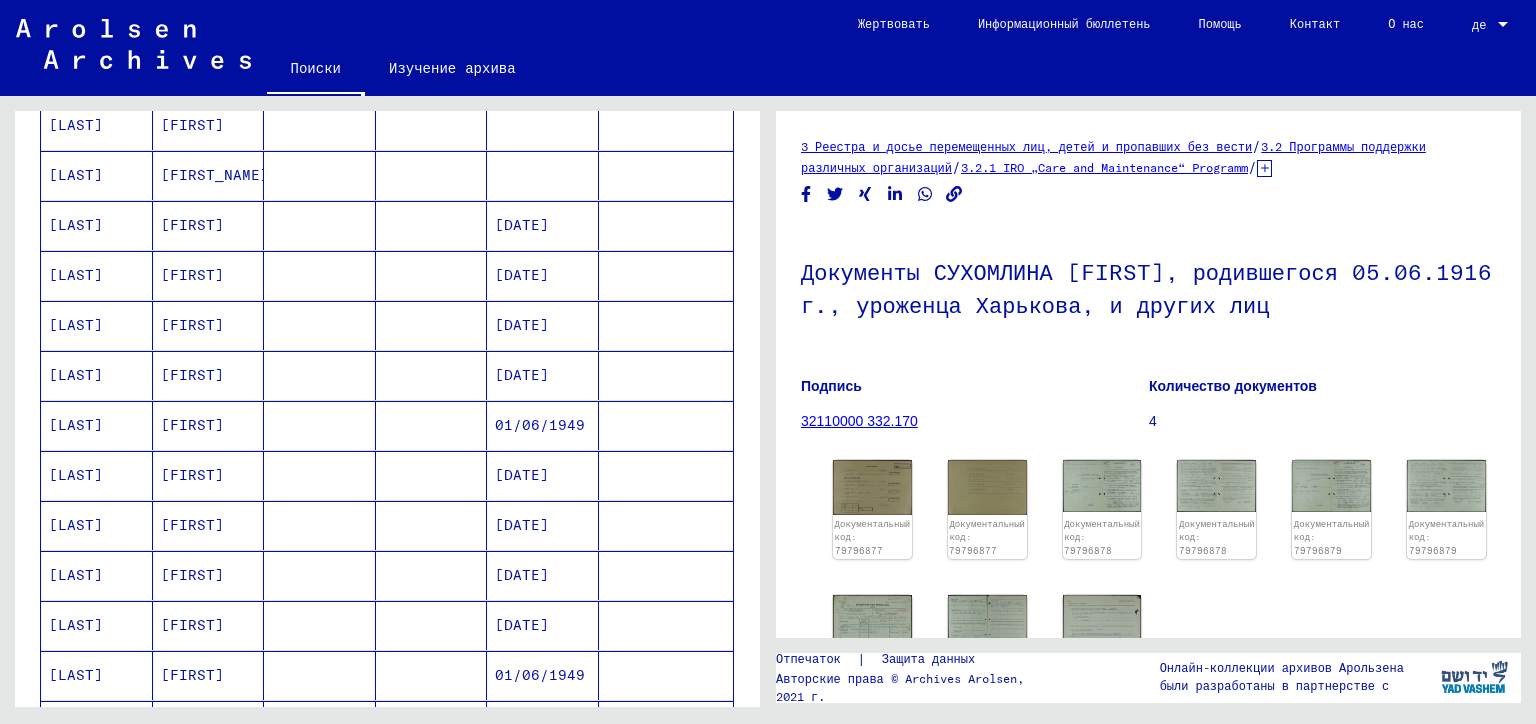scroll, scrollTop: 1104, scrollLeft: 0, axis: vertical 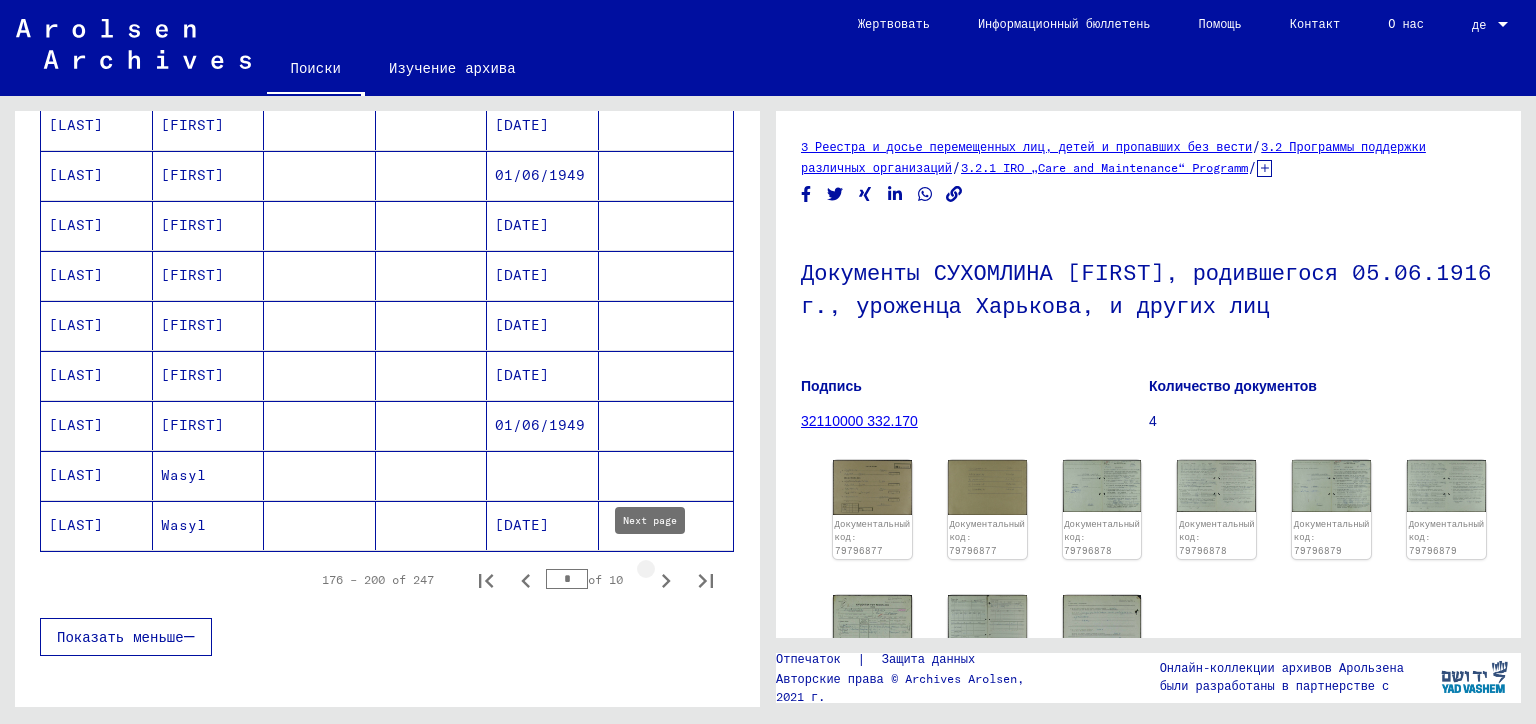 click 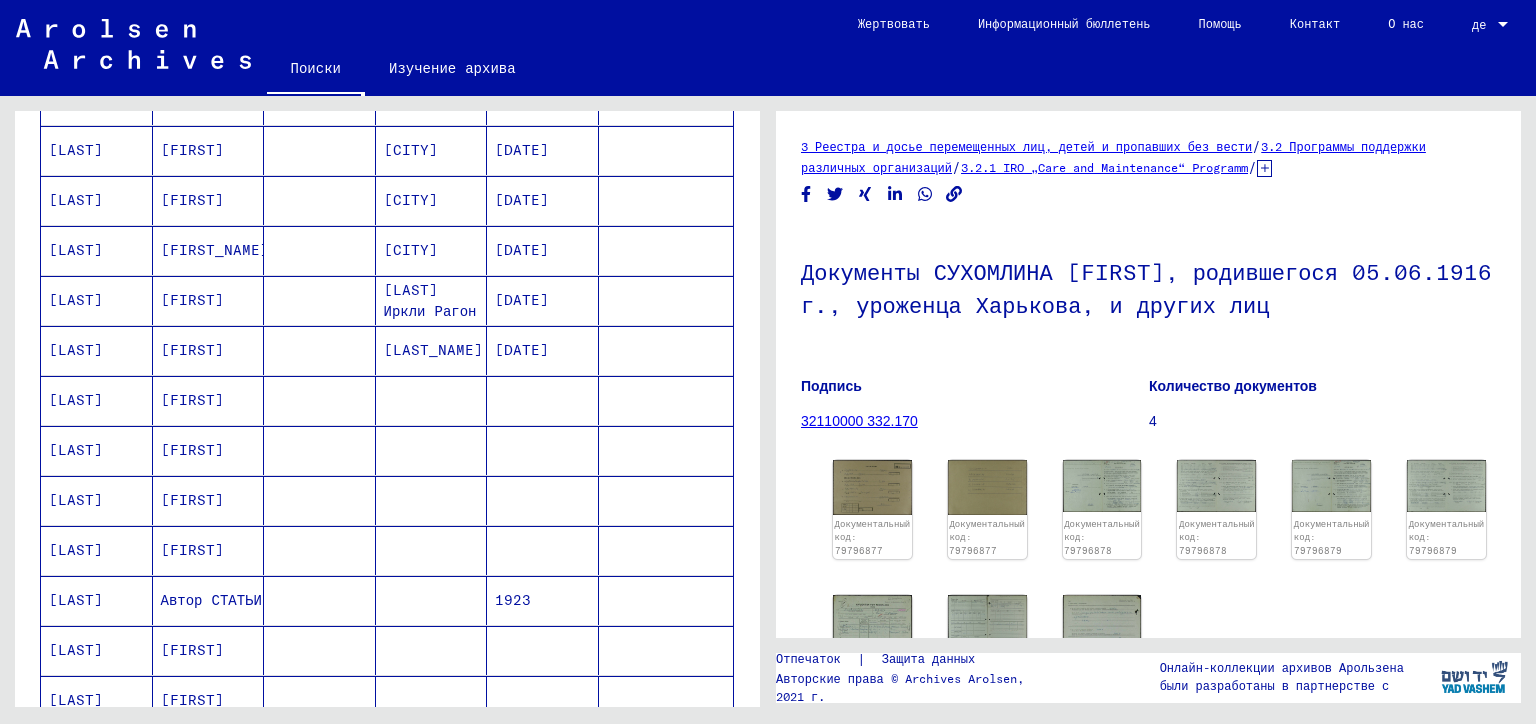 scroll, scrollTop: 900, scrollLeft: 0, axis: vertical 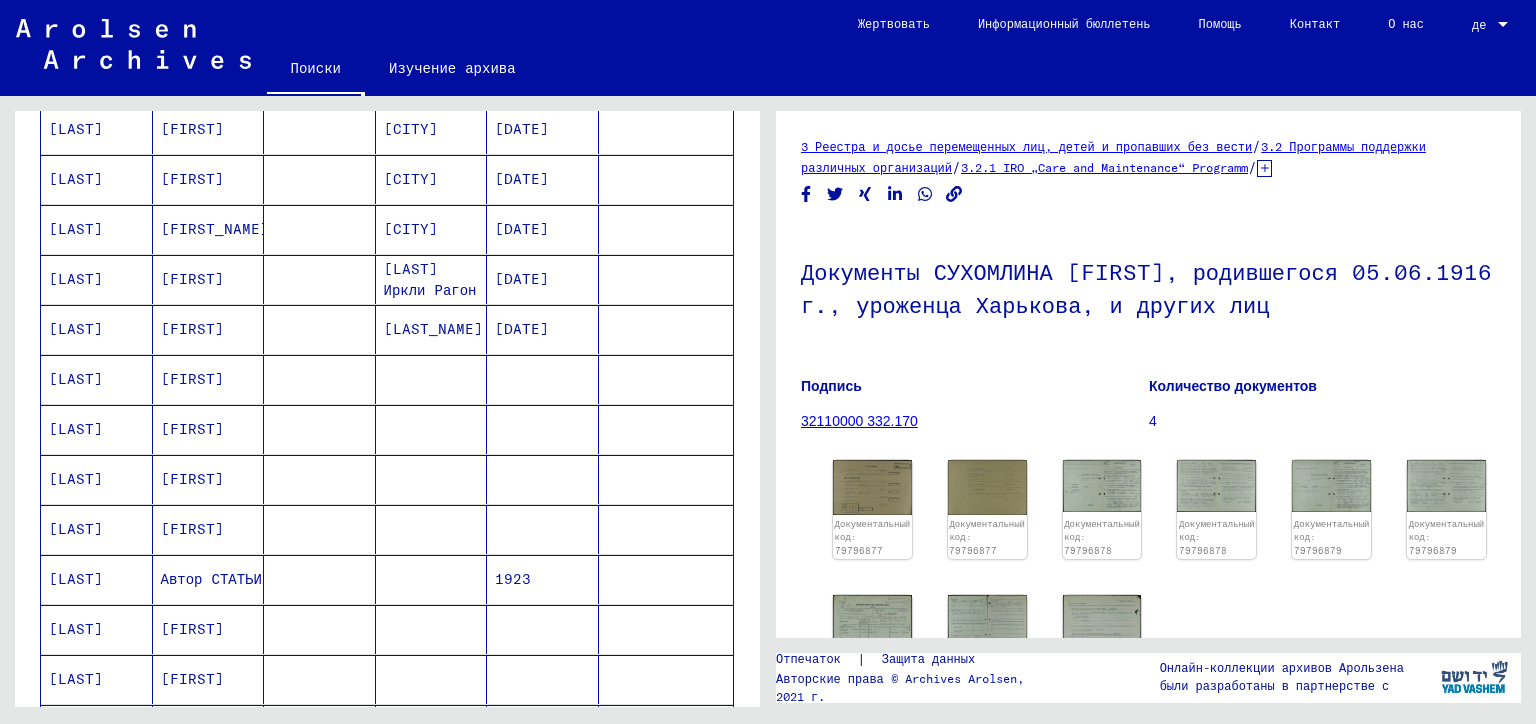 click on "СУХОМЛИН" at bounding box center [97, 429] 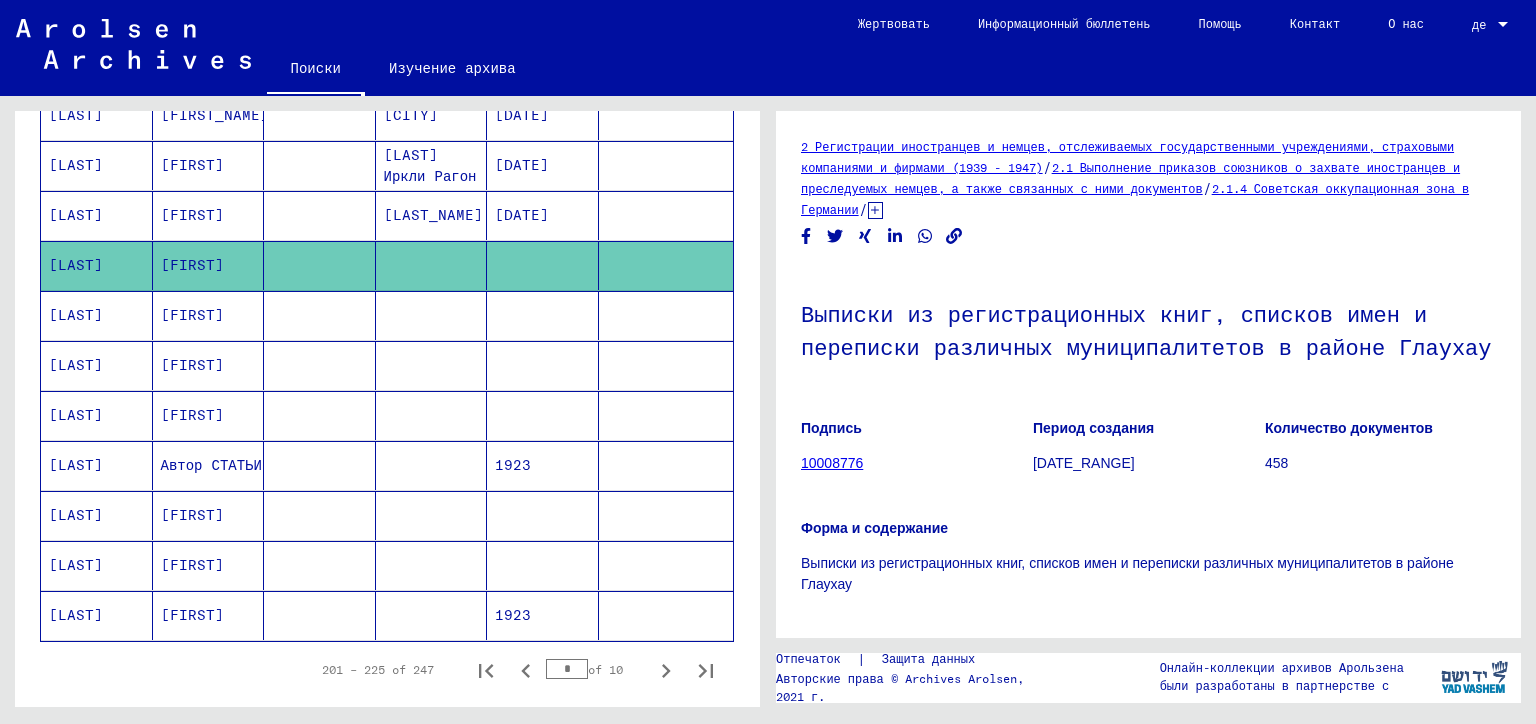 scroll, scrollTop: 1200, scrollLeft: 0, axis: vertical 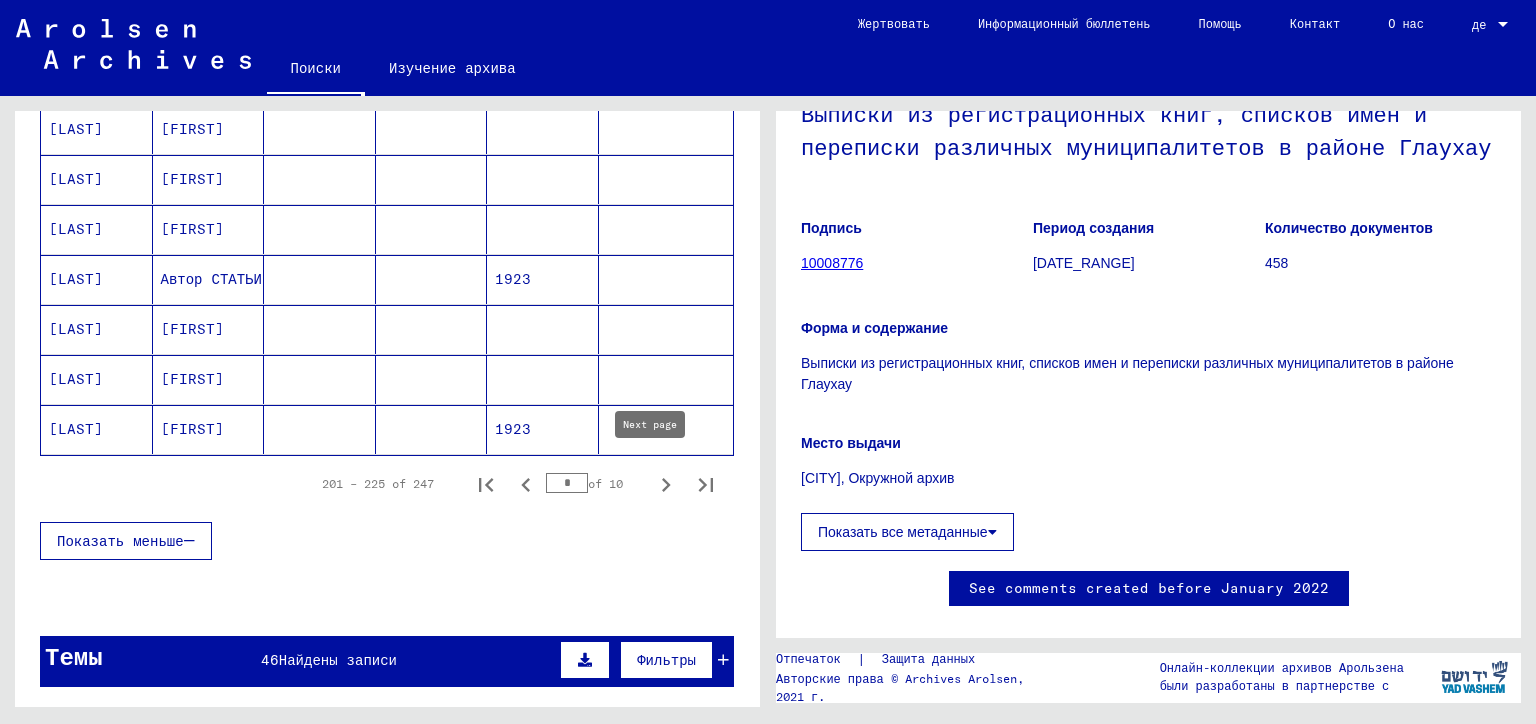 click 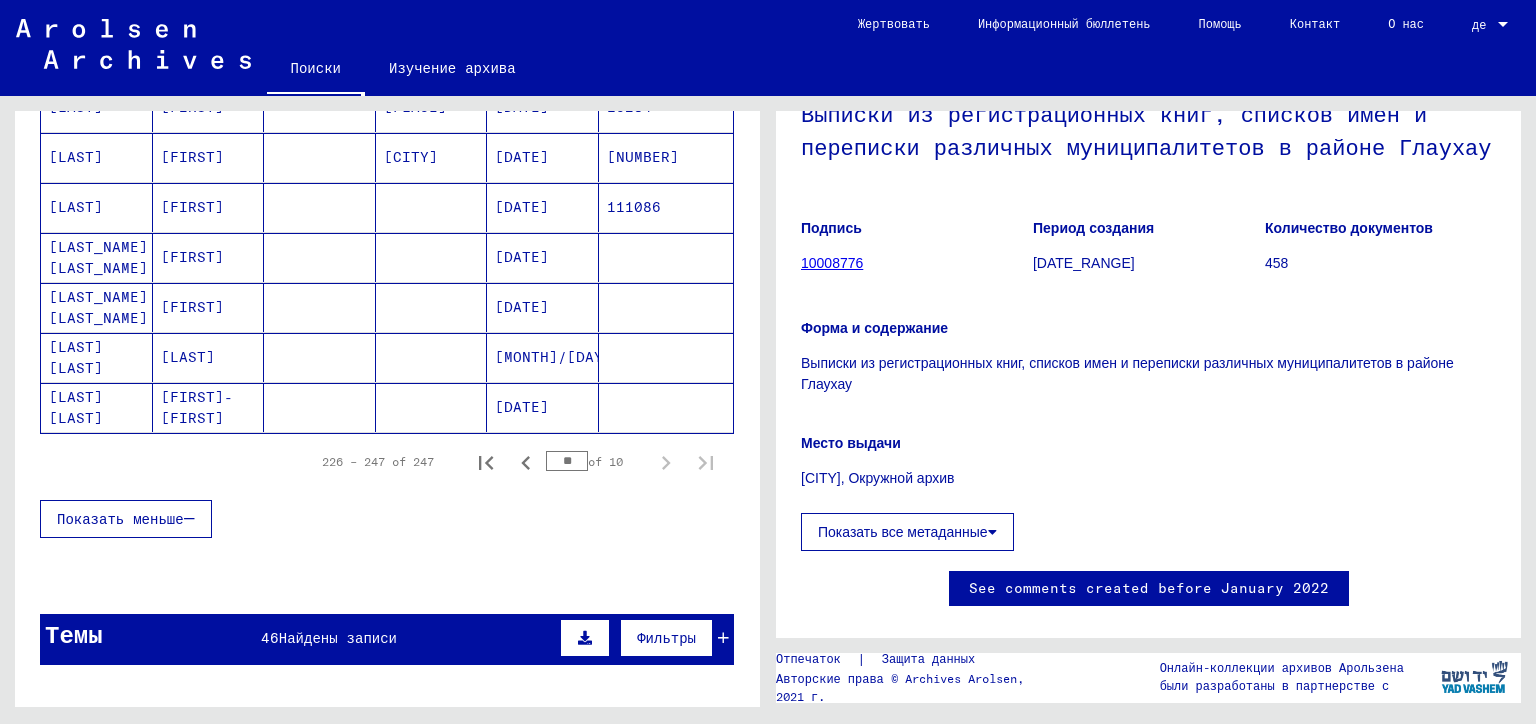 scroll, scrollTop: 1400, scrollLeft: 0, axis: vertical 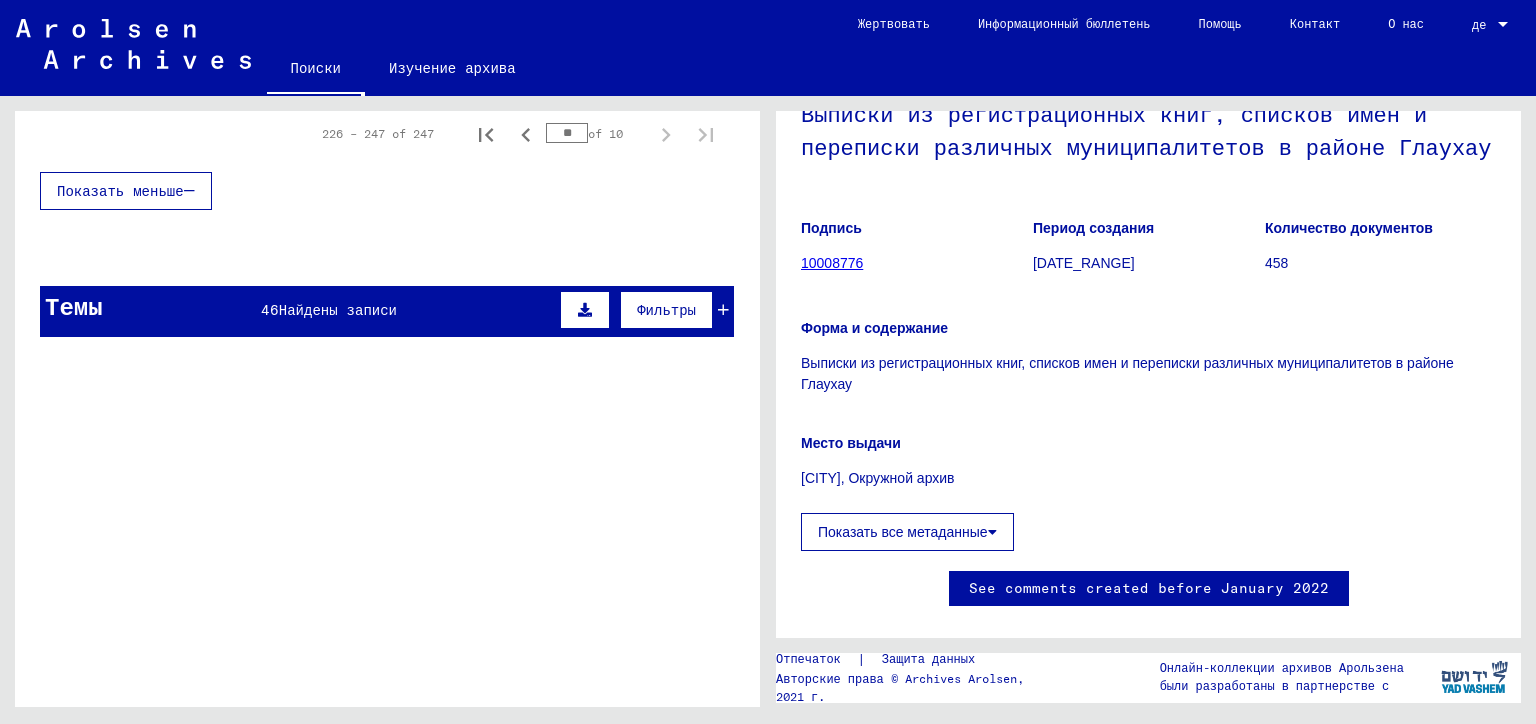 click at bounding box center (723, 310) 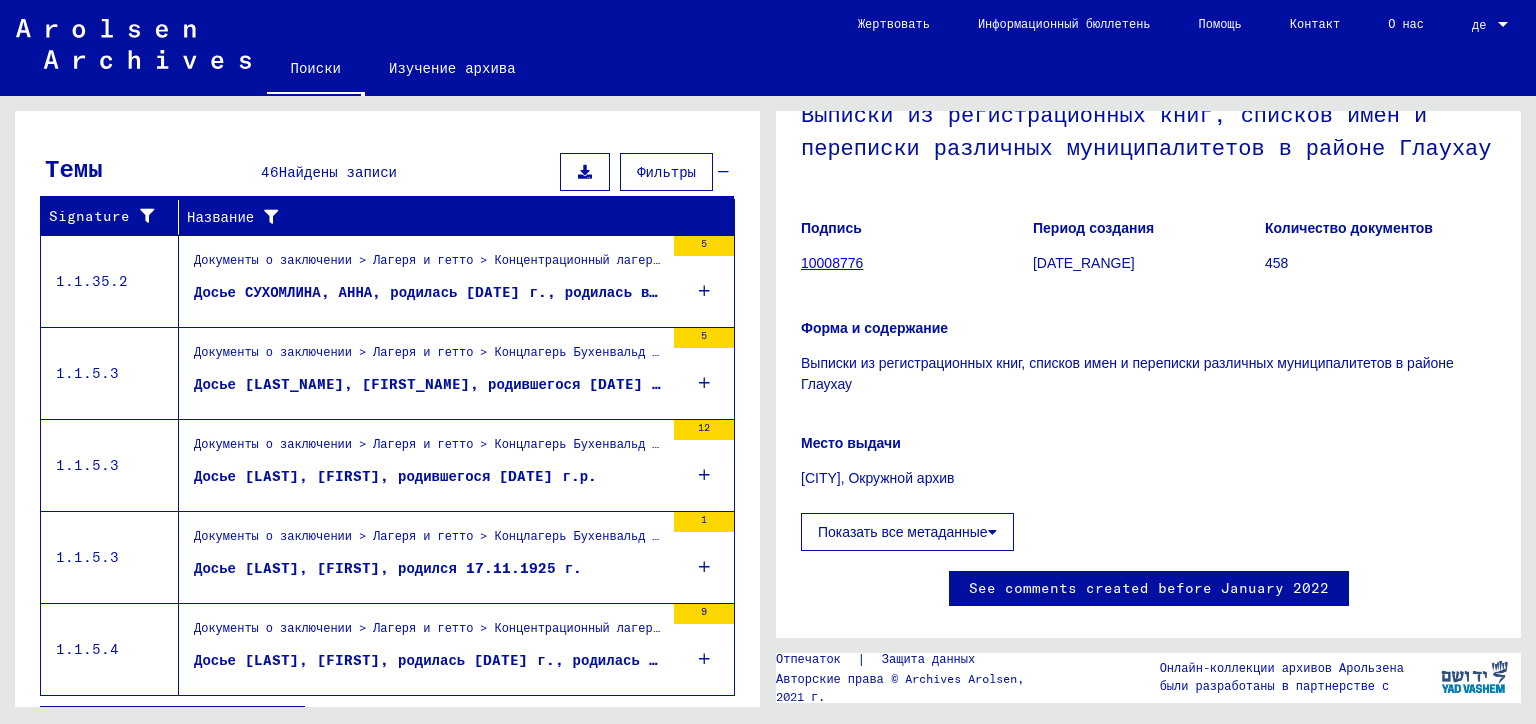 scroll, scrollTop: 1571, scrollLeft: 0, axis: vertical 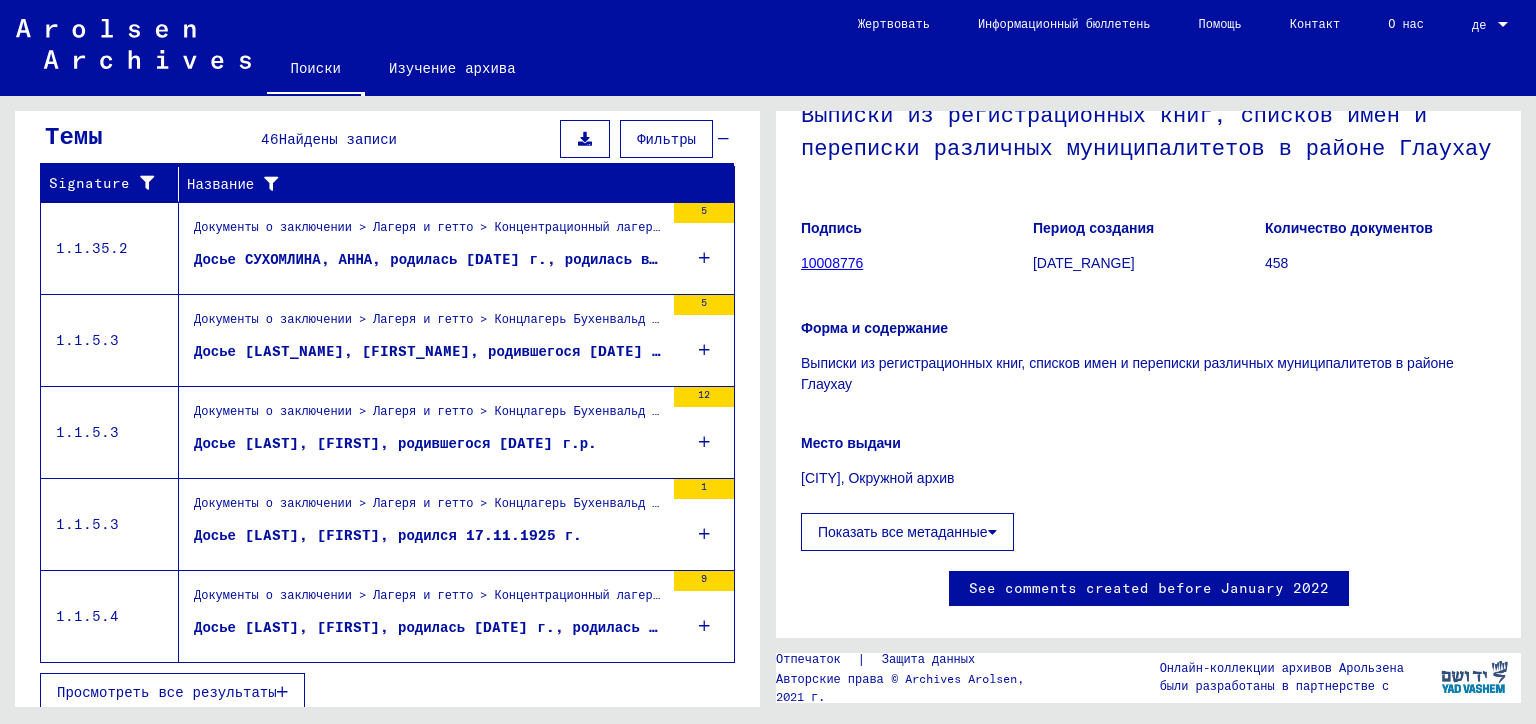 drag, startPoint x: 228, startPoint y: 669, endPoint x: 265, endPoint y: 635, distance: 50.24938 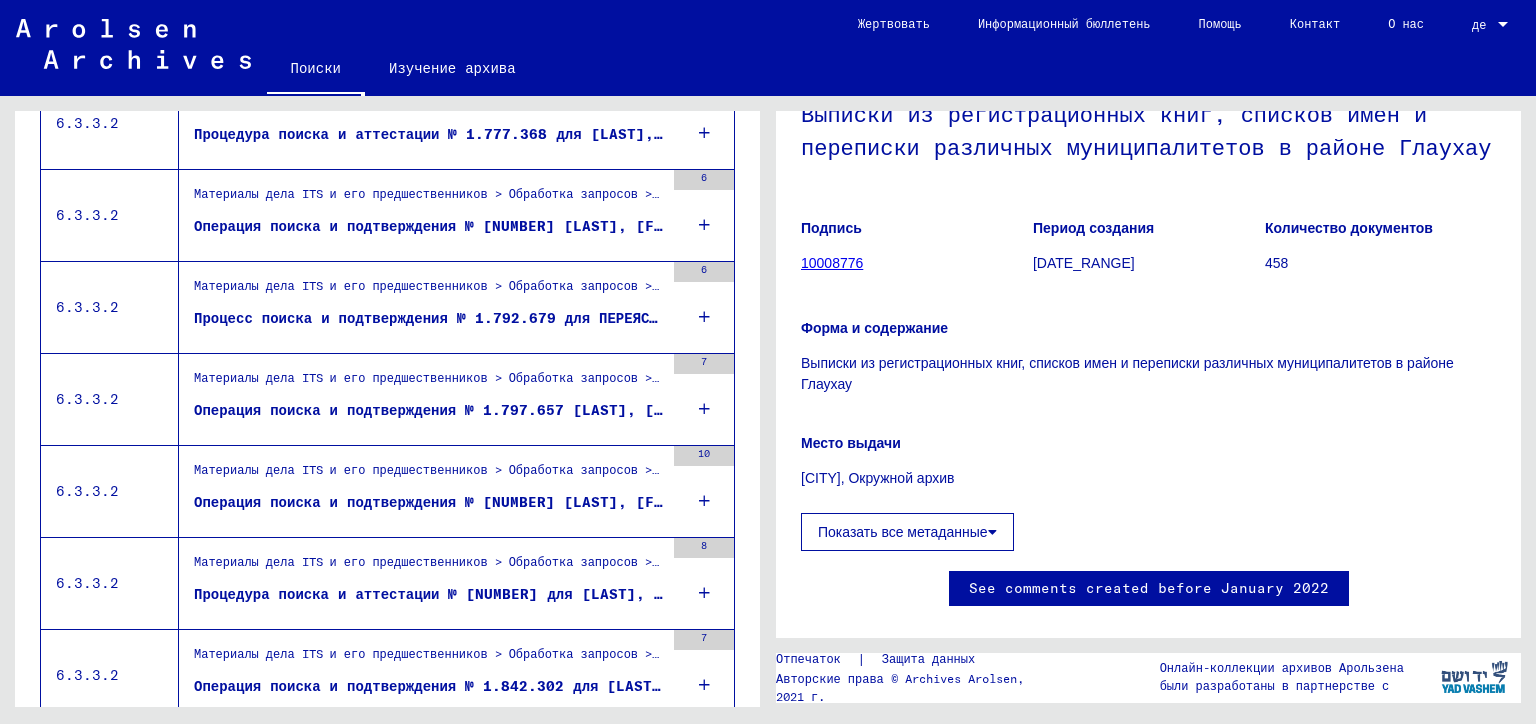 scroll, scrollTop: 2200, scrollLeft: 0, axis: vertical 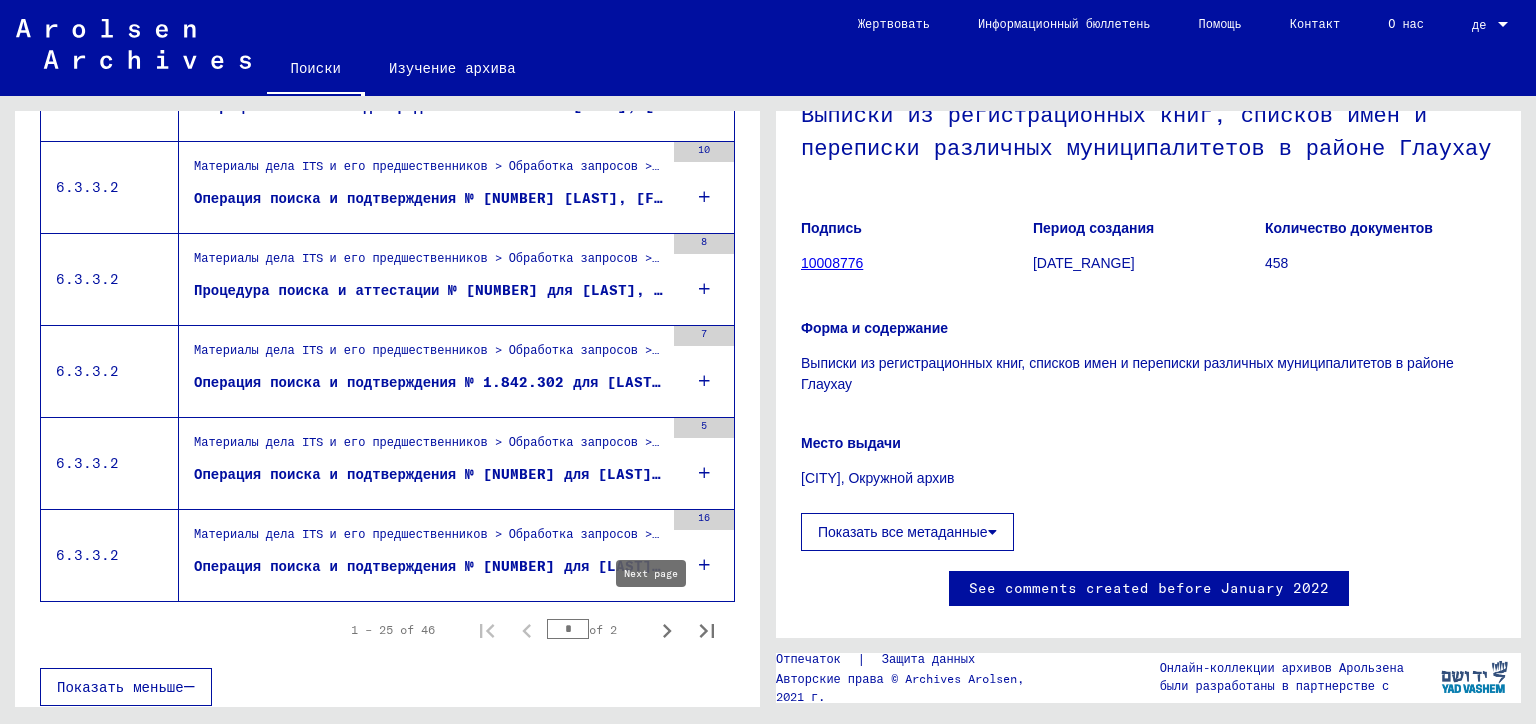 click 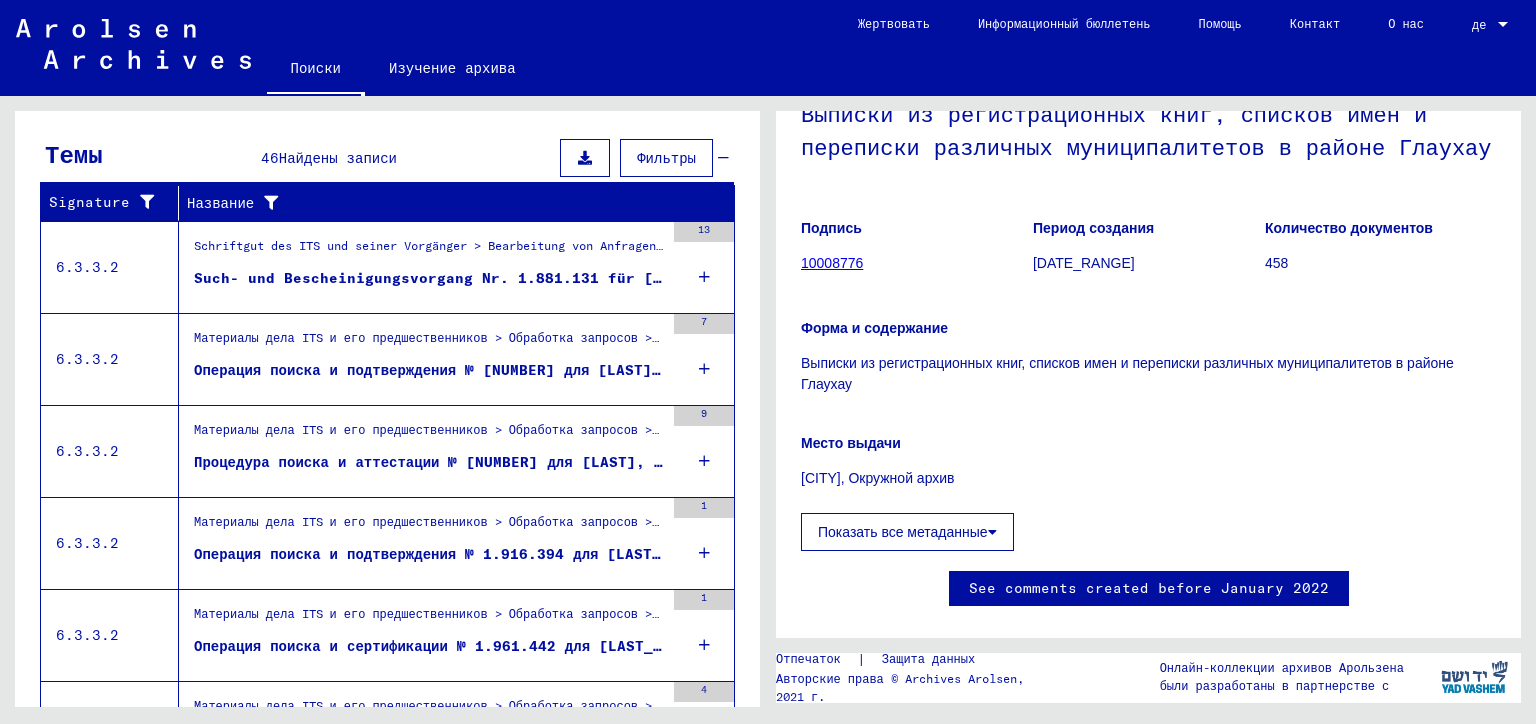 scroll, scrollTop: 872, scrollLeft: 0, axis: vertical 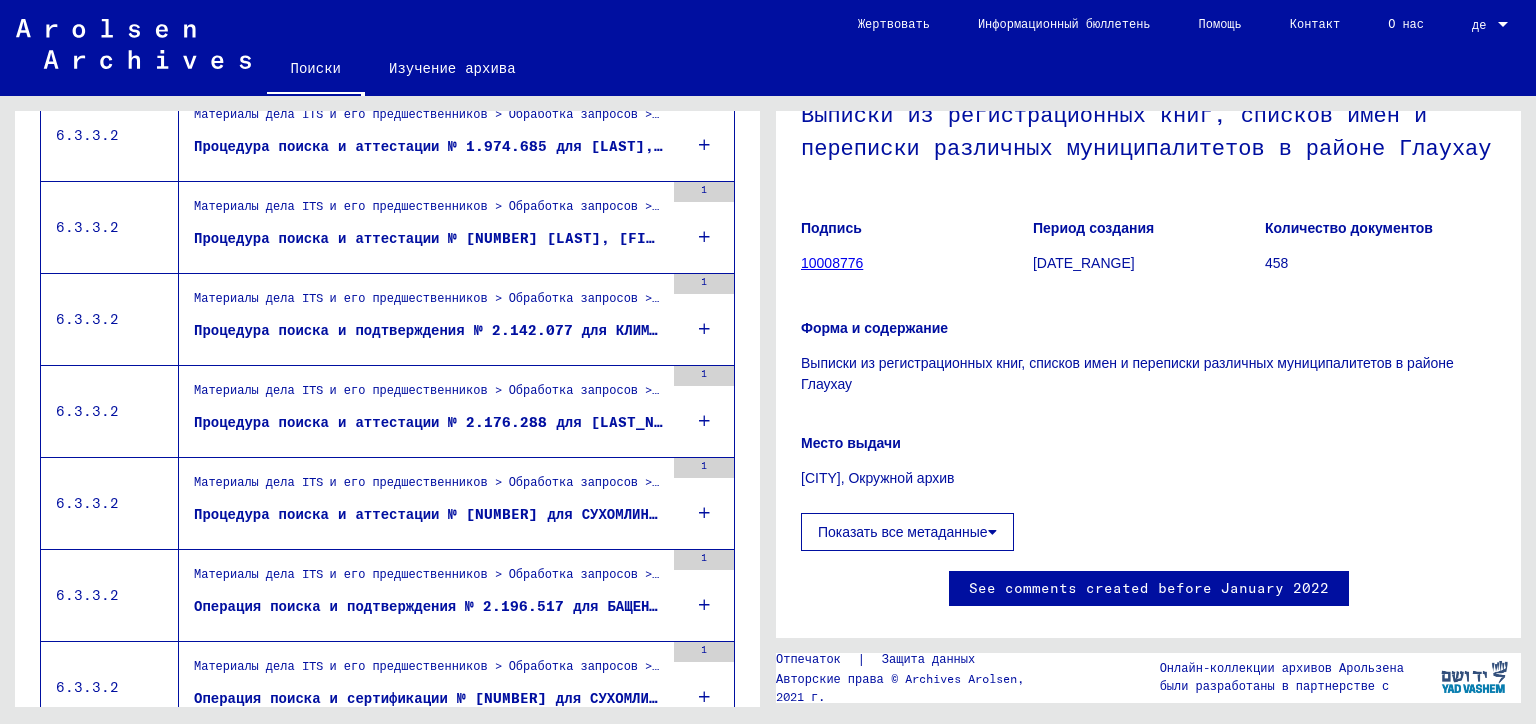 click on "111086" at bounding box center (666, 457) 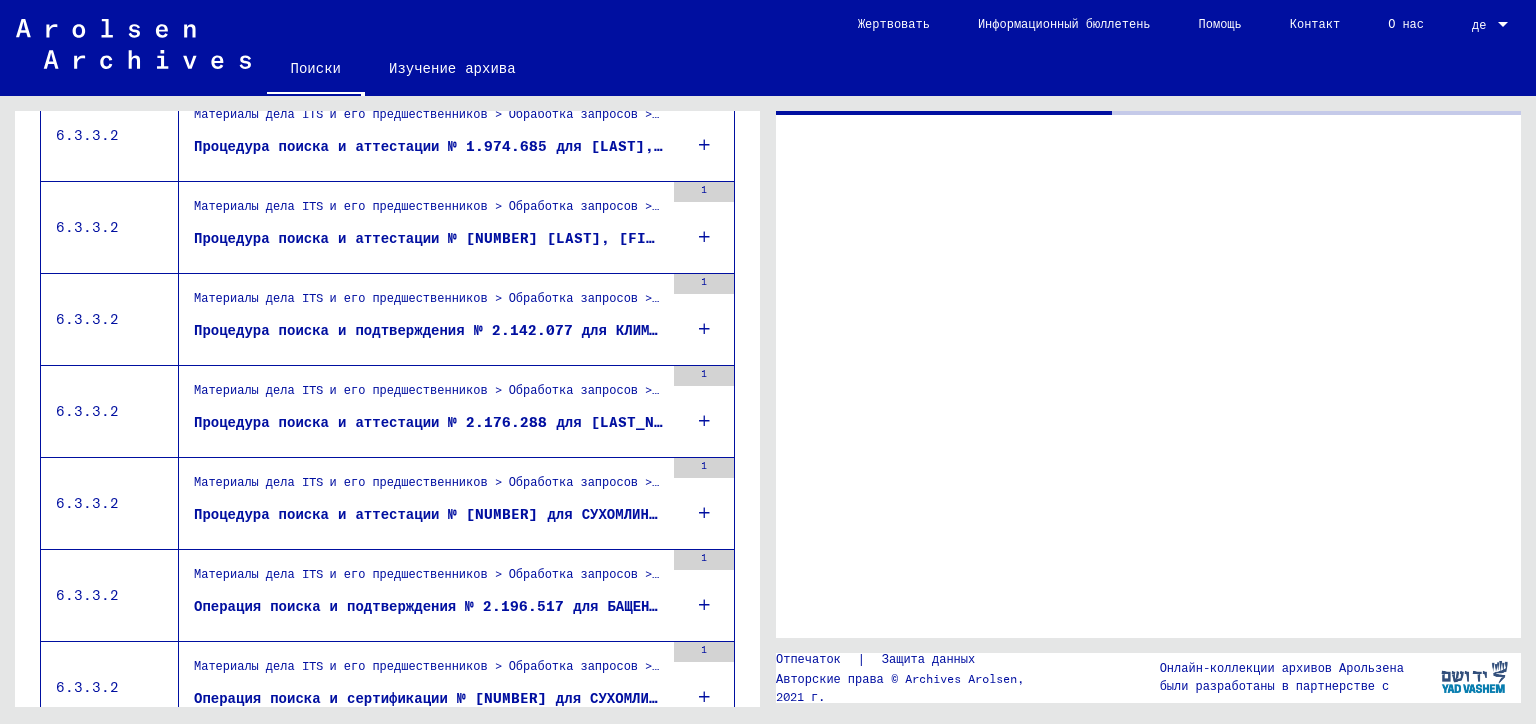 scroll, scrollTop: 0, scrollLeft: 0, axis: both 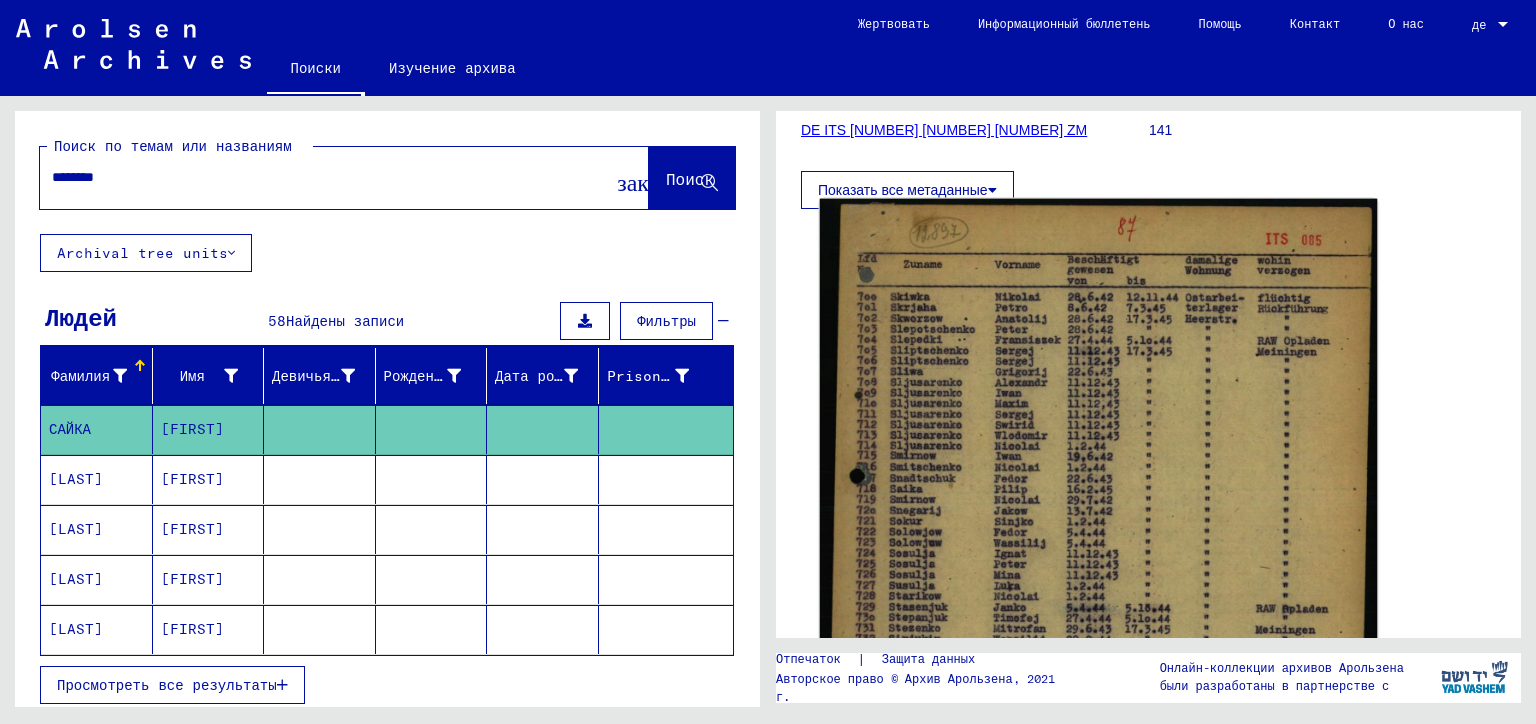 drag, startPoint x: 925, startPoint y: 181, endPoint x: 915, endPoint y: 177, distance: 10.770329 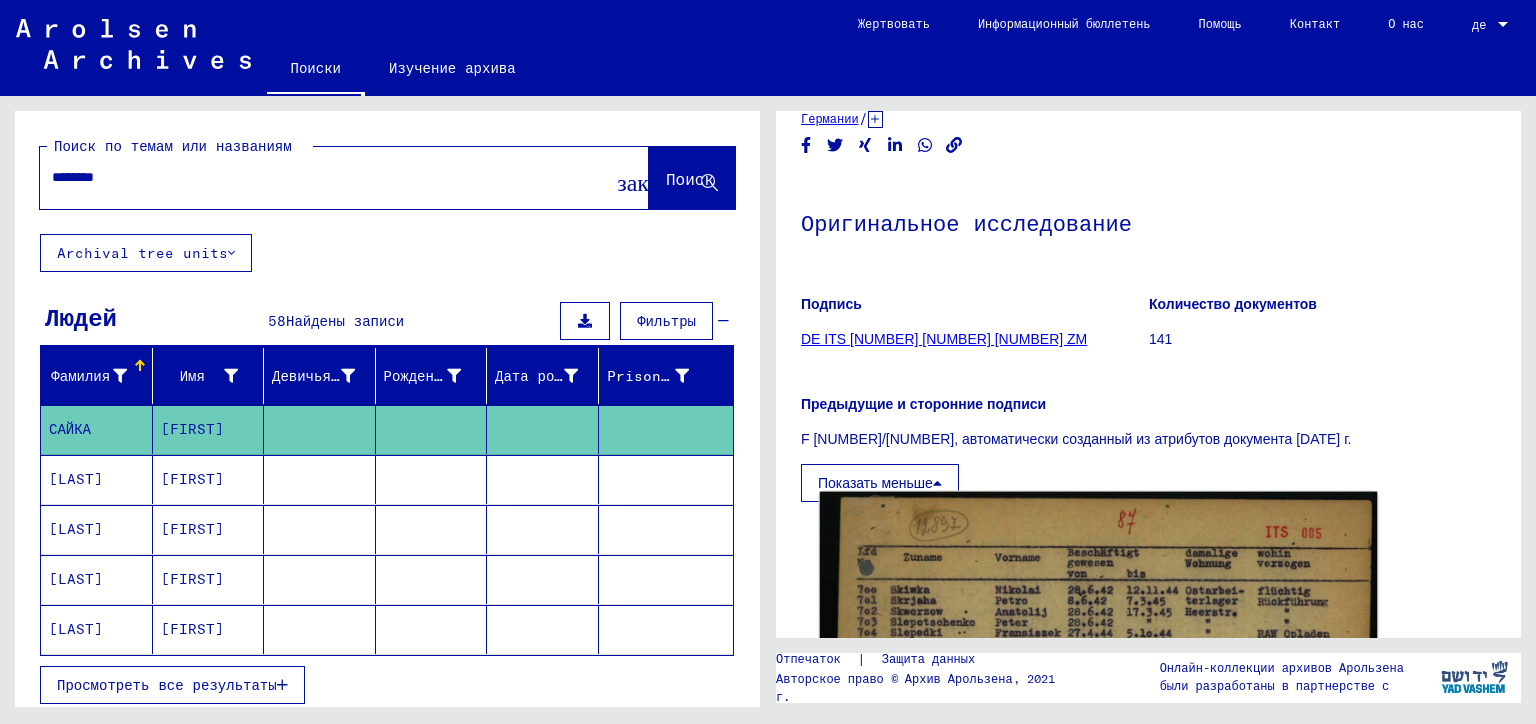 scroll, scrollTop: 200, scrollLeft: 0, axis: vertical 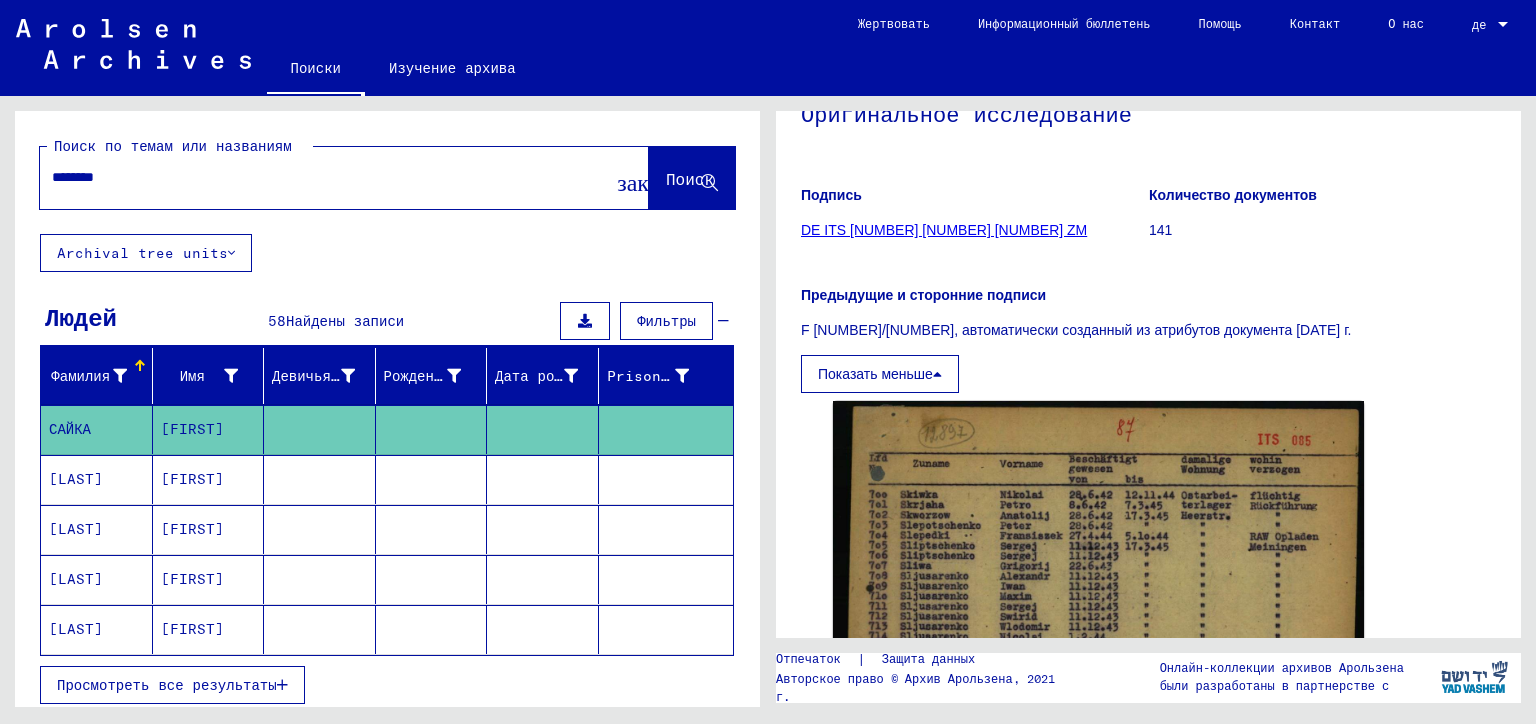 click on "DE ITS 2.1.2.1 NW 062 7 RUS ZM" 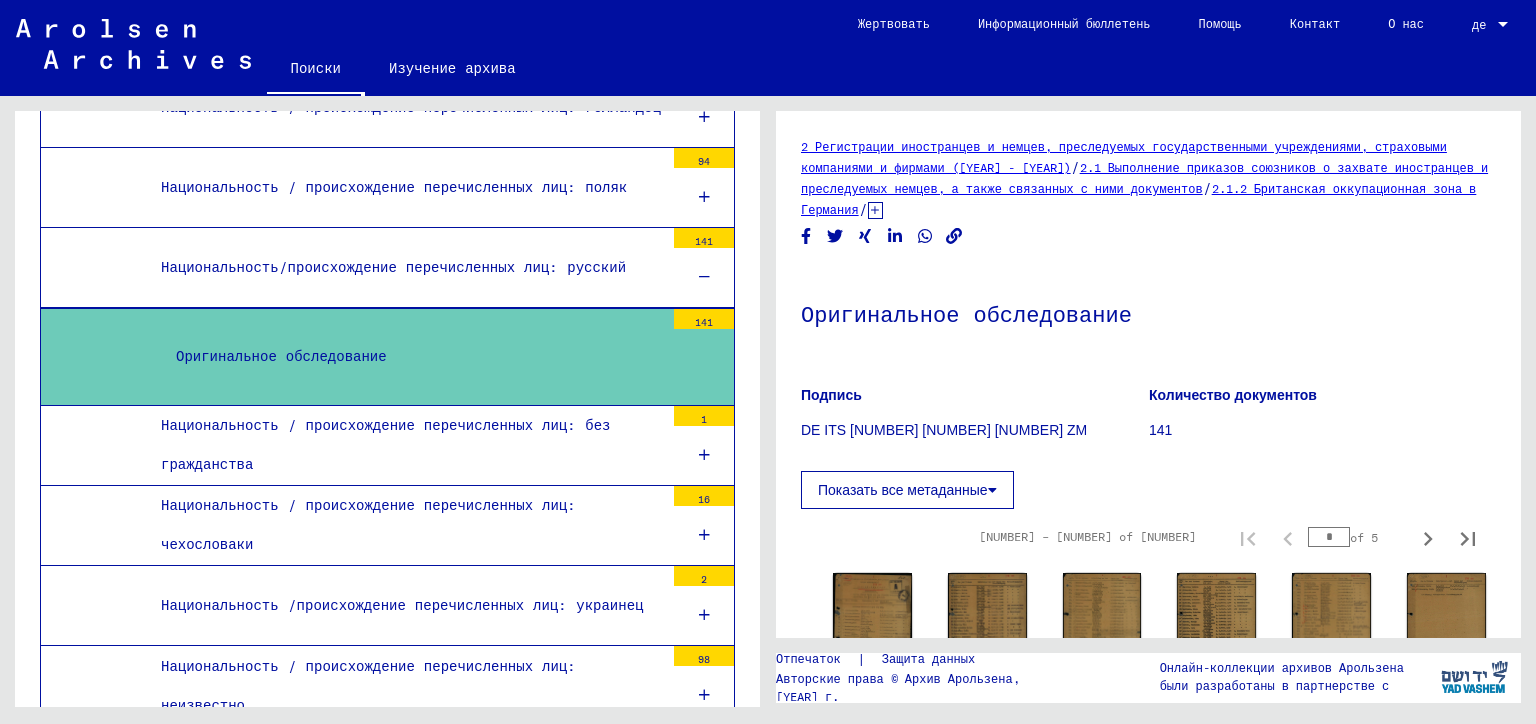 scroll, scrollTop: 6982, scrollLeft: 0, axis: vertical 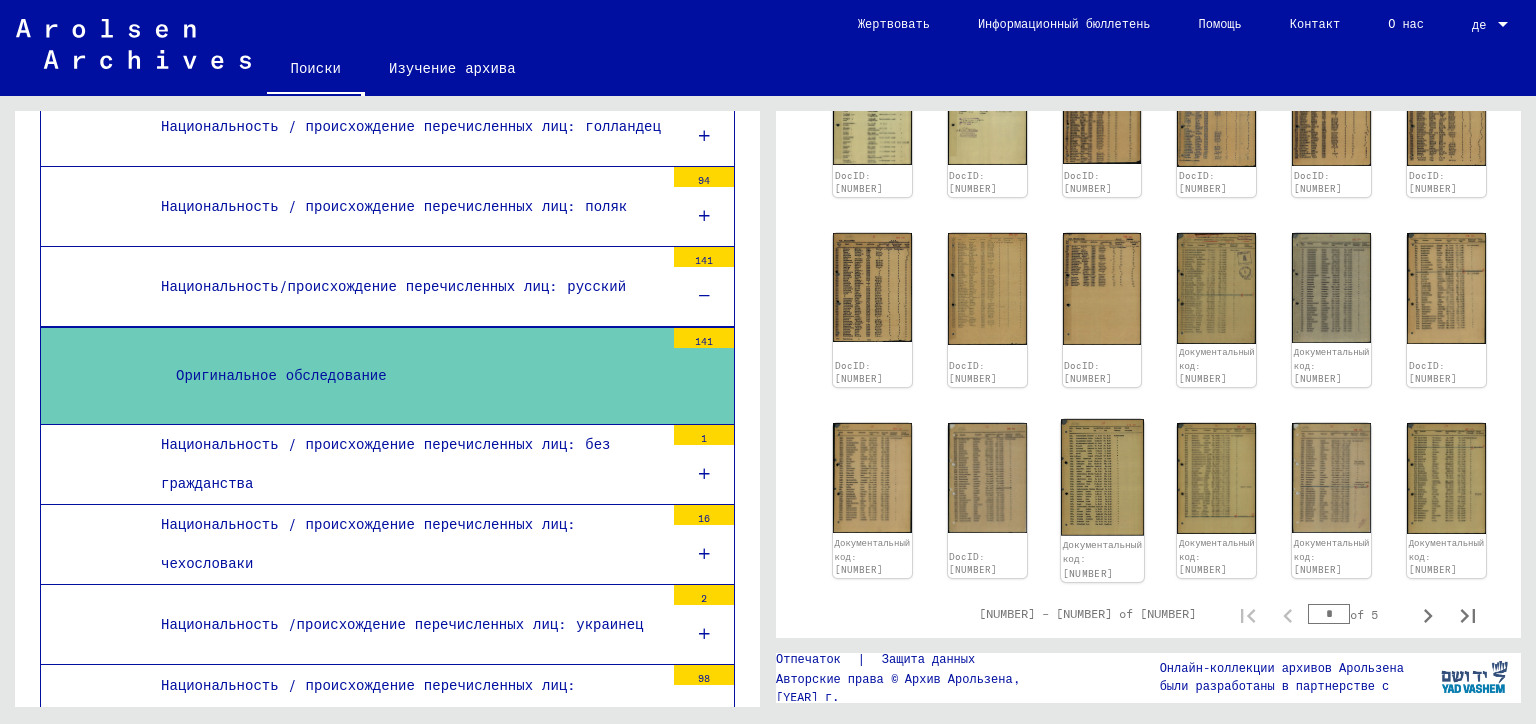 click 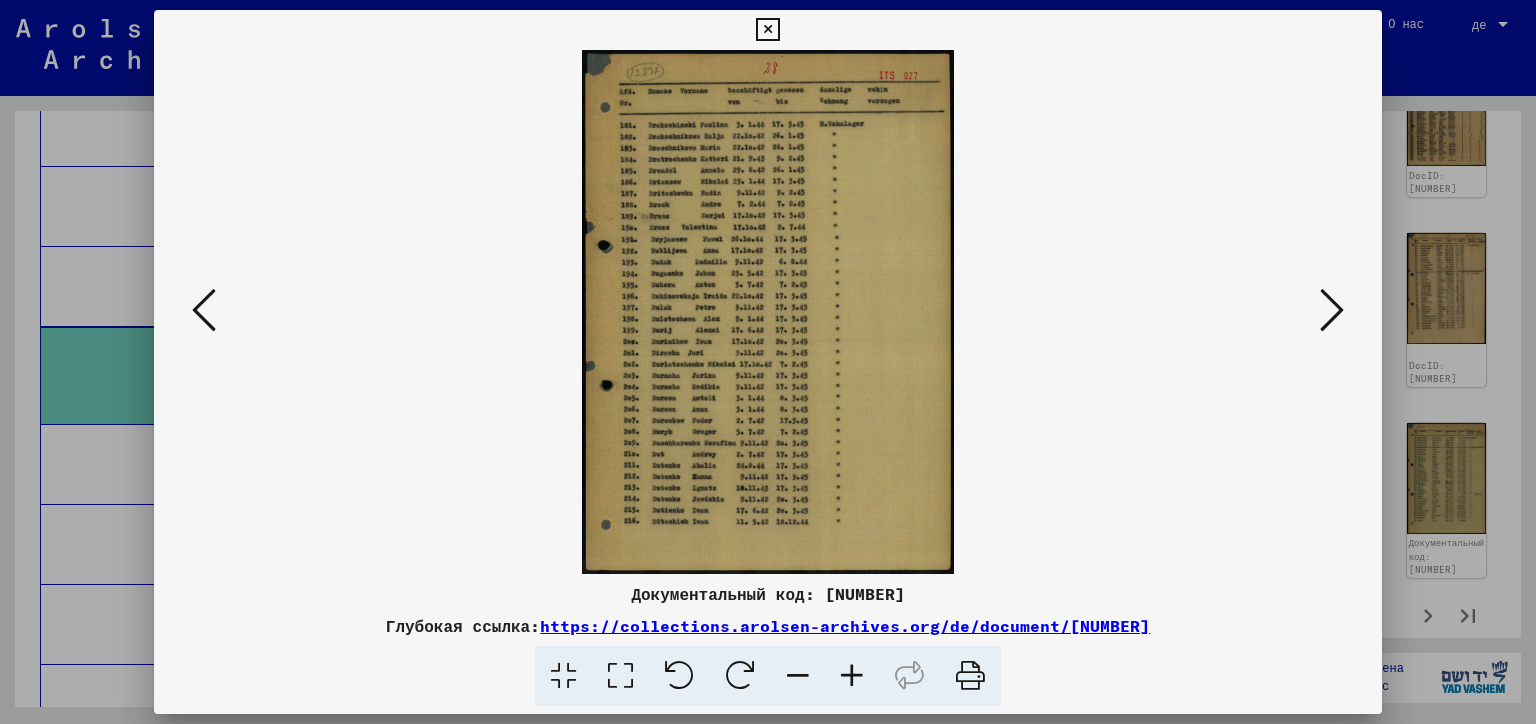 type 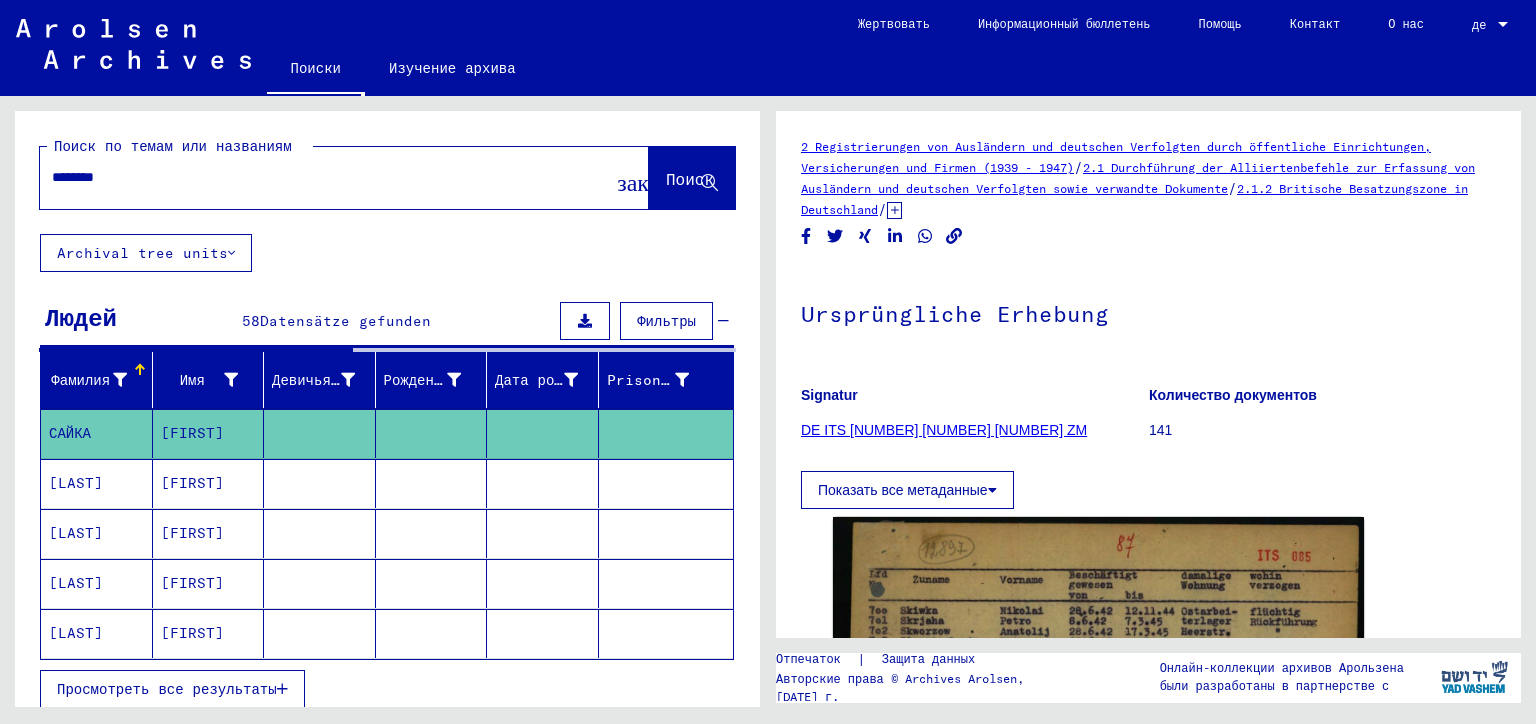 scroll, scrollTop: 0, scrollLeft: 0, axis: both 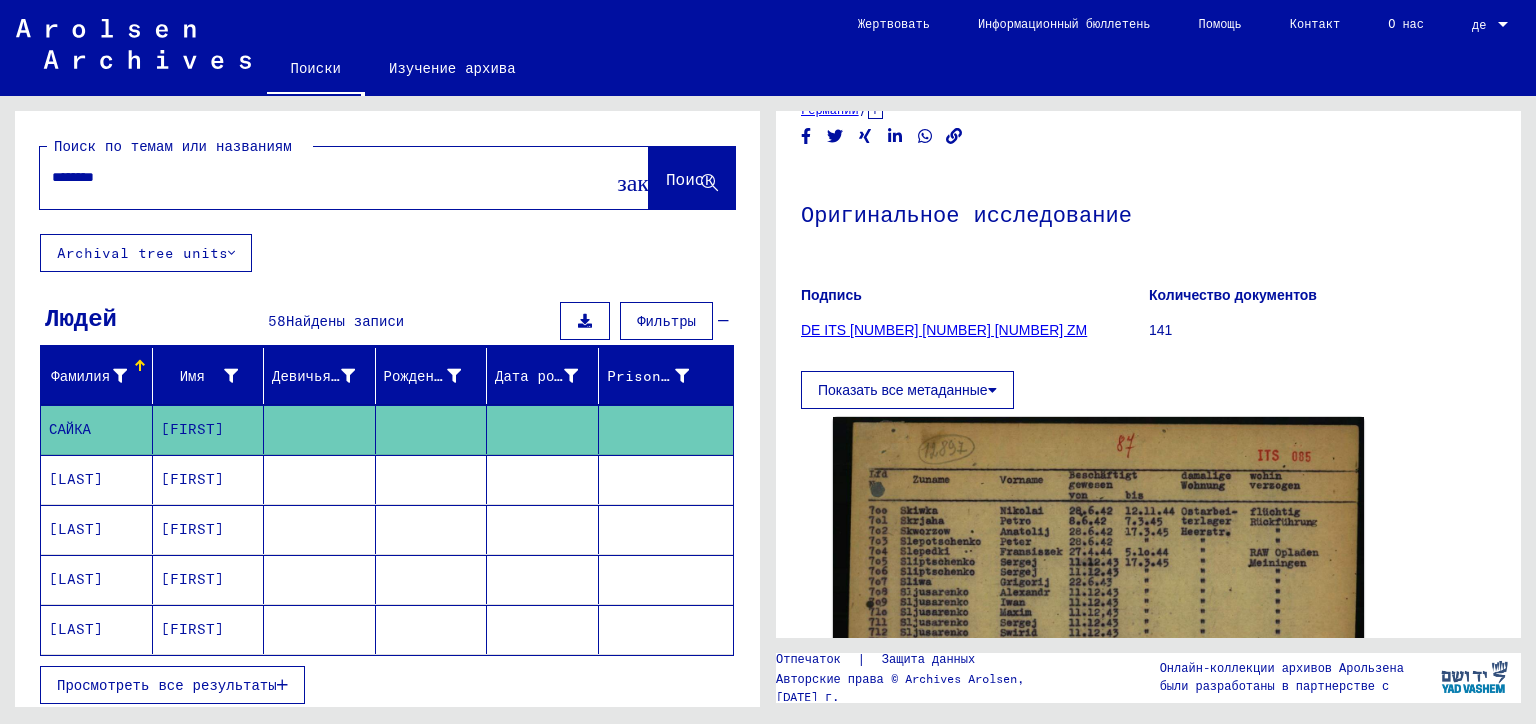 click on "Показать все метаданные" 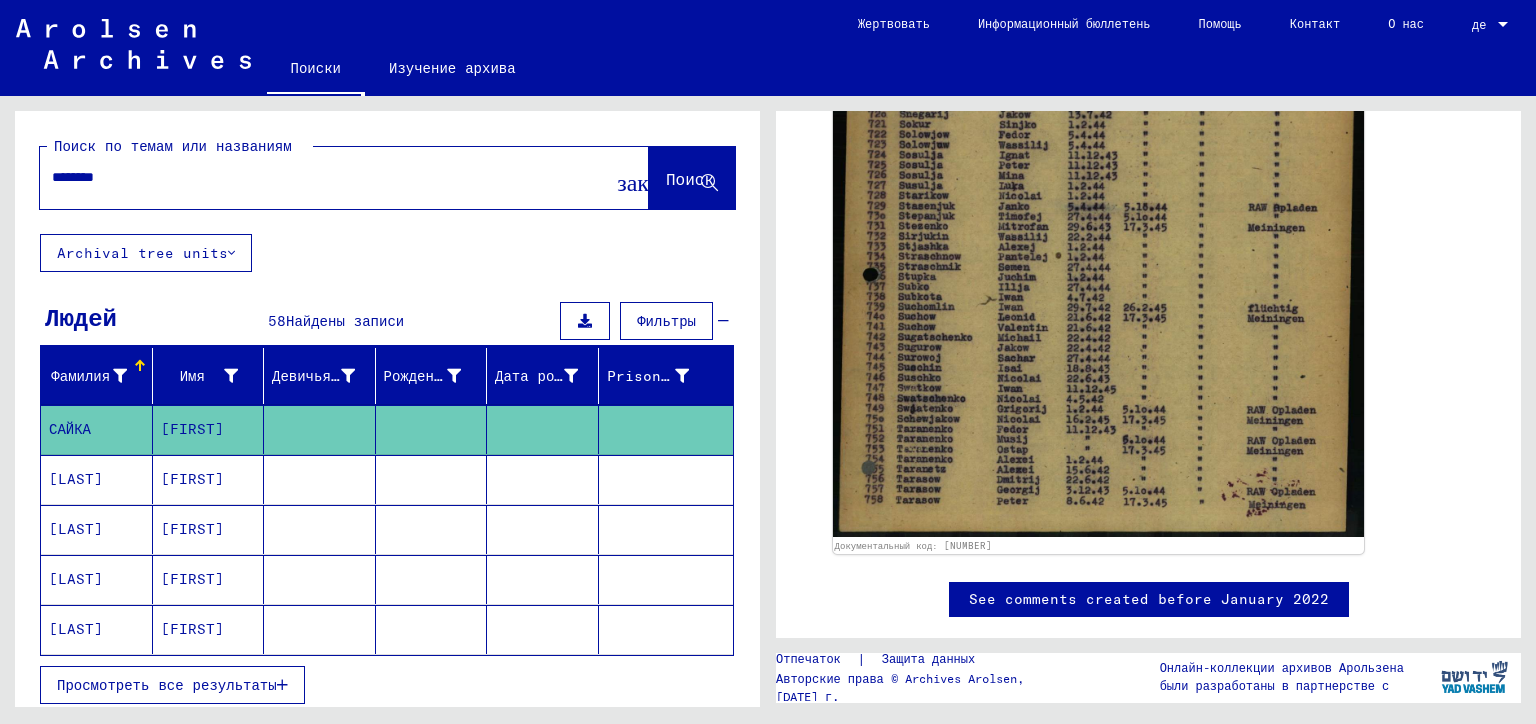 scroll, scrollTop: 1000, scrollLeft: 0, axis: vertical 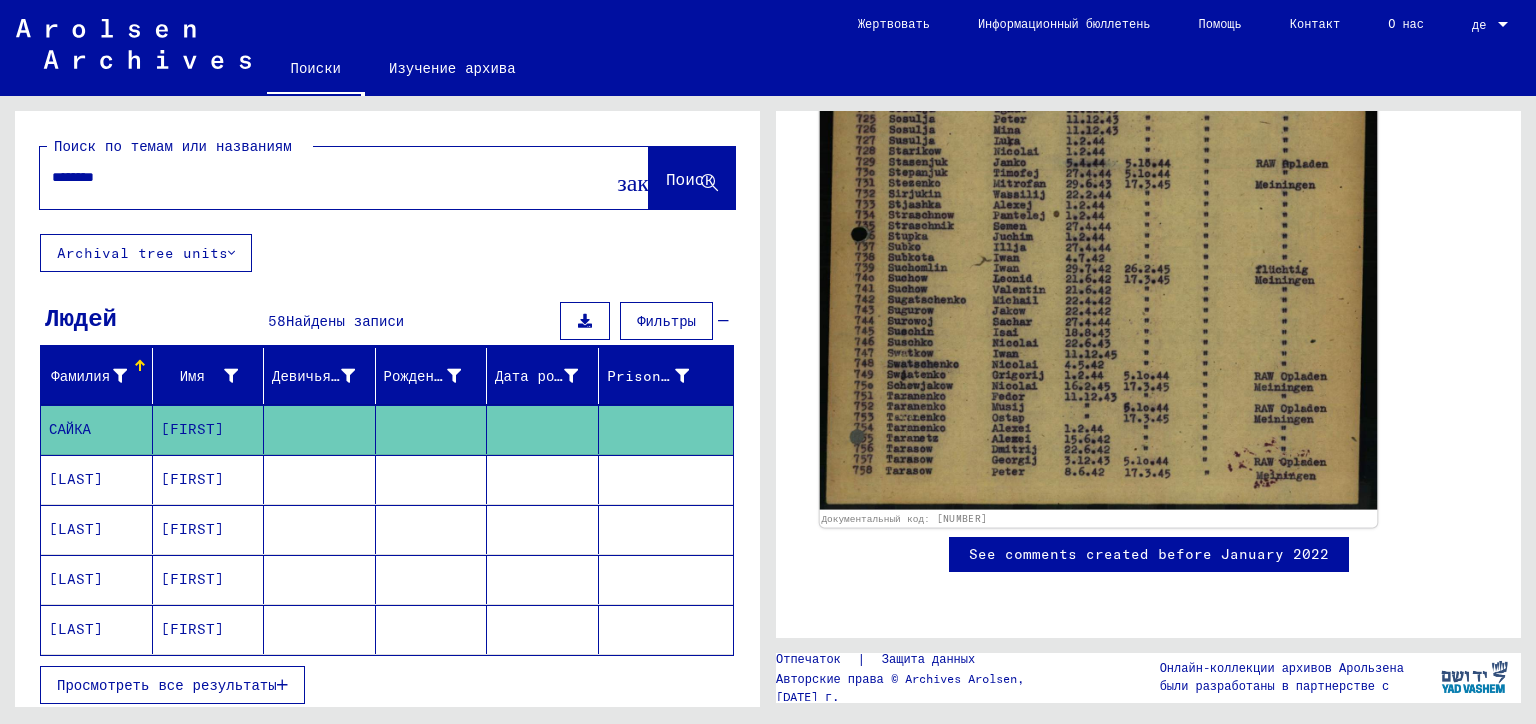 click 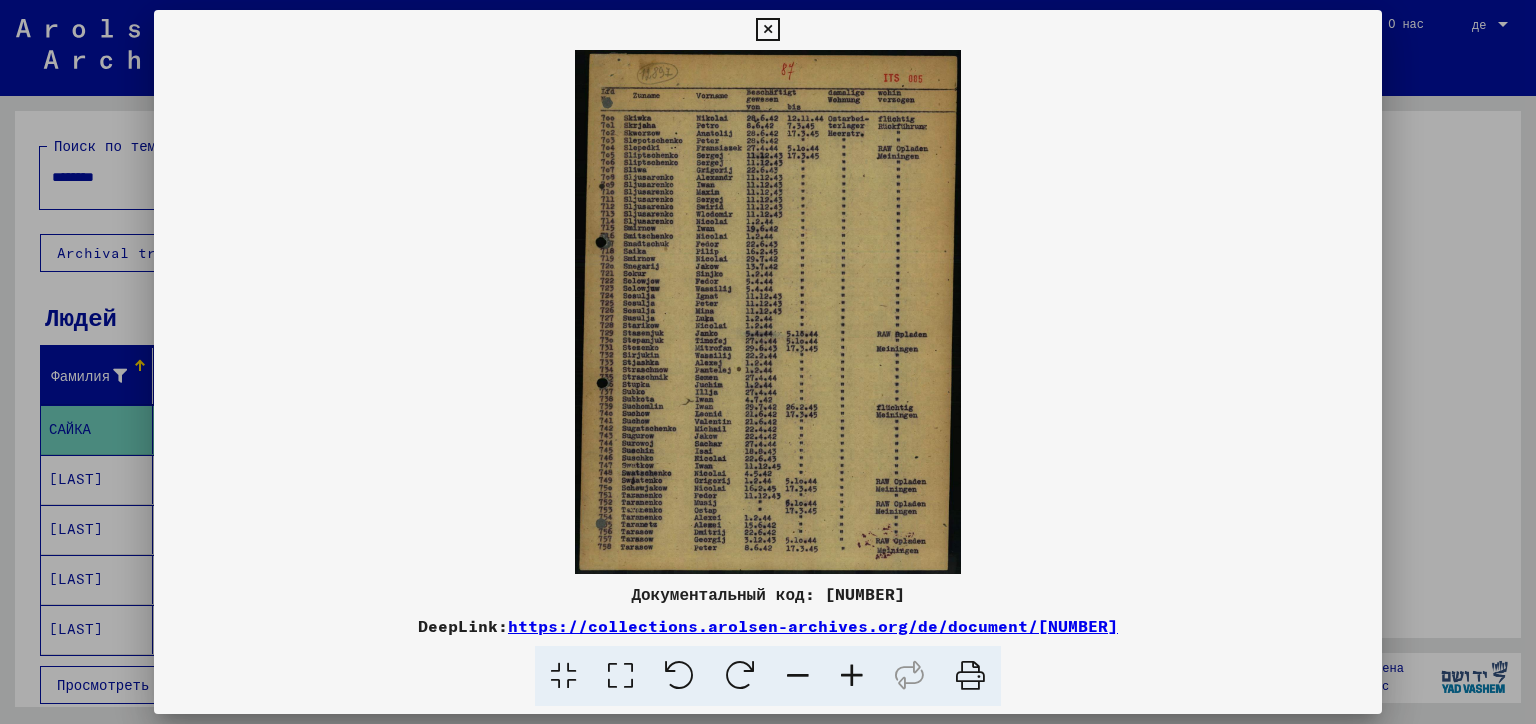 click on "https://collections.arolsen-archives.org/de/document/70697275" at bounding box center [813, 626] 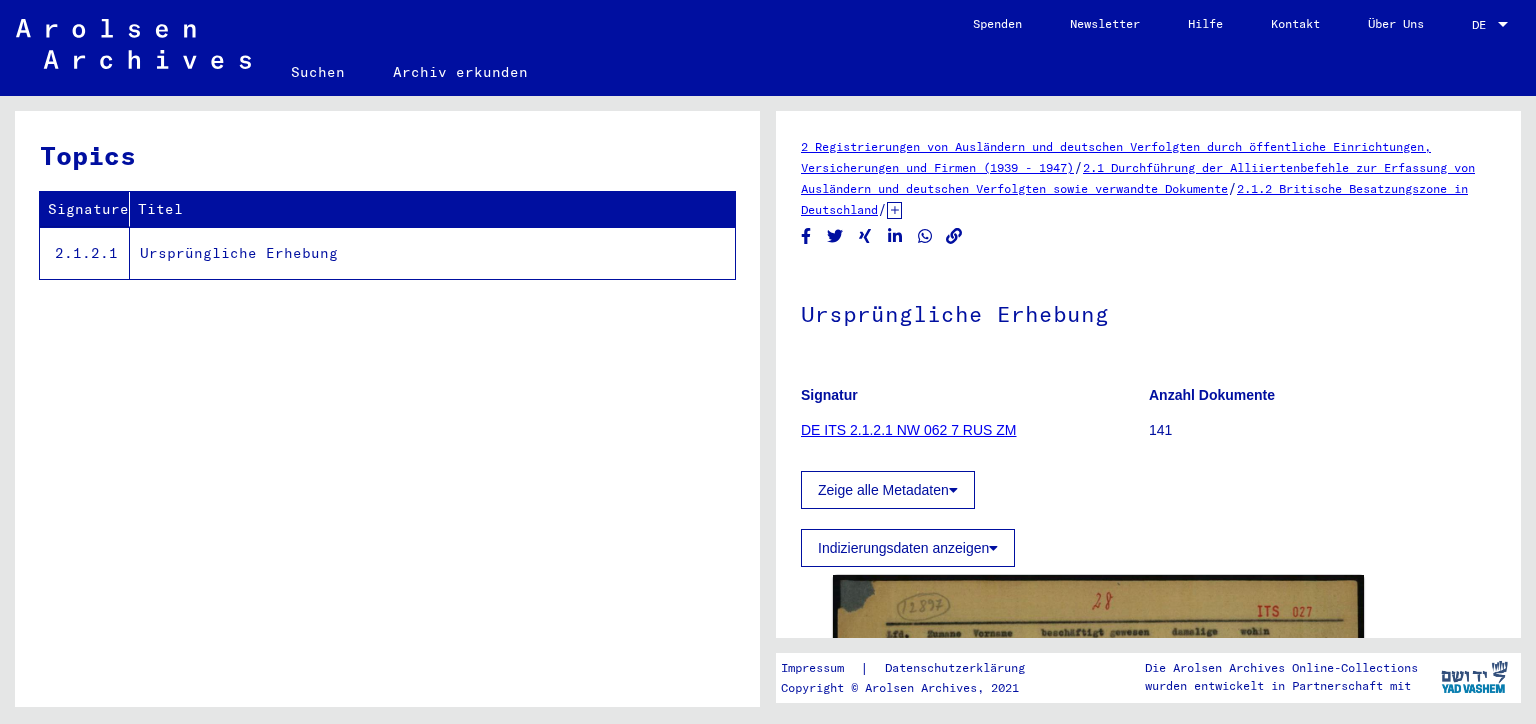 scroll, scrollTop: 0, scrollLeft: 0, axis: both 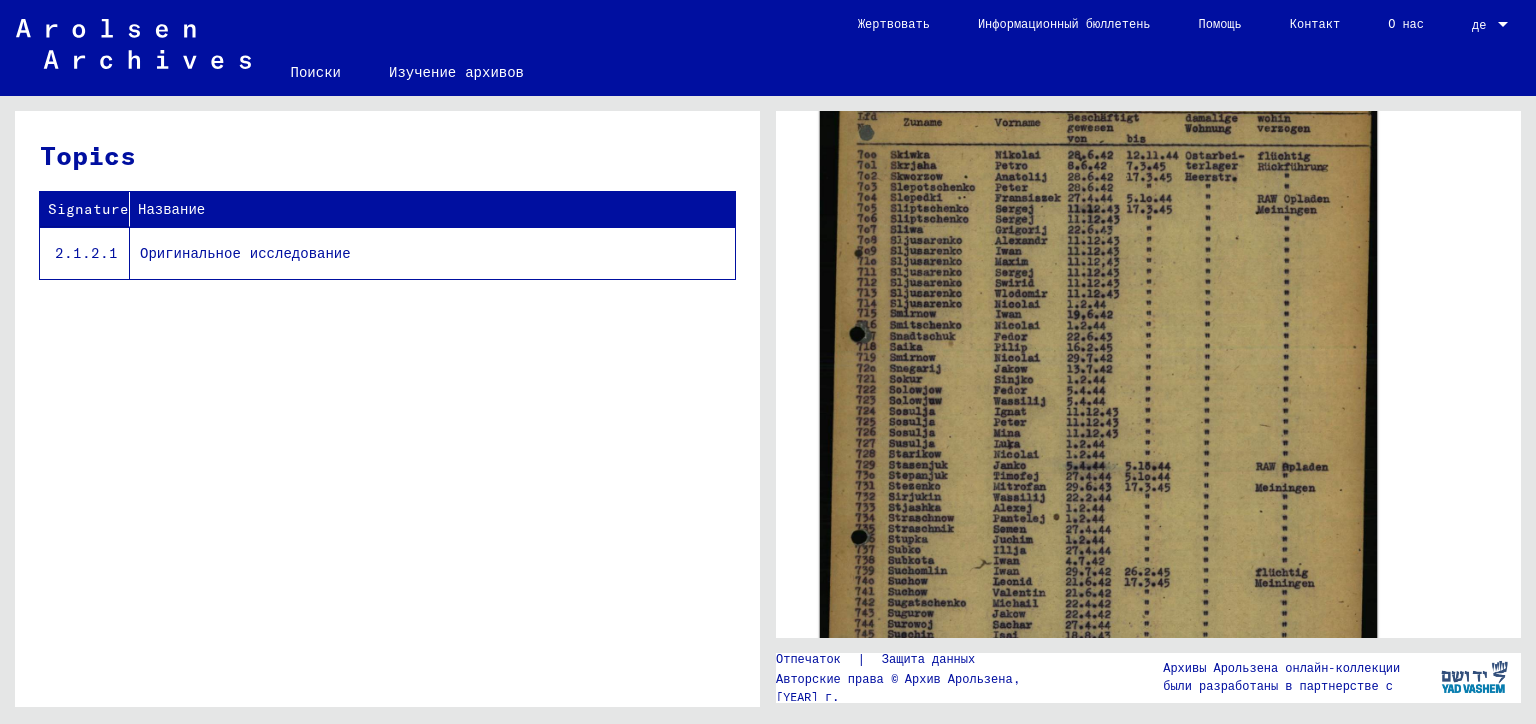 click 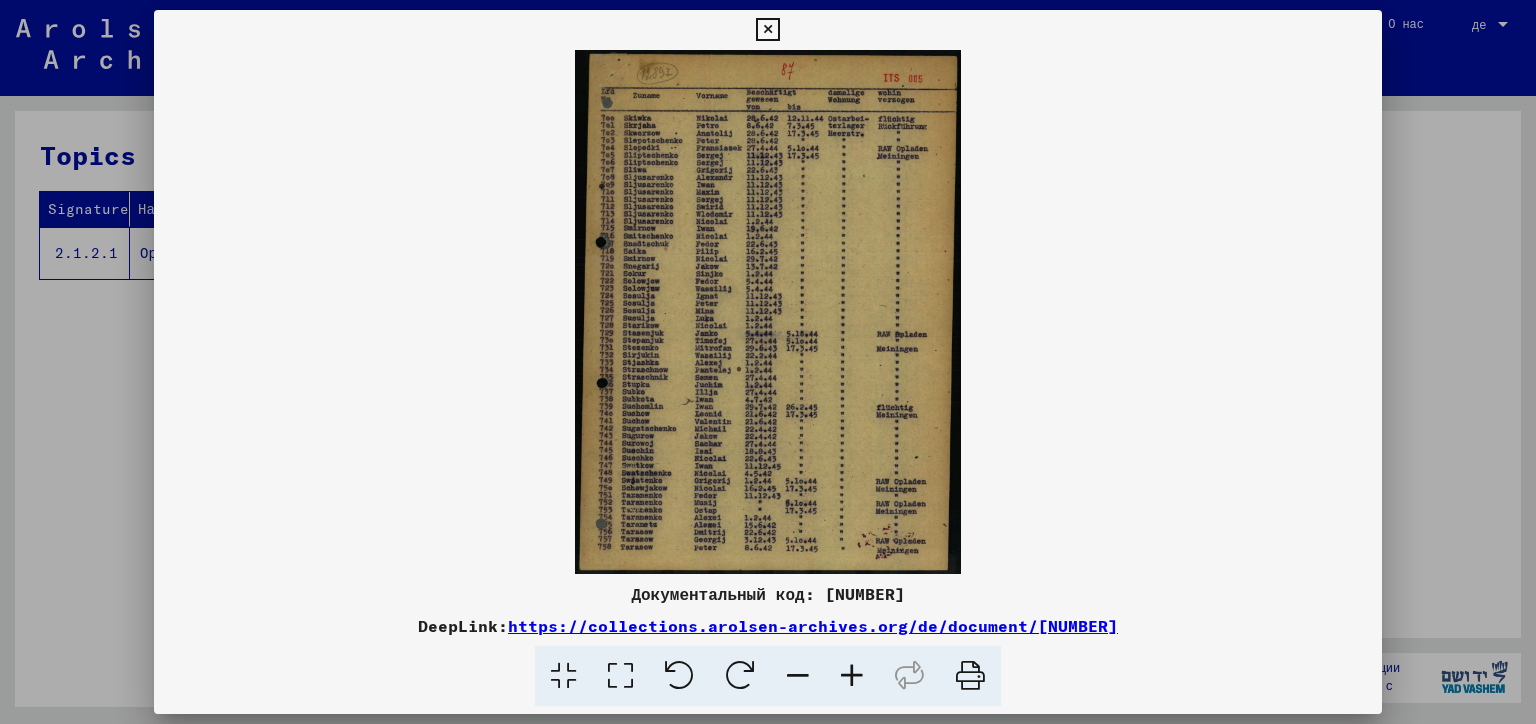 type 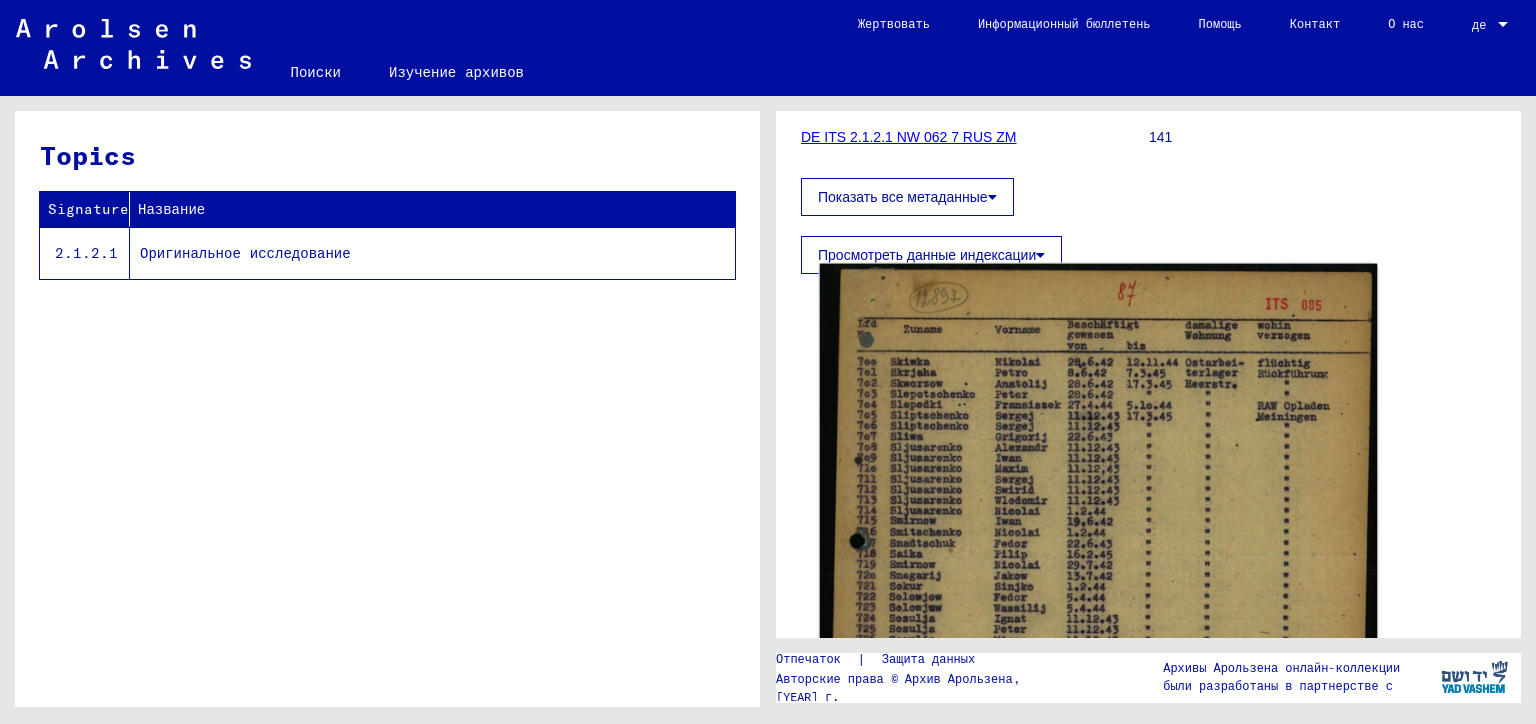 scroll, scrollTop: 0, scrollLeft: 0, axis: both 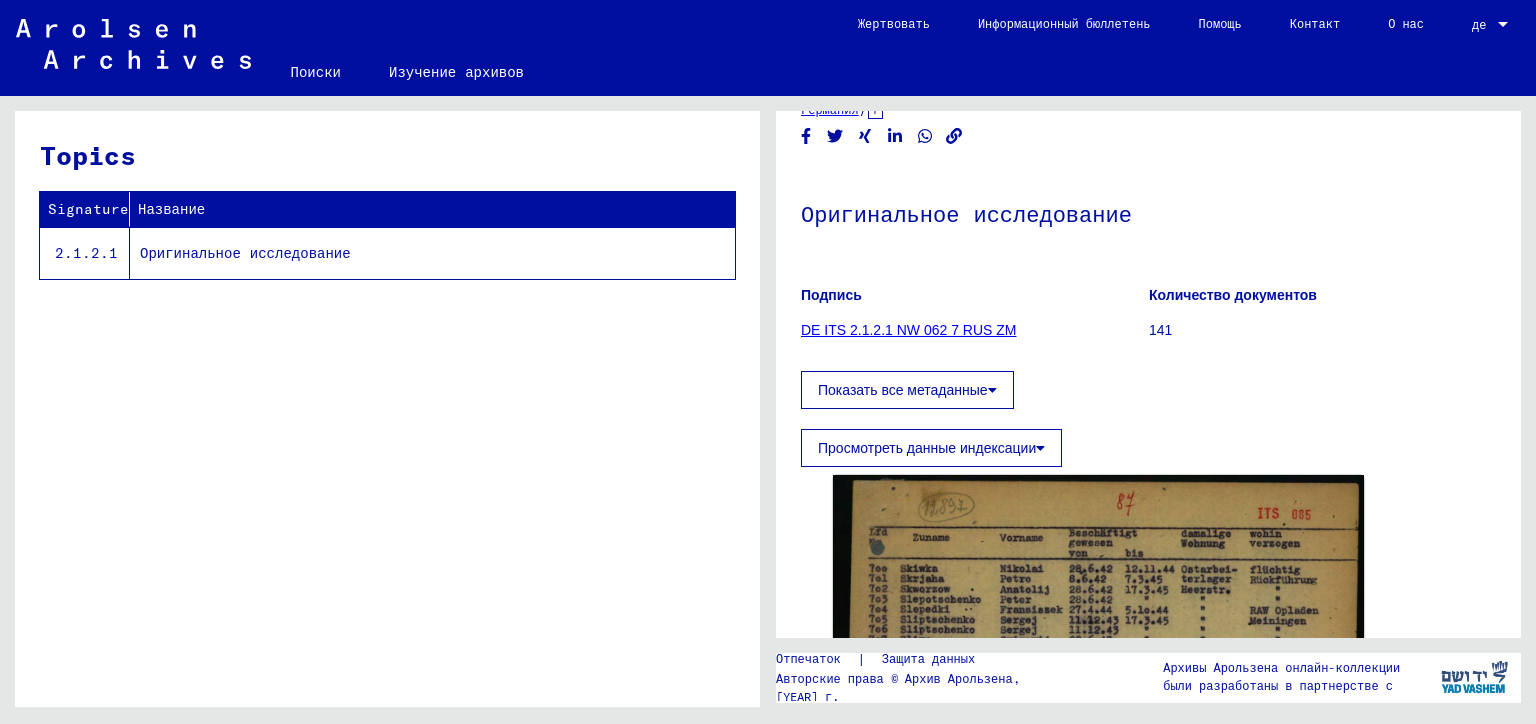 click on "Показать все метаданные" 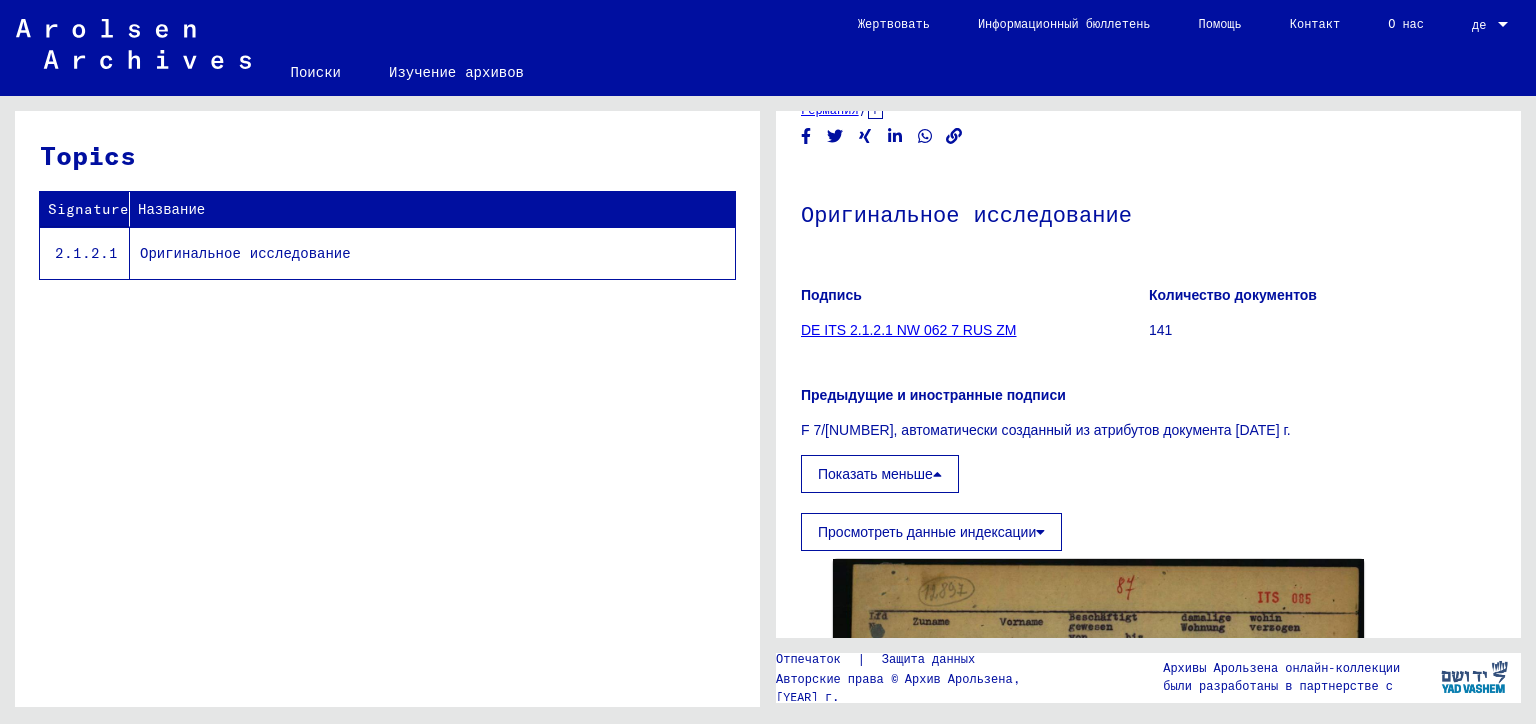 click on "Документальный код: [NUMBER]" 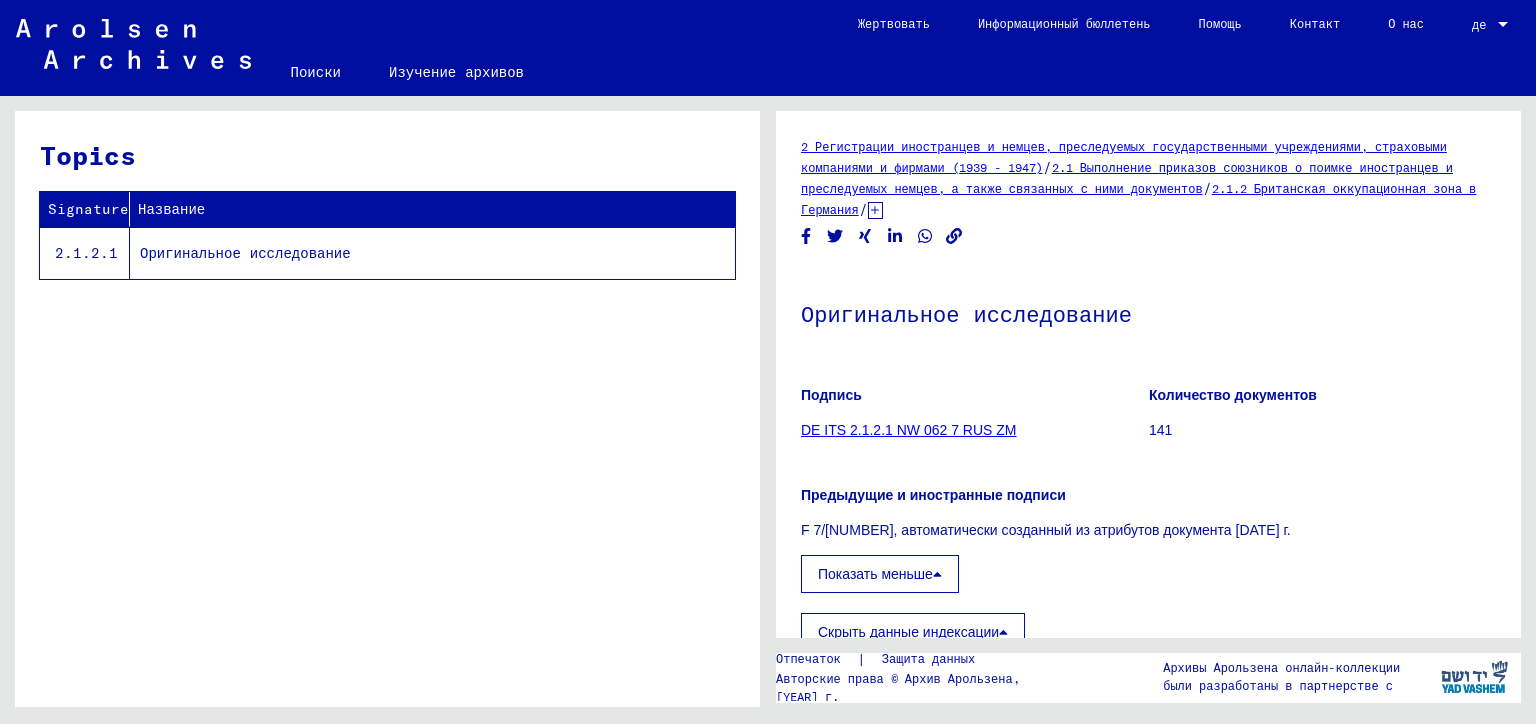 scroll, scrollTop: 100, scrollLeft: 0, axis: vertical 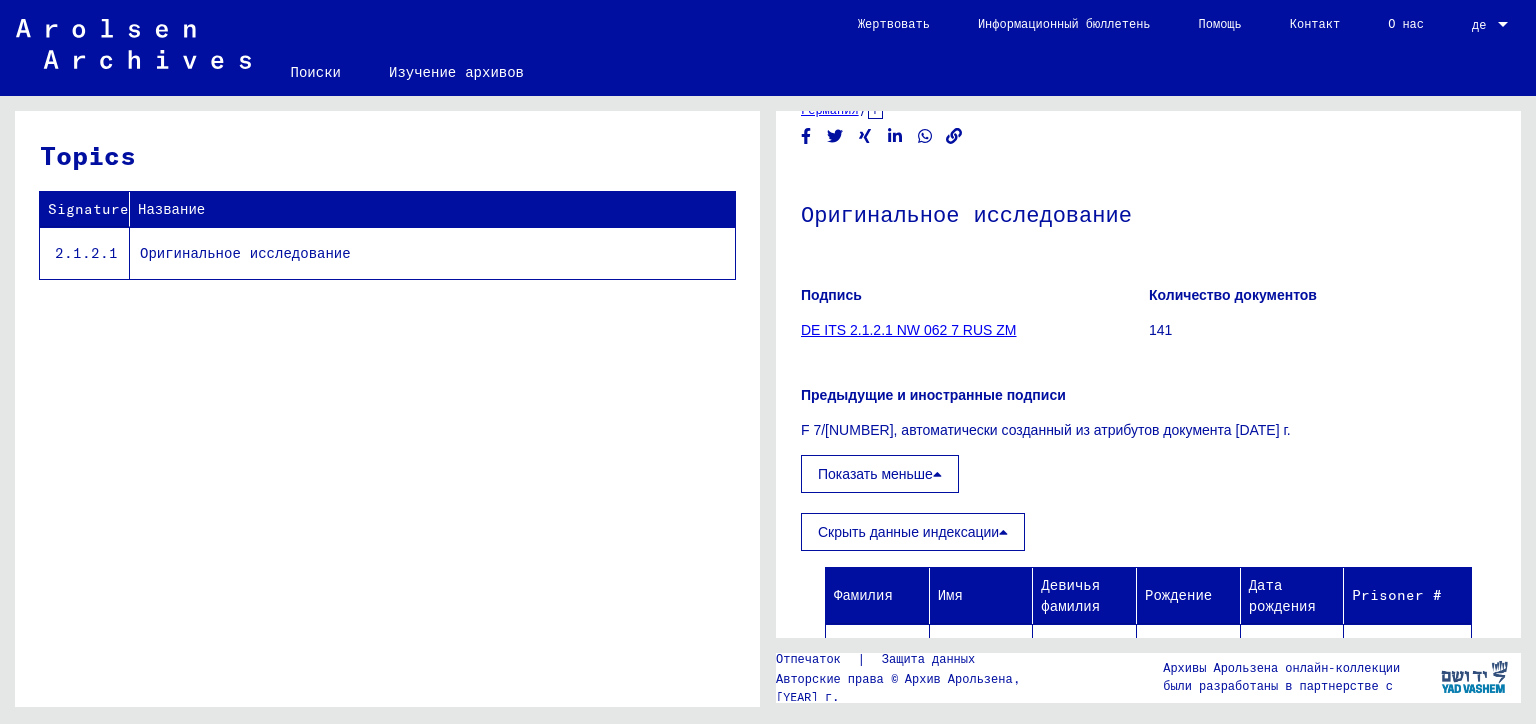click on "DE ITS 2.1.2.1 NW 062 7 RUS ZM" 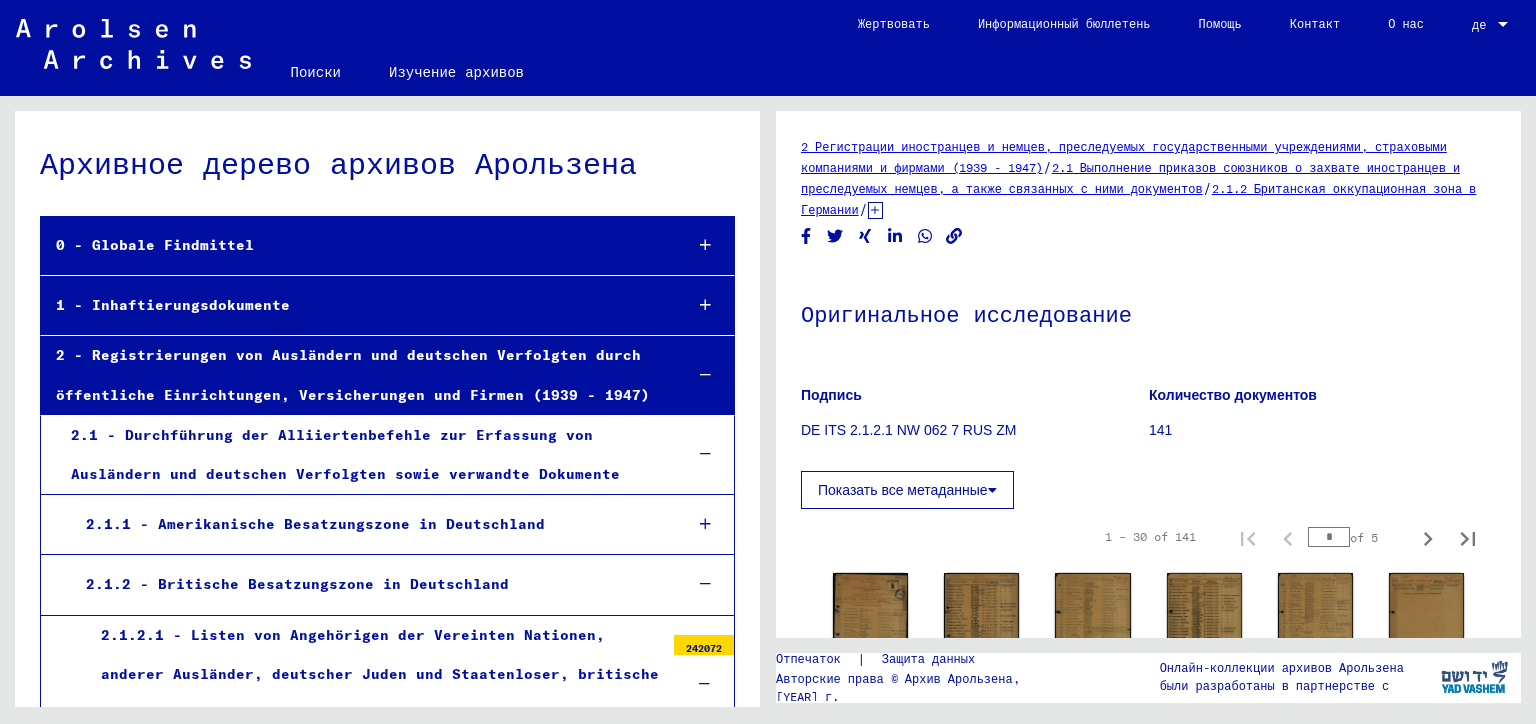 scroll, scrollTop: 6962, scrollLeft: 0, axis: vertical 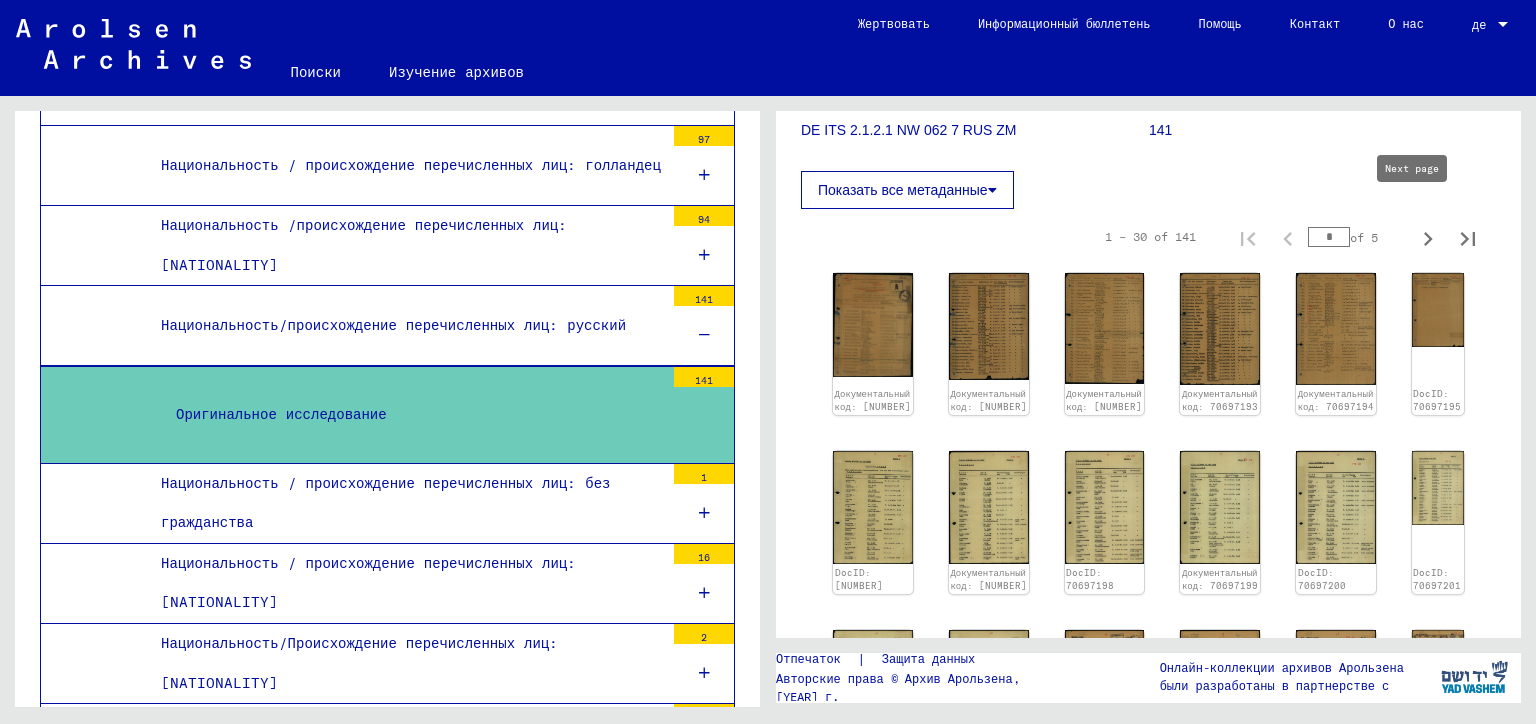 click 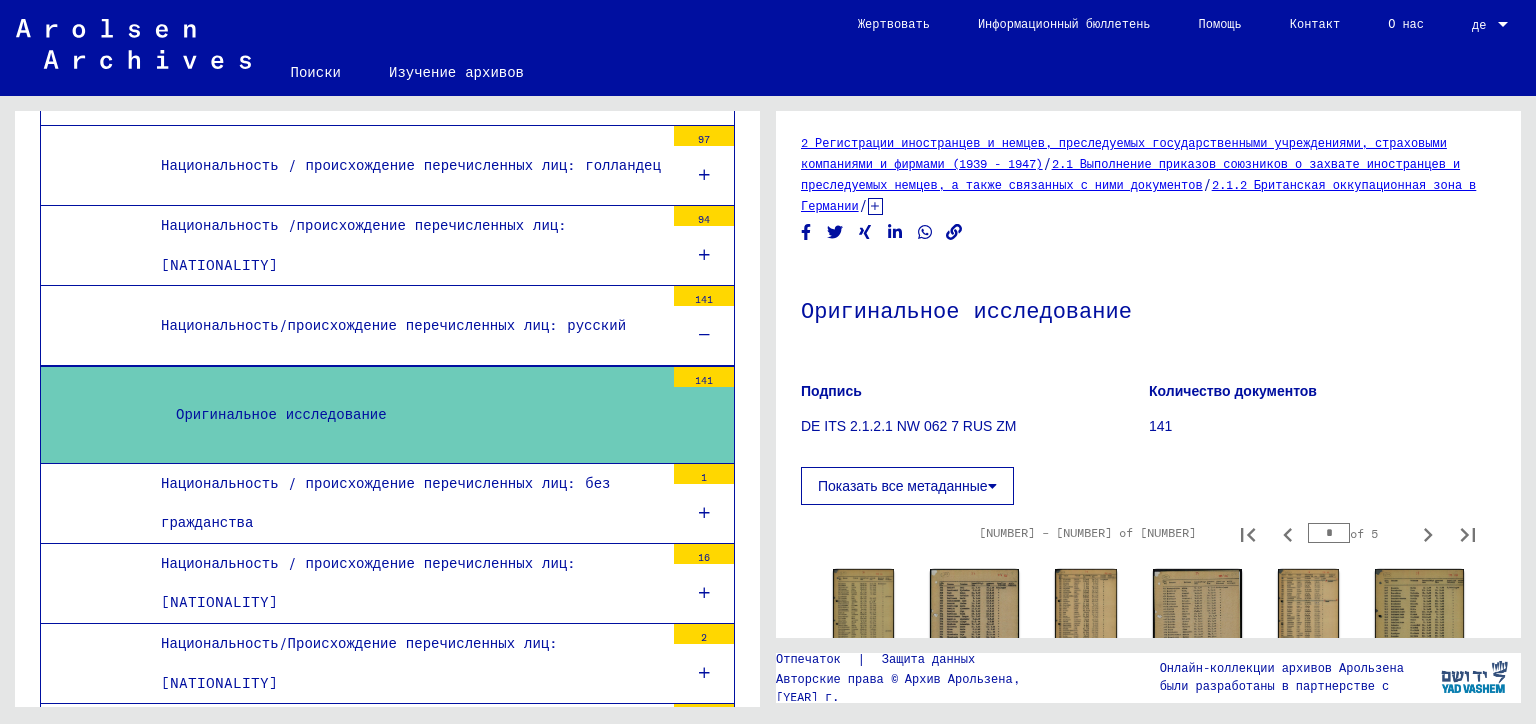 scroll, scrollTop: 0, scrollLeft: 0, axis: both 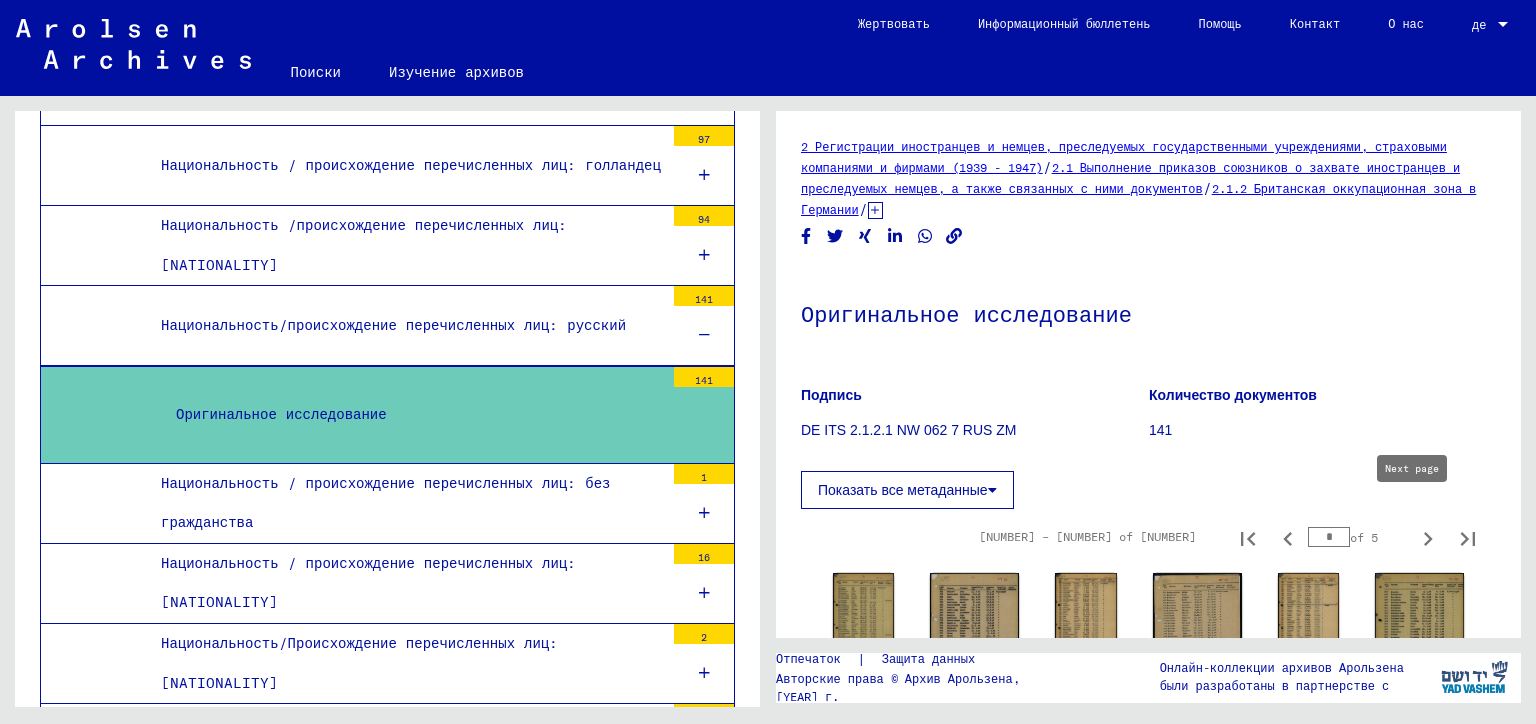 click 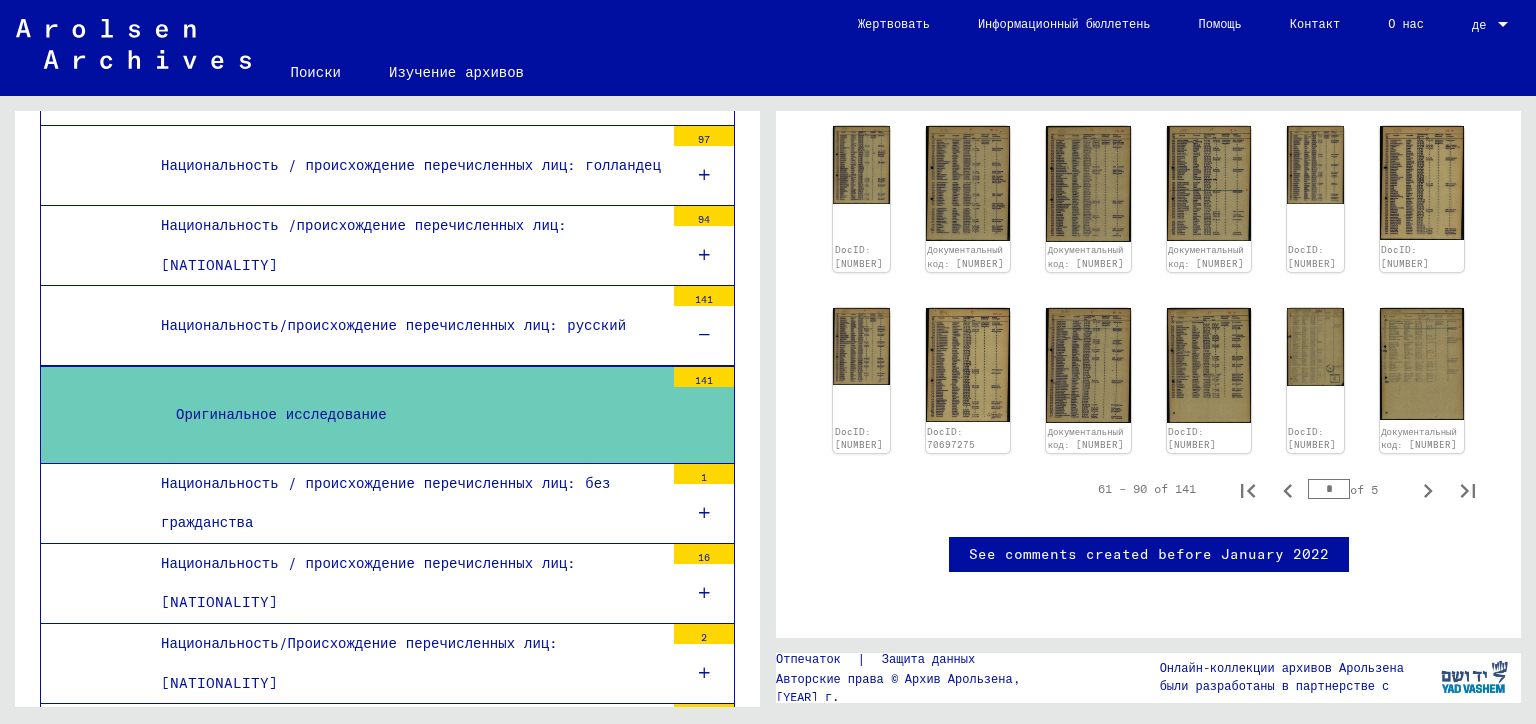 scroll, scrollTop: 800, scrollLeft: 0, axis: vertical 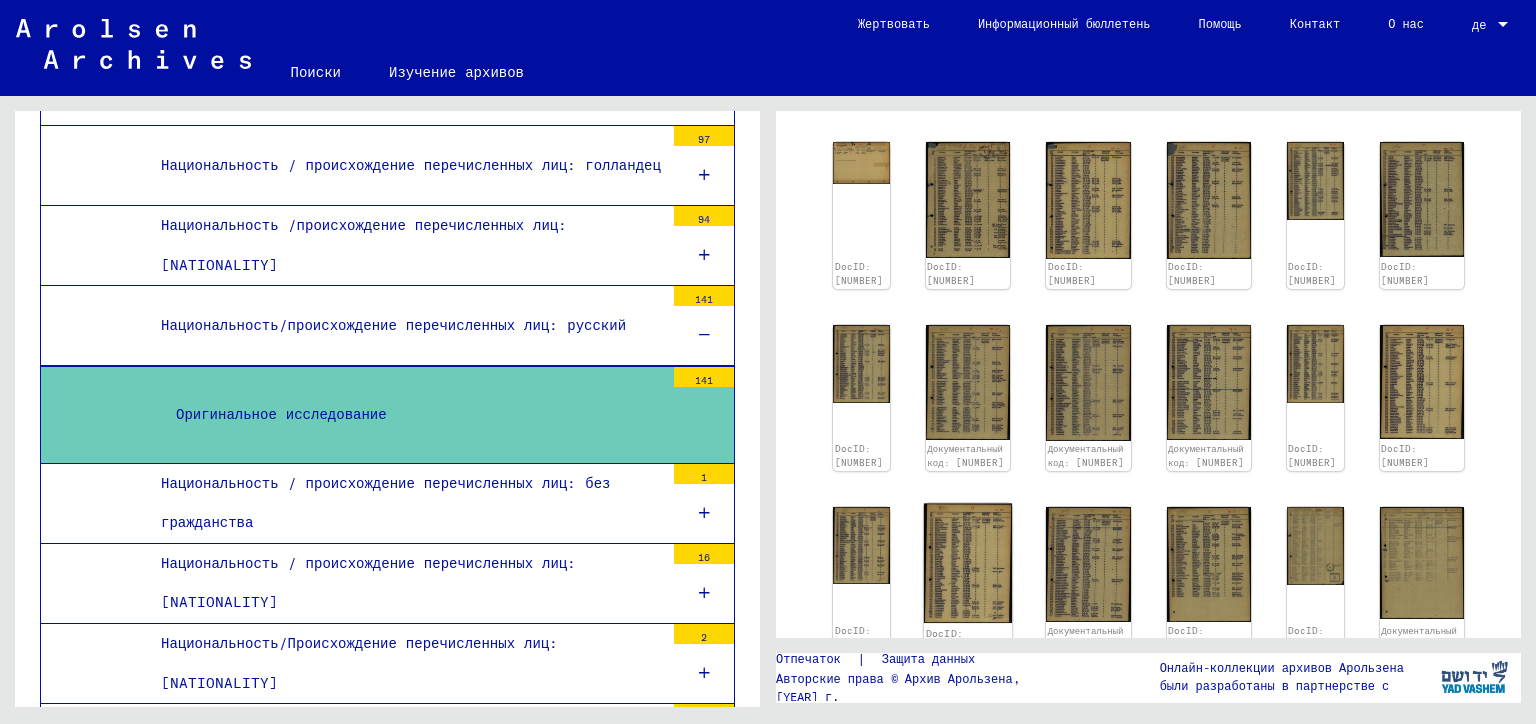 click 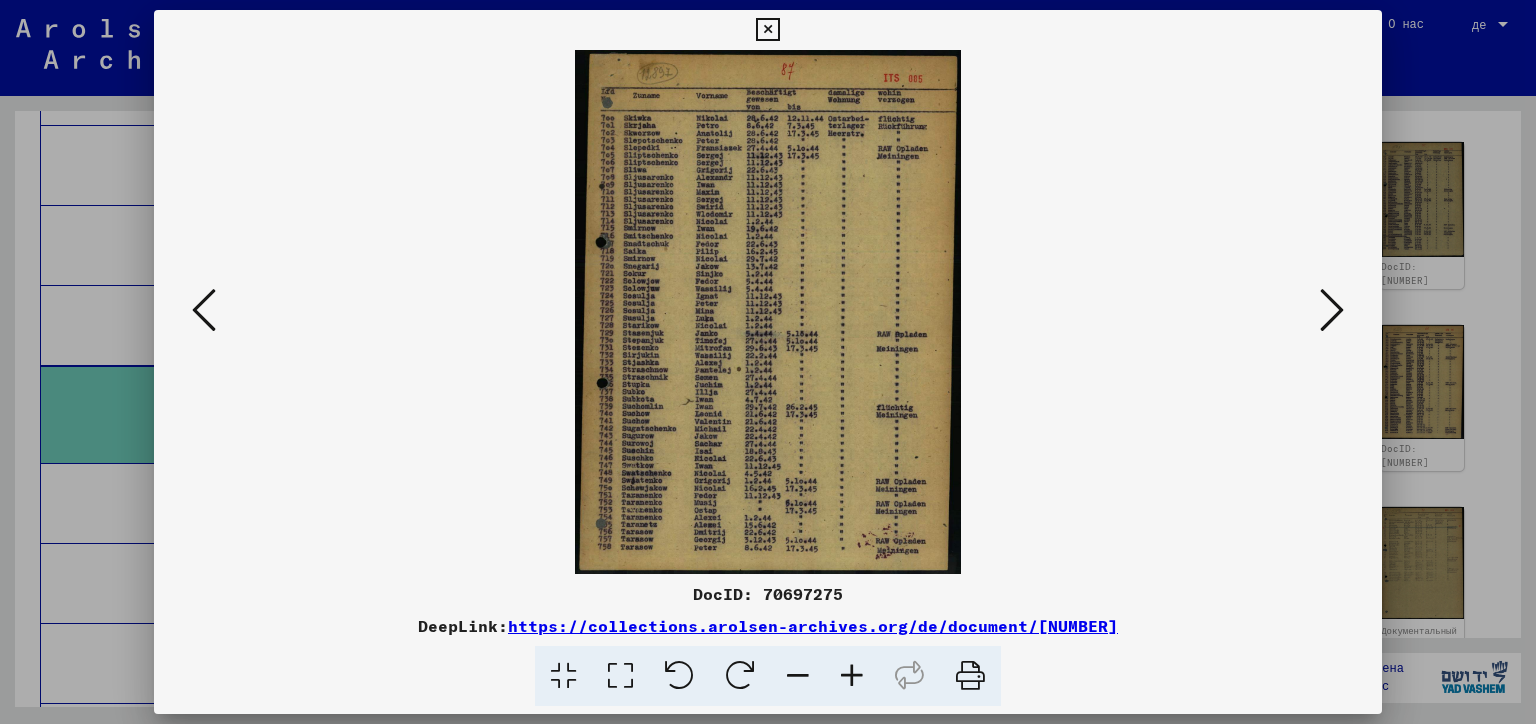 click at bounding box center [204, 310] 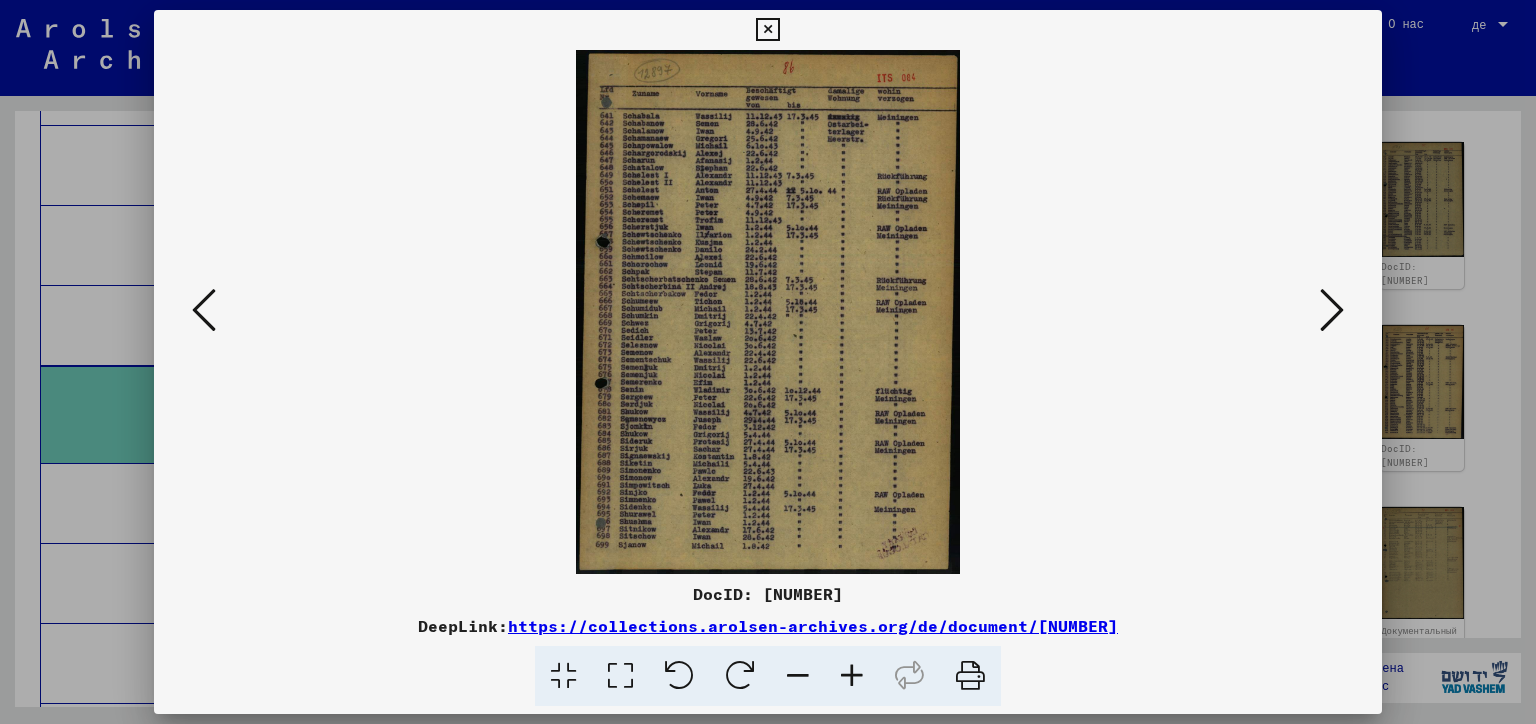 type 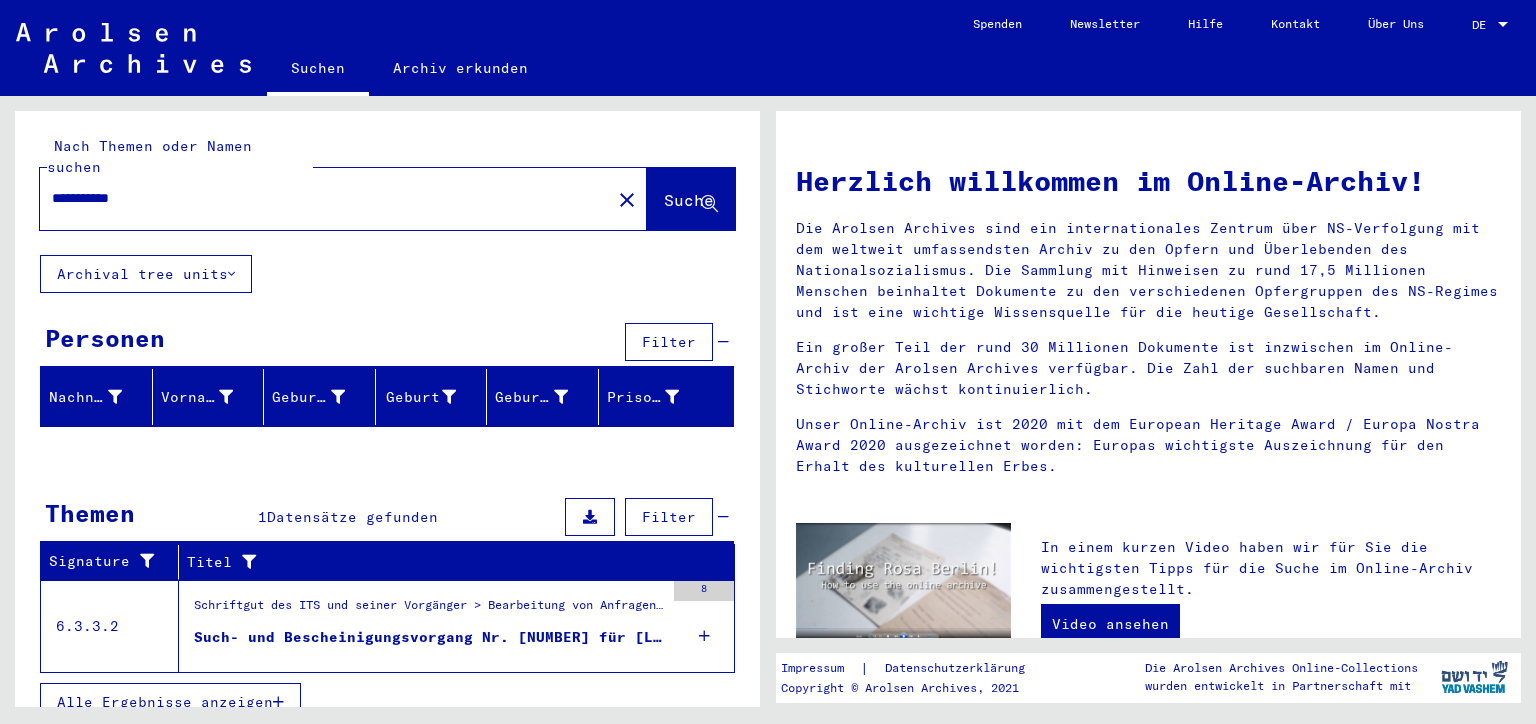 scroll, scrollTop: 0, scrollLeft: 0, axis: both 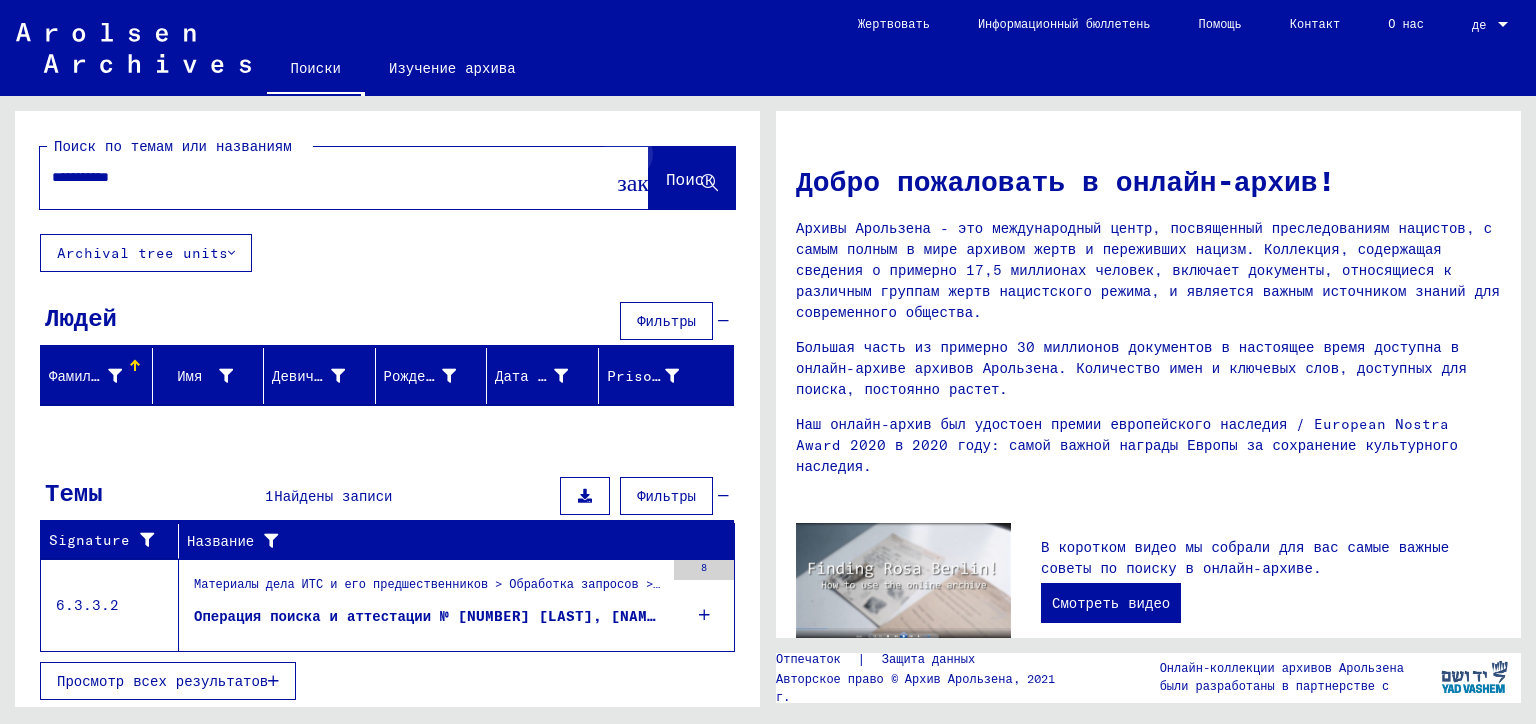 click on "Поиск" 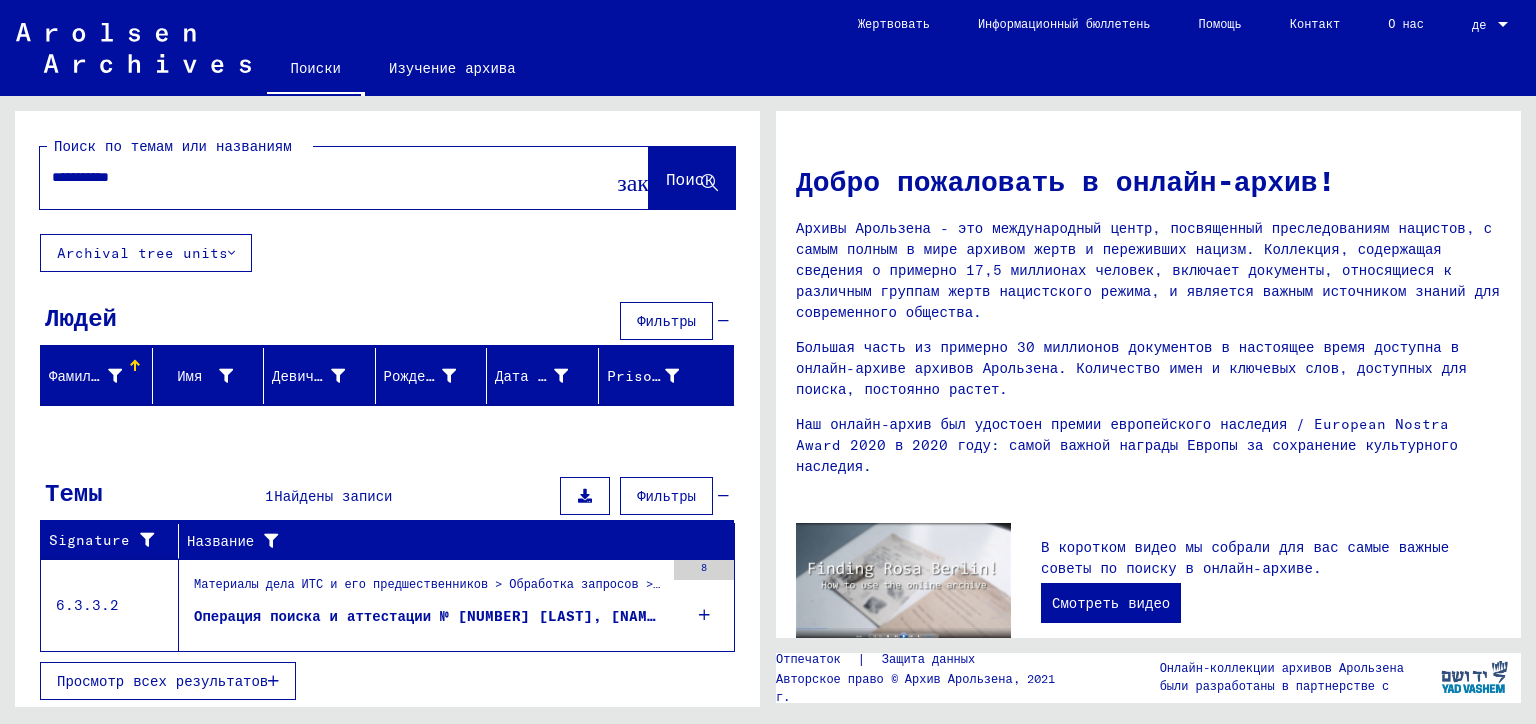 click at bounding box center (704, 615) 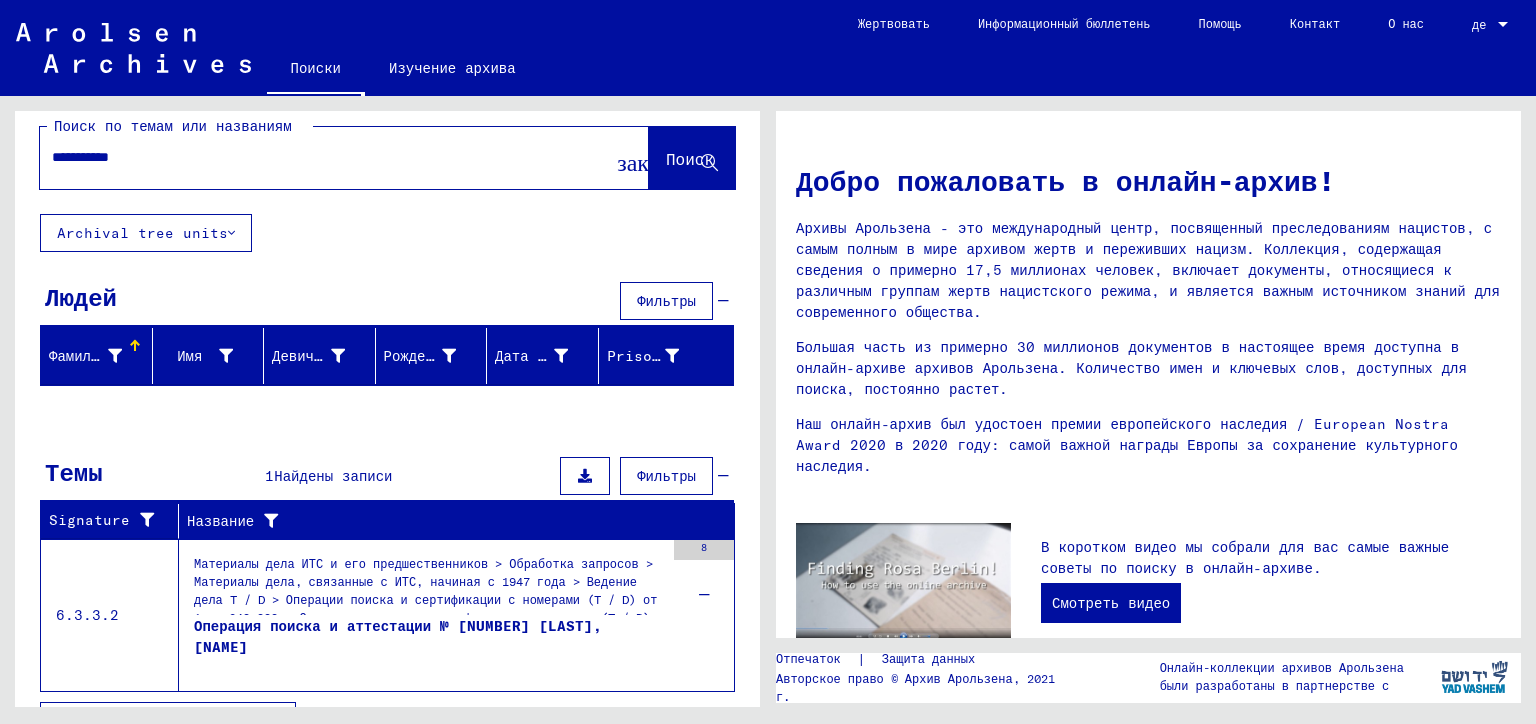 scroll, scrollTop: 0, scrollLeft: 0, axis: both 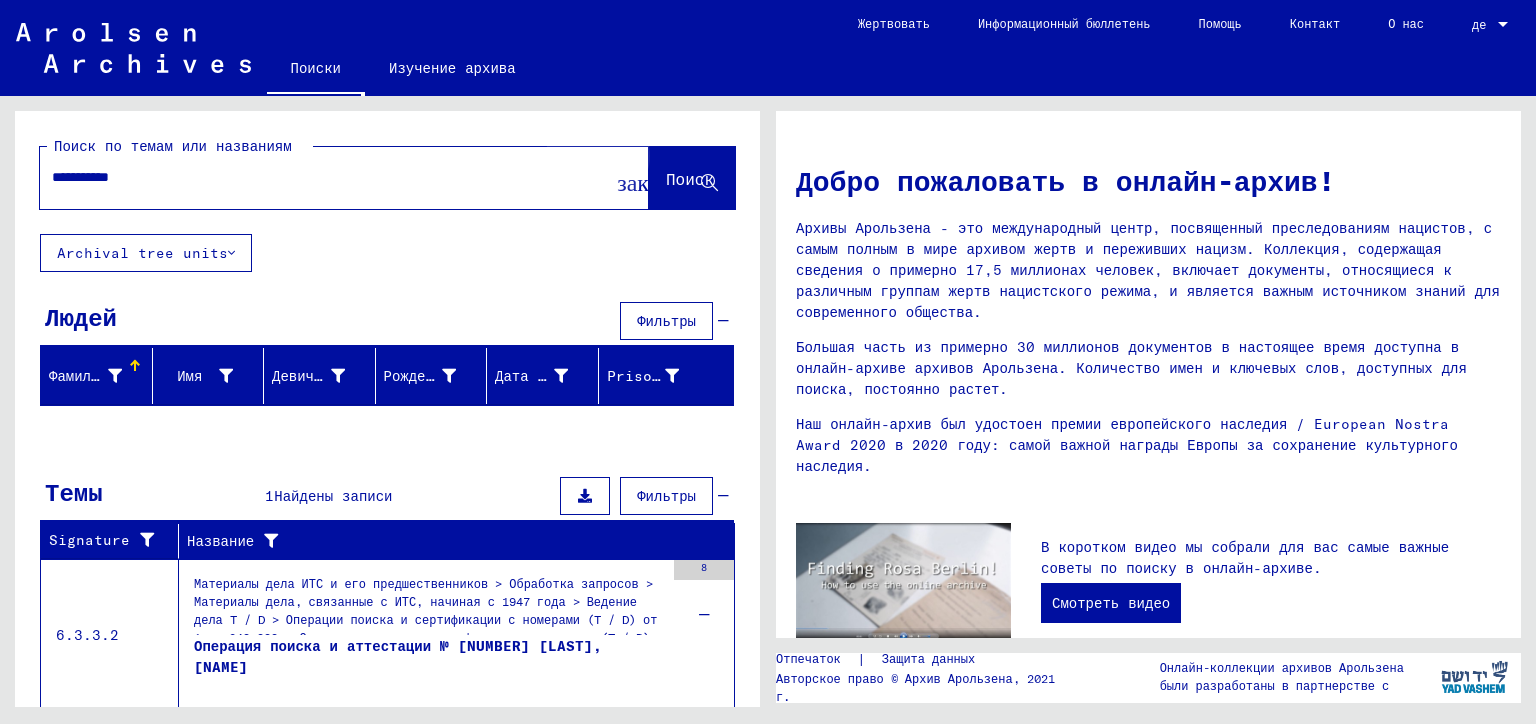 click on "Поиск" 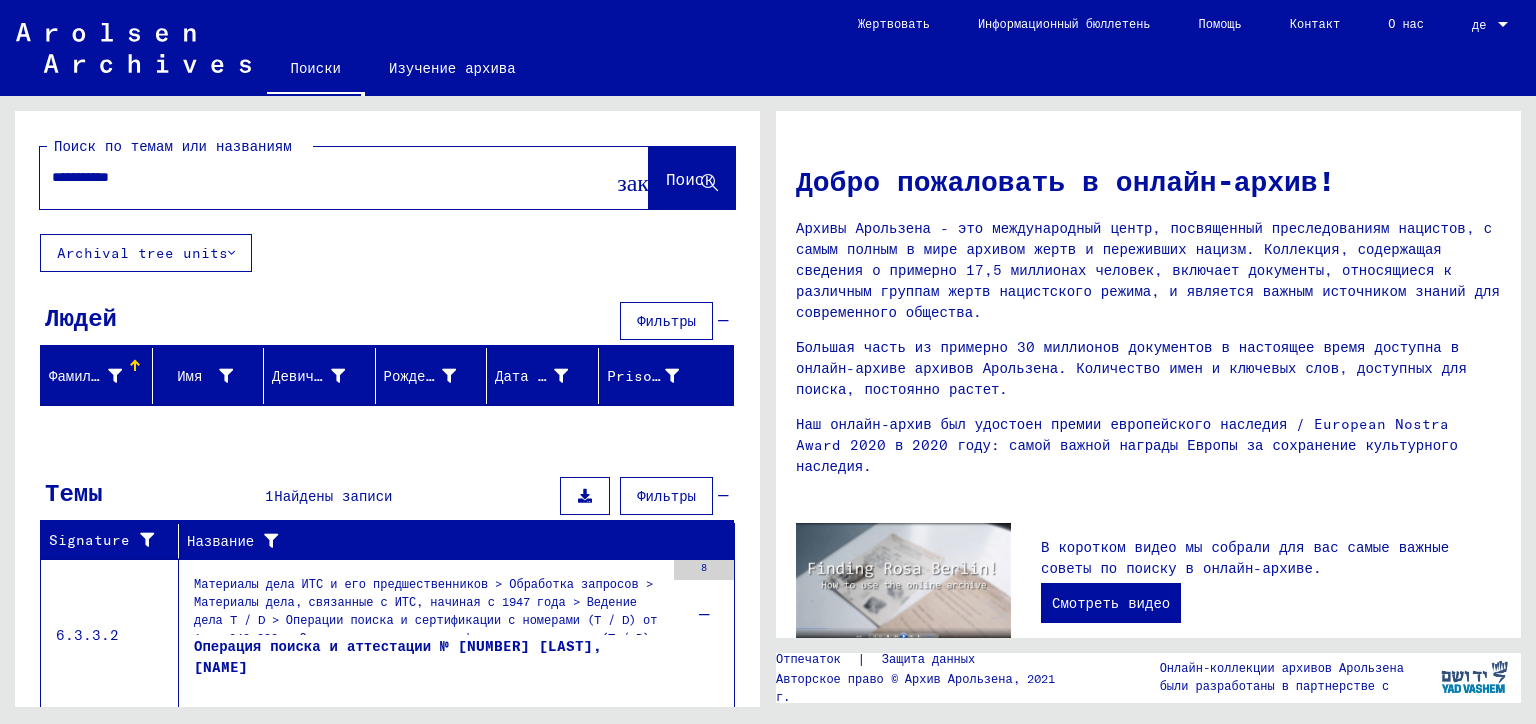 click on "Поиск" 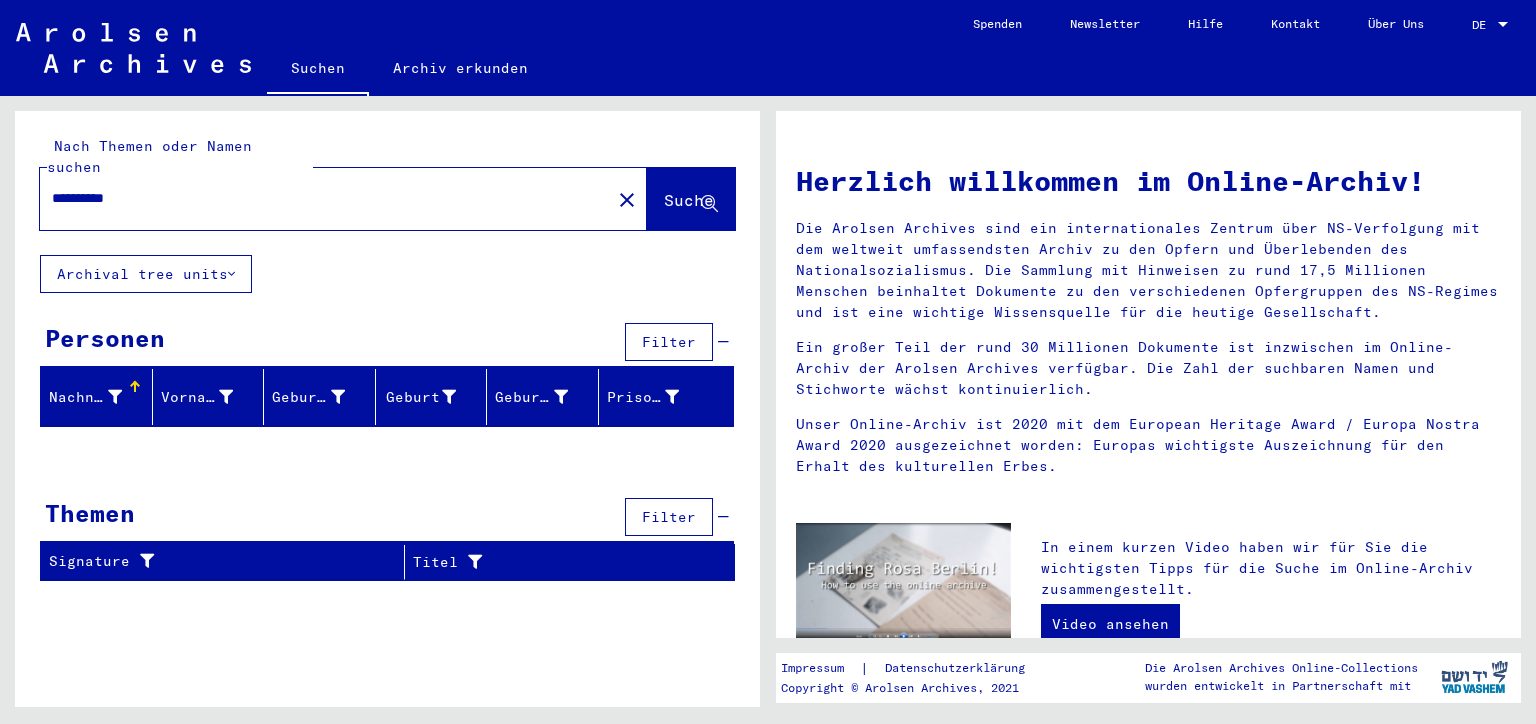 scroll, scrollTop: 0, scrollLeft: 0, axis: both 